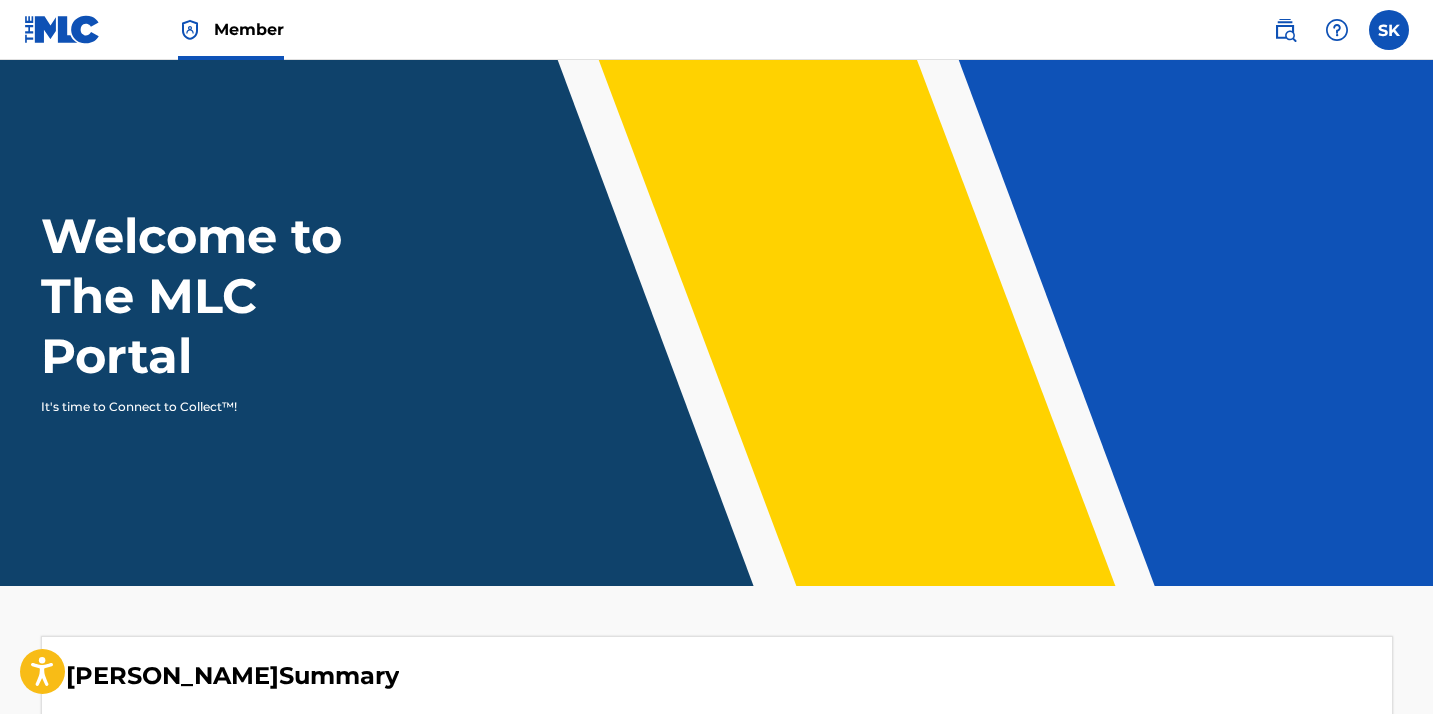 scroll, scrollTop: 0, scrollLeft: 0, axis: both 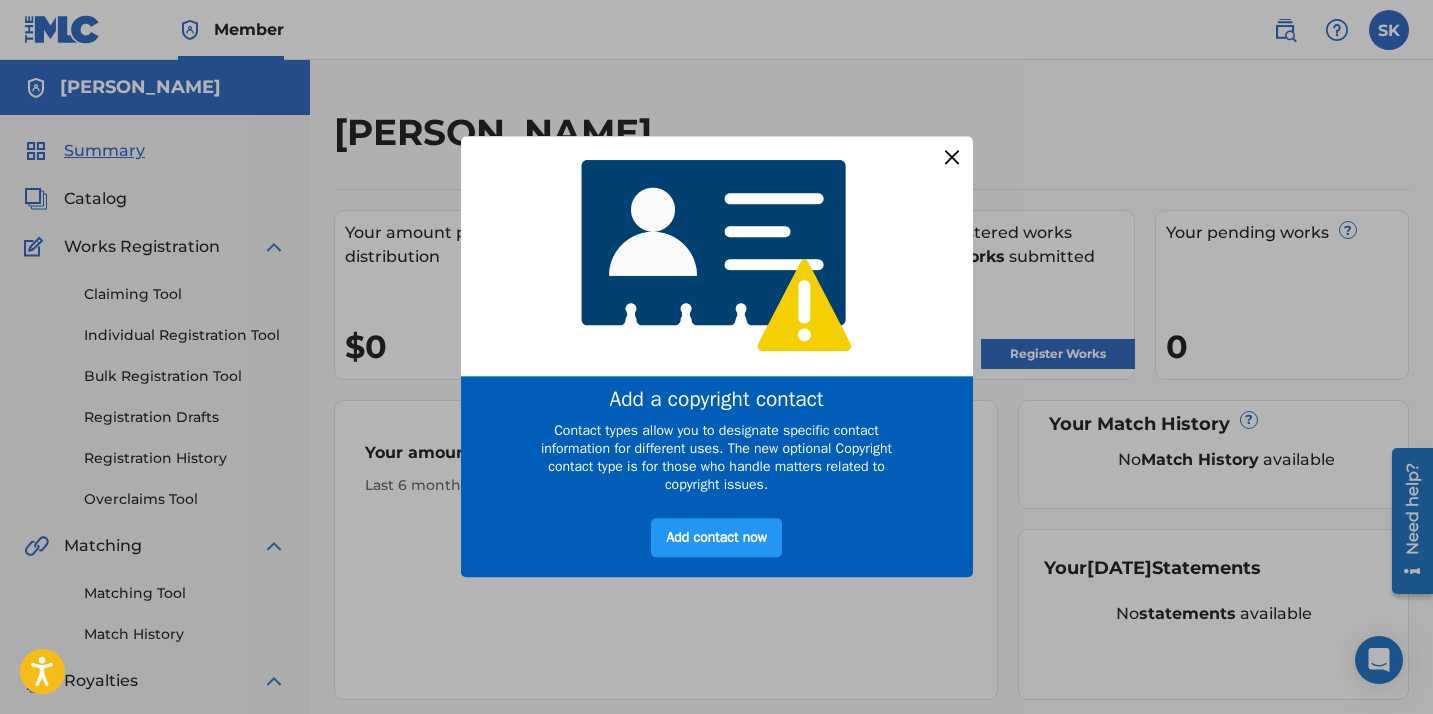 click at bounding box center [951, 157] 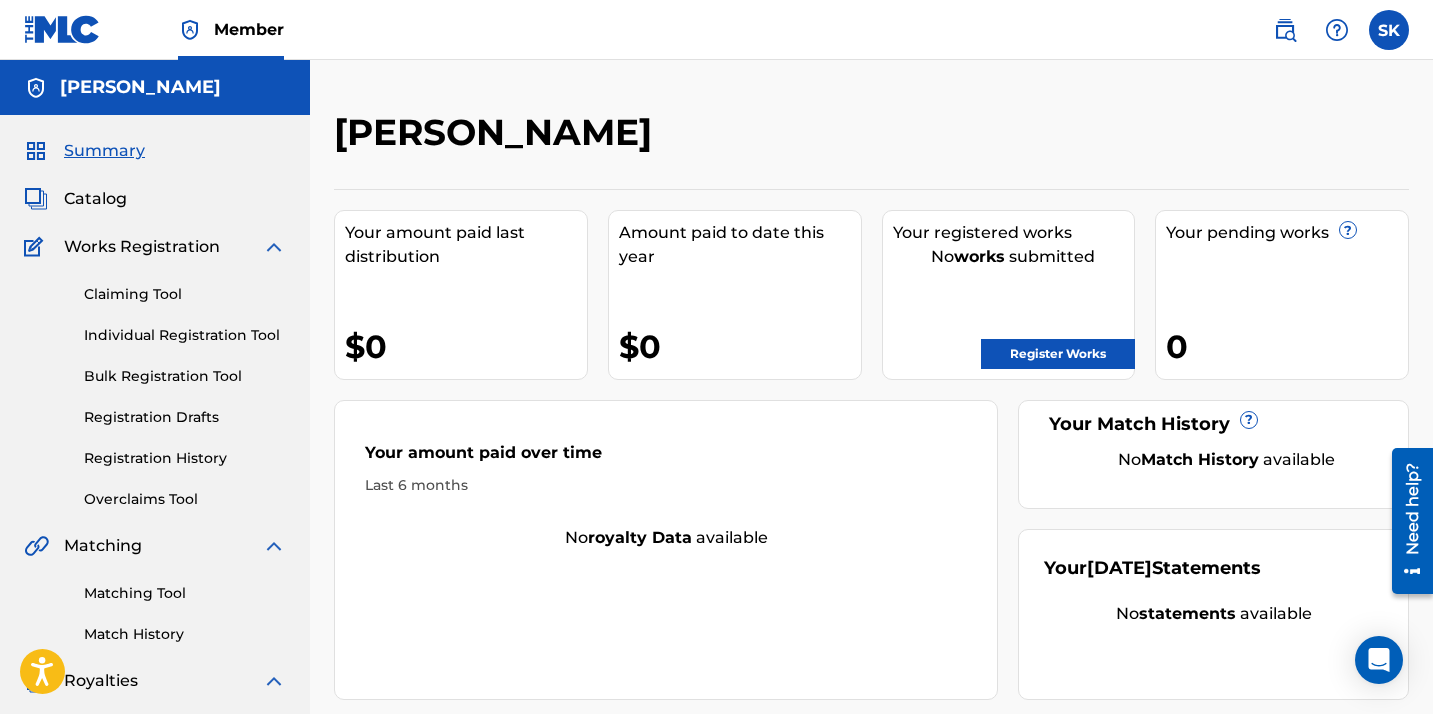 click at bounding box center (1389, 30) 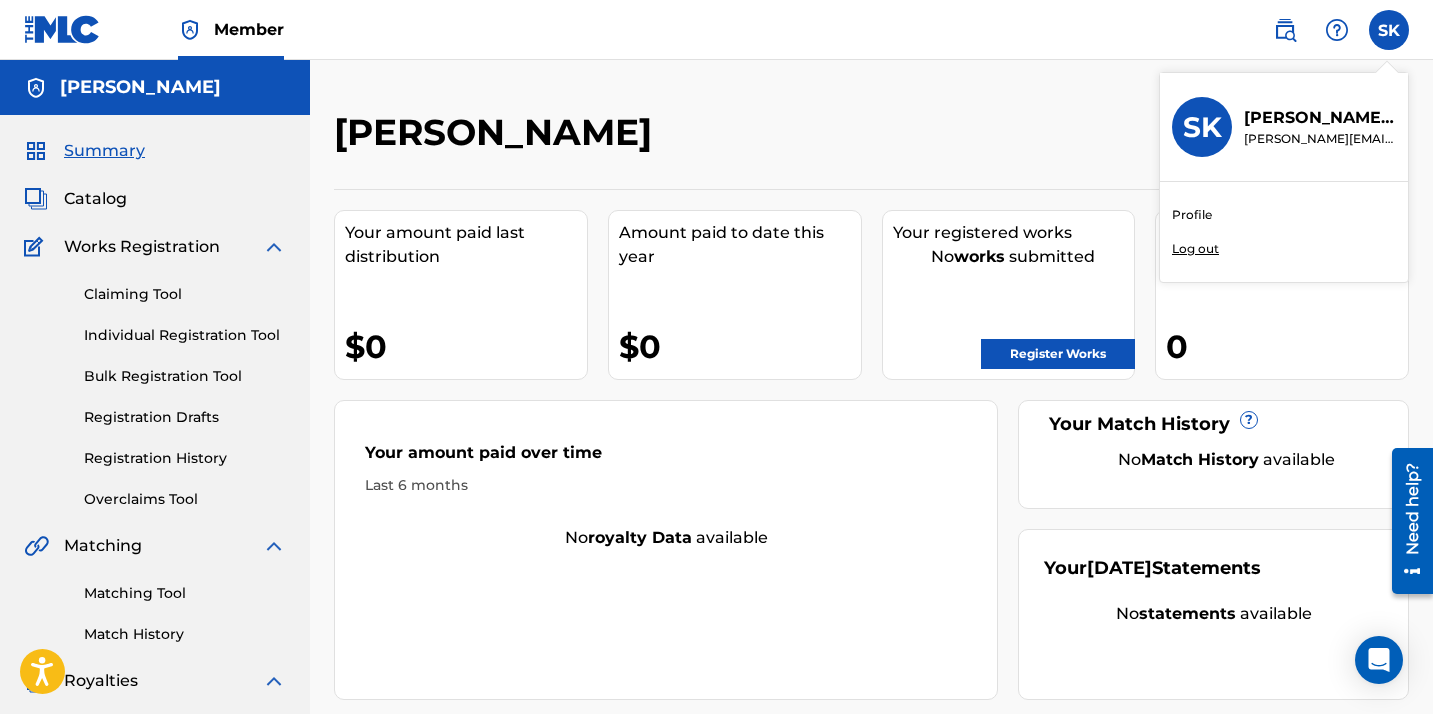 click at bounding box center [1337, 30] 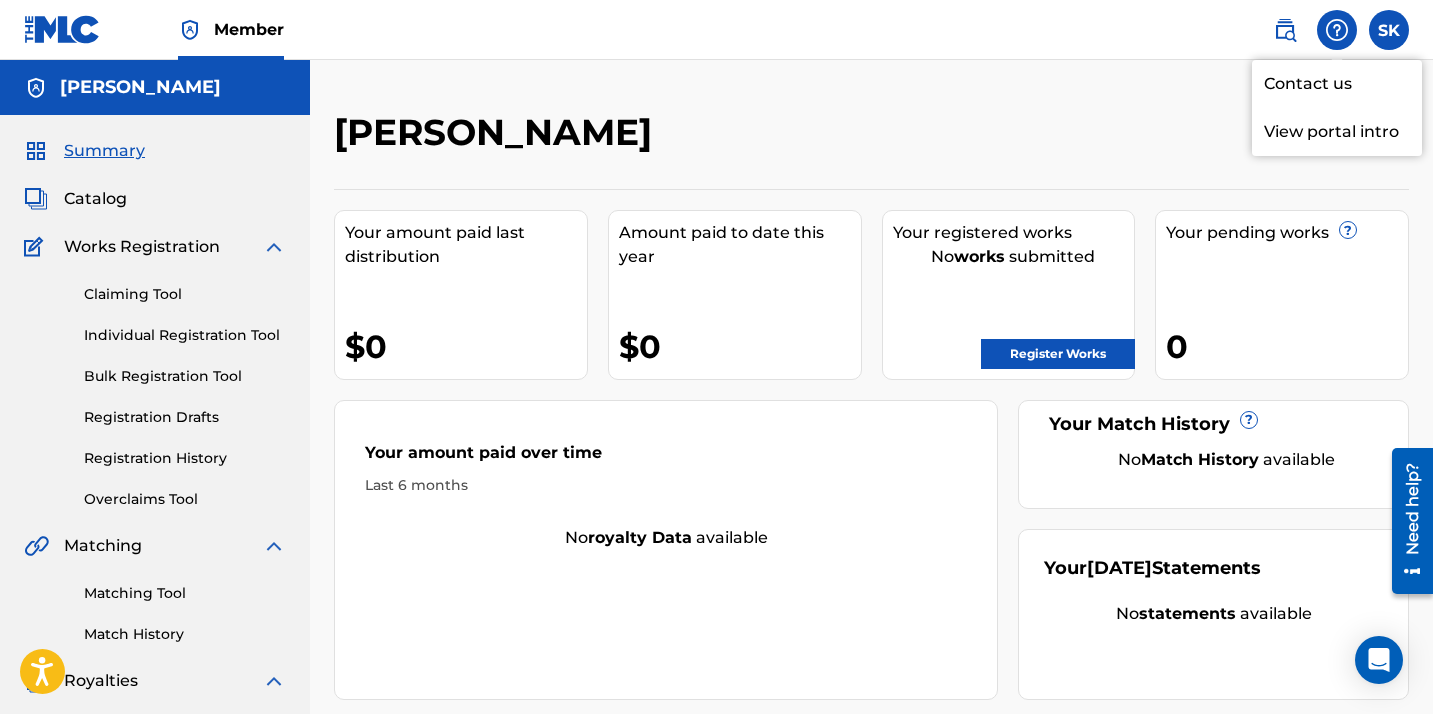 click at bounding box center (1285, 30) 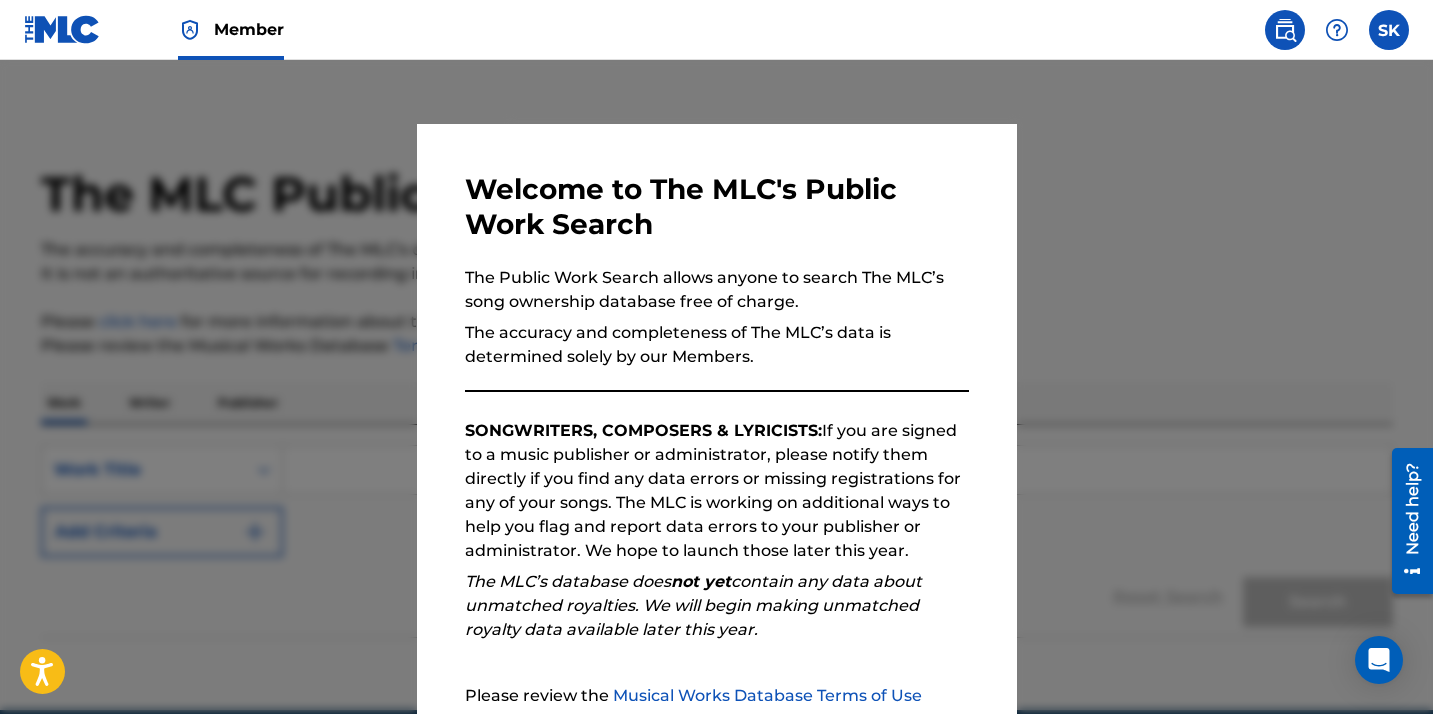 click on "Member SK [PERSON_NAME] [PERSON_NAME][EMAIL_ADDRESS][DOMAIN_NAME] Profile Log out" at bounding box center [716, 30] 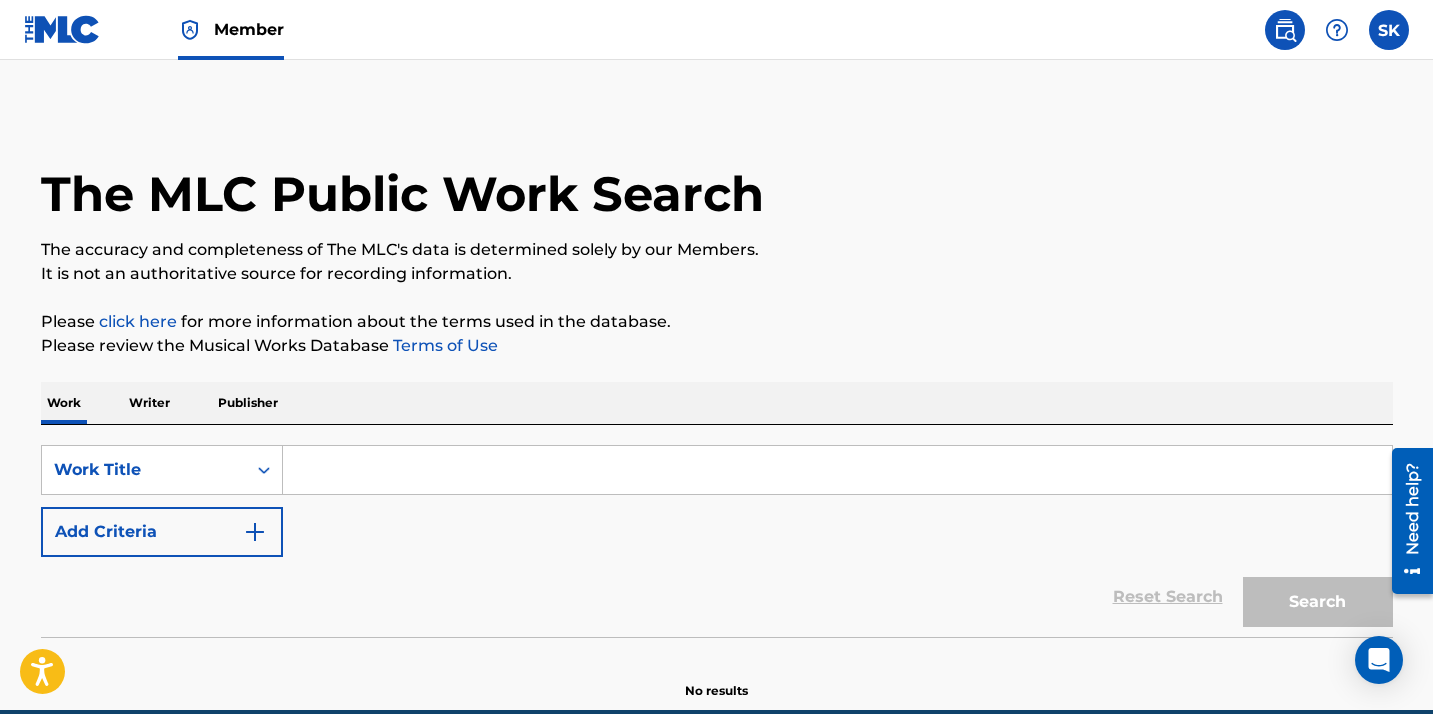scroll, scrollTop: 0, scrollLeft: 0, axis: both 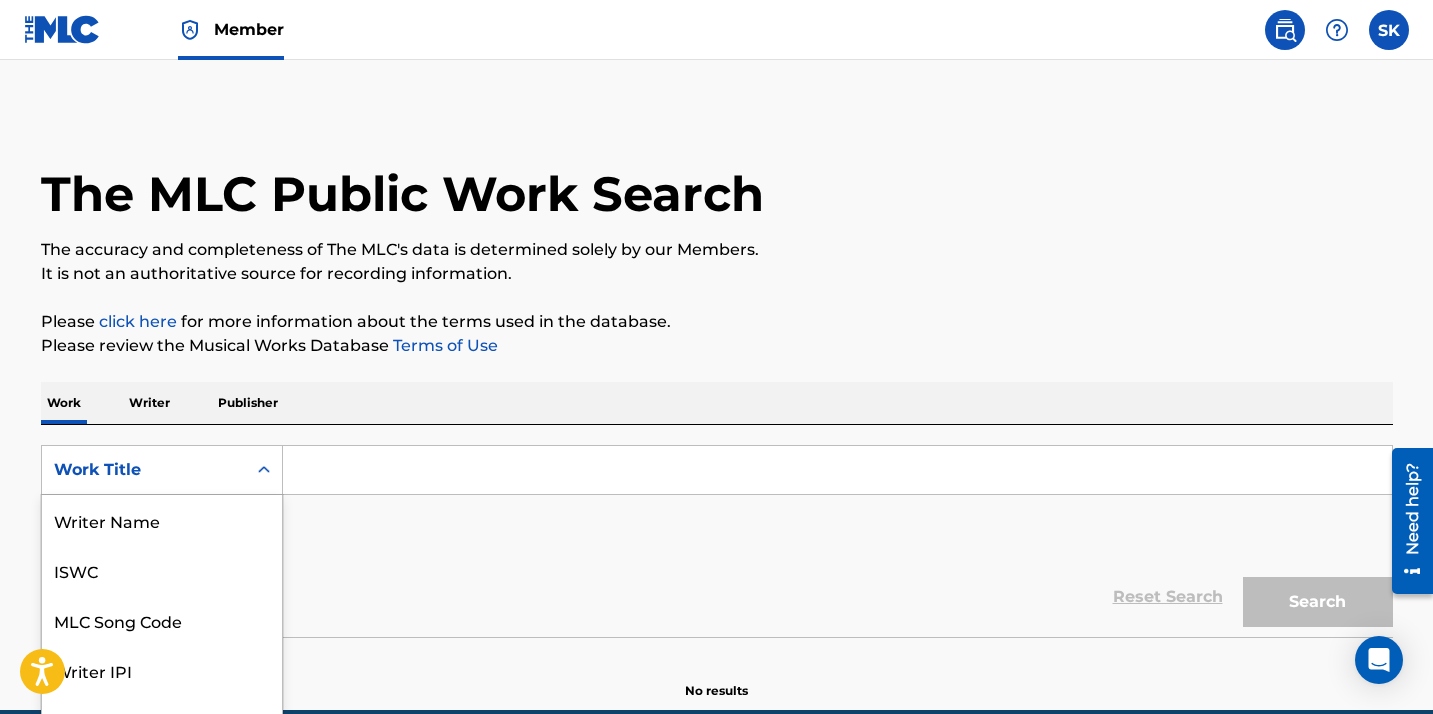 click on "Work Title selected, 8 of 8. 8 results available. Use Up and Down to choose options, press Enter to select the currently focused option, press Escape to exit the menu, press Tab to select the option and exit the menu. Work Title Writer Name ISWC MLC Song Code Writer IPI Publisher Name Publisher IPI MLC Publisher Number Work Title" at bounding box center [162, 470] 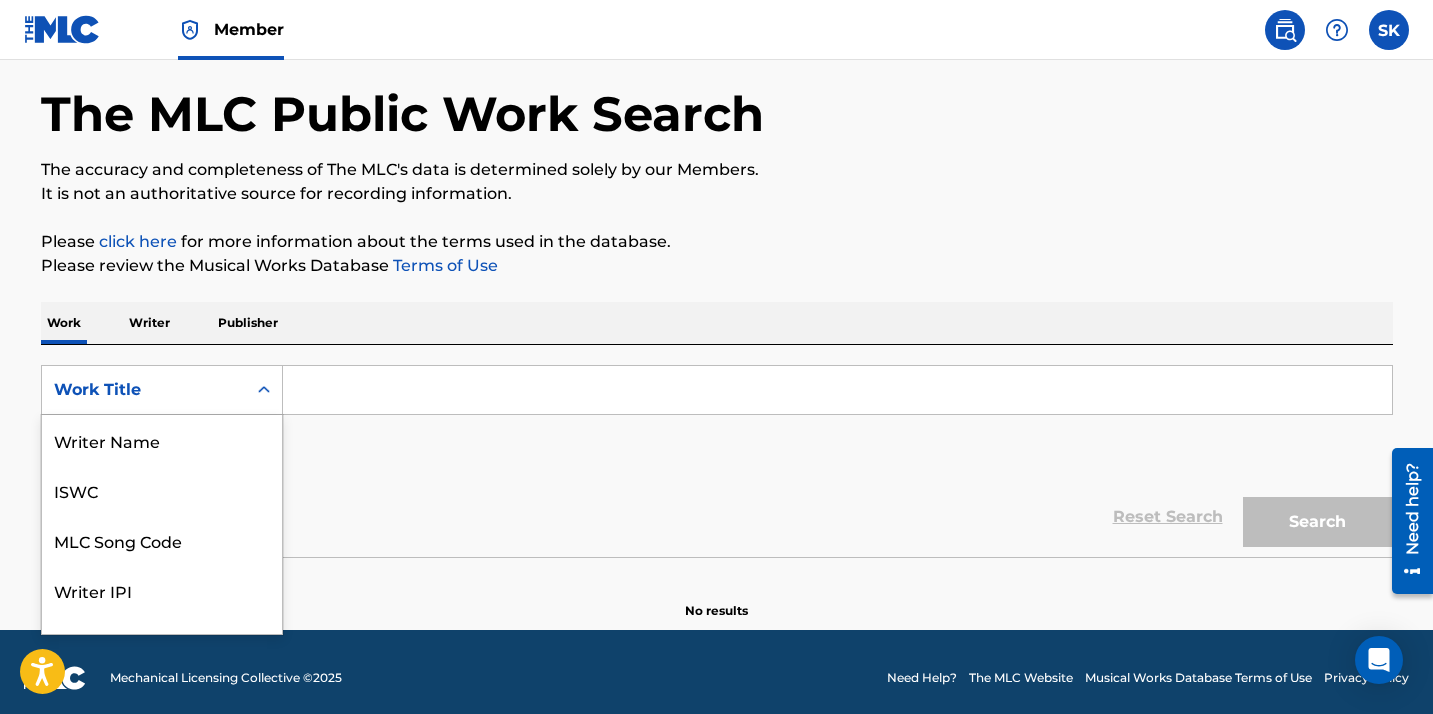 scroll, scrollTop: 100, scrollLeft: 0, axis: vertical 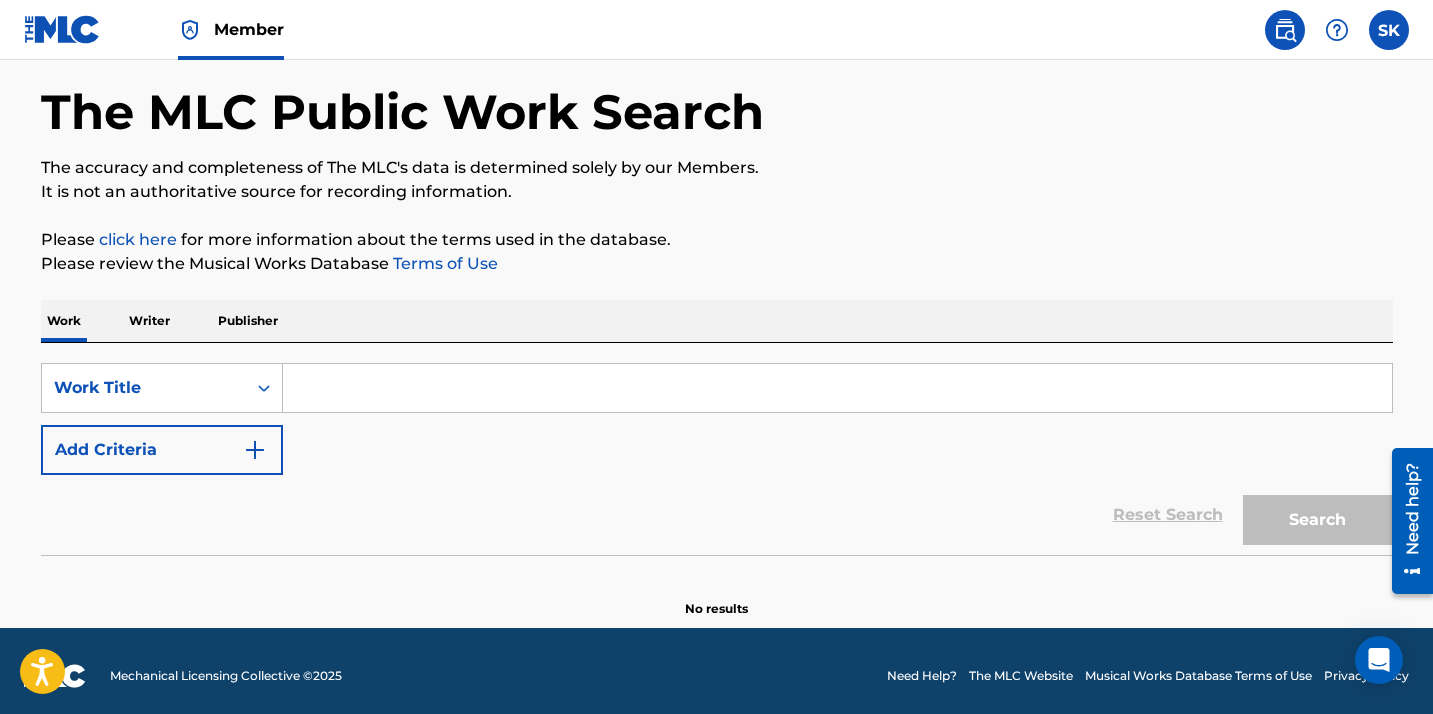 click at bounding box center [837, 388] 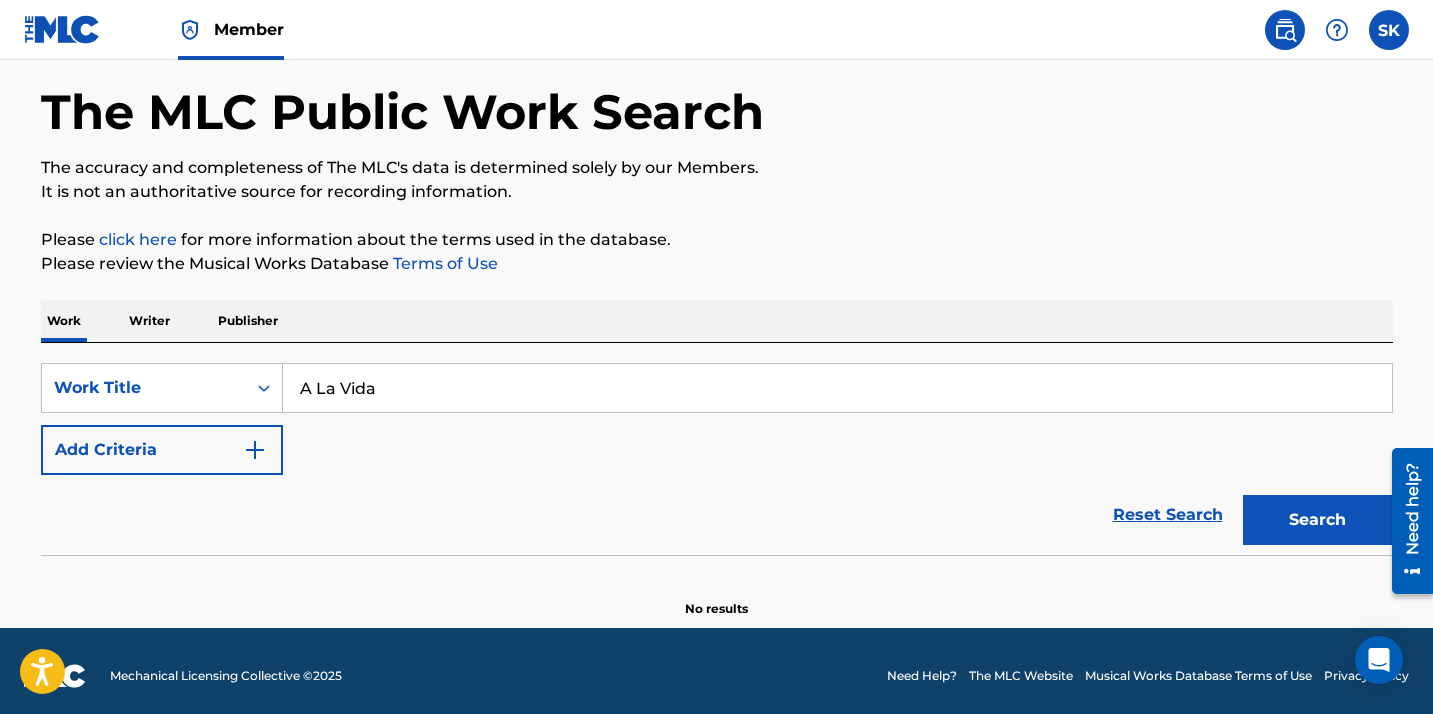 type on "A La Vida" 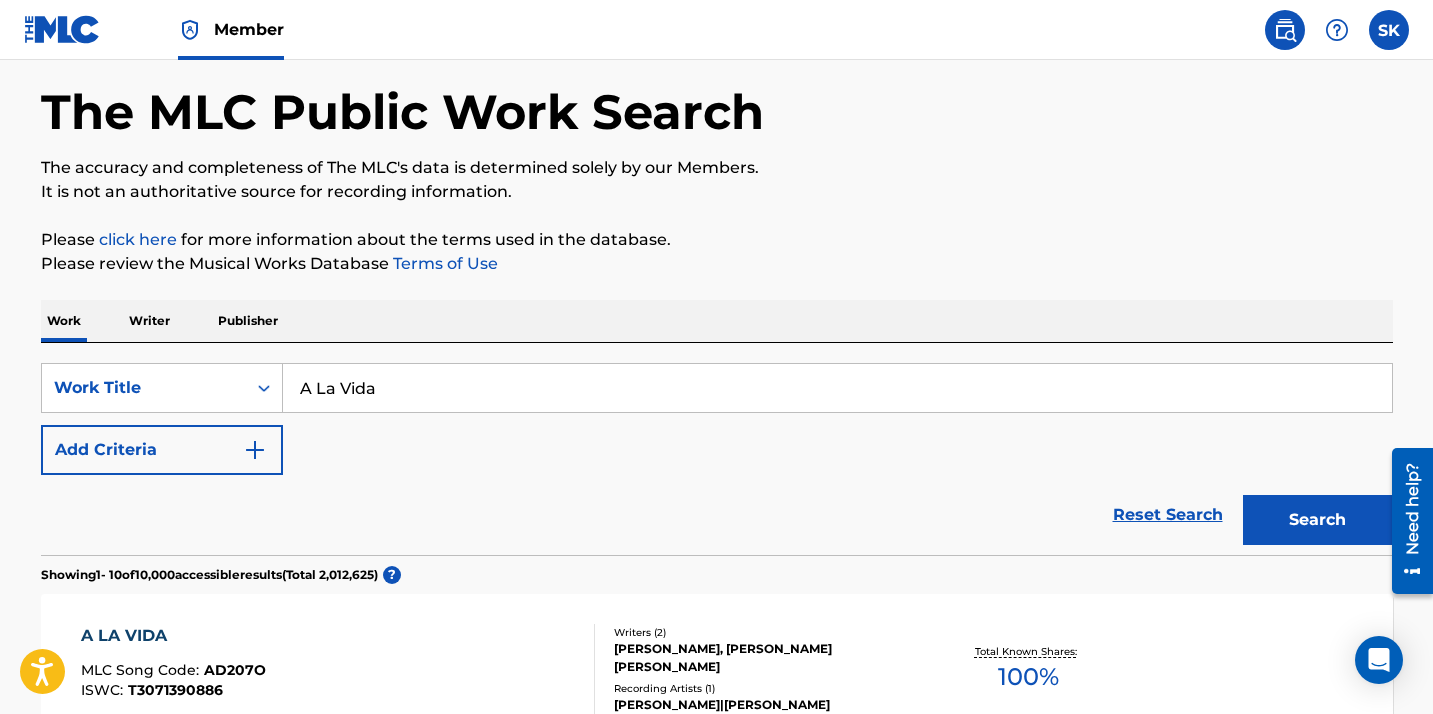 click on "Reset Search Search" at bounding box center [717, 515] 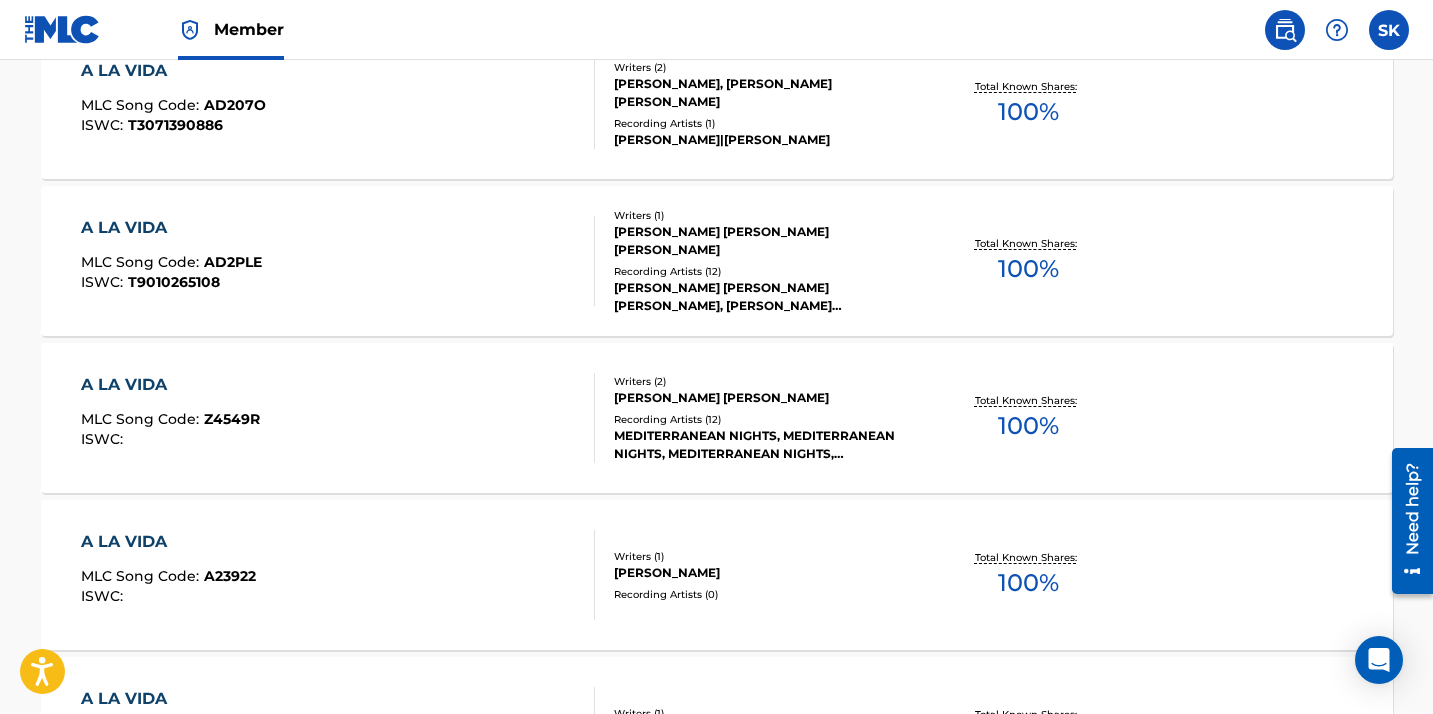 scroll, scrollTop: 646, scrollLeft: 0, axis: vertical 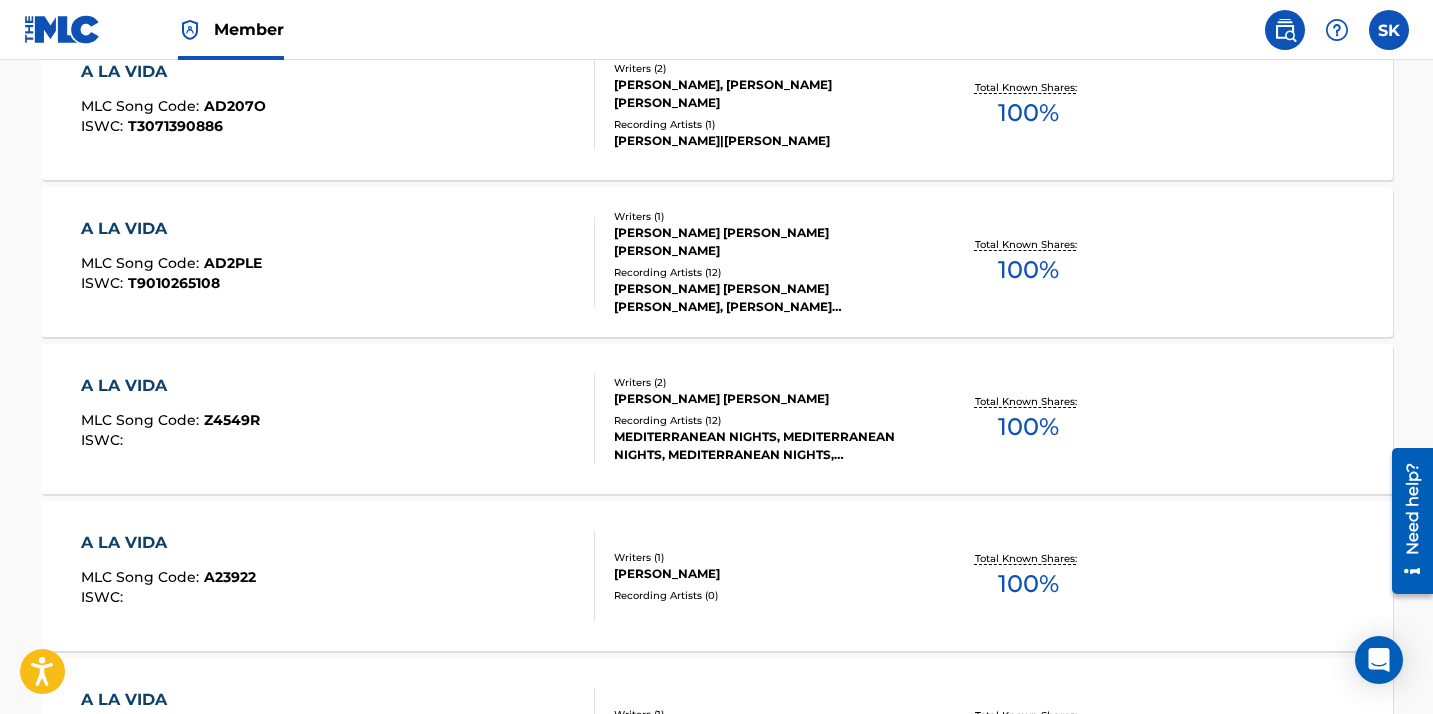 click on "Z4549R" at bounding box center [232, 420] 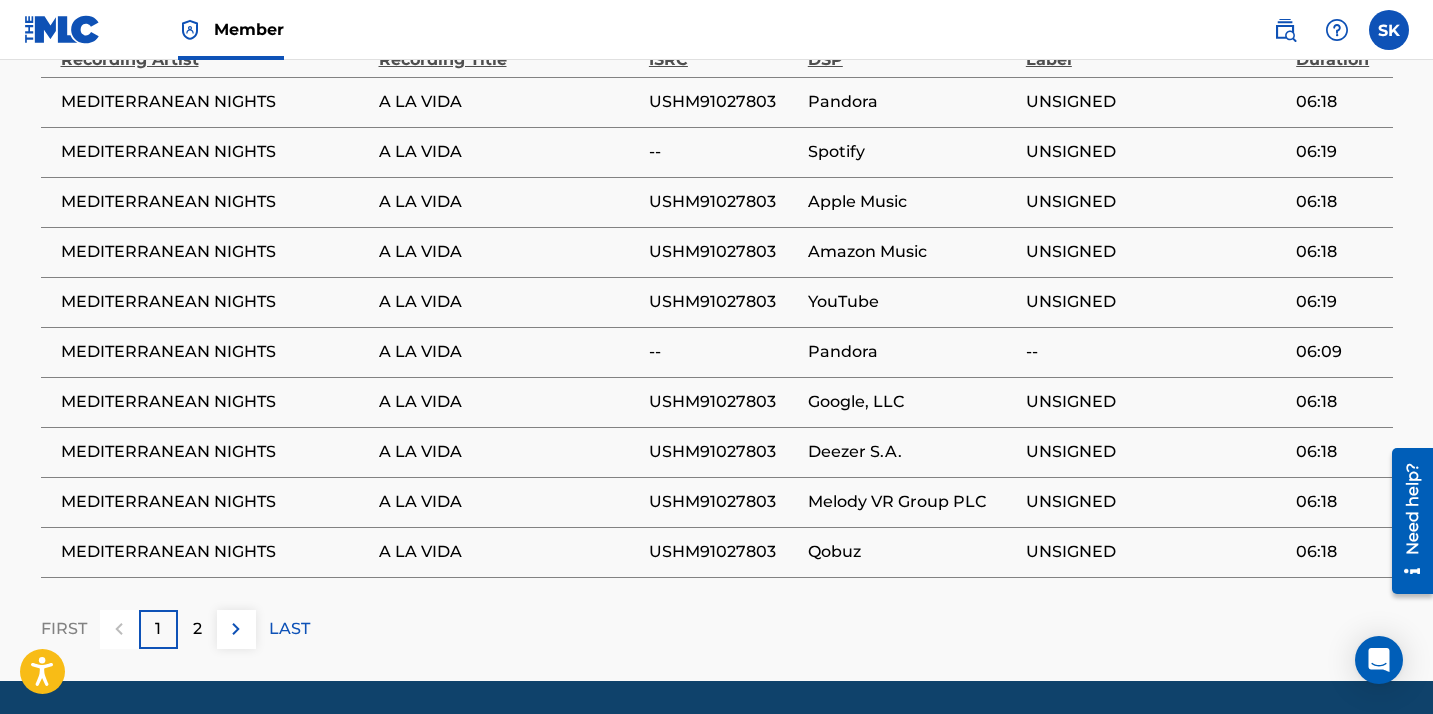 scroll, scrollTop: 1558, scrollLeft: 0, axis: vertical 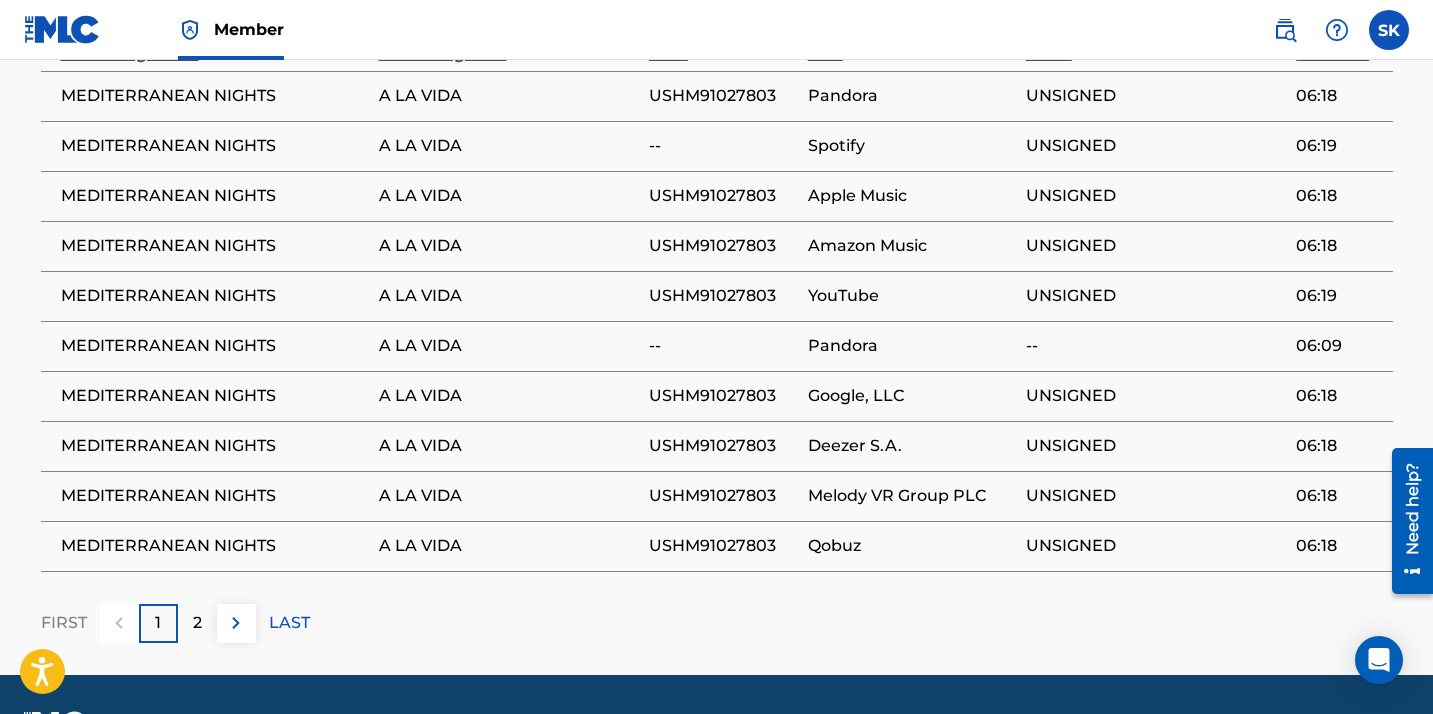 click on "2" at bounding box center (197, 623) 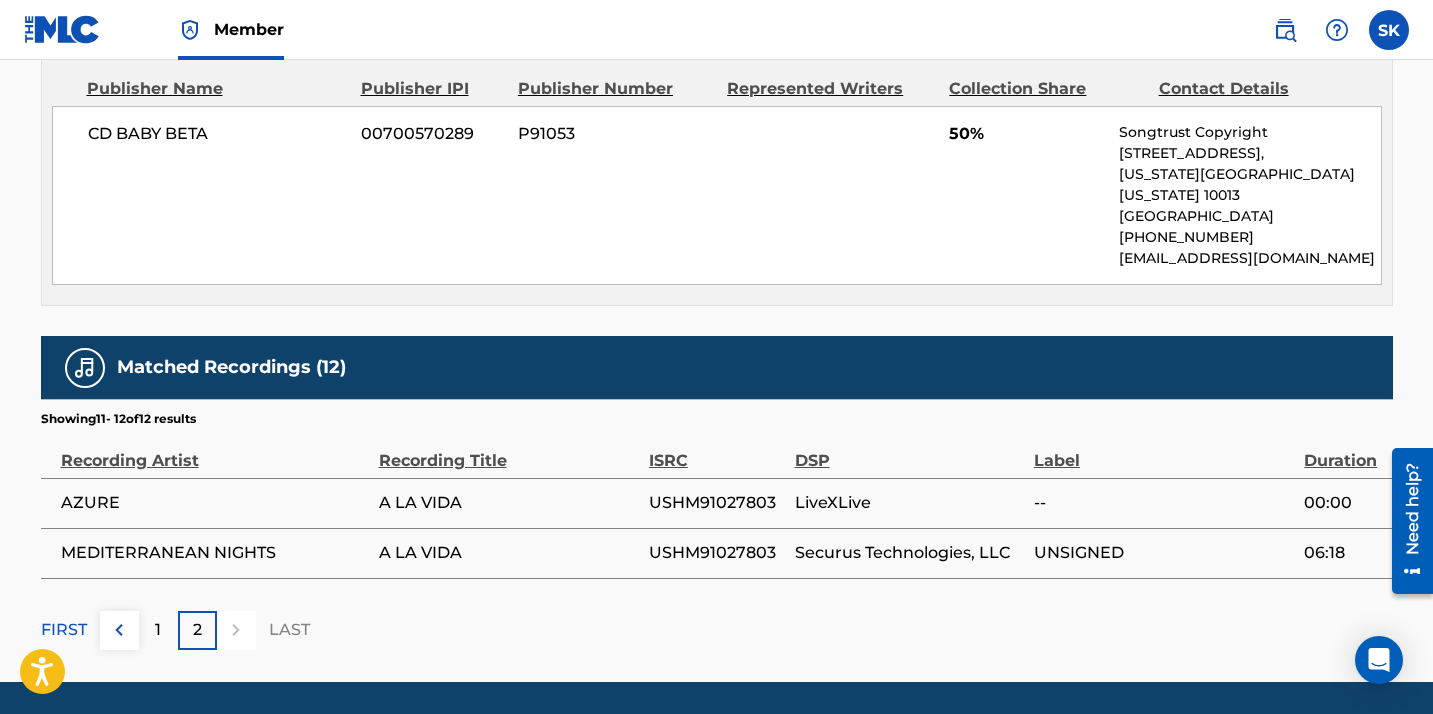scroll, scrollTop: 1194, scrollLeft: 0, axis: vertical 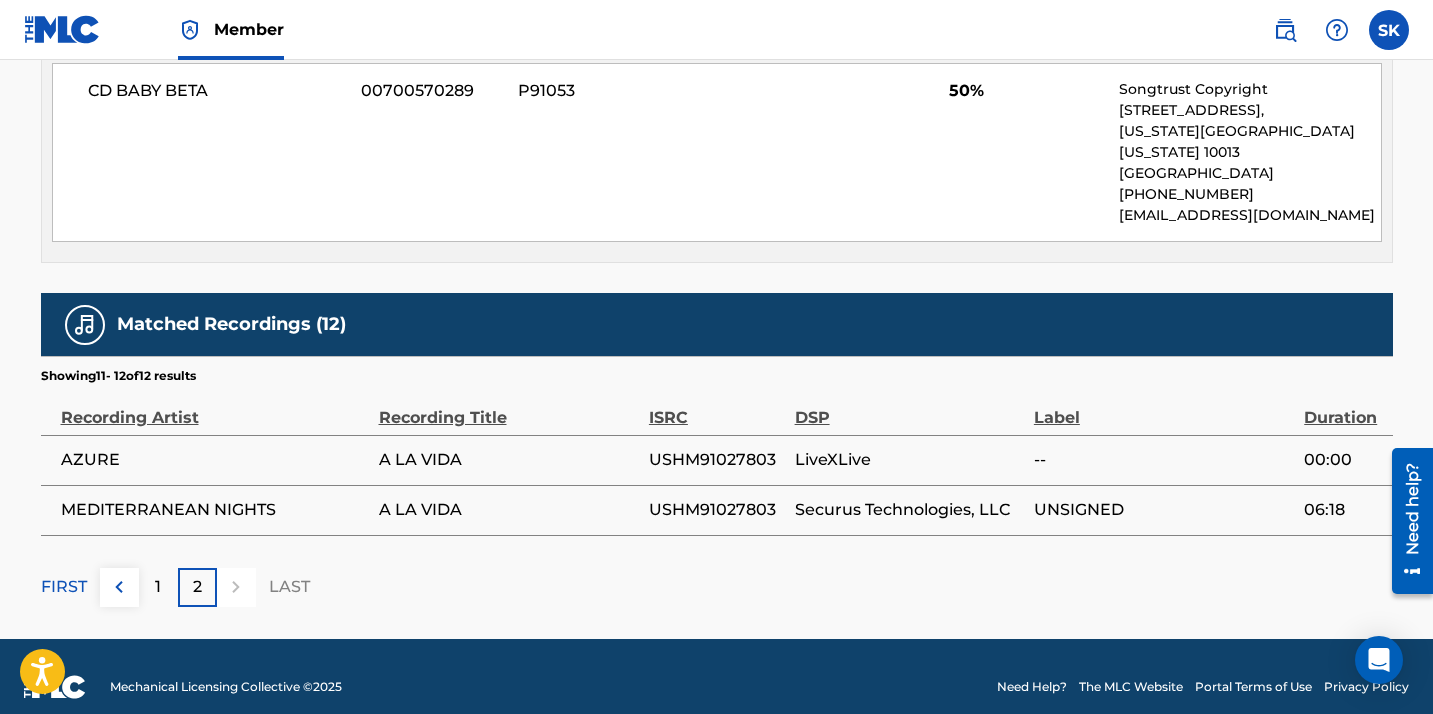 click on "1" at bounding box center [158, 587] 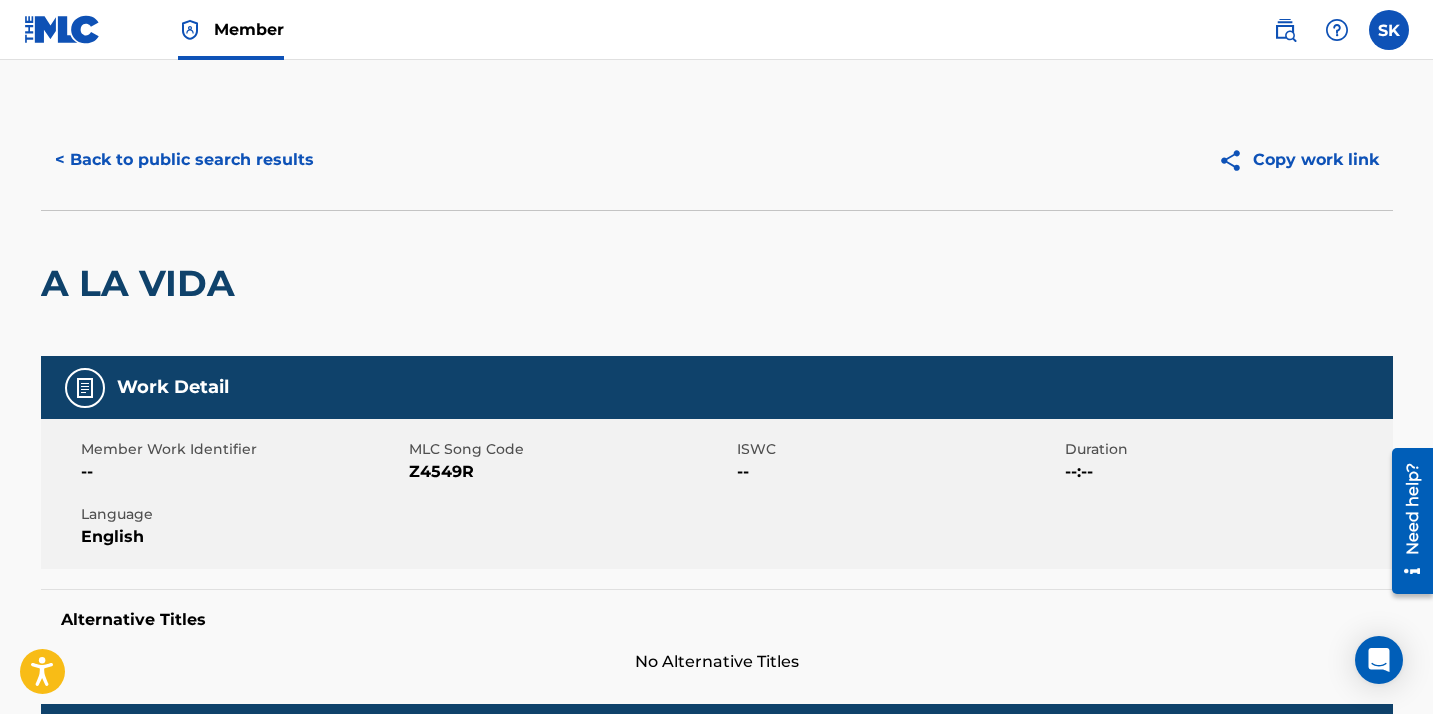 scroll, scrollTop: 0, scrollLeft: 0, axis: both 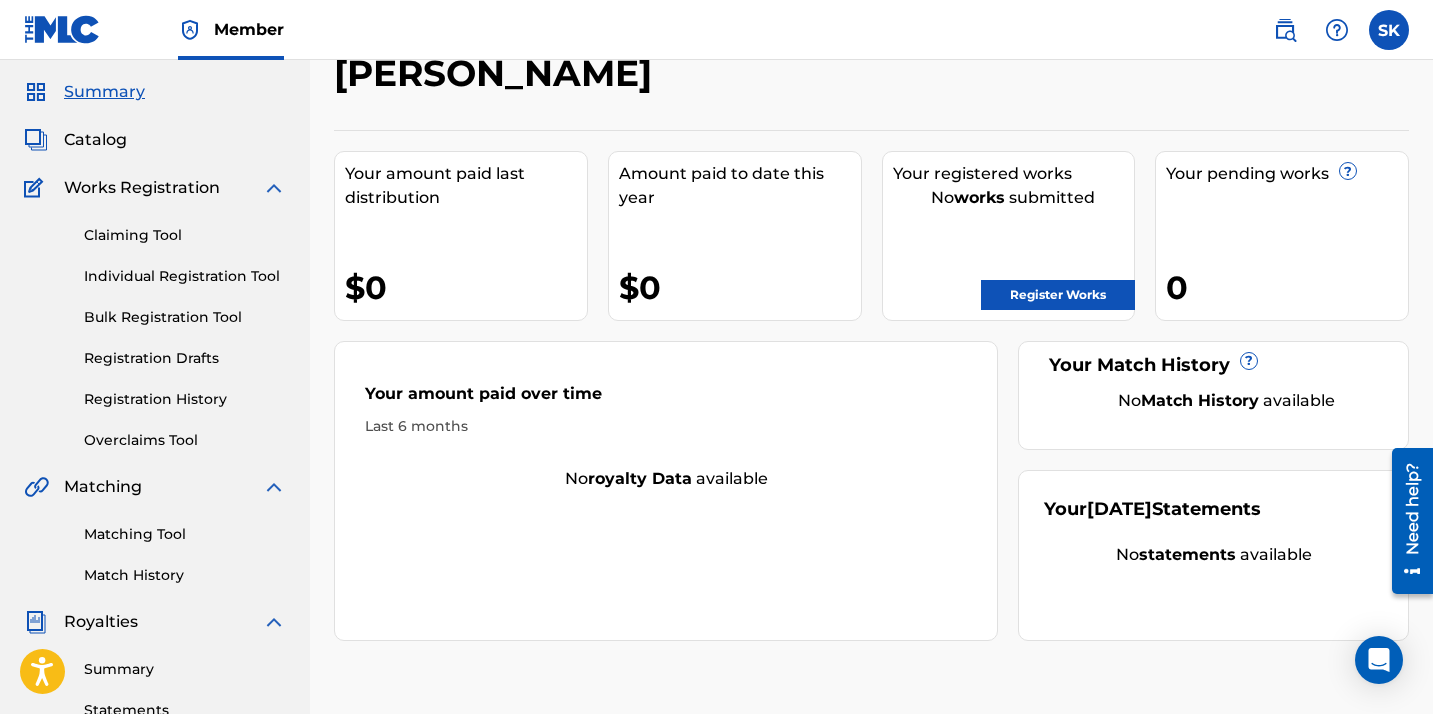 click on "Claiming Tool" at bounding box center [185, 235] 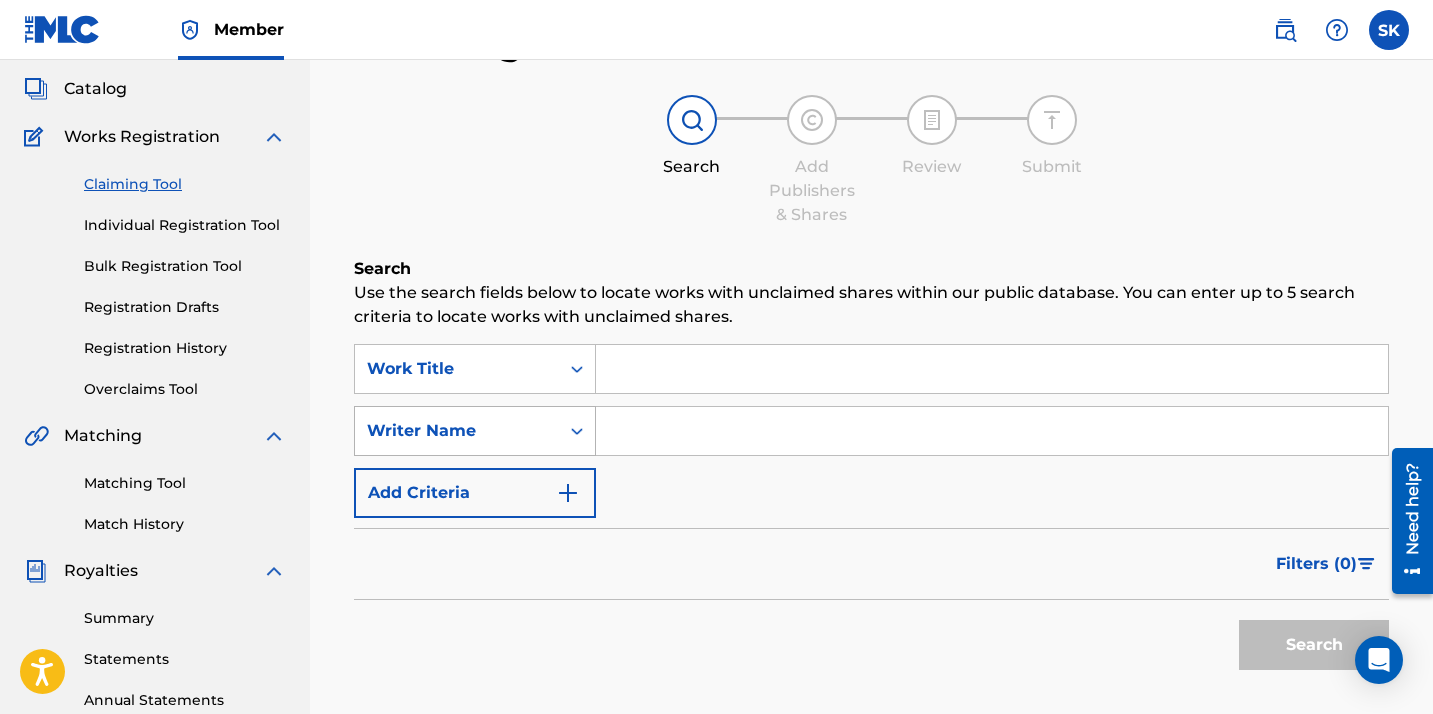 scroll, scrollTop: 79, scrollLeft: 0, axis: vertical 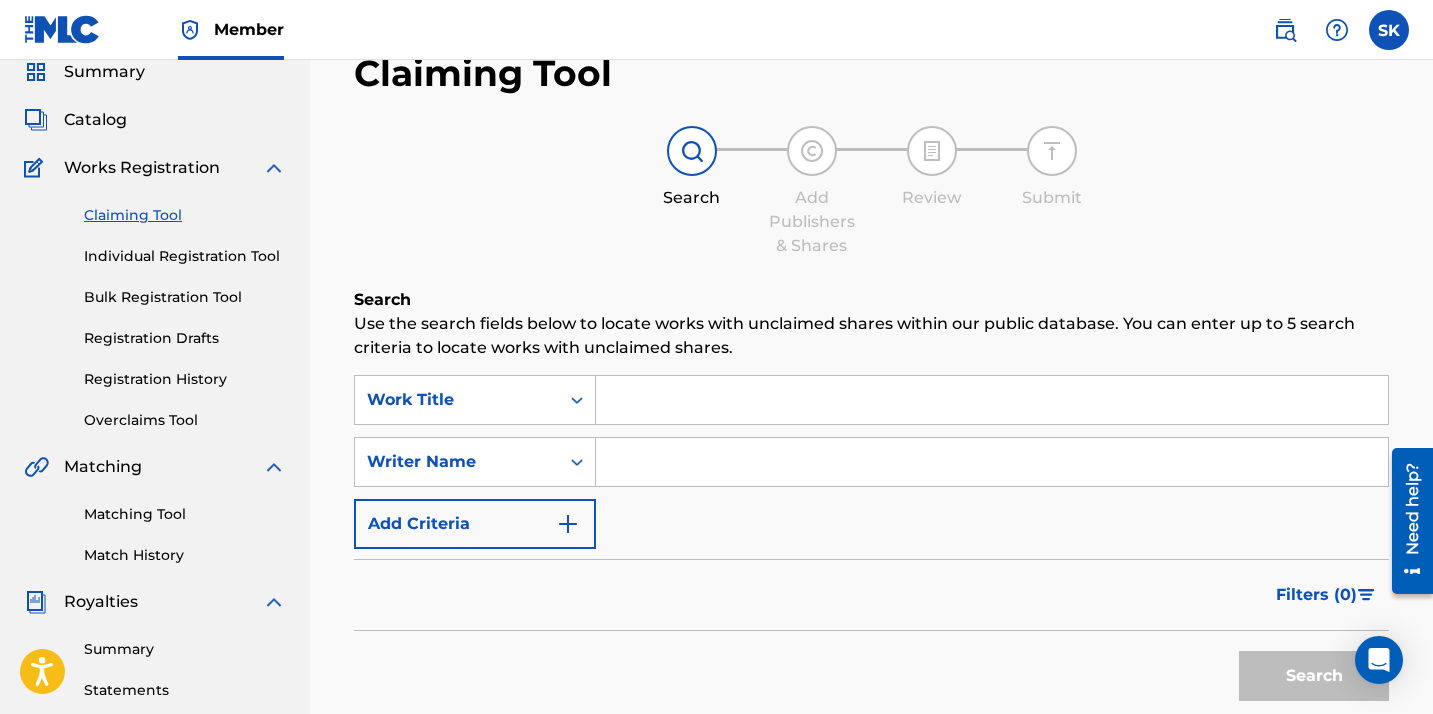 click at bounding box center [992, 400] 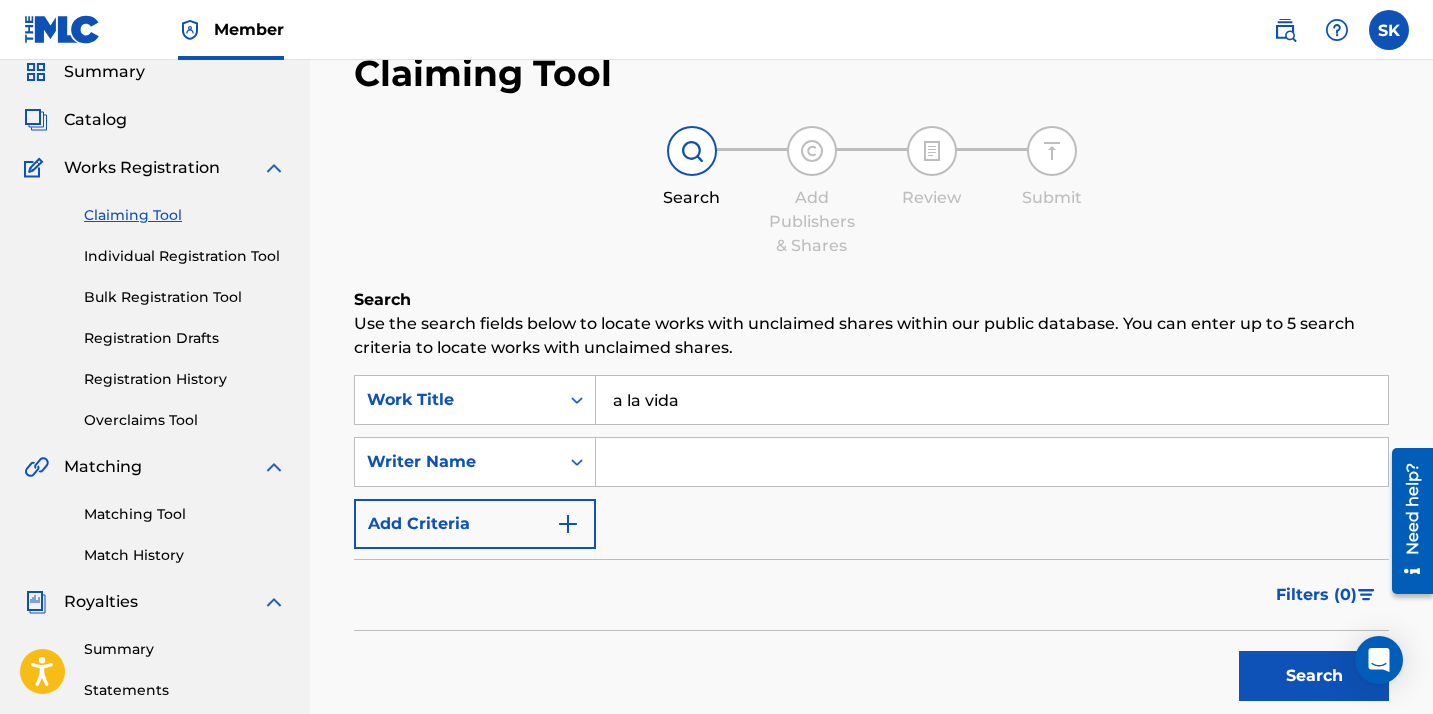 click on "Search" at bounding box center [1314, 676] 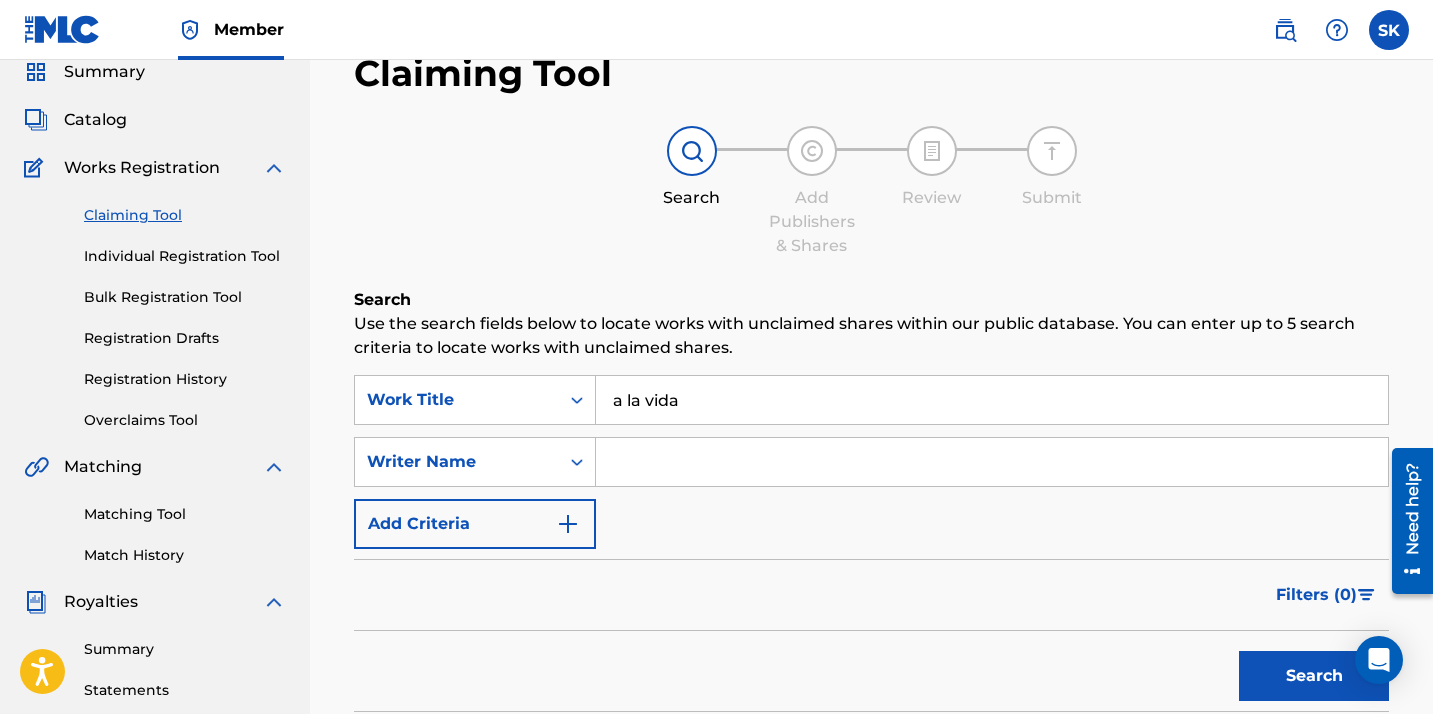 click on "Search" at bounding box center (1314, 676) 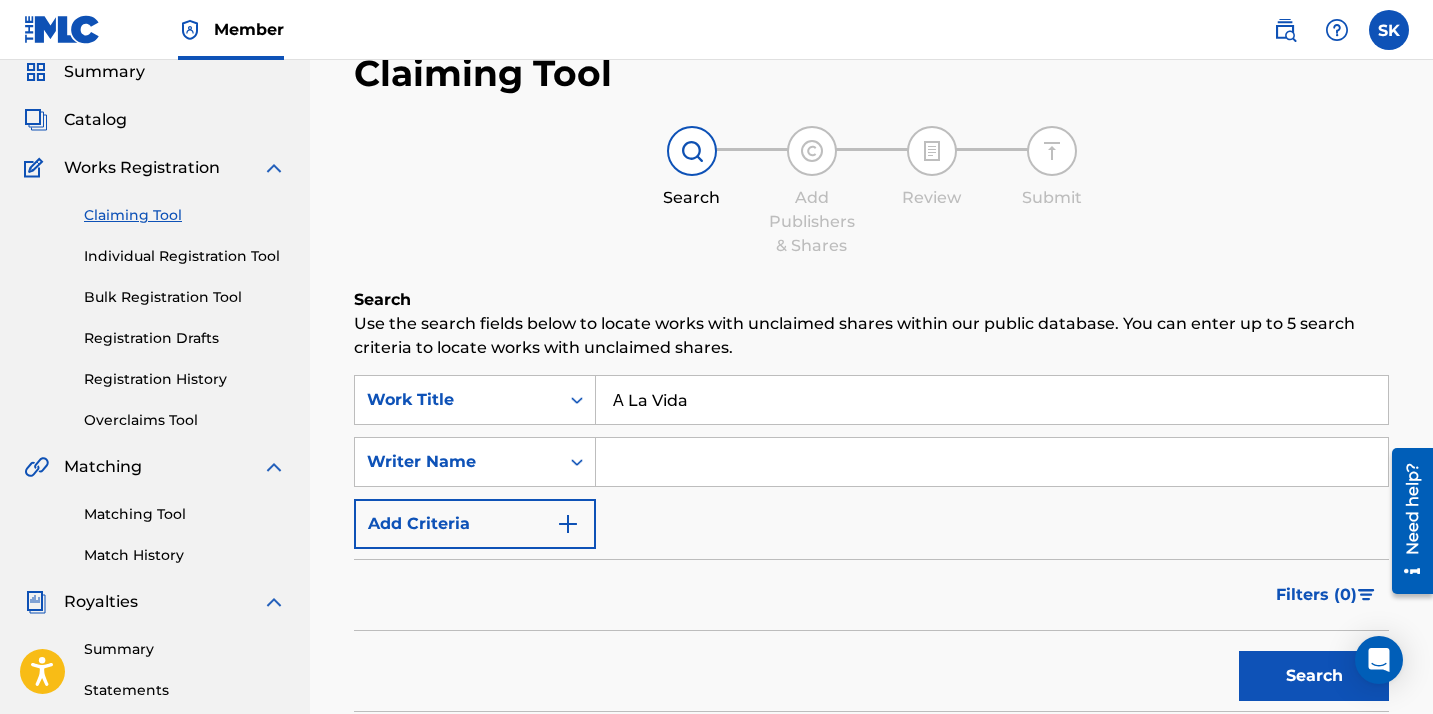 click on "А La Vida" at bounding box center (992, 400) 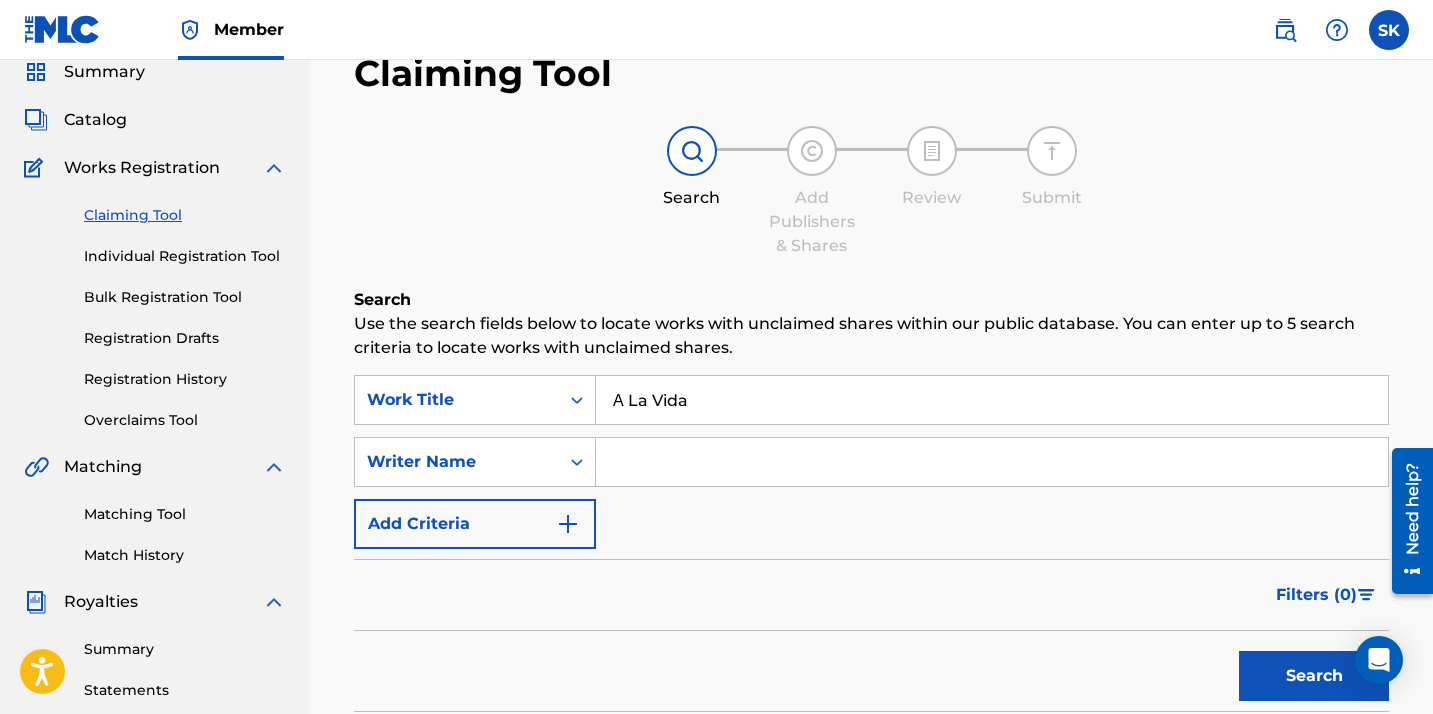 type on "А La Vida" 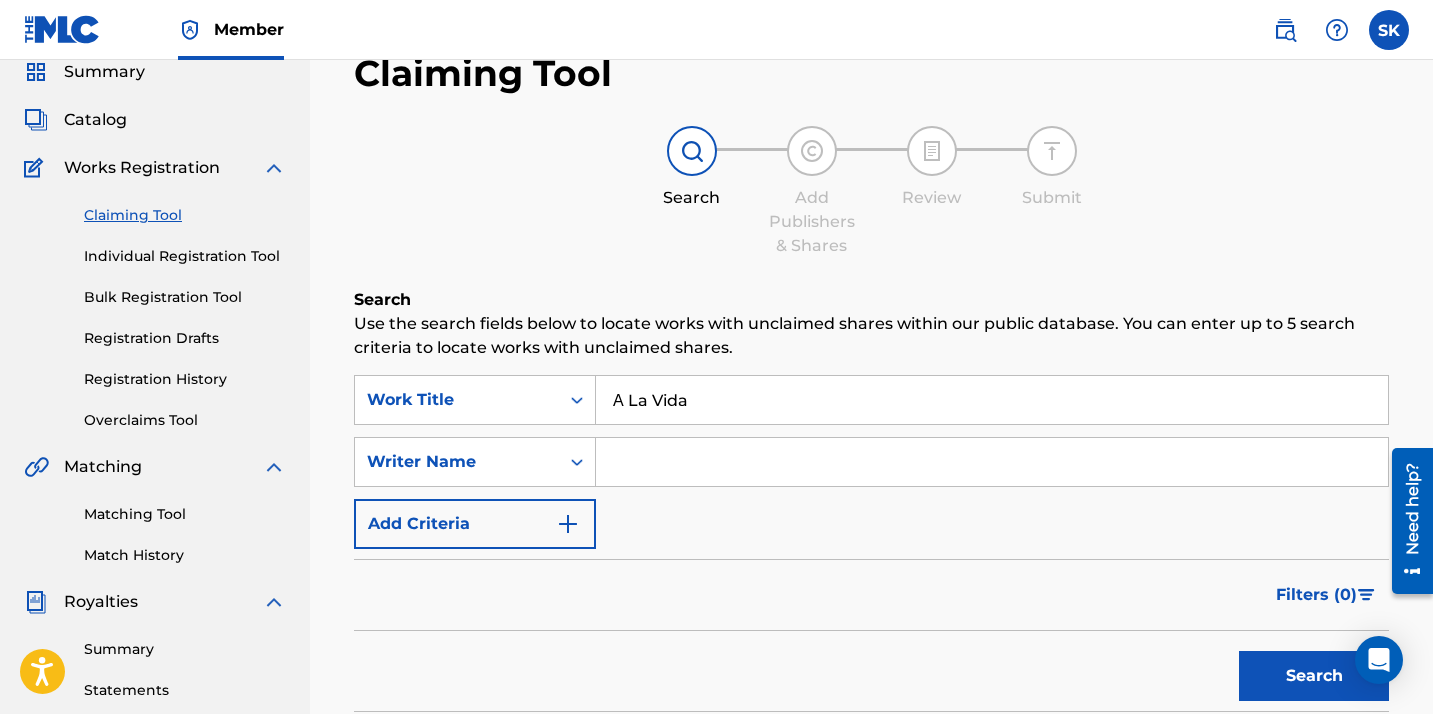 click at bounding box center (992, 462) 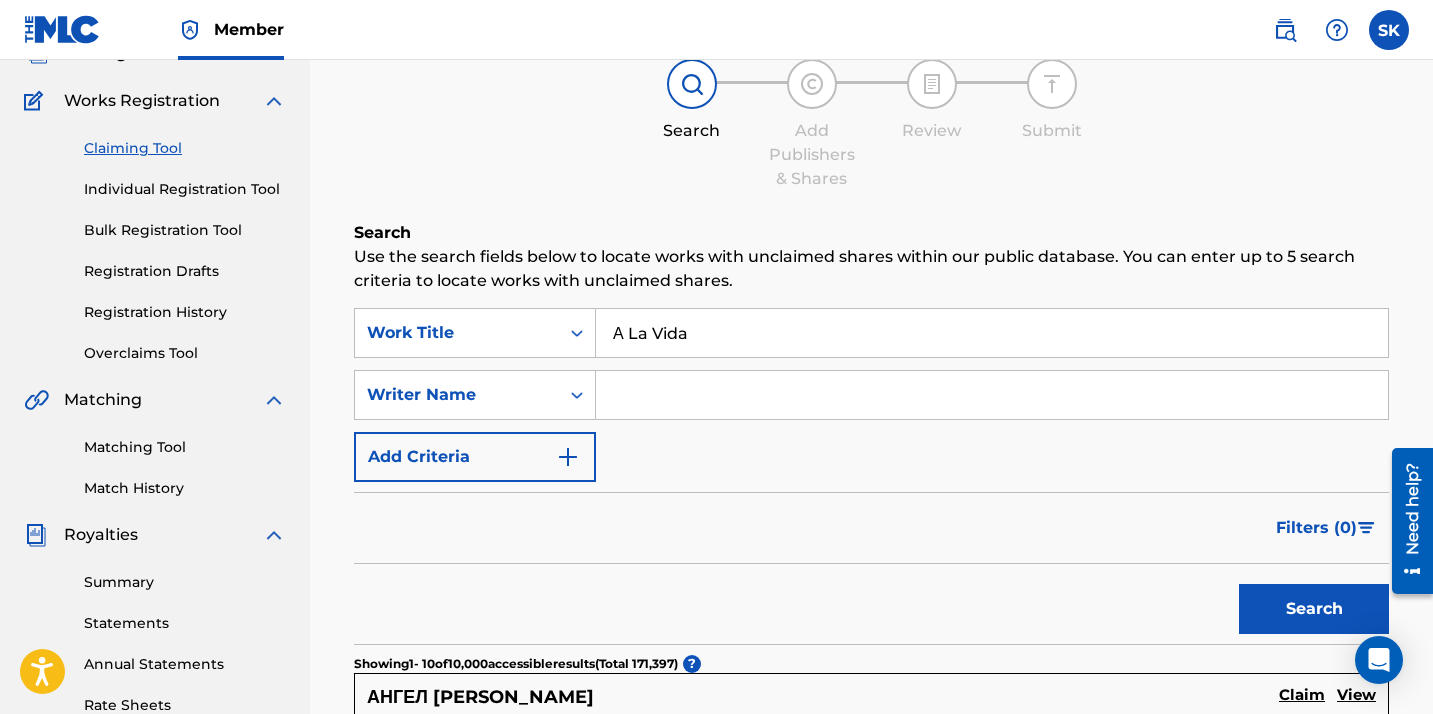 scroll, scrollTop: 79, scrollLeft: 0, axis: vertical 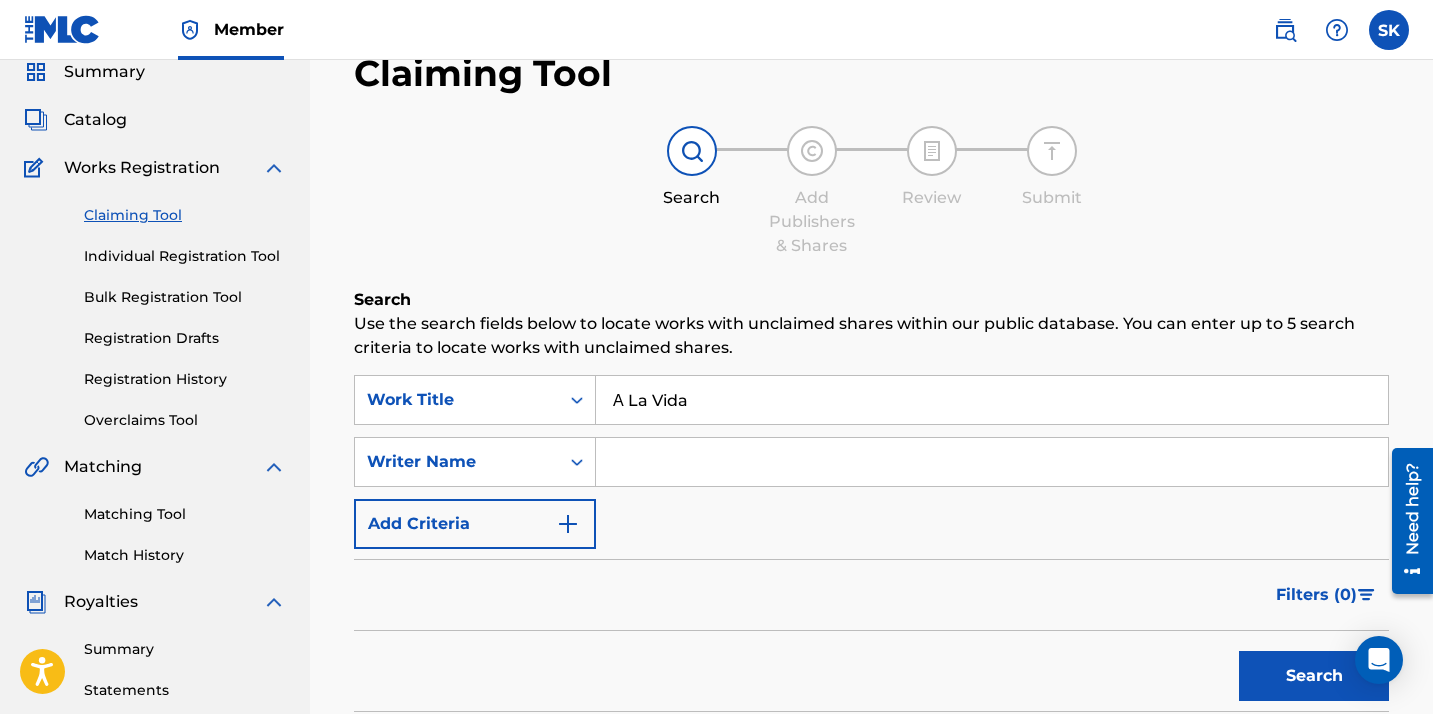 click on "Search" at bounding box center (1314, 676) 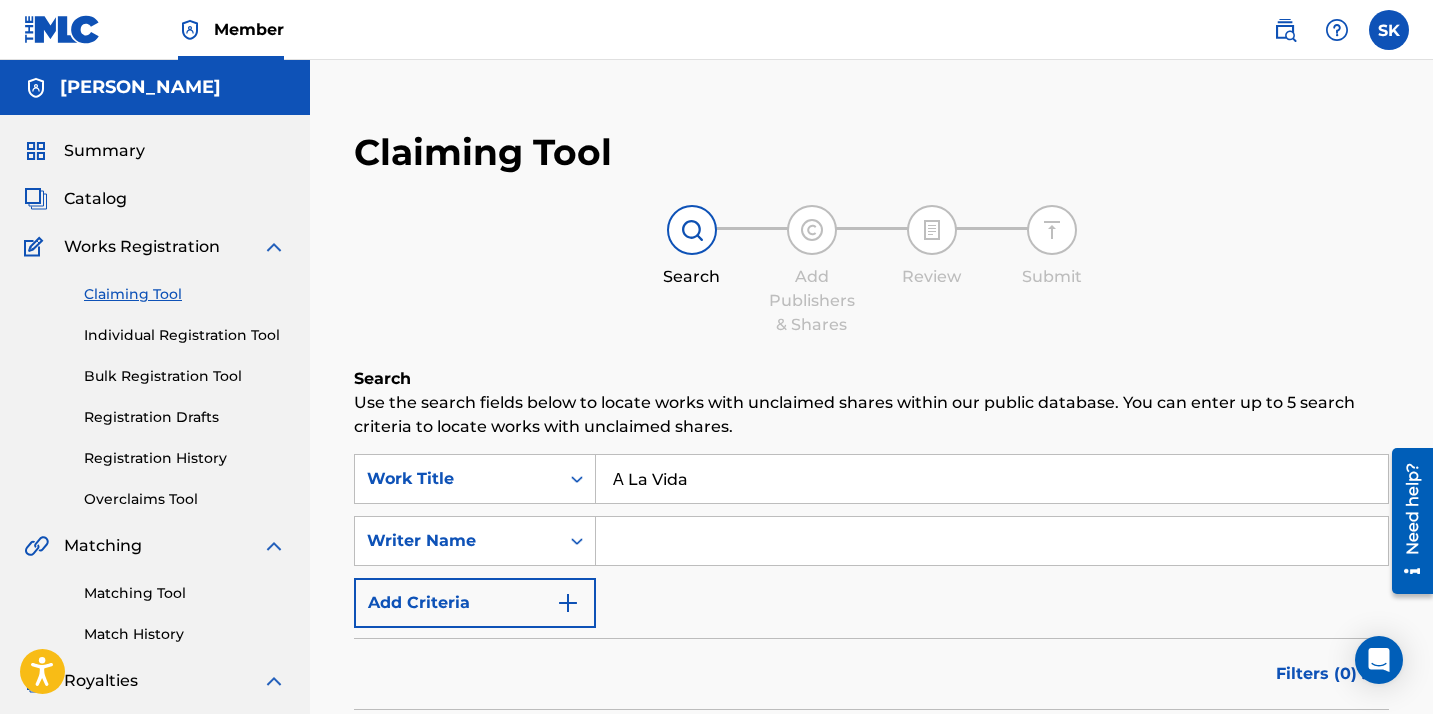 scroll, scrollTop: 0, scrollLeft: 0, axis: both 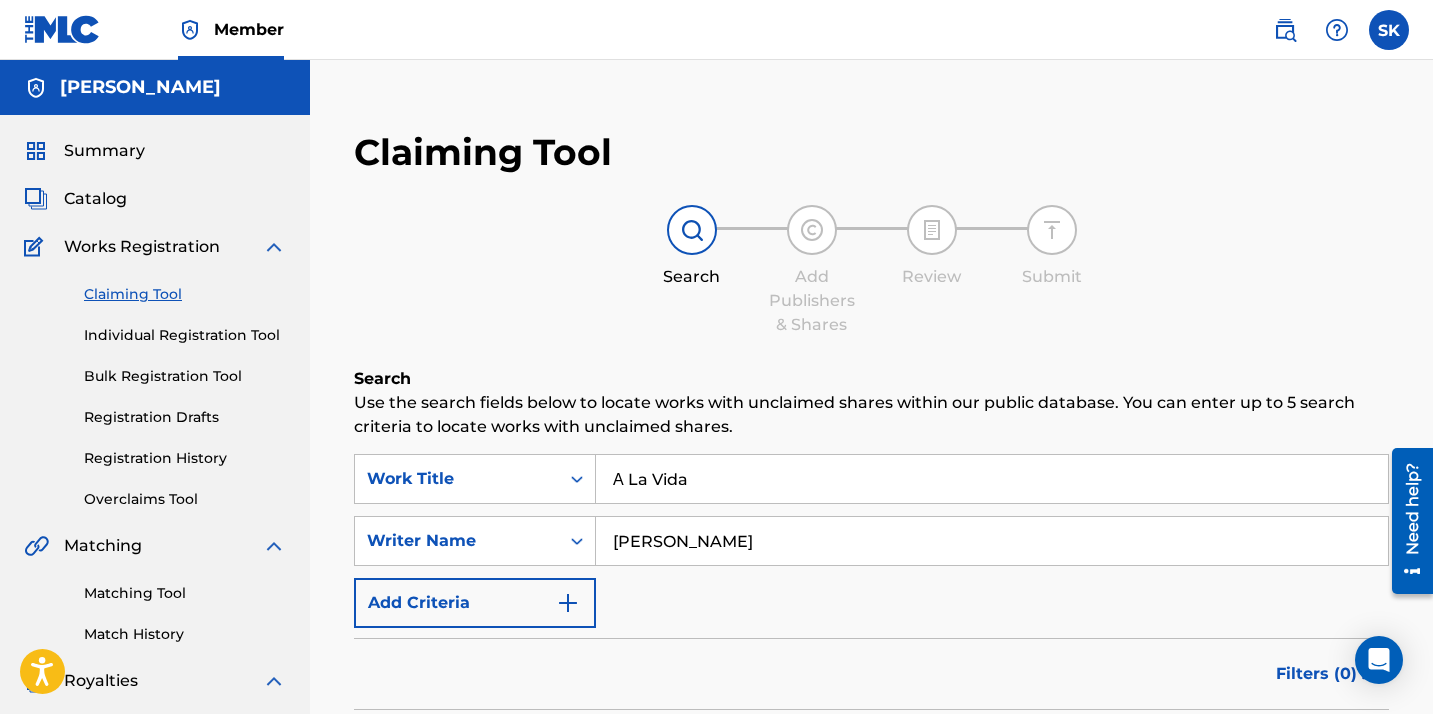 click on "Search" at bounding box center [1314, 755] 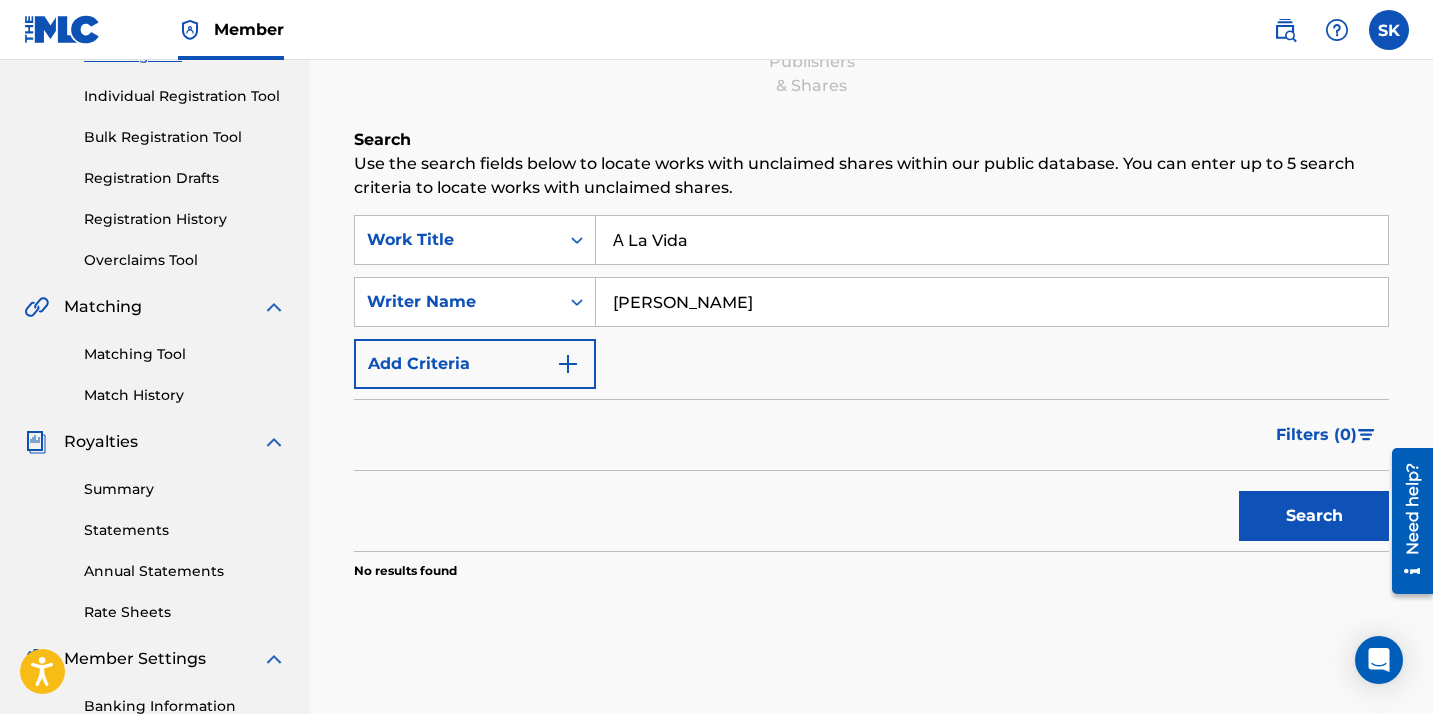 scroll, scrollTop: 238, scrollLeft: 0, axis: vertical 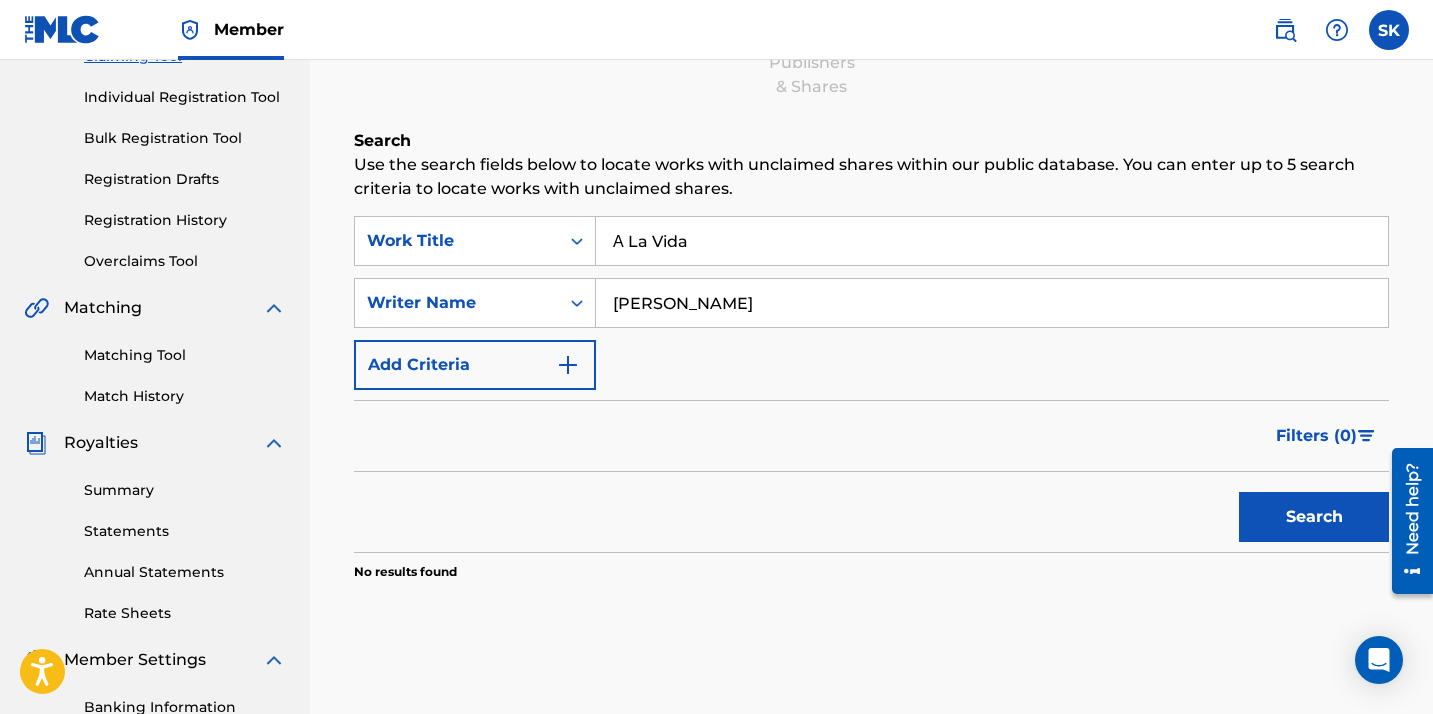 click on "[PERSON_NAME]" at bounding box center [992, 303] 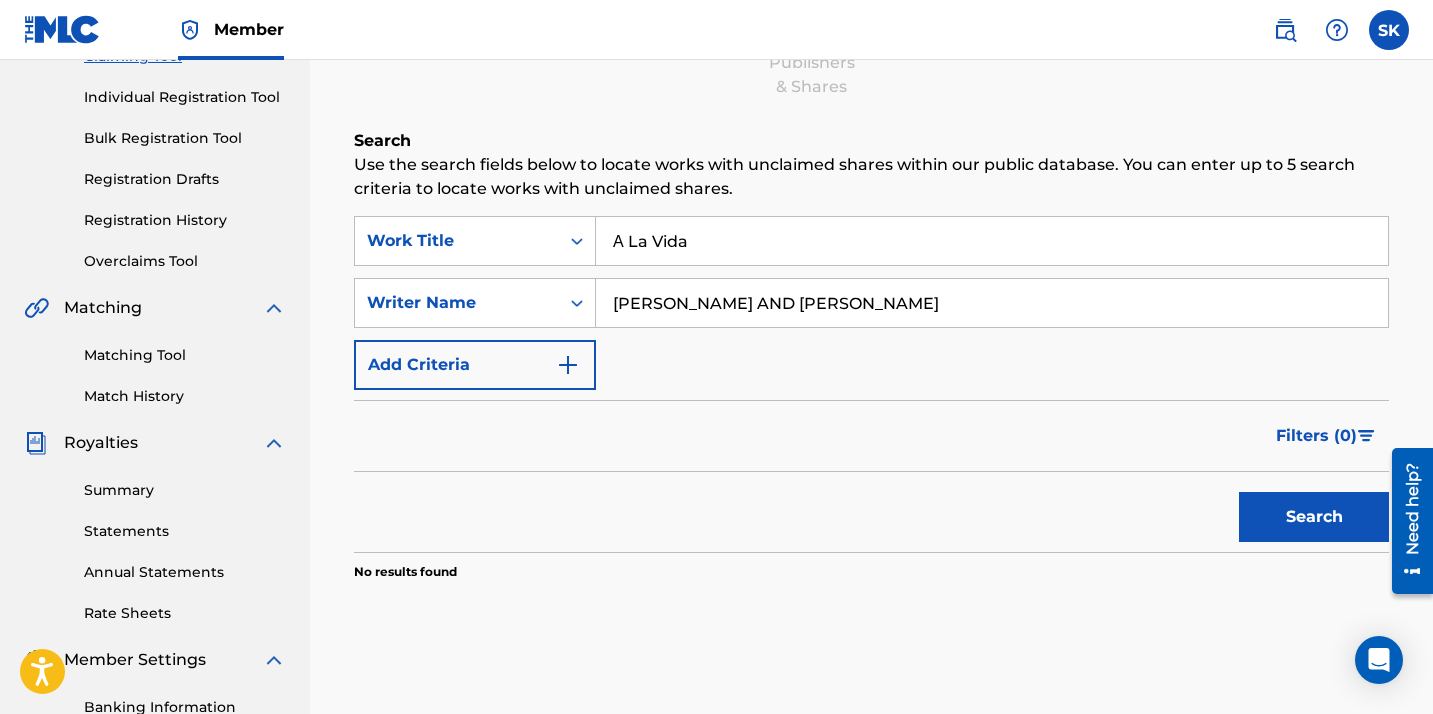 type on "[PERSON_NAME] AND [PERSON_NAME]" 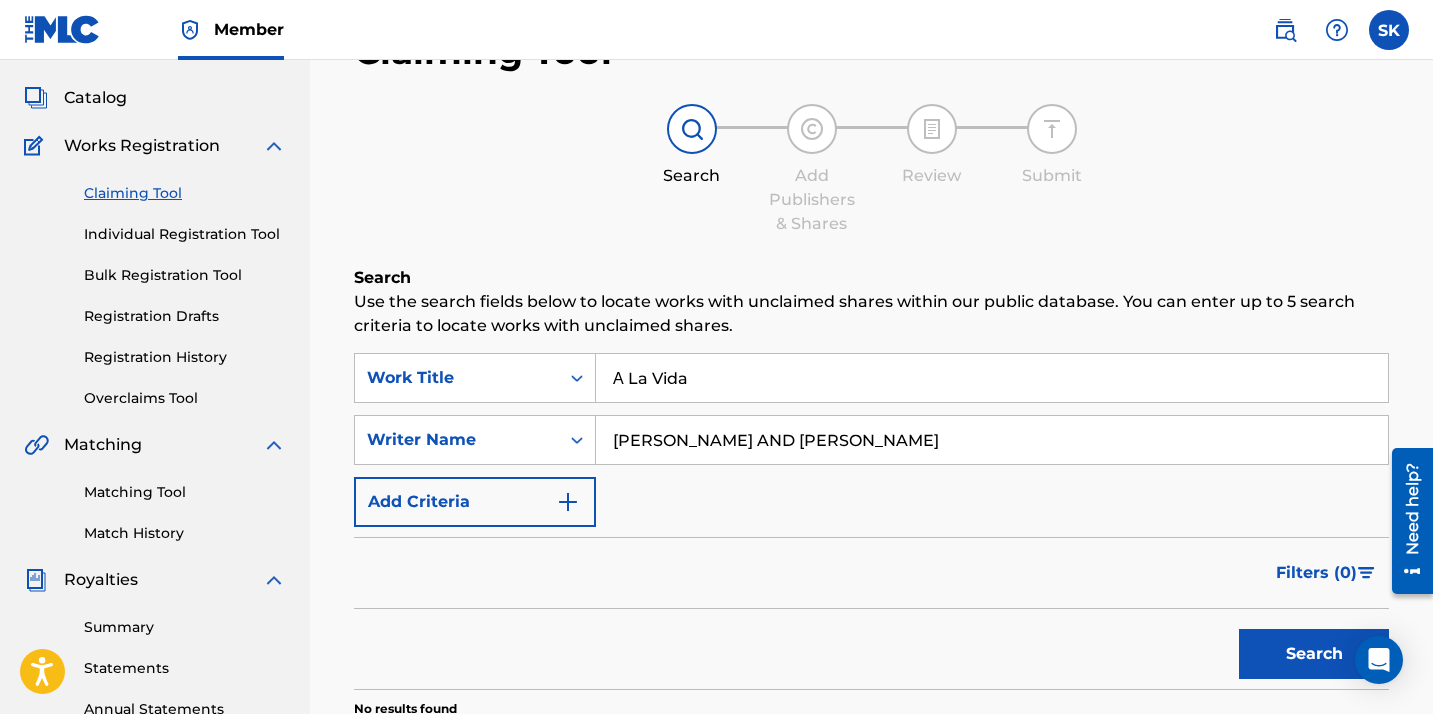 scroll, scrollTop: 109, scrollLeft: 0, axis: vertical 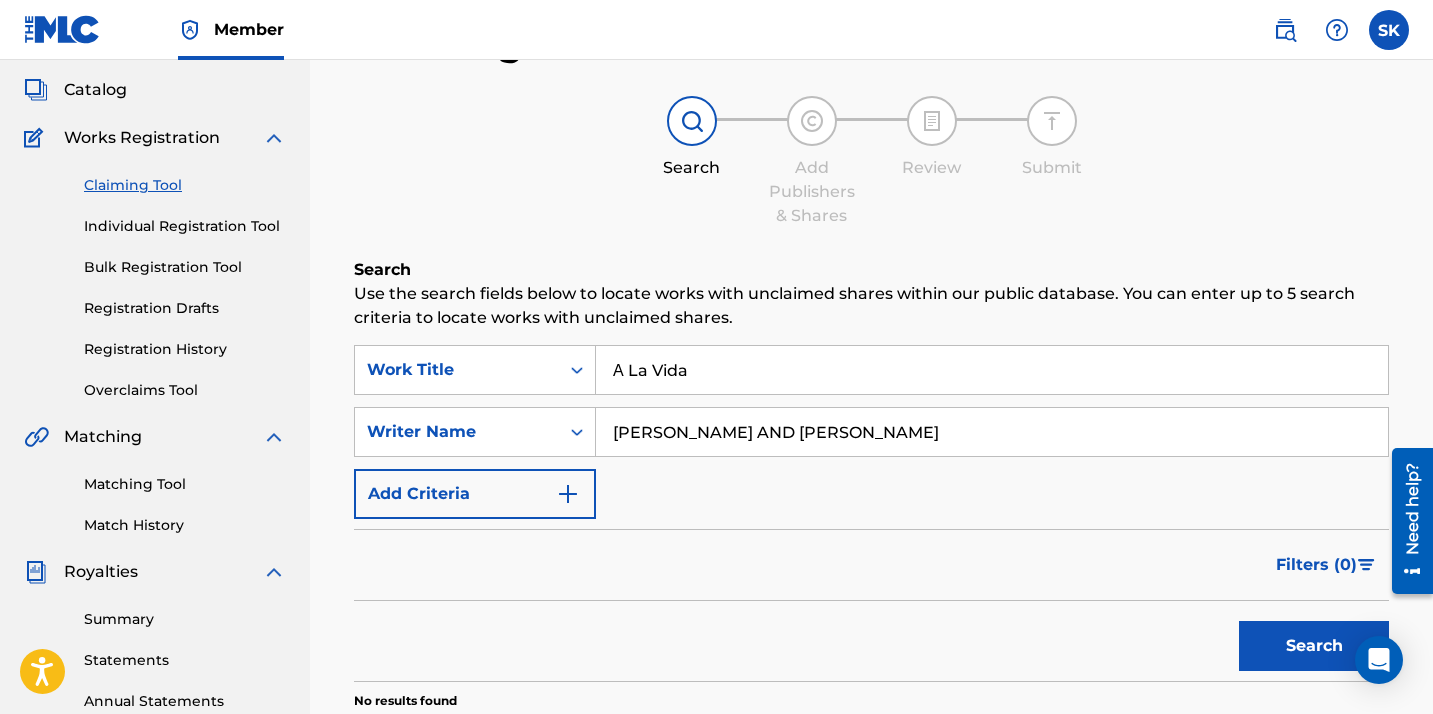 click on "Search" at bounding box center [1314, 646] 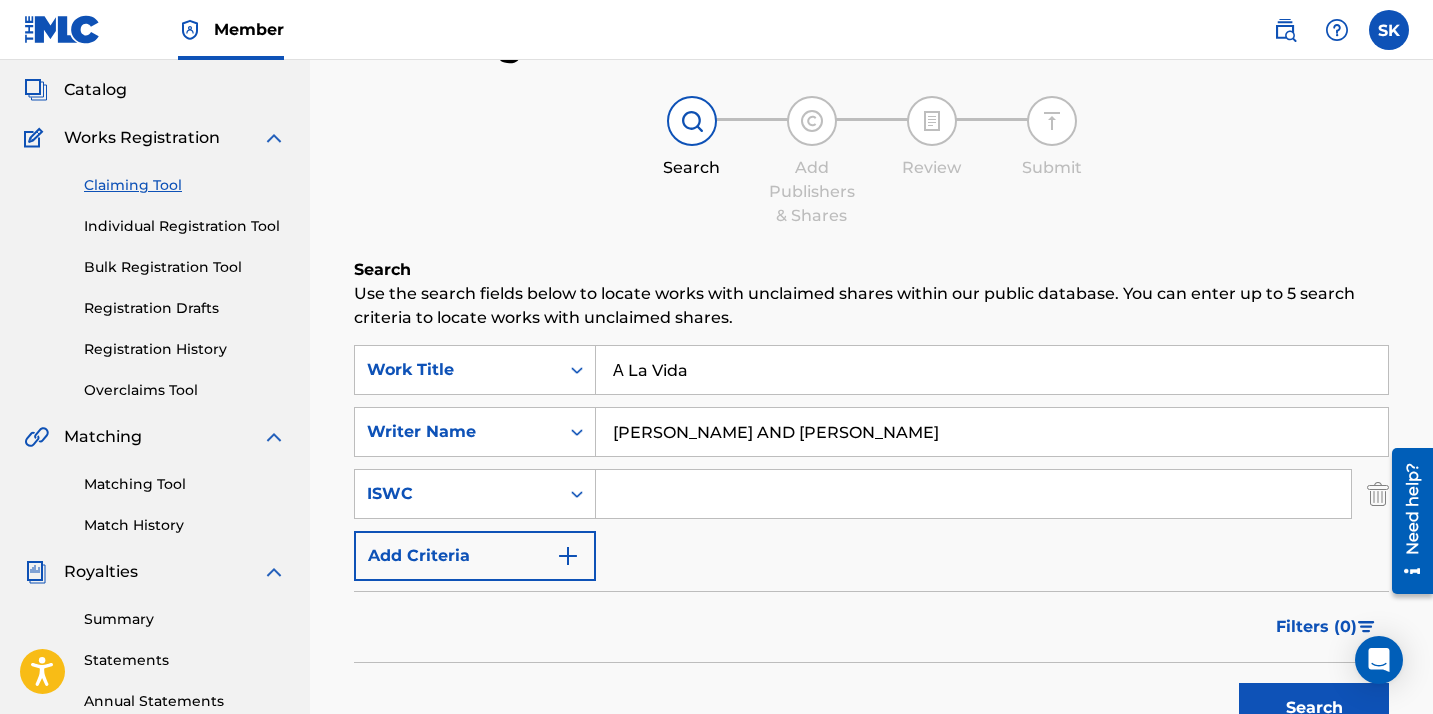 click at bounding box center [568, 556] 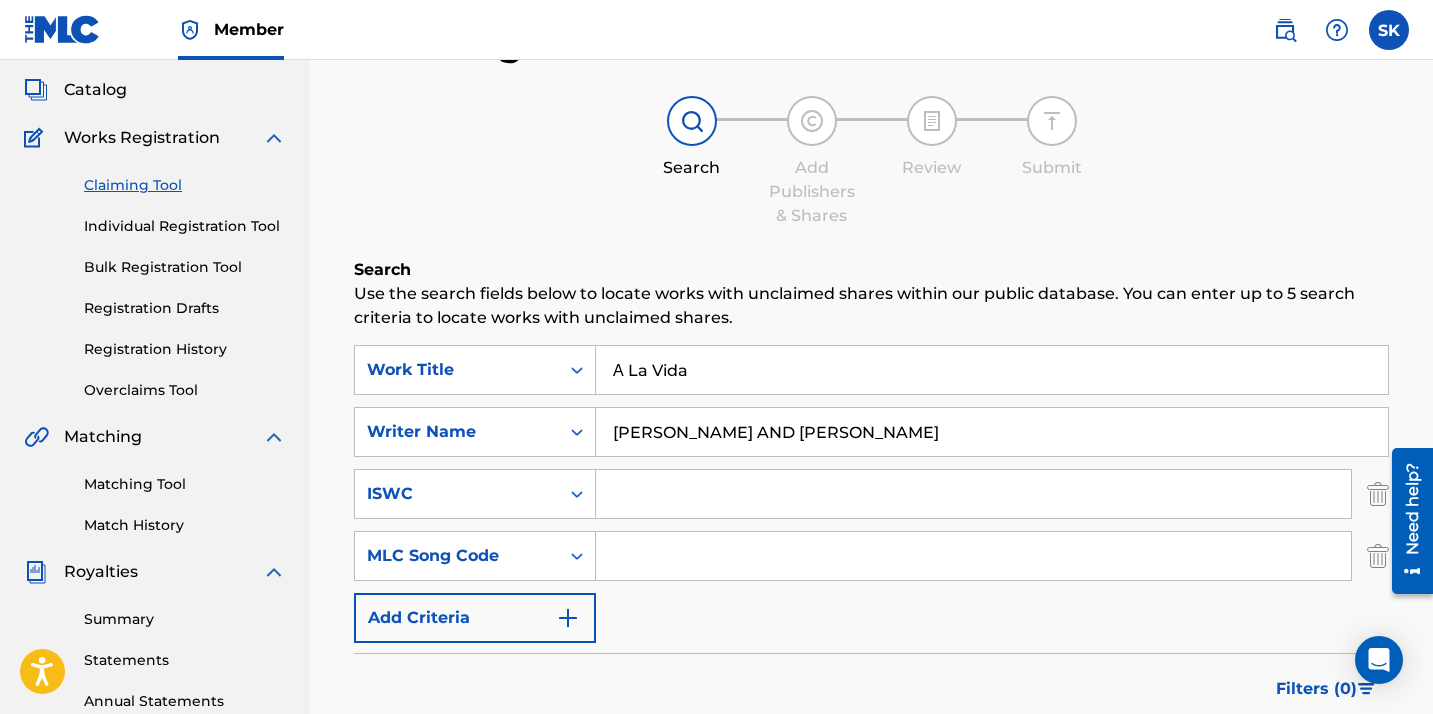 click at bounding box center (568, 618) 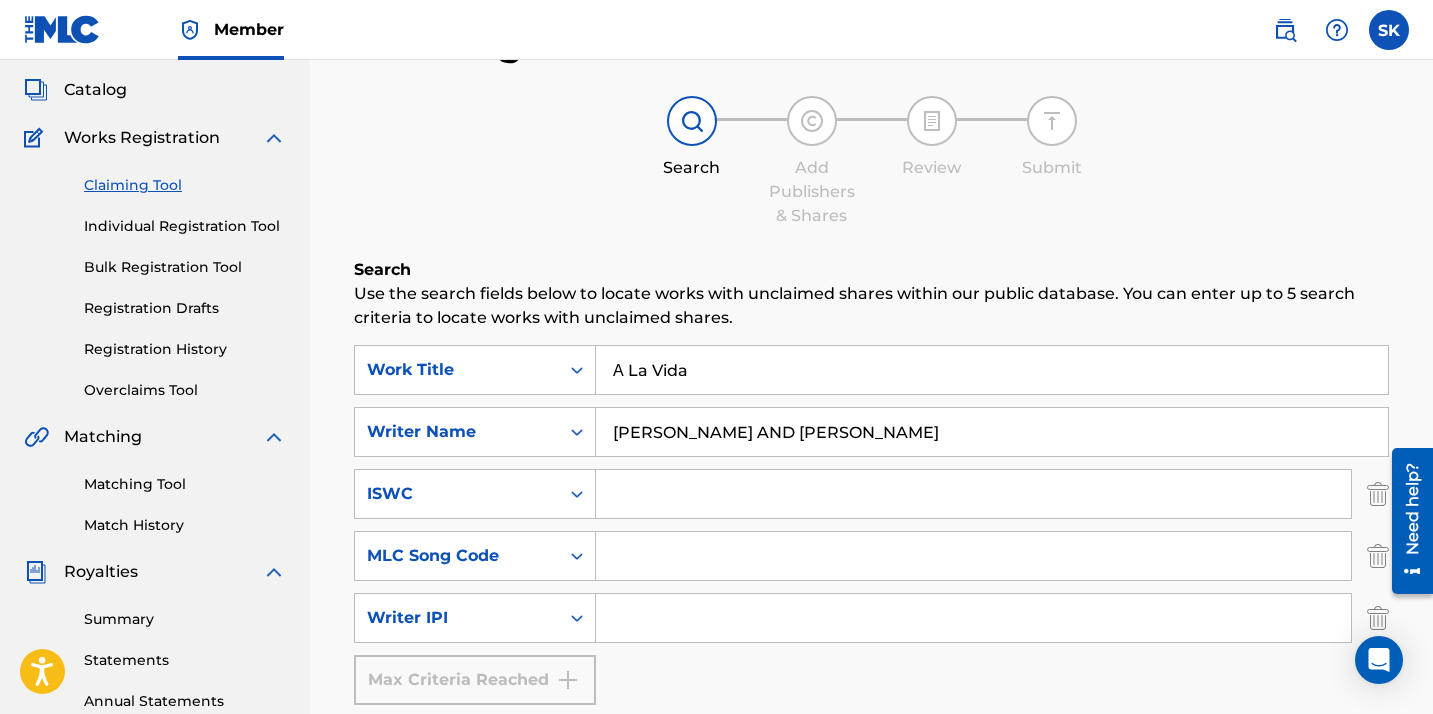 click at bounding box center [973, 618] 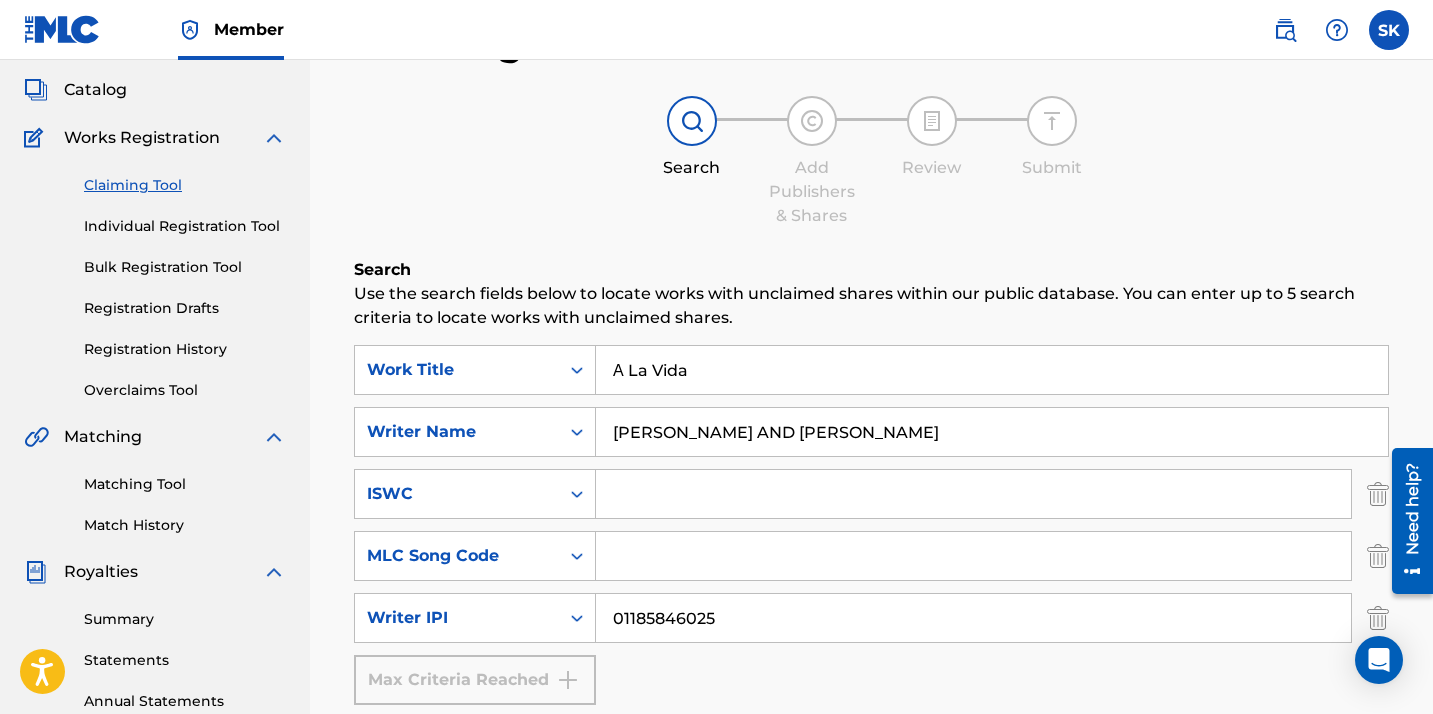 type on "01185846025" 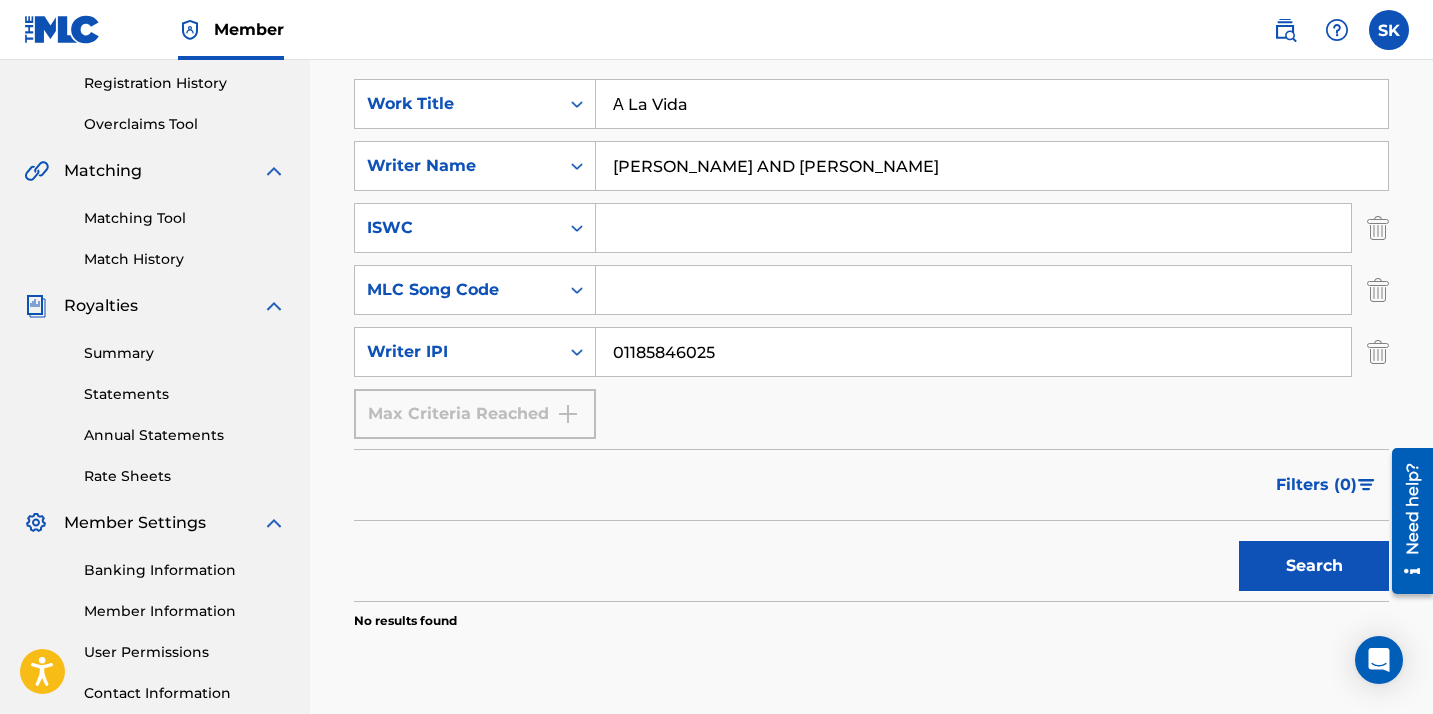 scroll, scrollTop: 380, scrollLeft: 0, axis: vertical 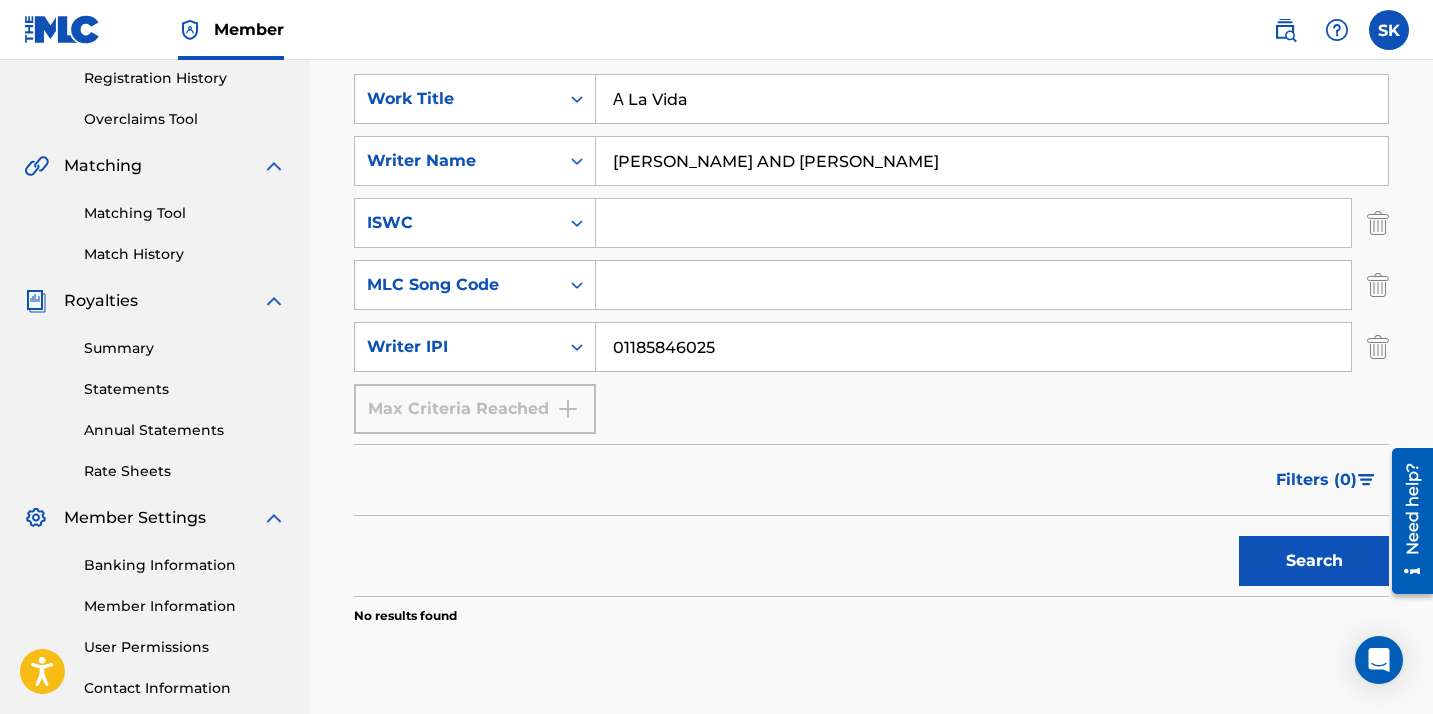 click on "Search" at bounding box center (1314, 561) 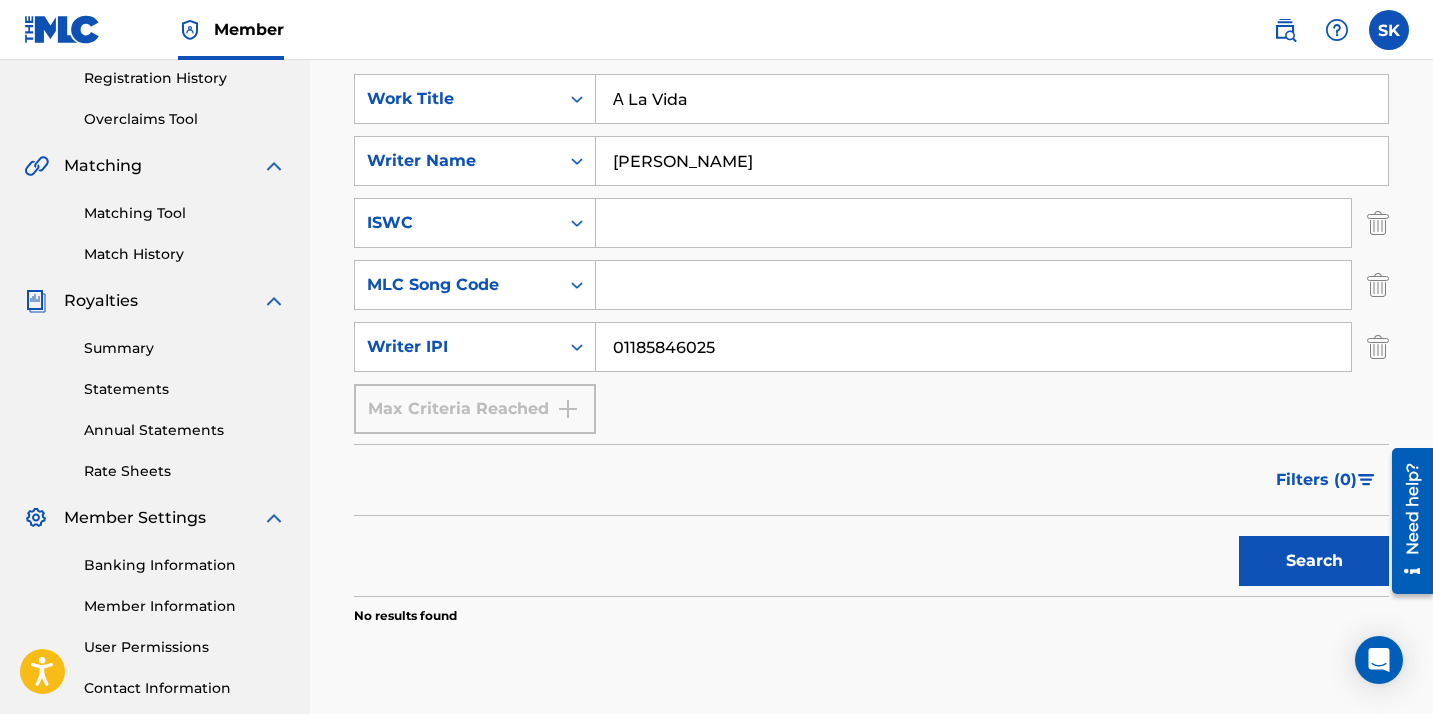 type on "[PERSON_NAME]" 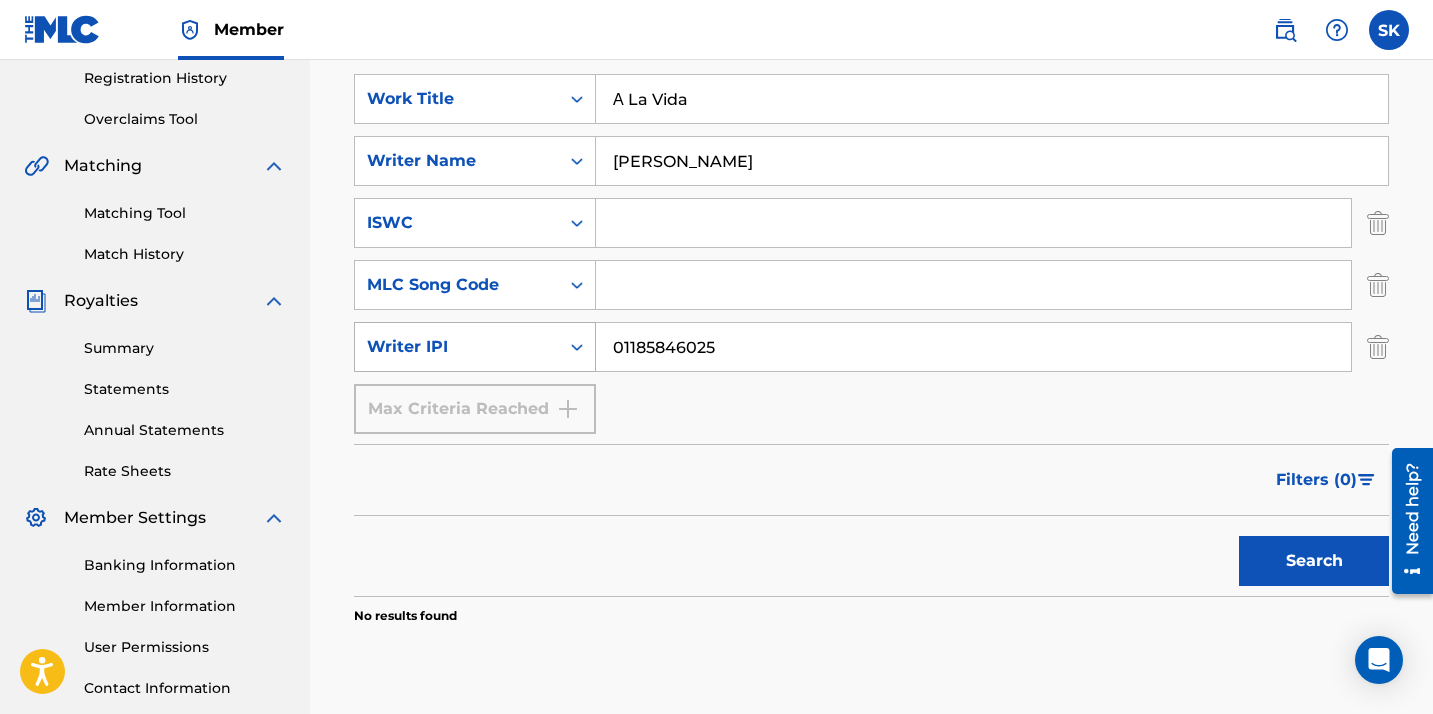drag, startPoint x: 731, startPoint y: 348, endPoint x: 501, endPoint y: 342, distance: 230.07825 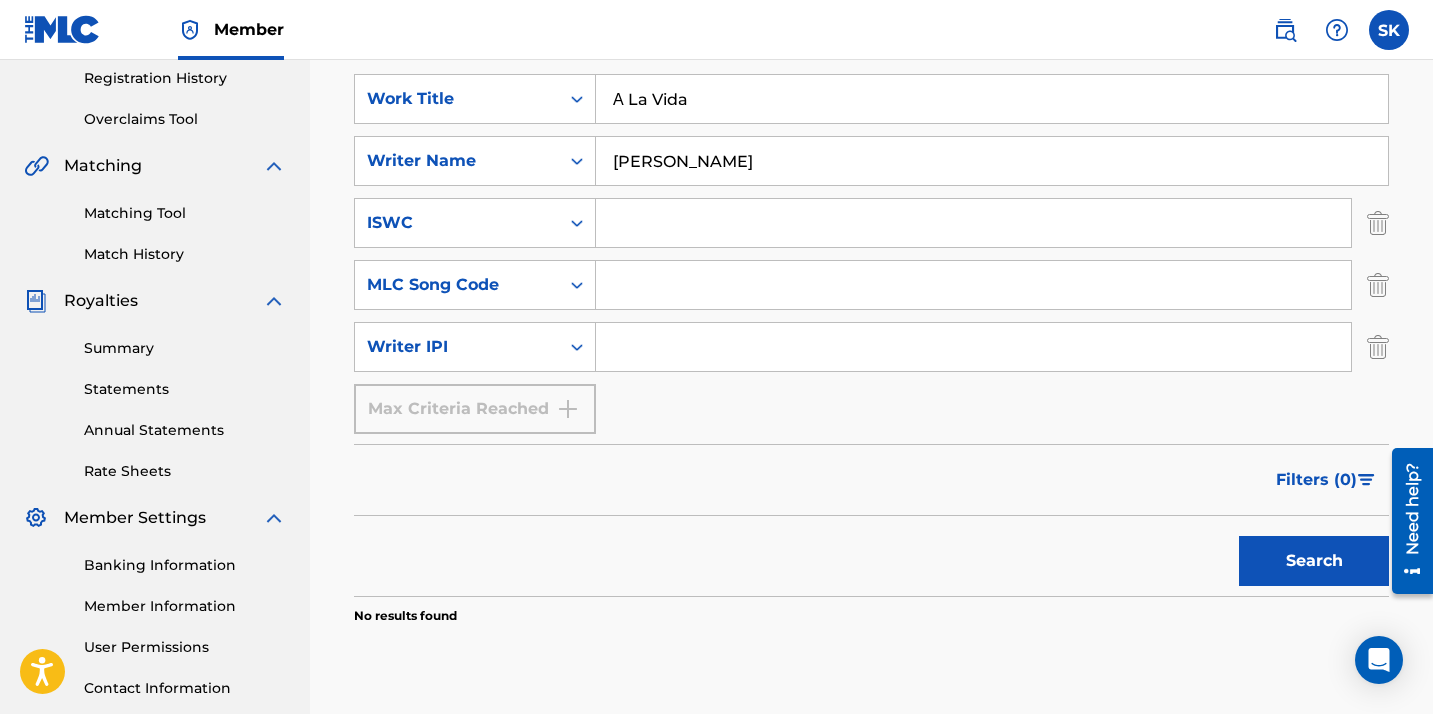 type 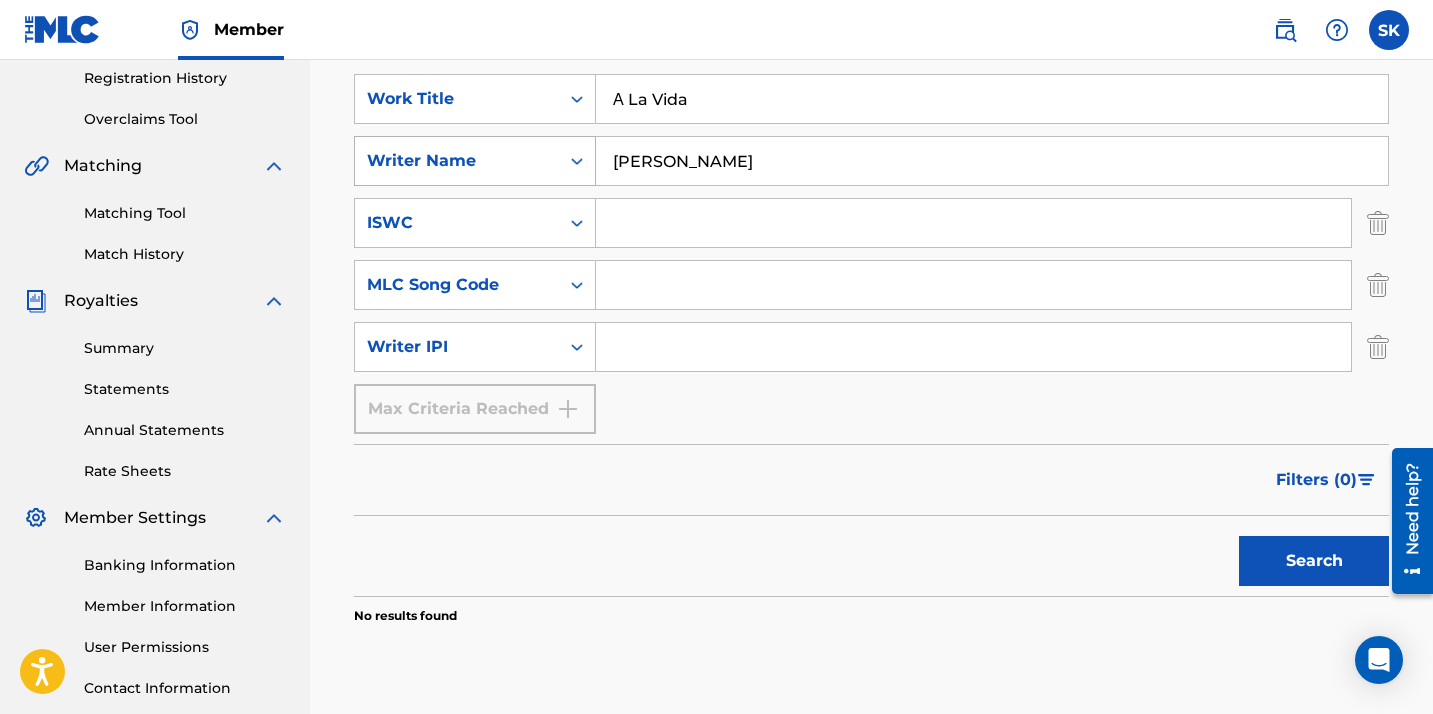 drag, startPoint x: 843, startPoint y: 156, endPoint x: 559, endPoint y: 150, distance: 284.0634 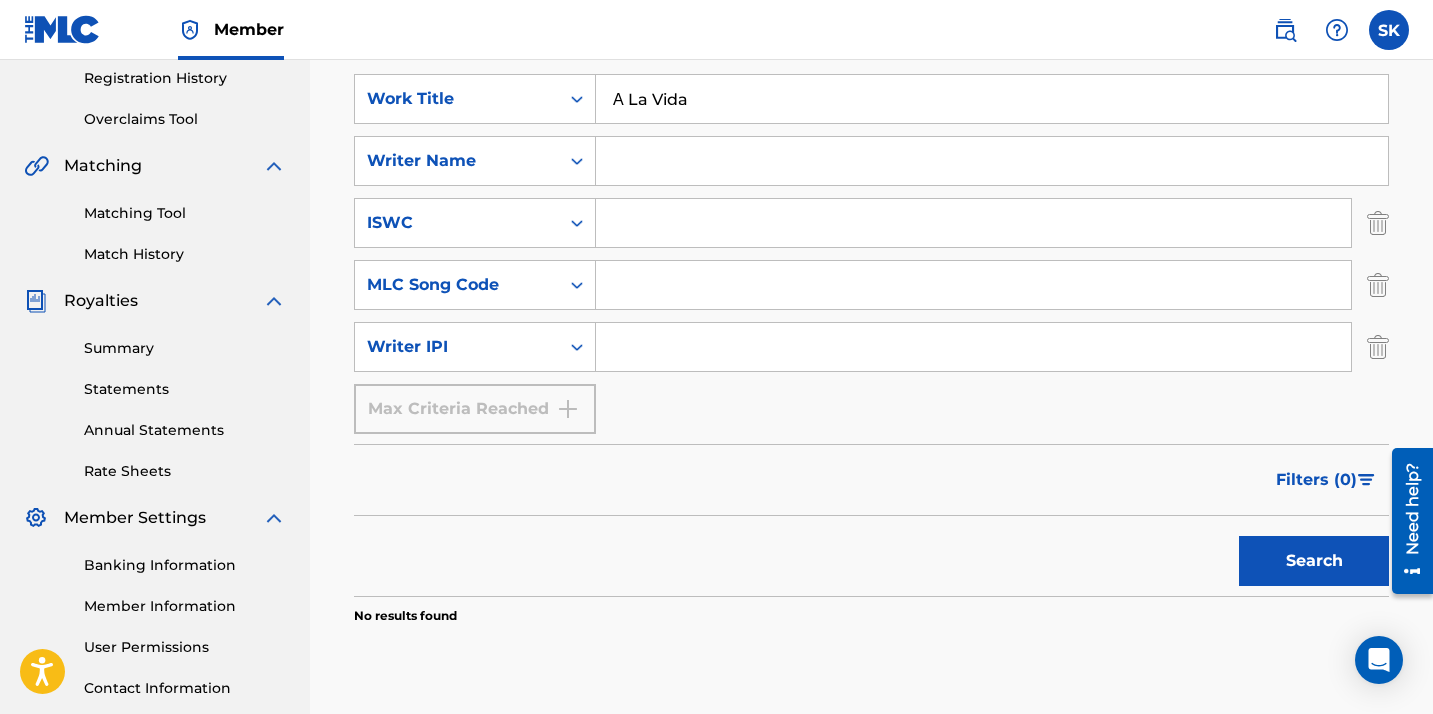 click on "А La Vida" at bounding box center (992, 99) 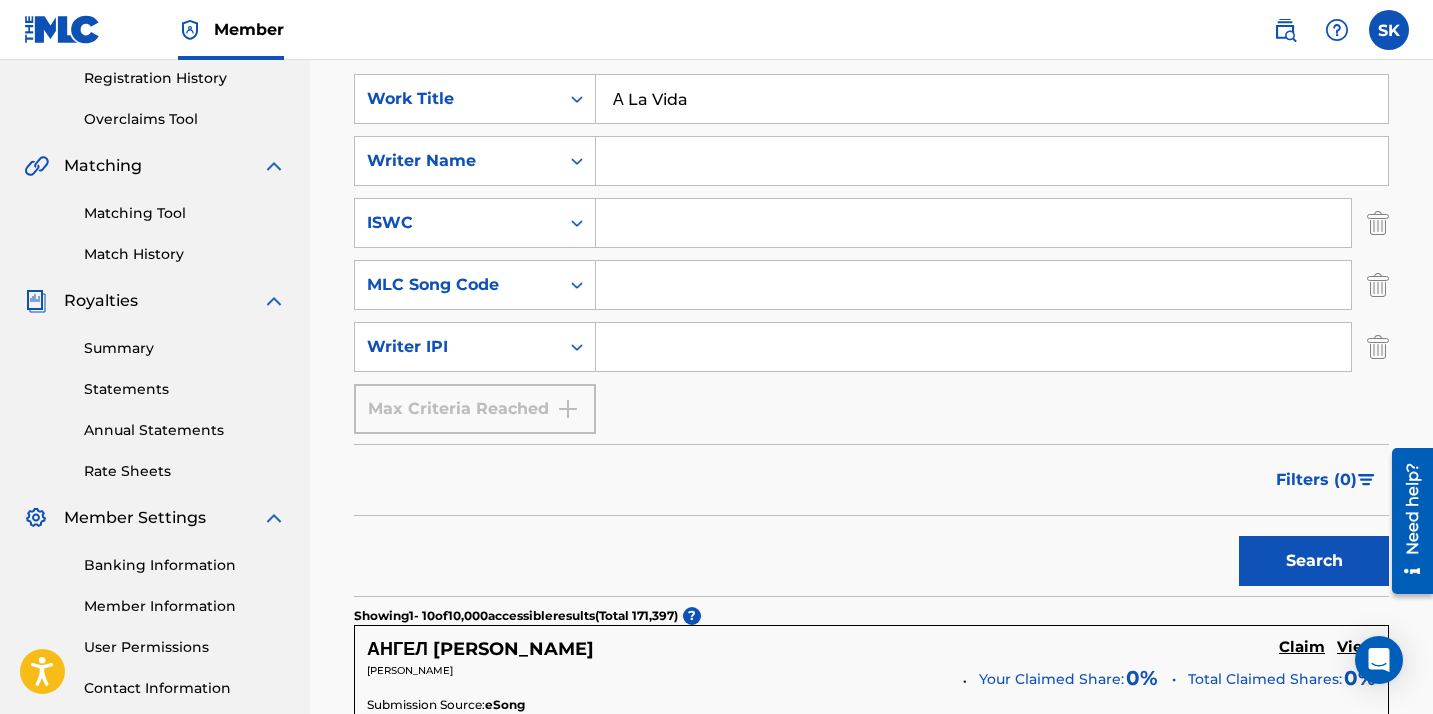 click on "Search" at bounding box center [871, 556] 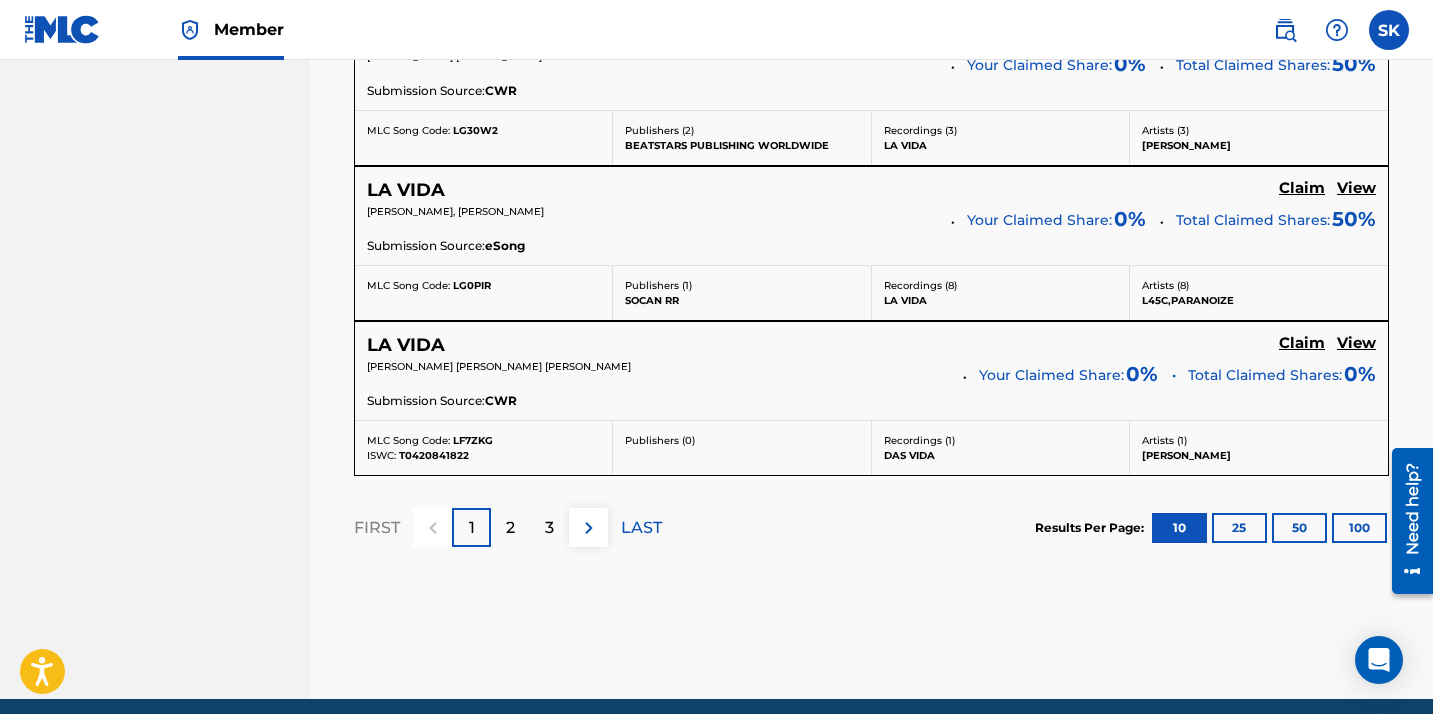 scroll, scrollTop: 2082, scrollLeft: 0, axis: vertical 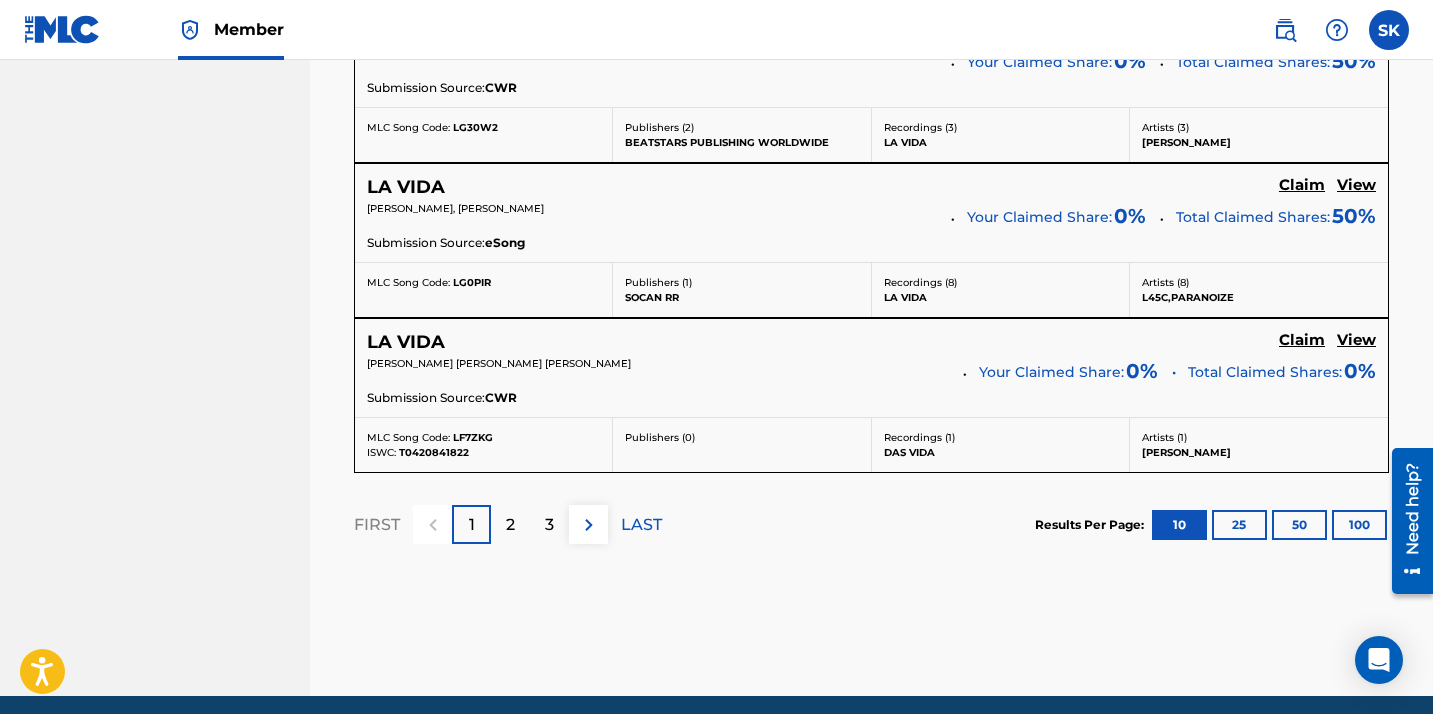 click on "2" at bounding box center [510, 525] 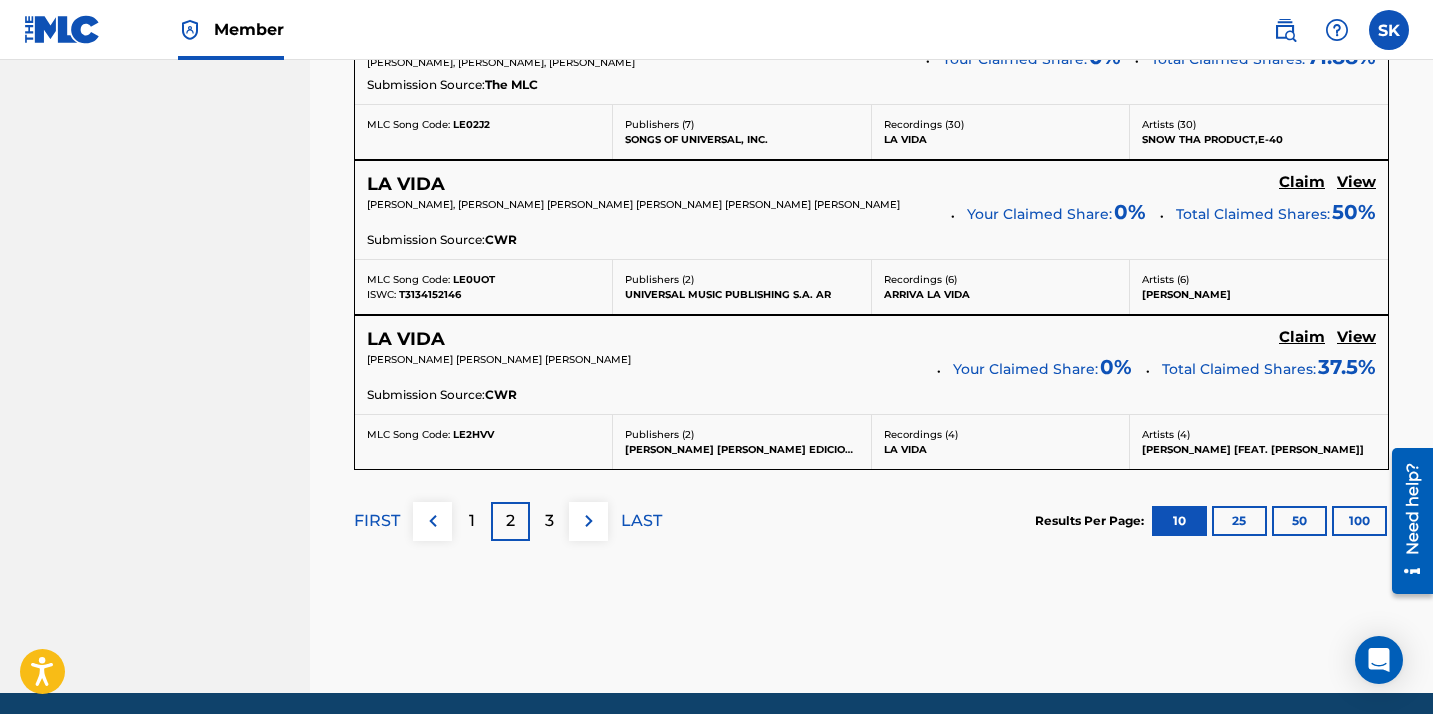 scroll, scrollTop: 2104, scrollLeft: 0, axis: vertical 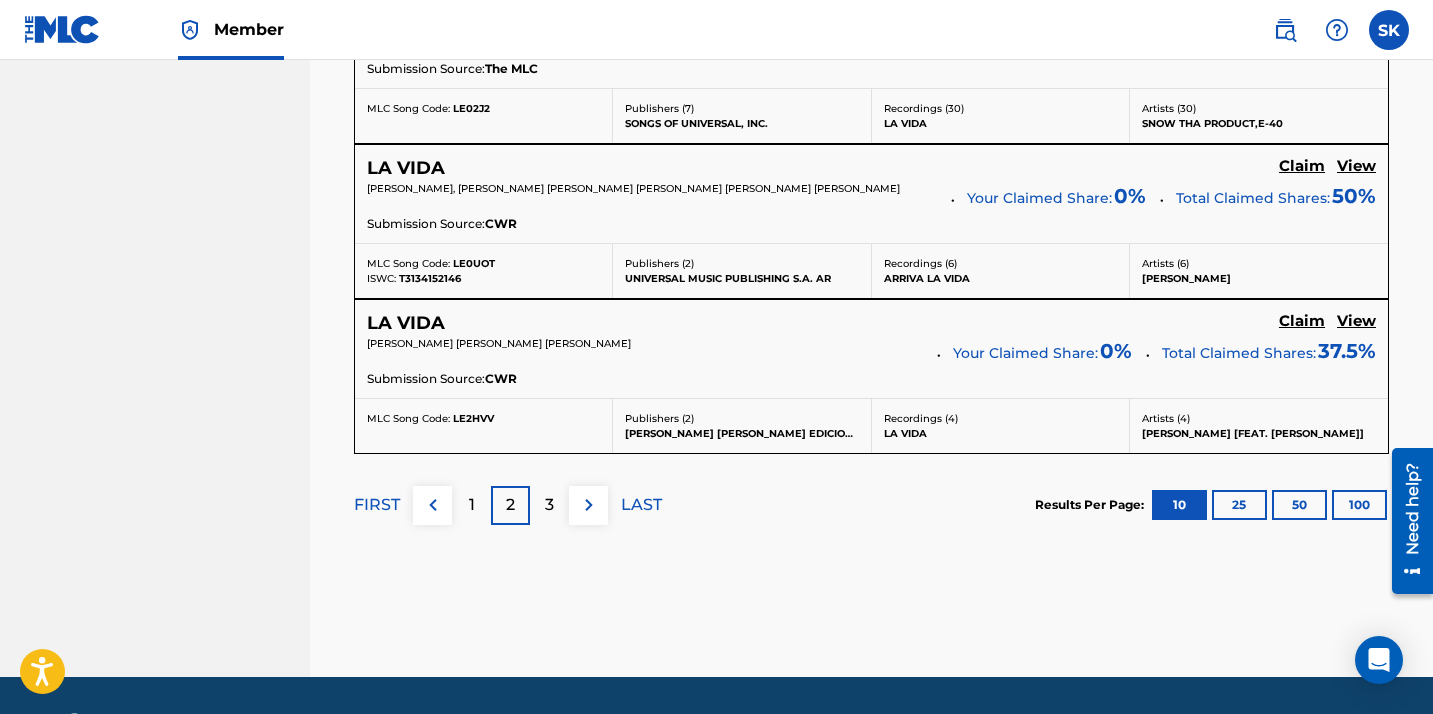 click on "3" at bounding box center (549, 505) 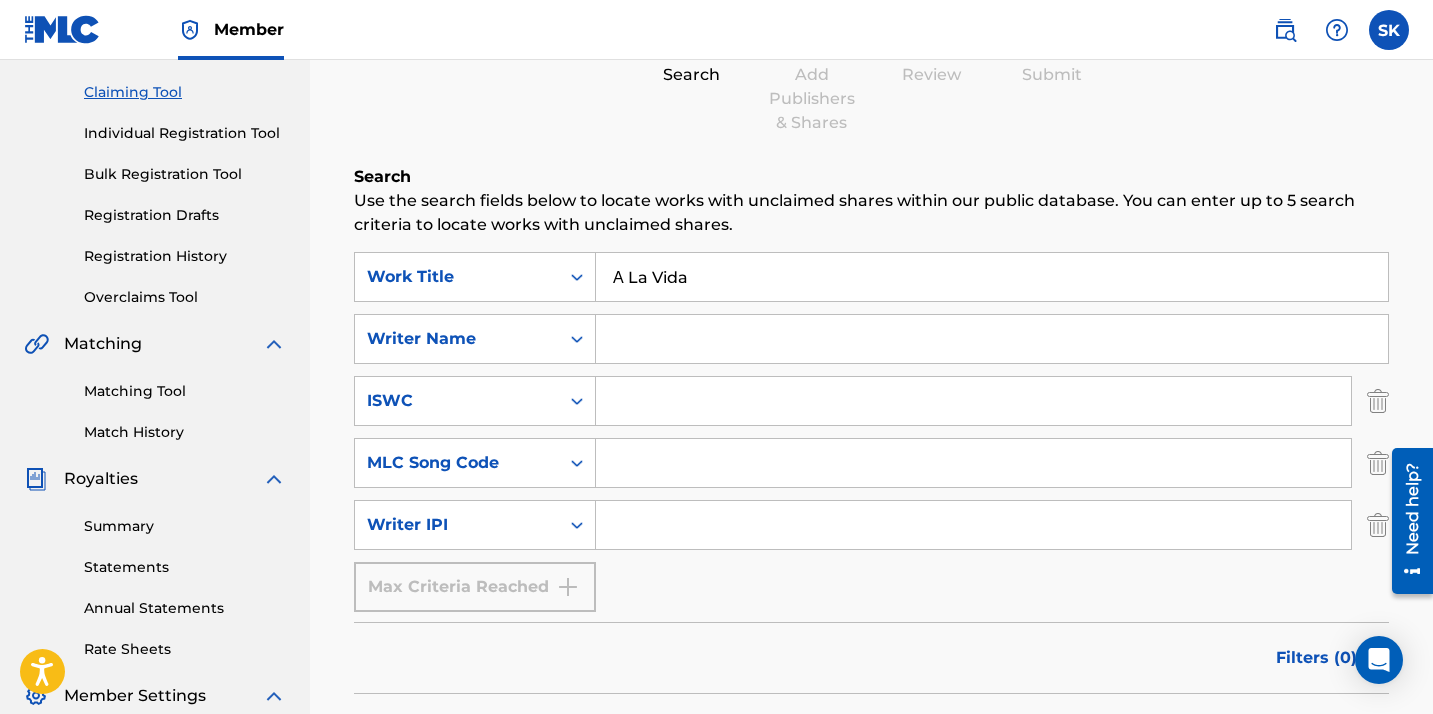 scroll, scrollTop: 190, scrollLeft: 0, axis: vertical 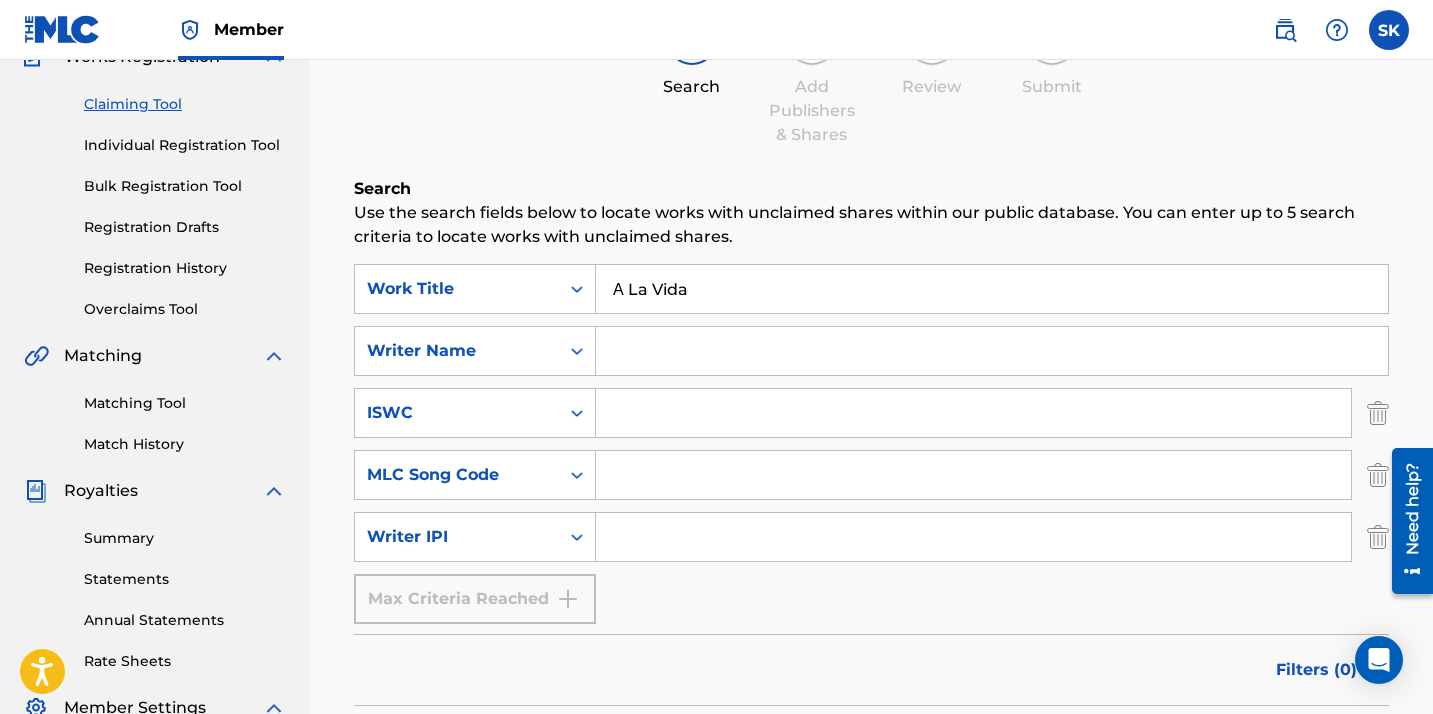 click at bounding box center (992, 351) 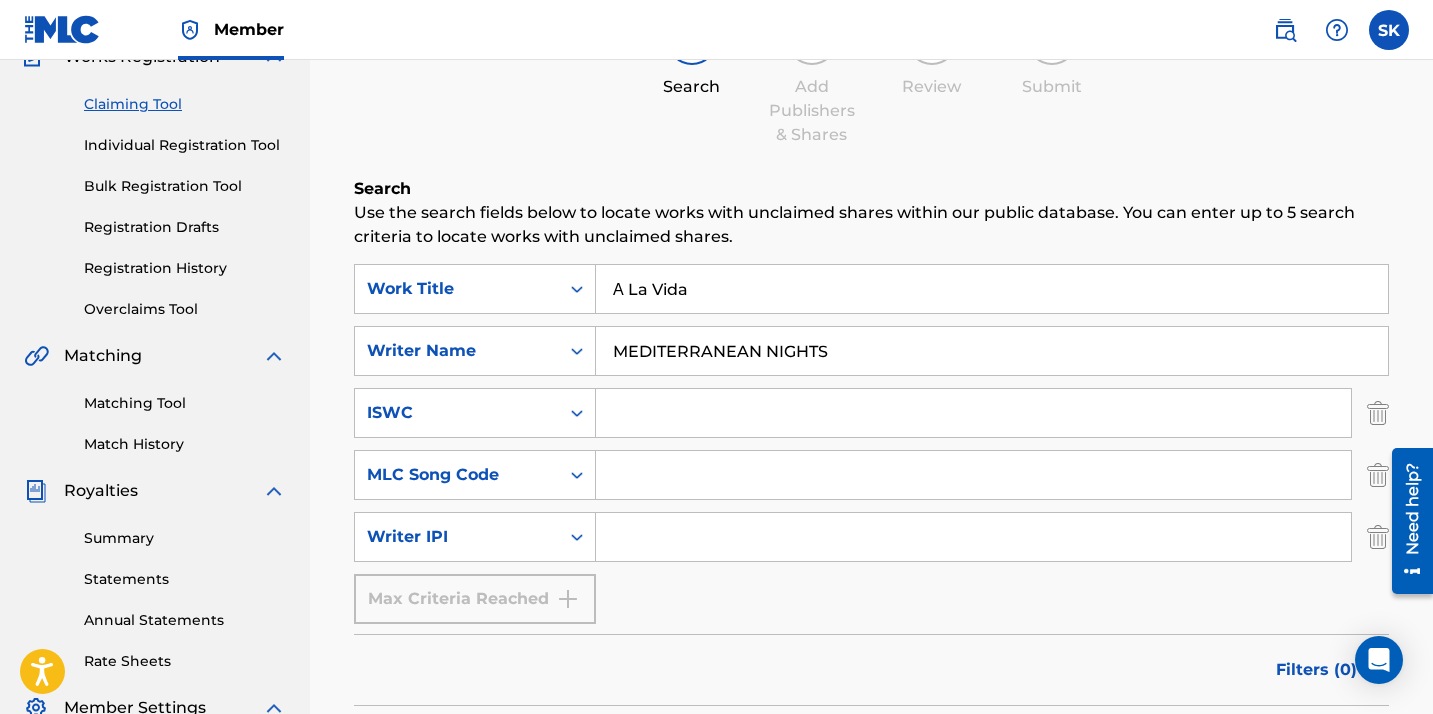 click on "SearchWithCriteria1f4f7083-477d-4e07-8df2-bf92c0c2abe0 Work Title А La Vida SearchWithCriteria92ac1c05-1a42-4539-850d-cfbc390de56b Writer Name MEDITERRANEAN NIGHTS SearchWithCriteria2891a9c5-1696-4cd7-819a-abb2a6ba94af ISWC SearchWithCriteria7d474ec6-85b8-41ee-b9b8-76e757d98ed0 MLC Song Code SearchWithCriteria890f108a-76d4-4ed0-9428-bbe8573512ea Writer IPI Max Criteria Reached" at bounding box center (871, 444) 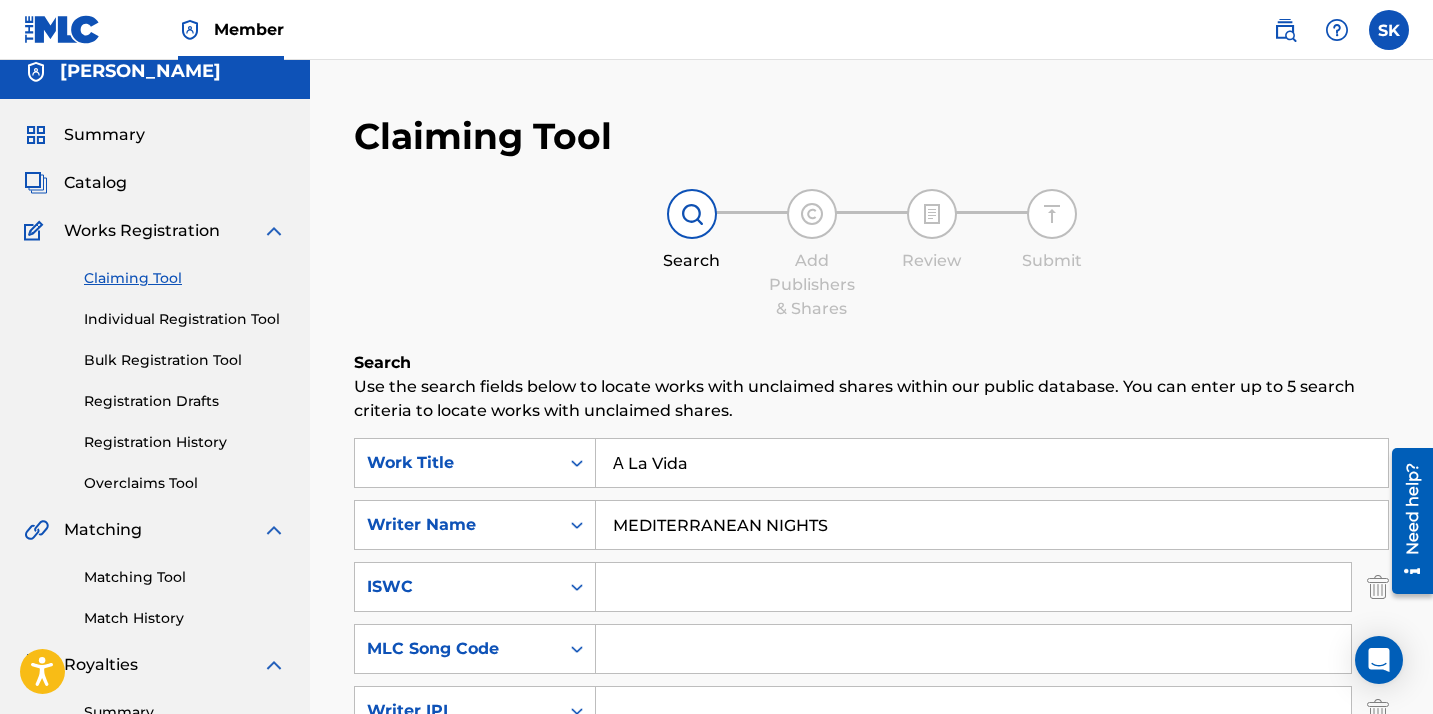 scroll, scrollTop: 39, scrollLeft: 0, axis: vertical 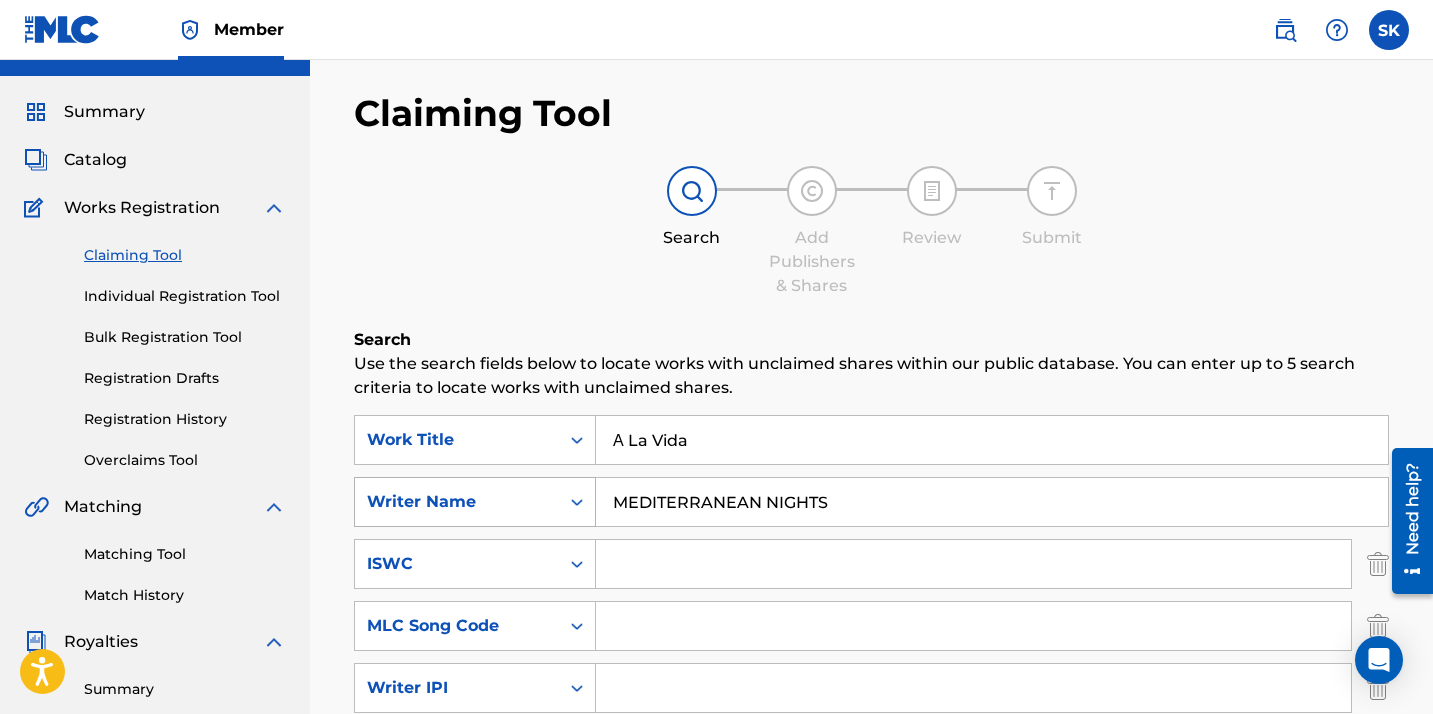 drag, startPoint x: 837, startPoint y: 514, endPoint x: 572, endPoint y: 497, distance: 265.5447 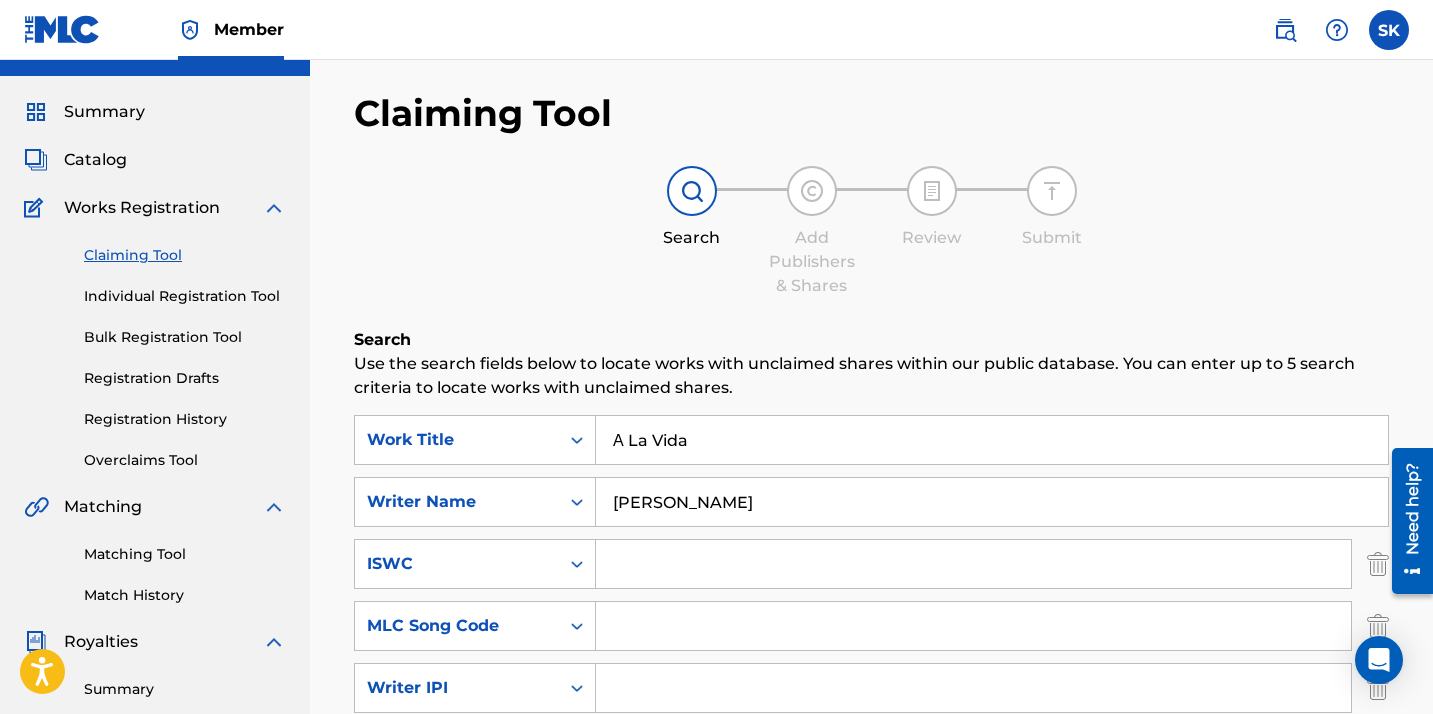 type on "[PERSON_NAME]" 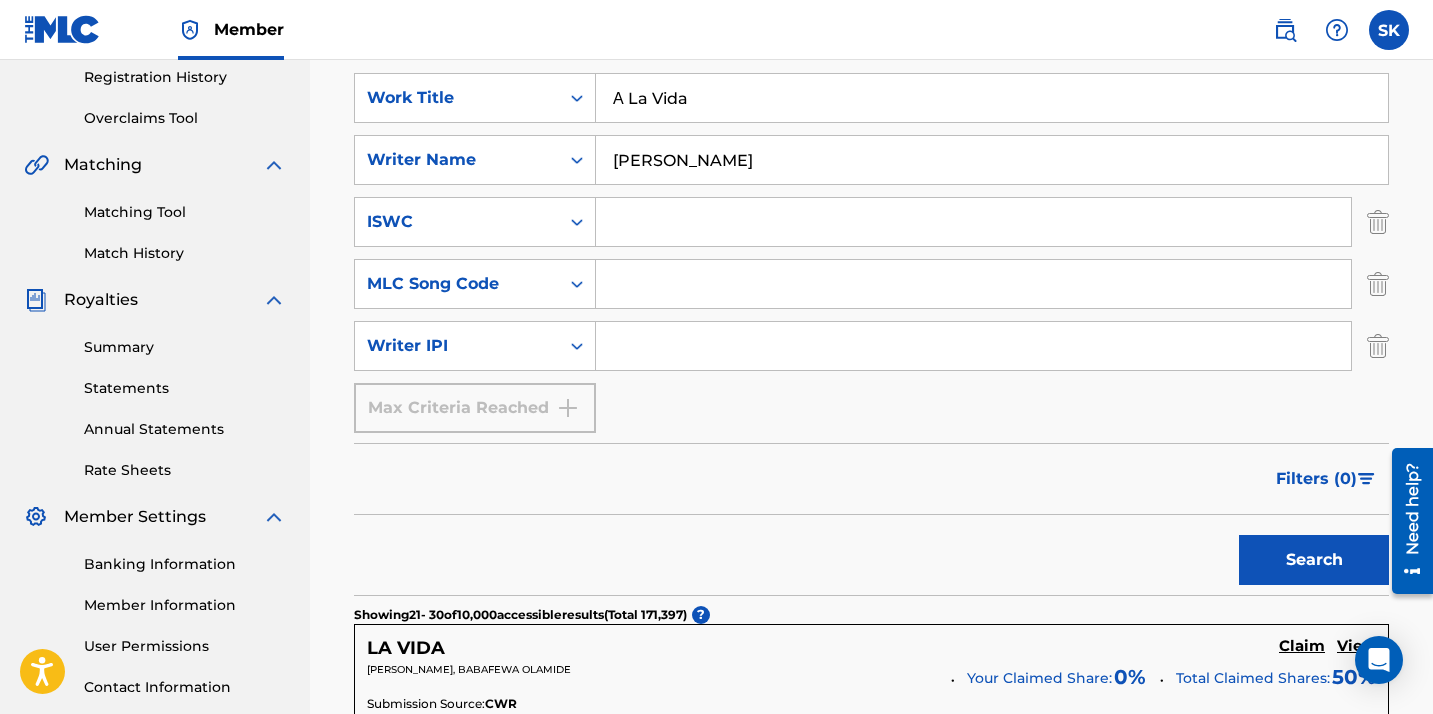 scroll, scrollTop: 392, scrollLeft: 0, axis: vertical 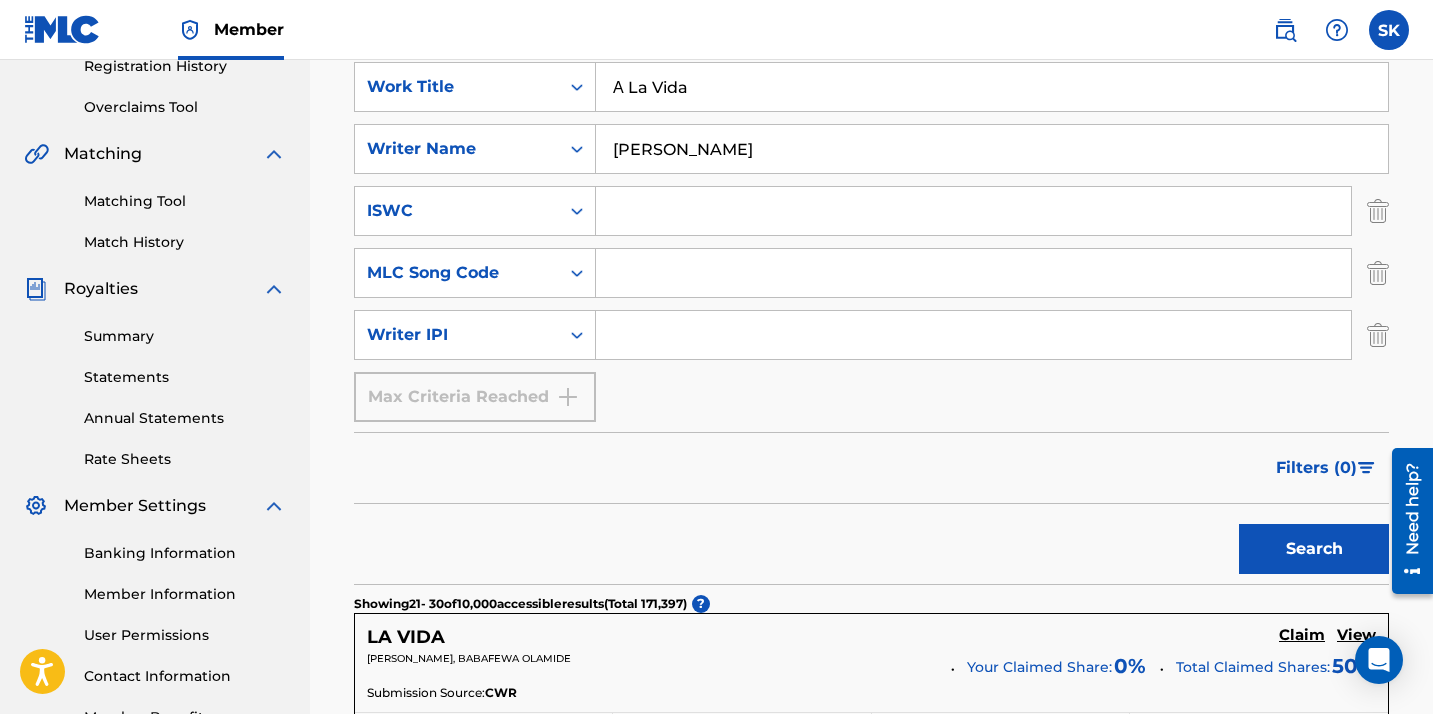 click on "Search" at bounding box center (1314, 549) 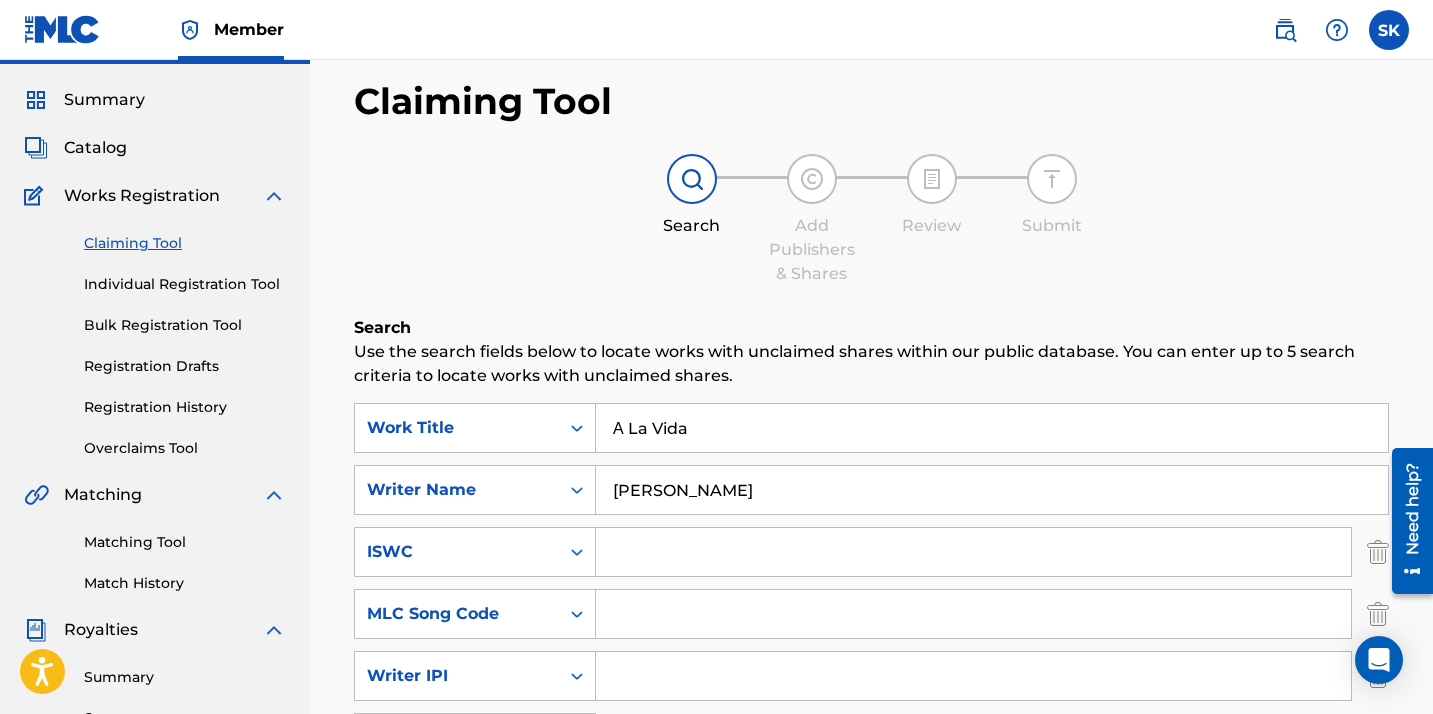 scroll, scrollTop: 10, scrollLeft: 0, axis: vertical 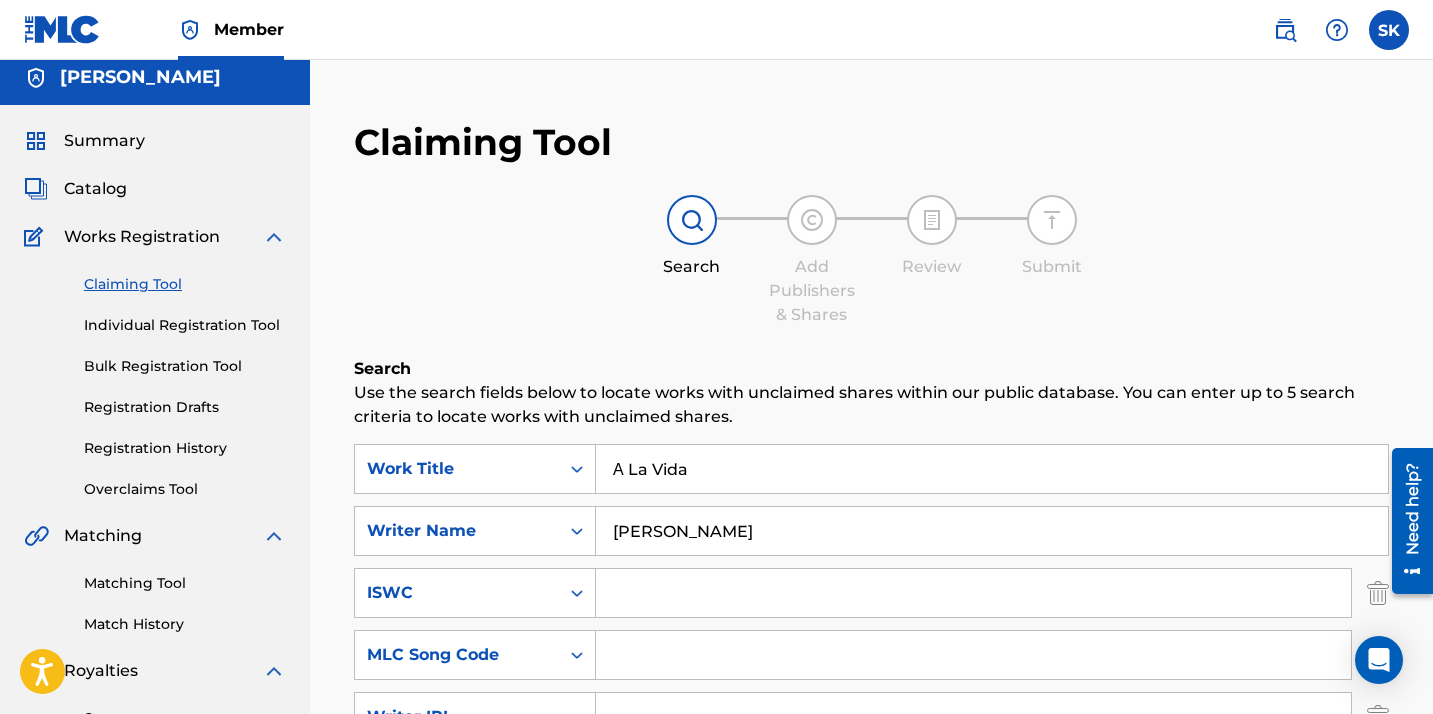 click on "Claiming Tool" at bounding box center (185, 284) 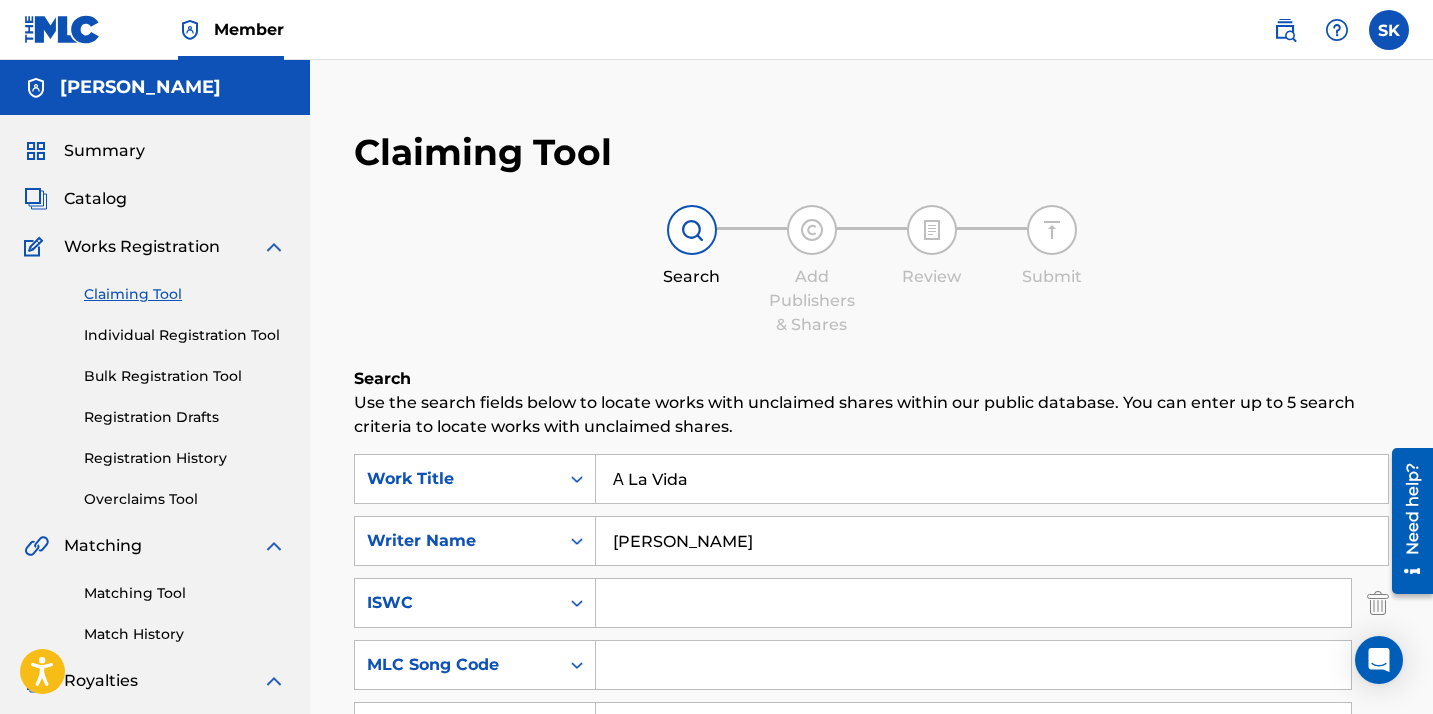 click on "Claiming Tool" at bounding box center [185, 294] 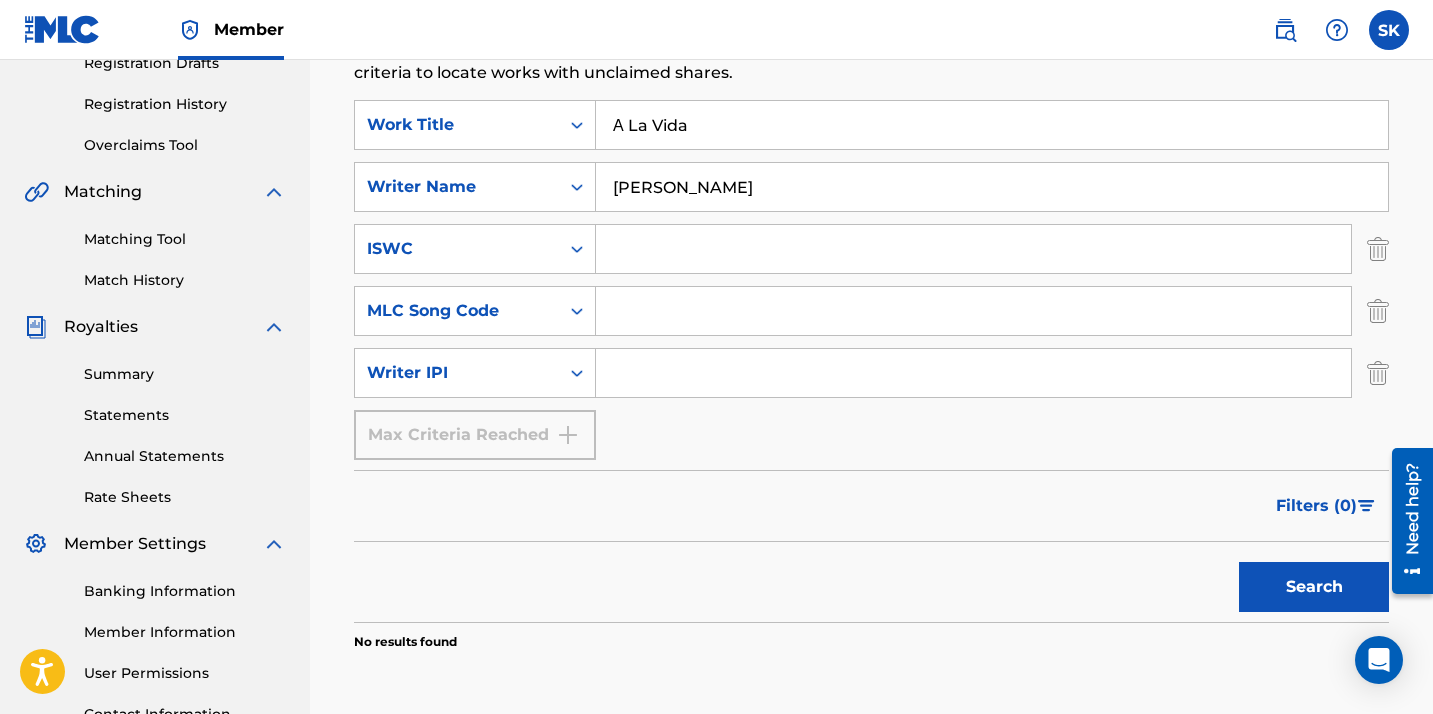 scroll, scrollTop: 370, scrollLeft: 0, axis: vertical 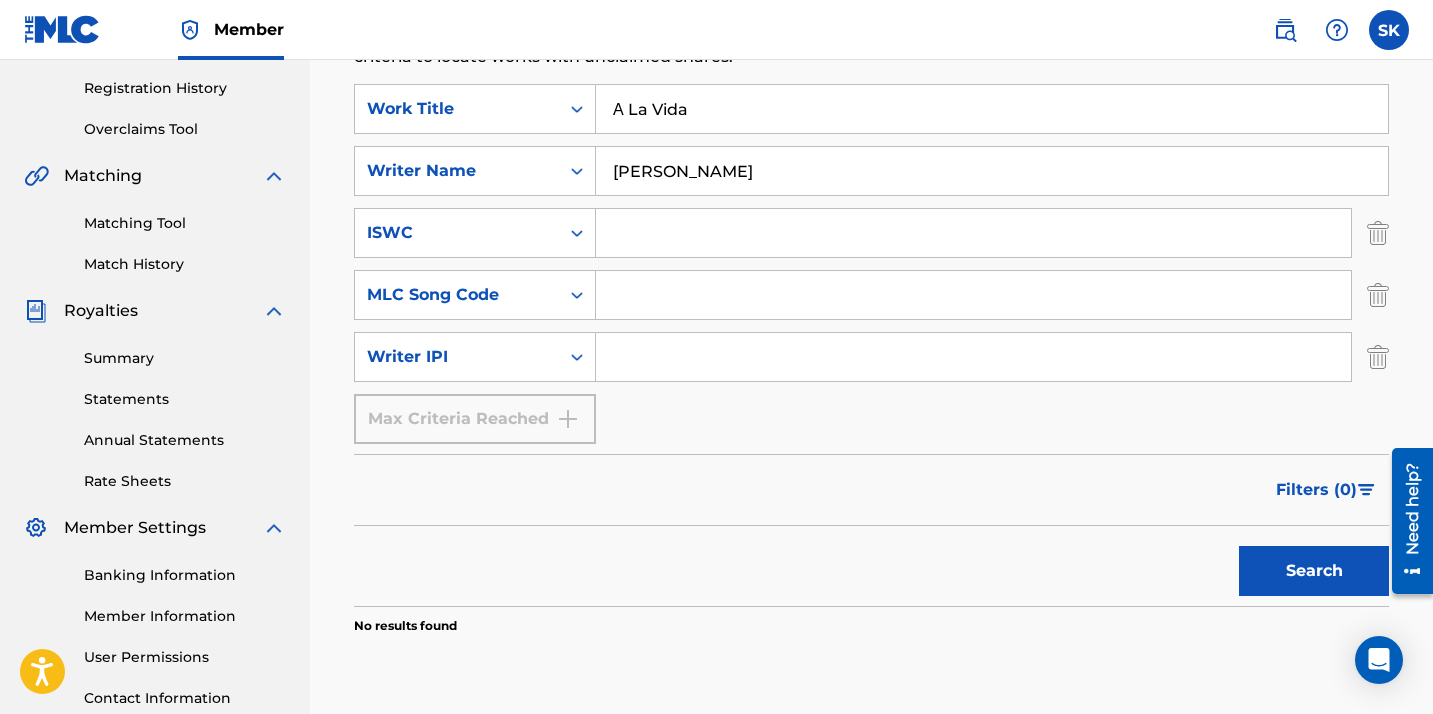 click on "Search" at bounding box center (1314, 571) 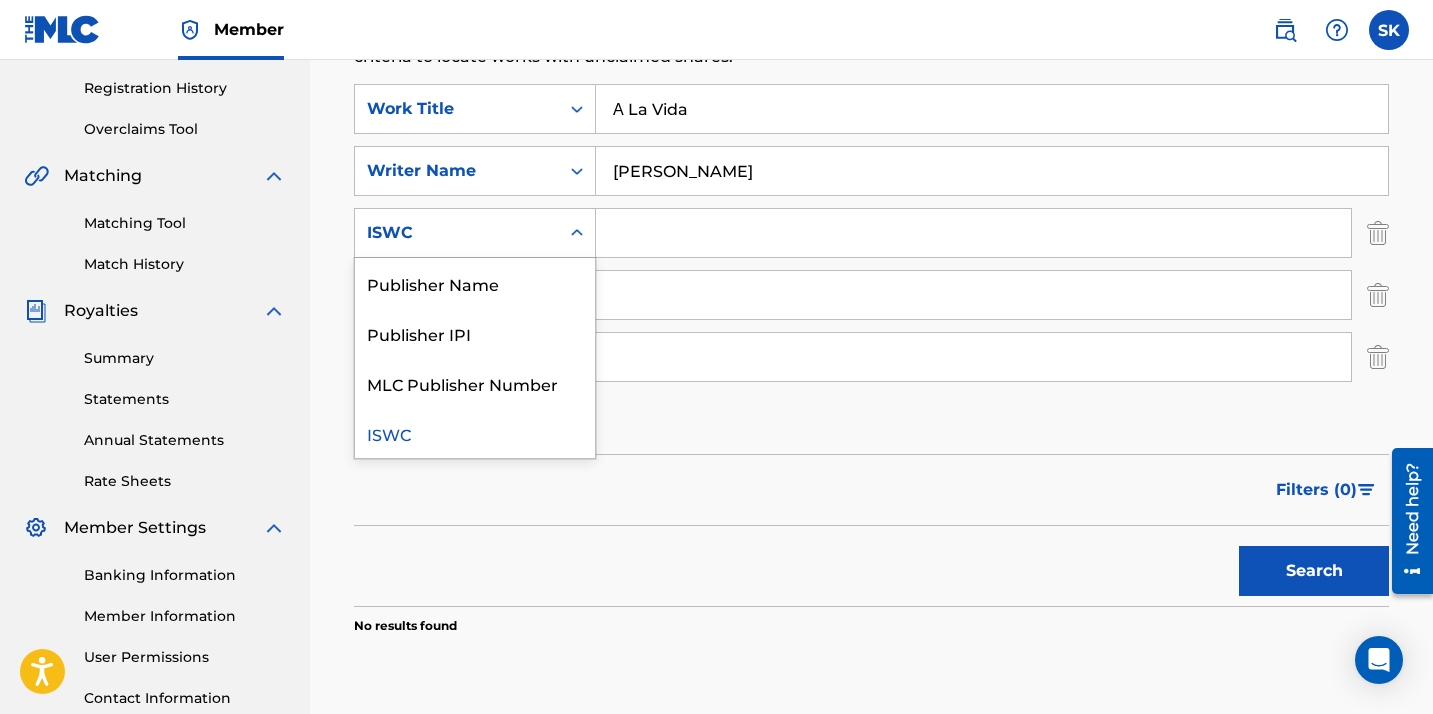 click 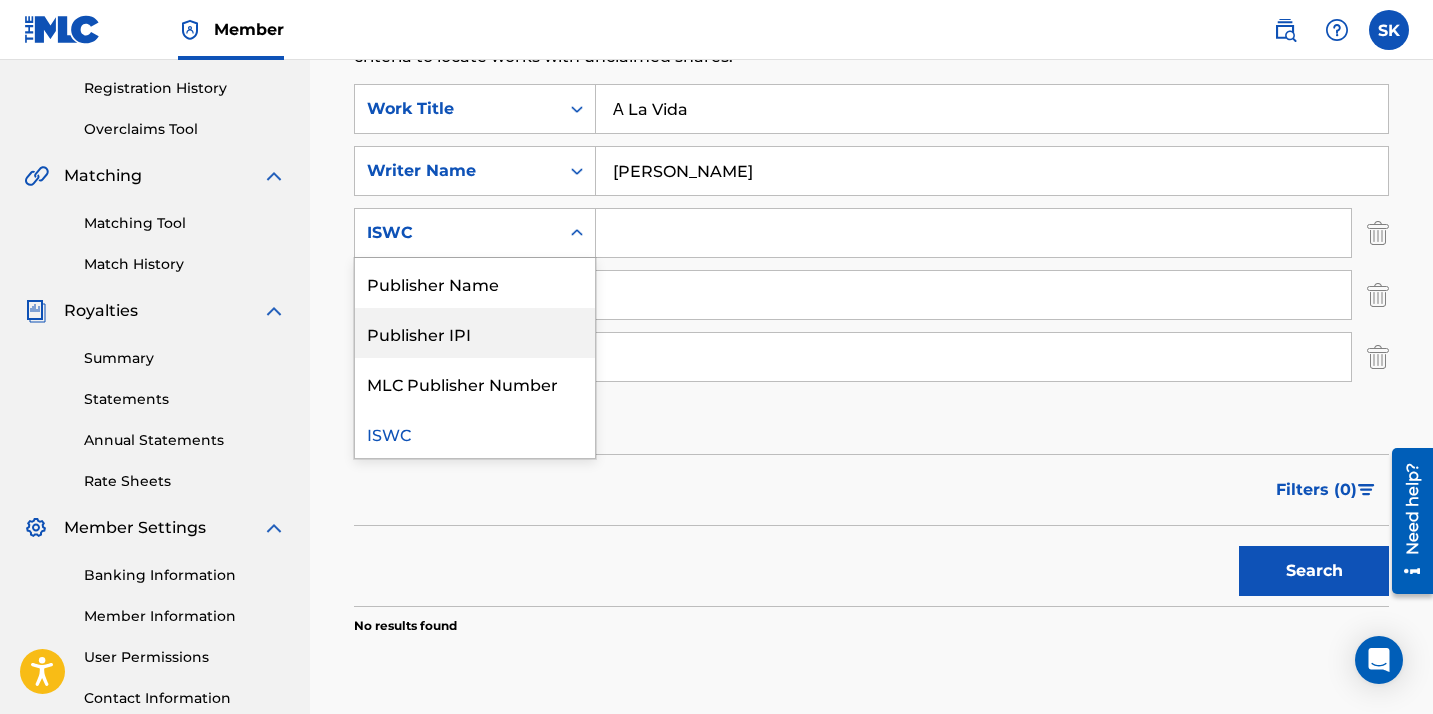 click on "Publisher IPI" at bounding box center [475, 333] 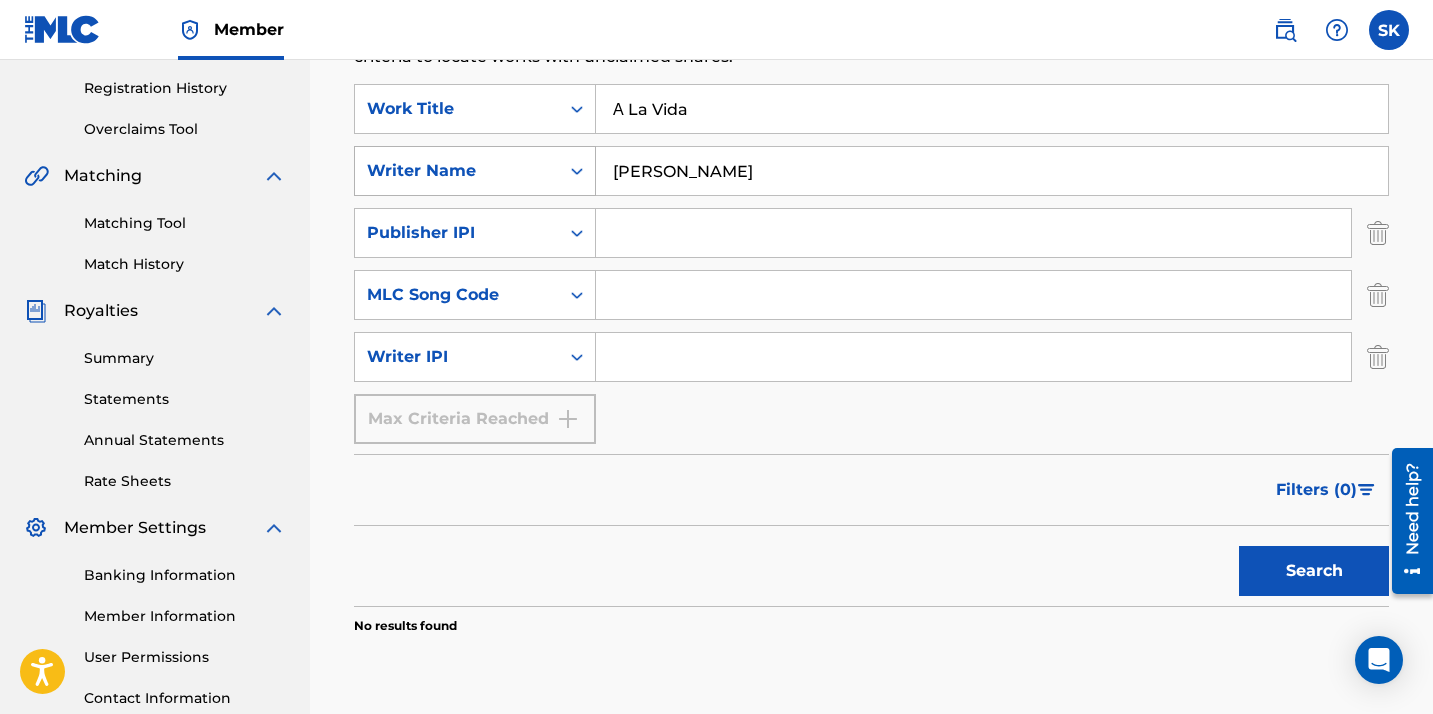 drag, startPoint x: 806, startPoint y: 169, endPoint x: 557, endPoint y: 164, distance: 249.0502 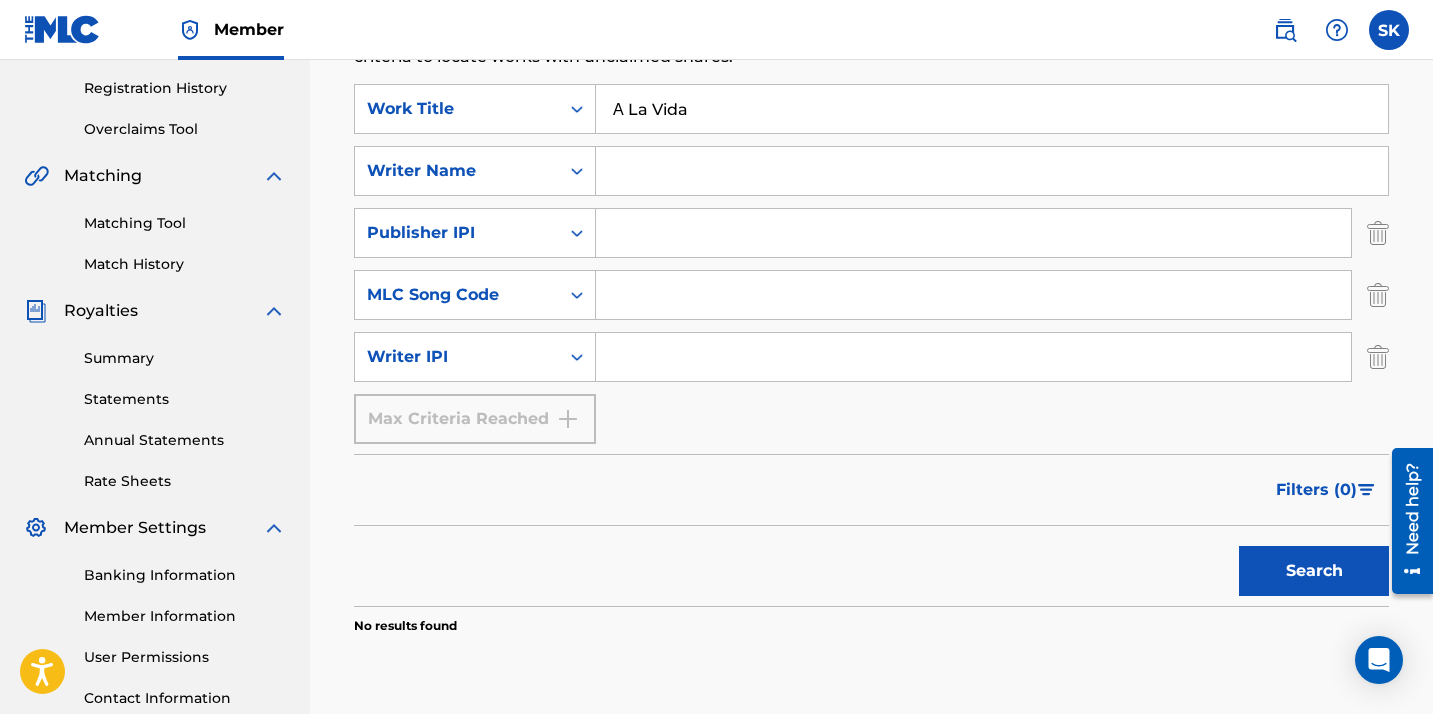 type 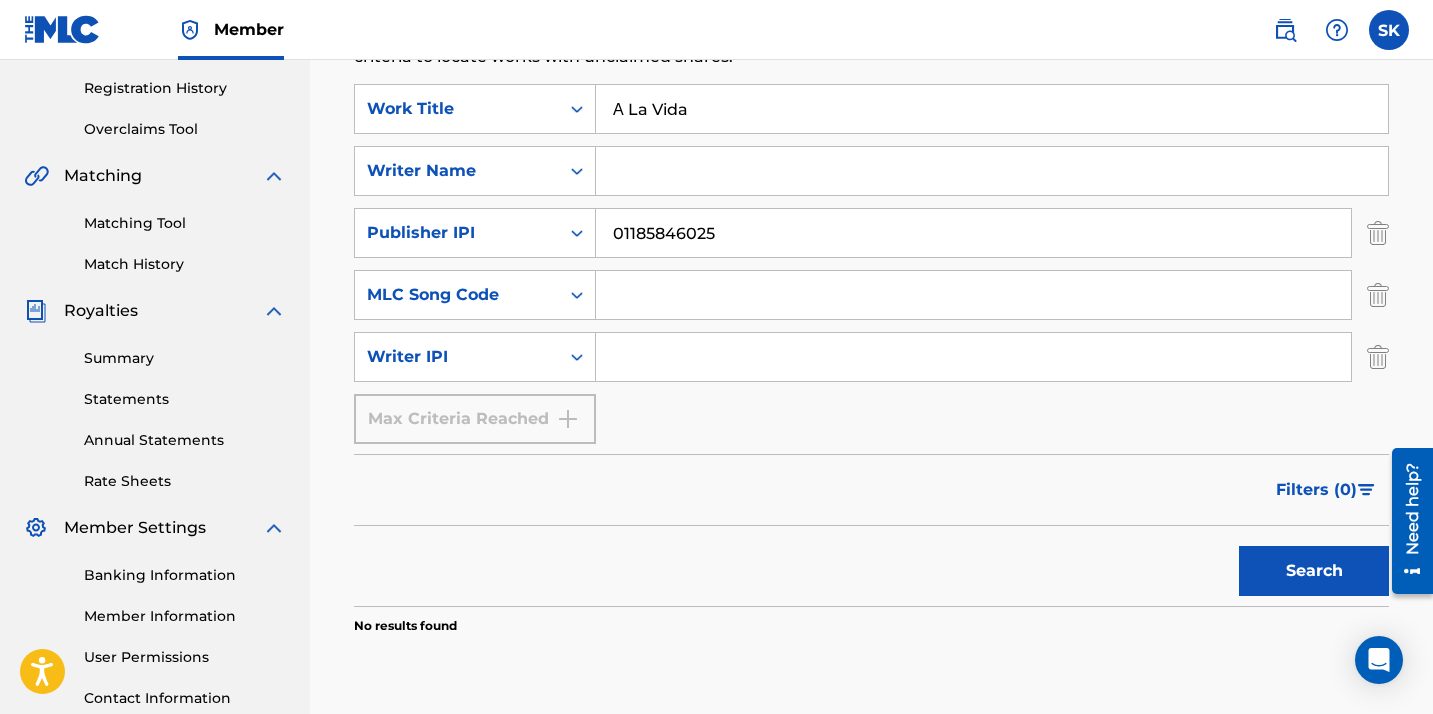 type on "01185846025" 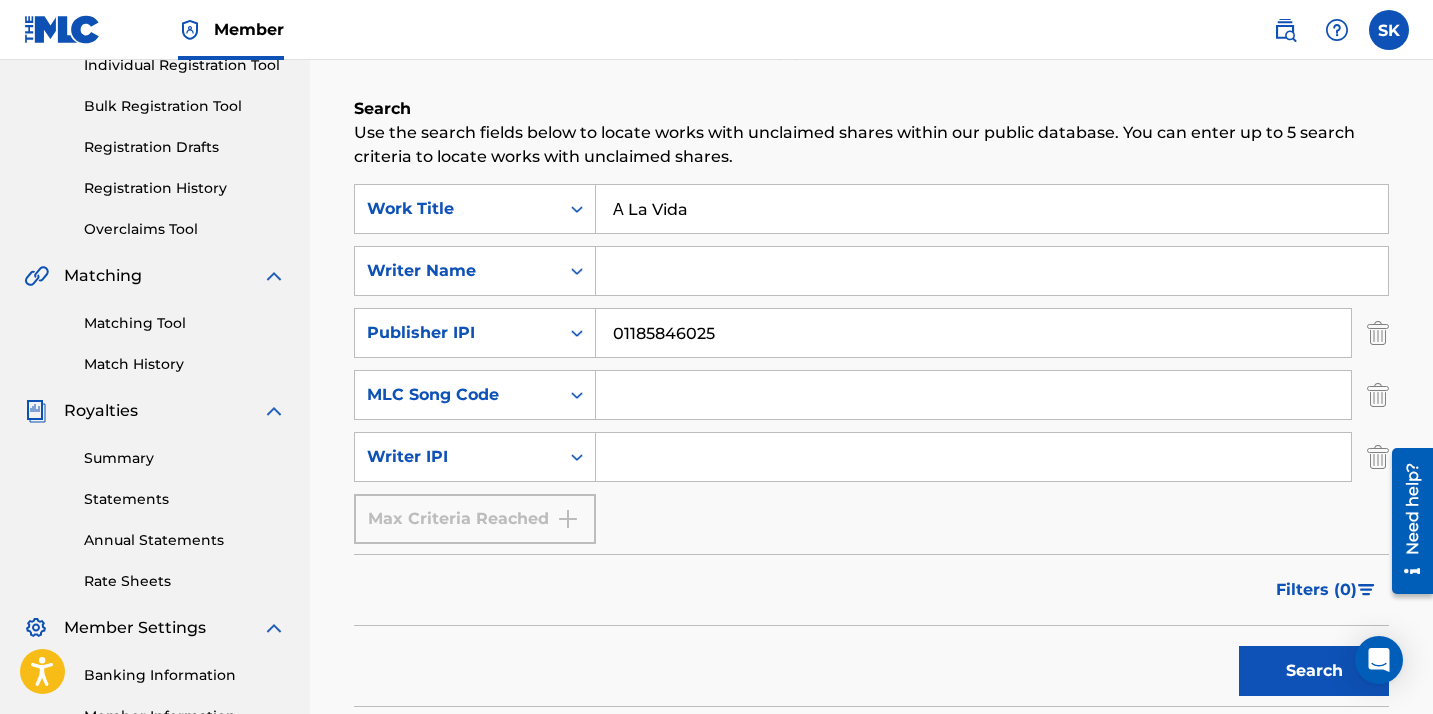 scroll, scrollTop: 256, scrollLeft: 0, axis: vertical 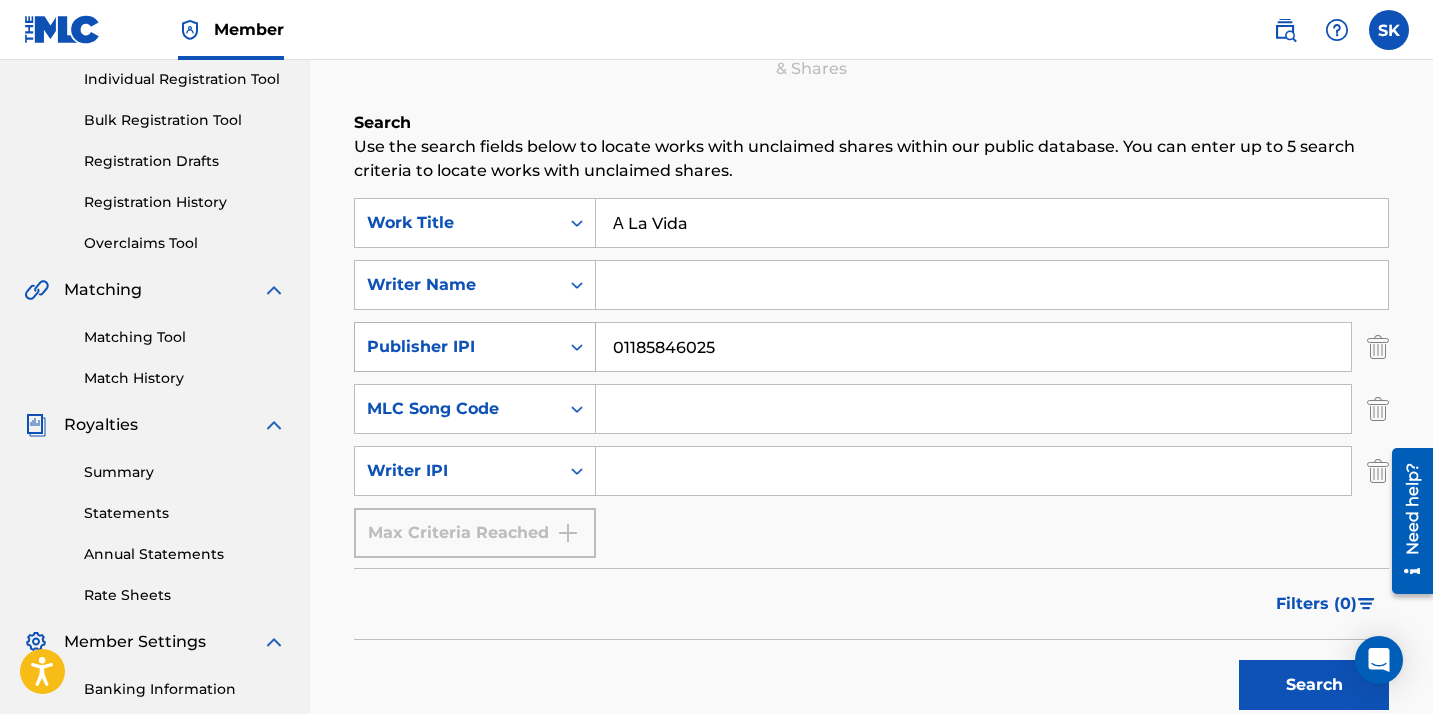 click 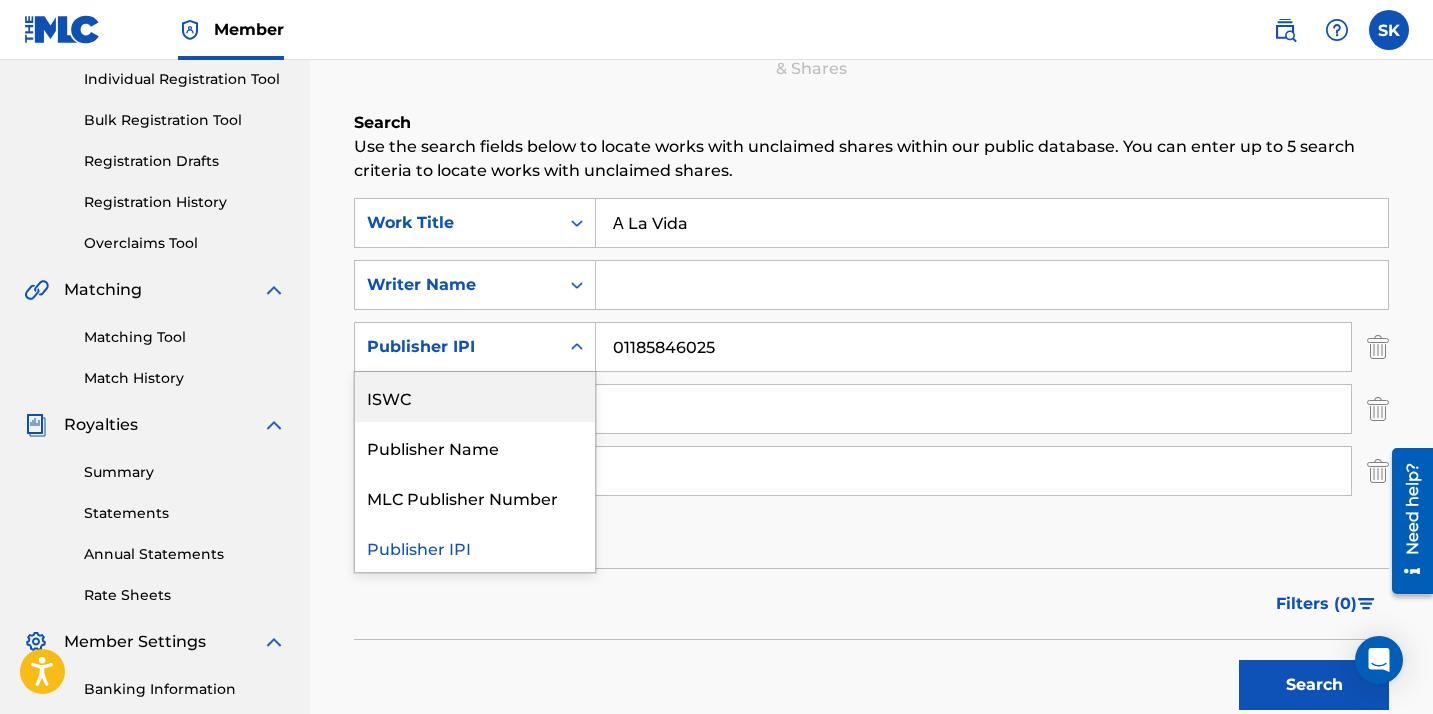click on "ISWC" at bounding box center (475, 397) 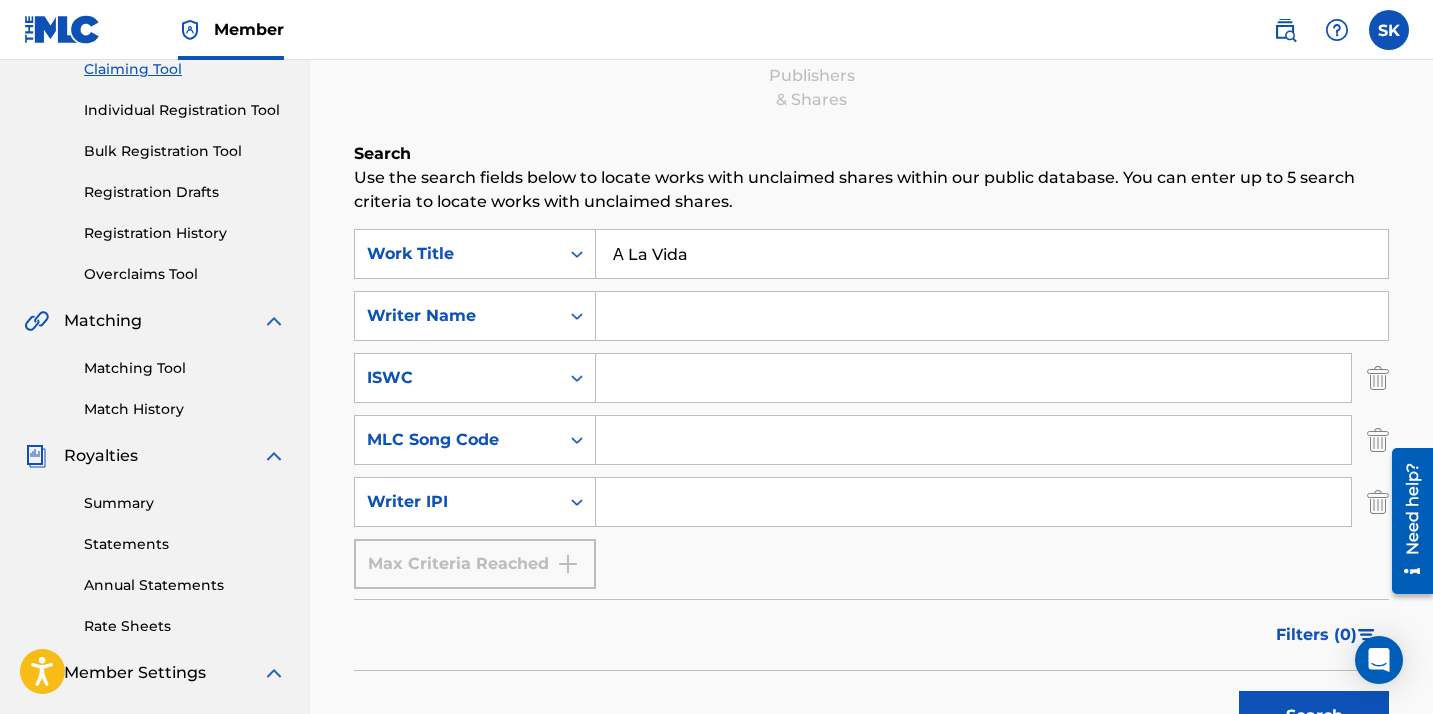 scroll, scrollTop: 222, scrollLeft: 0, axis: vertical 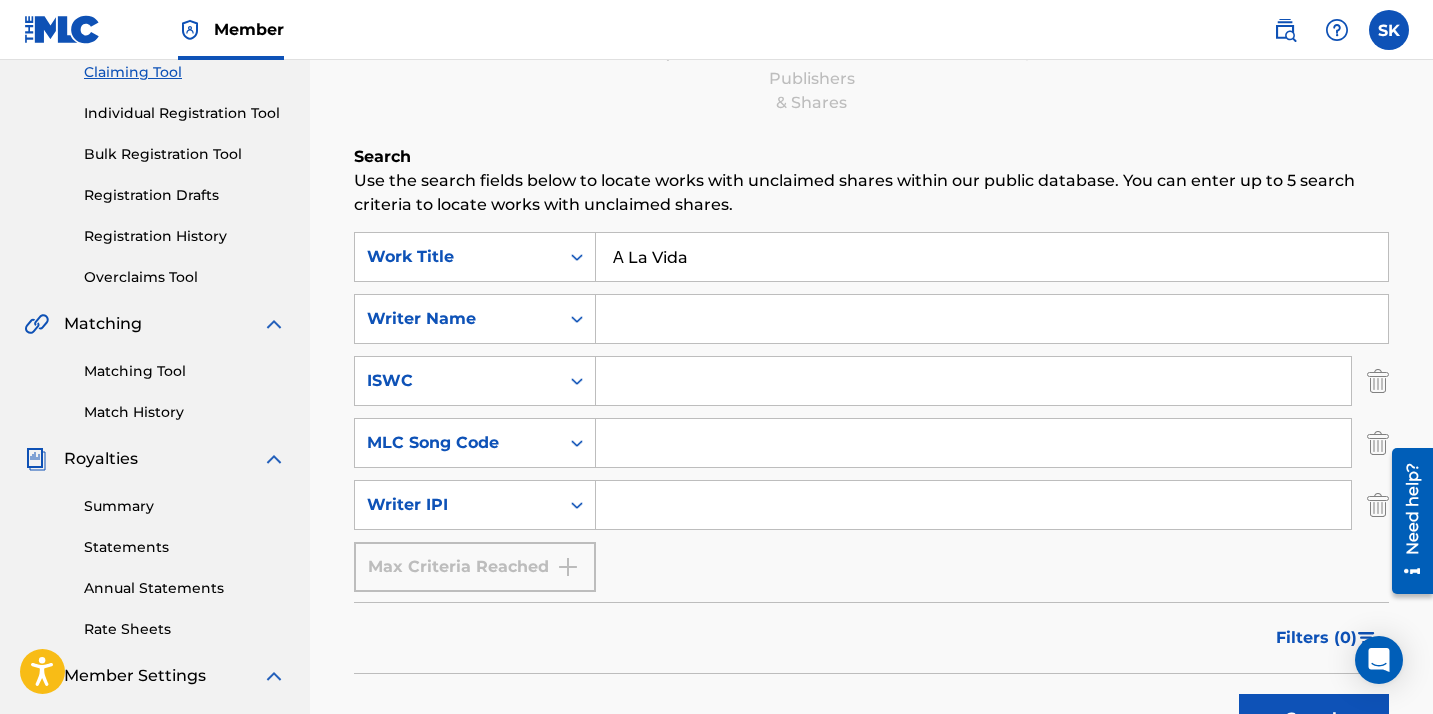 click at bounding box center [973, 381] 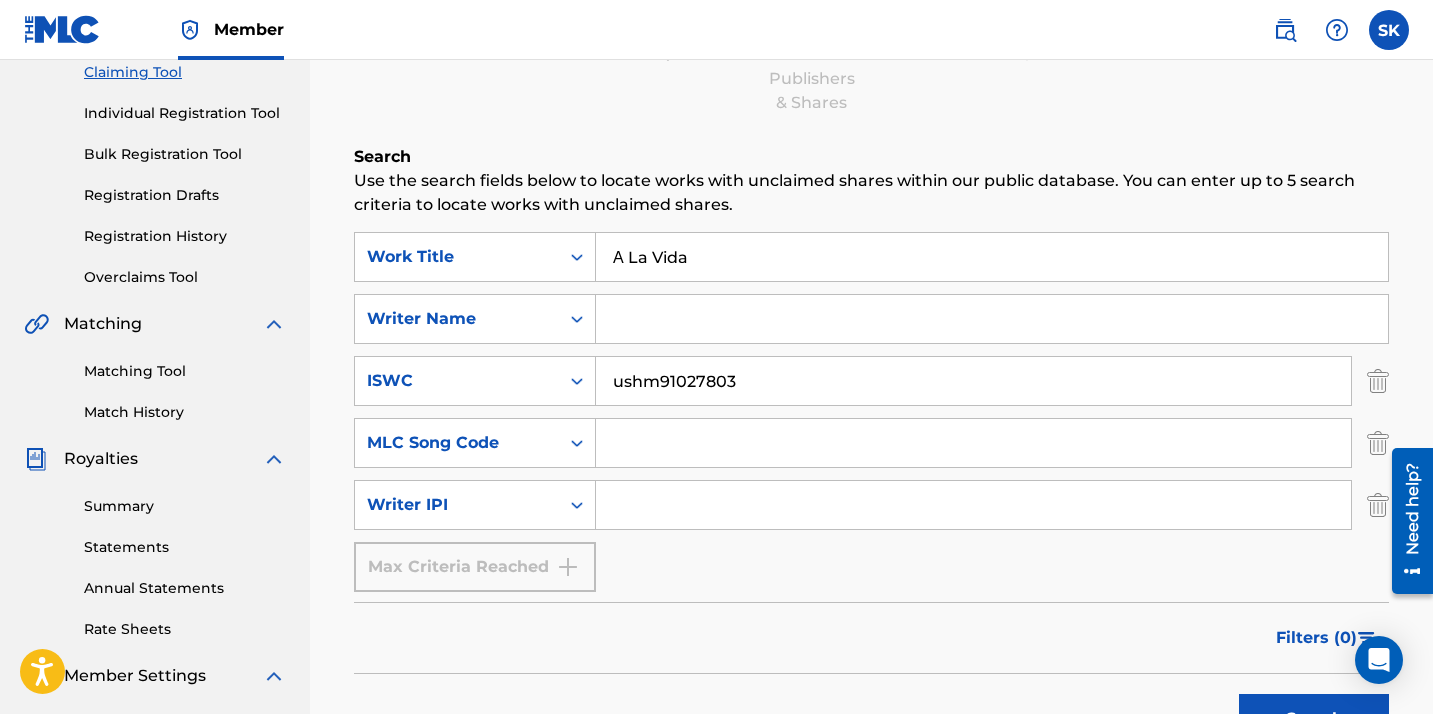 click on "Search" at bounding box center [1314, 719] 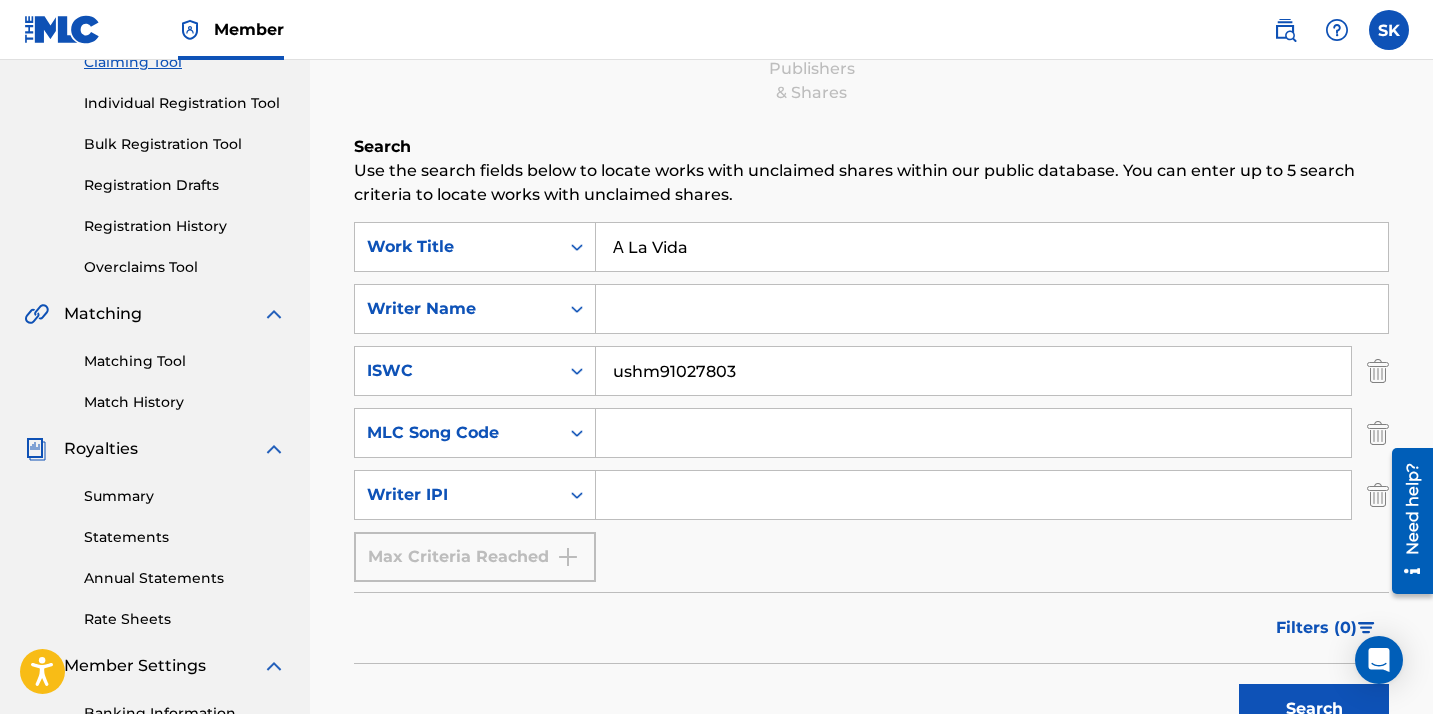 scroll, scrollTop: 229, scrollLeft: 0, axis: vertical 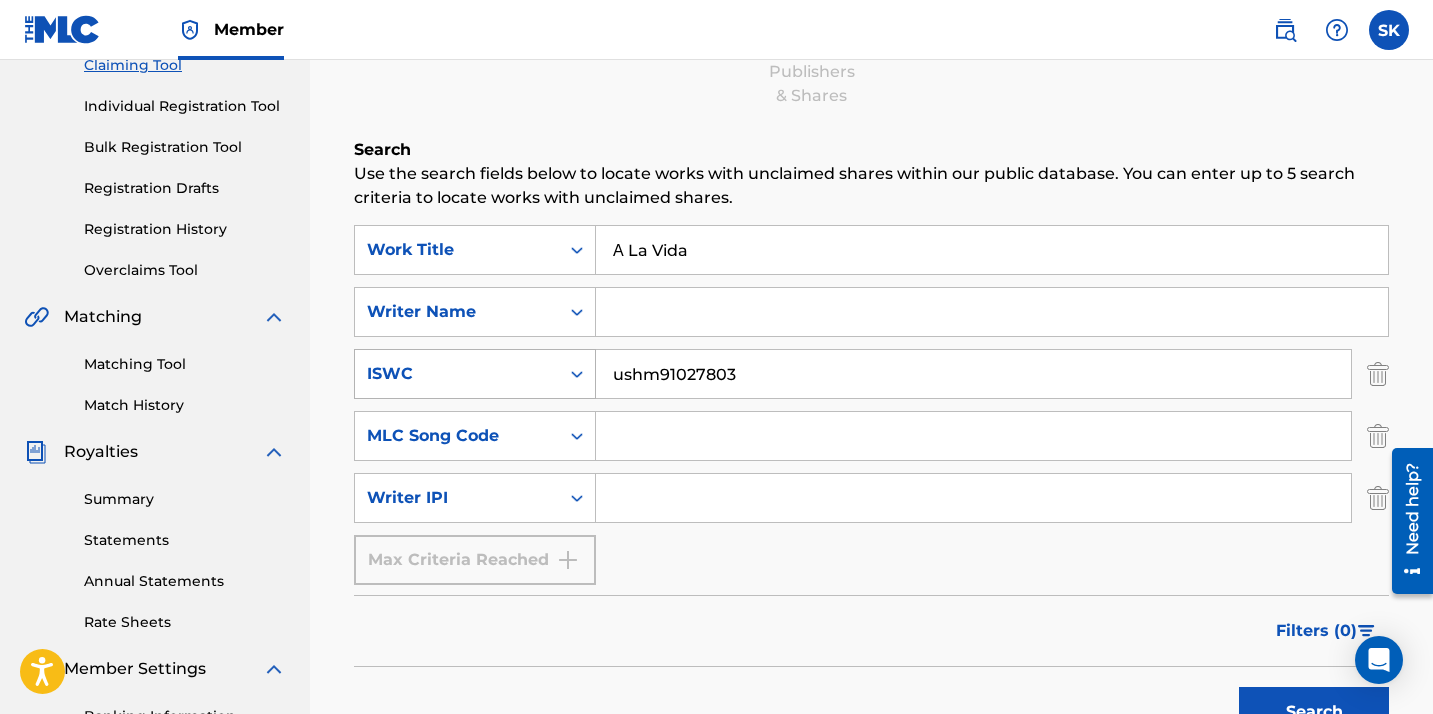 drag, startPoint x: 662, startPoint y: 376, endPoint x: 541, endPoint y: 376, distance: 121 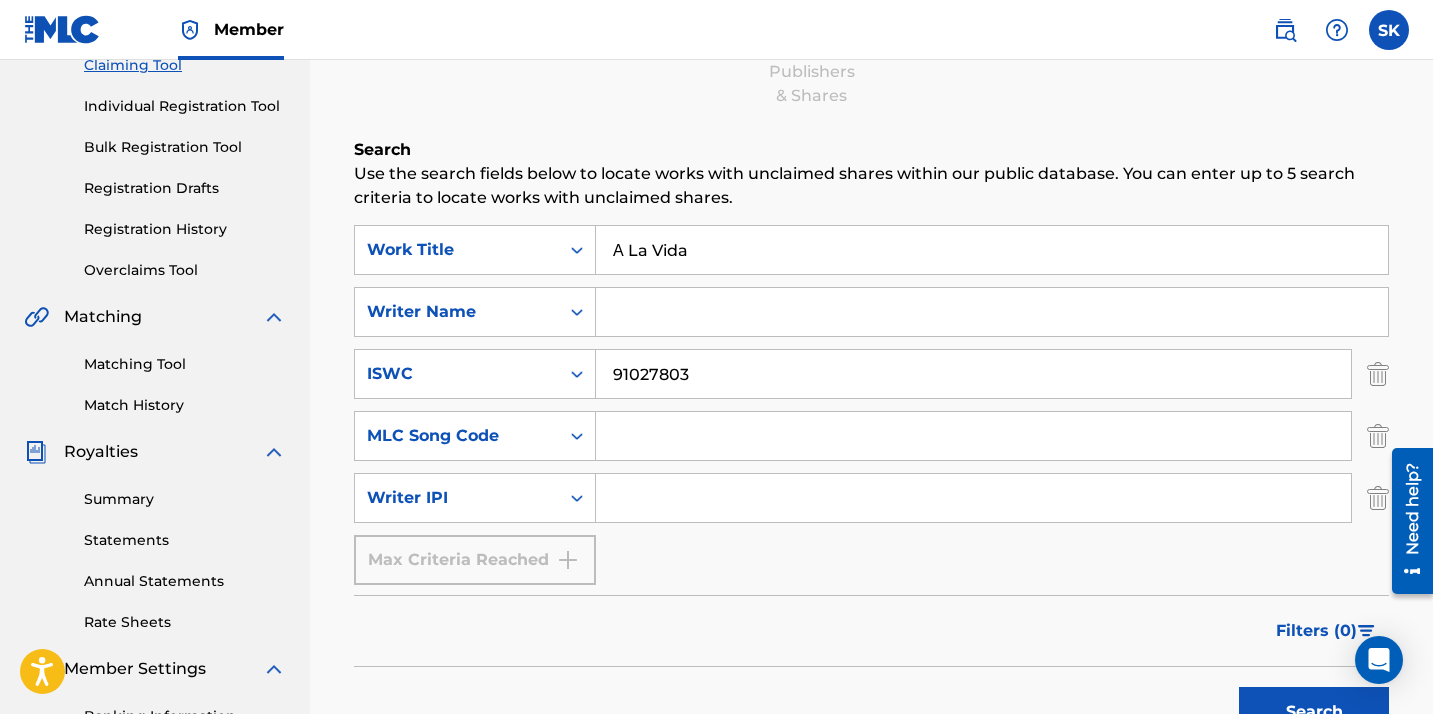 type on "91027803" 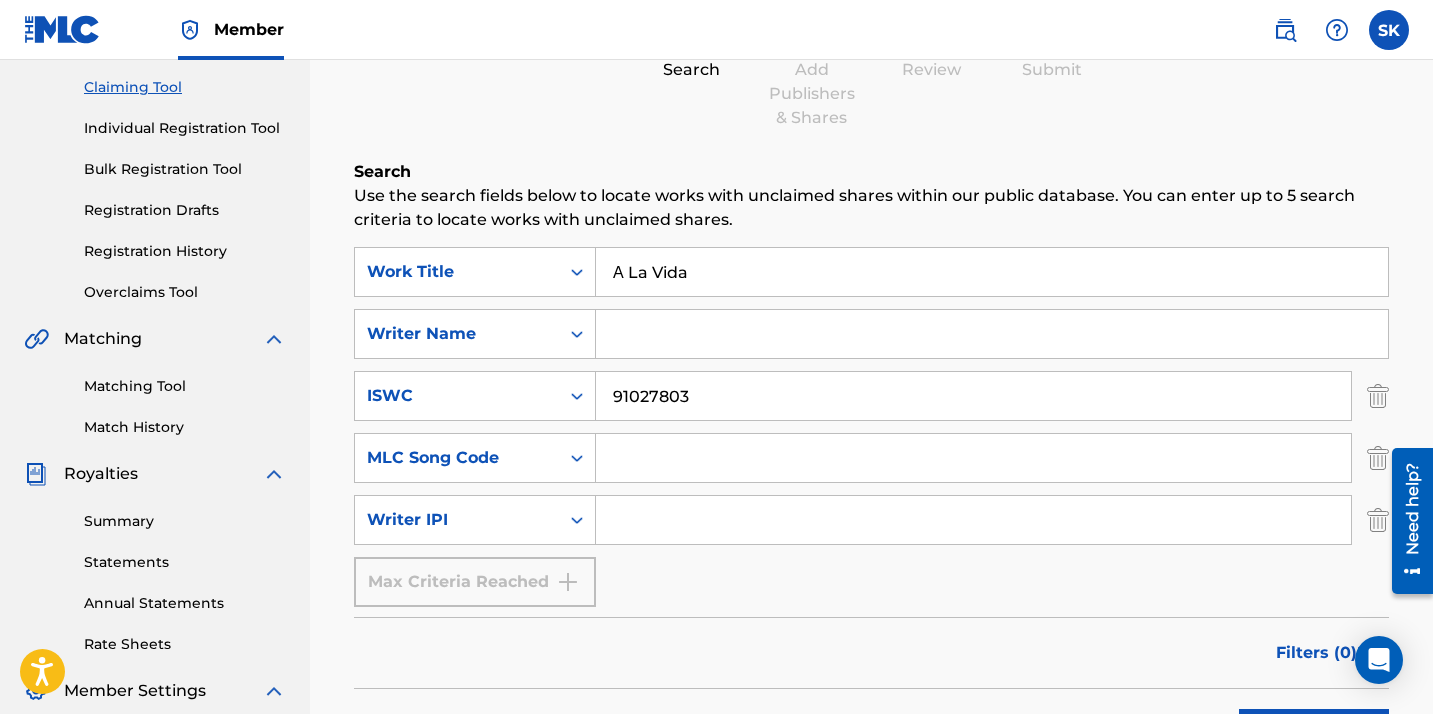 scroll, scrollTop: 185, scrollLeft: 0, axis: vertical 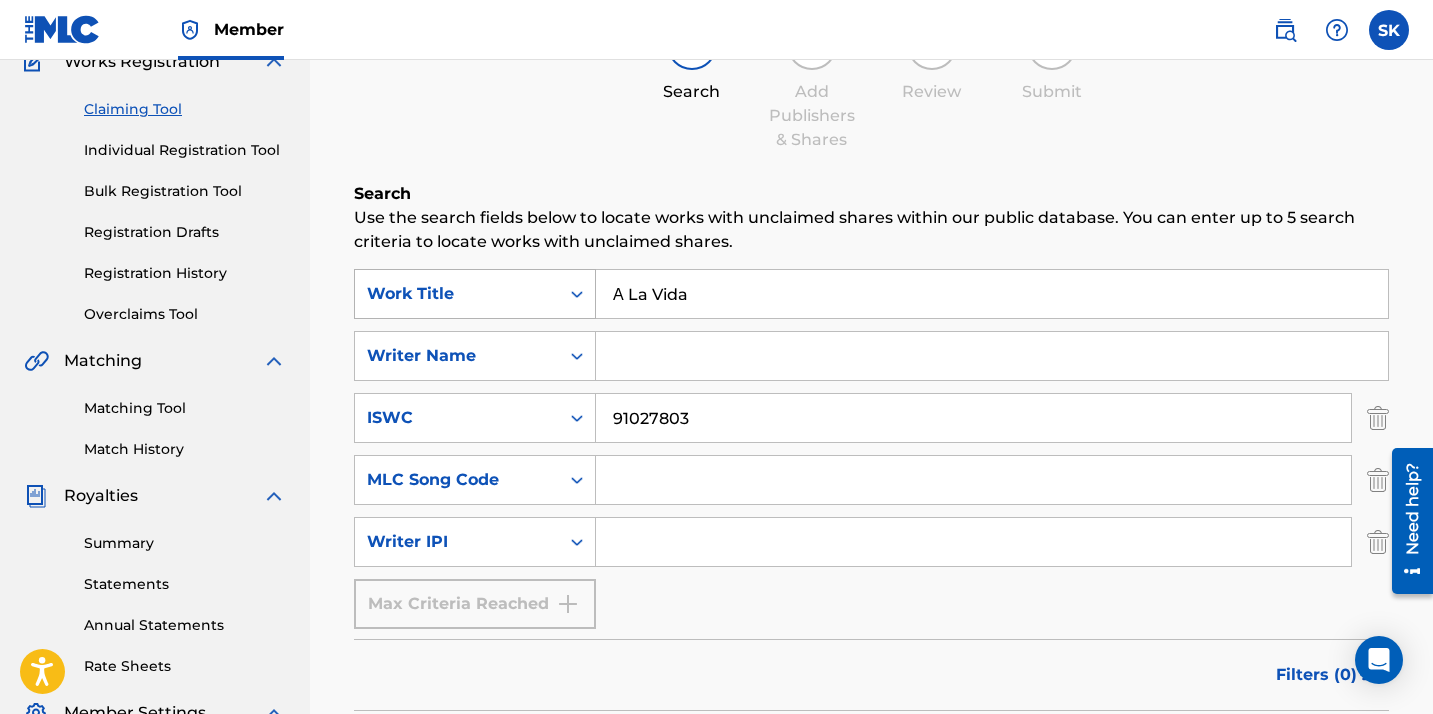 drag, startPoint x: 696, startPoint y: 291, endPoint x: 583, endPoint y: 293, distance: 113.0177 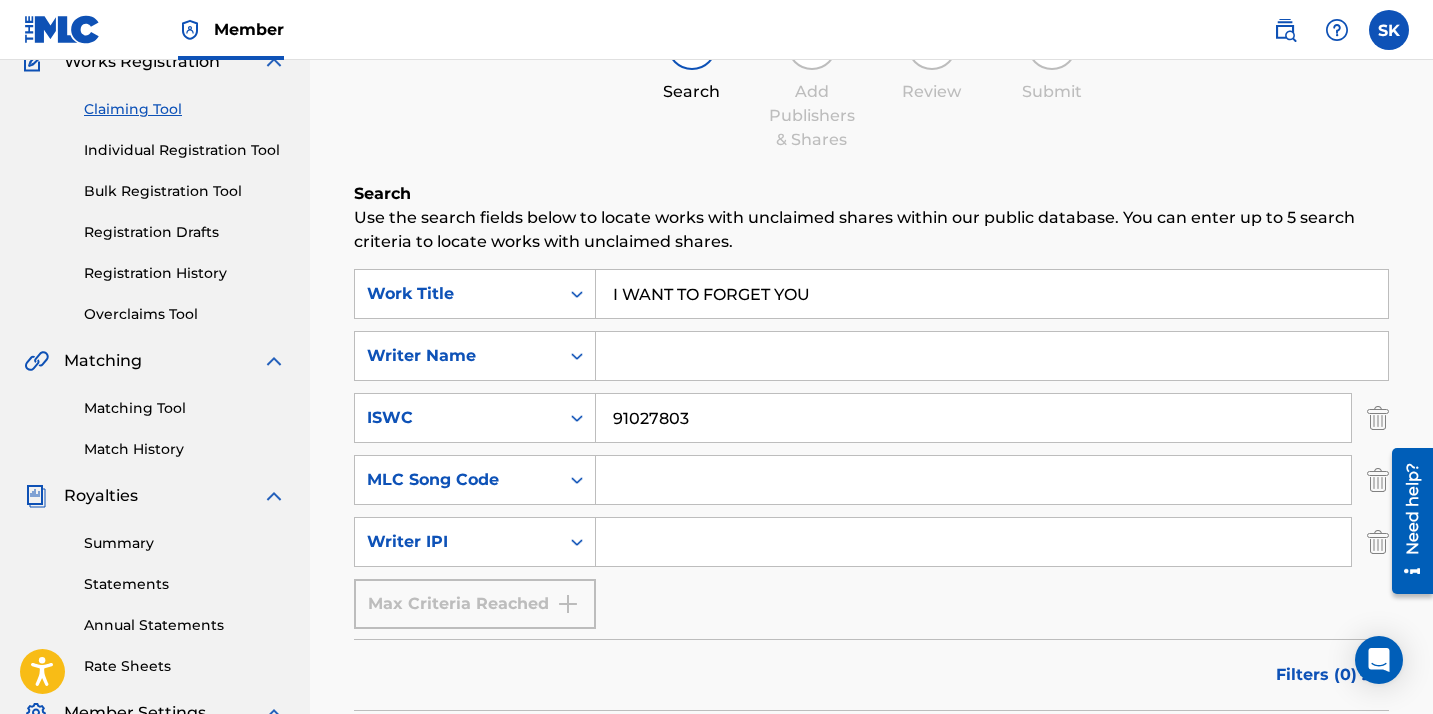 type on "I WANT TO FORGET YOU" 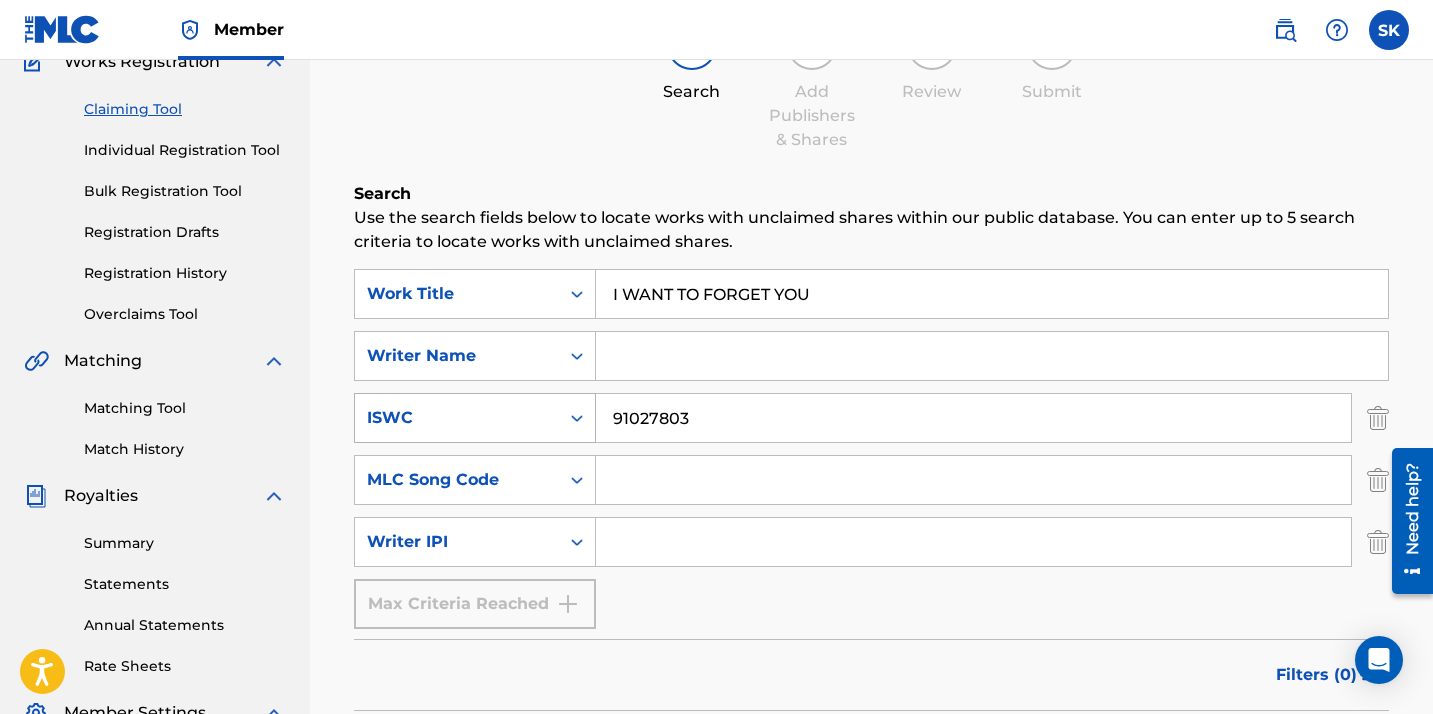 drag, startPoint x: 708, startPoint y: 421, endPoint x: 567, endPoint y: 421, distance: 141 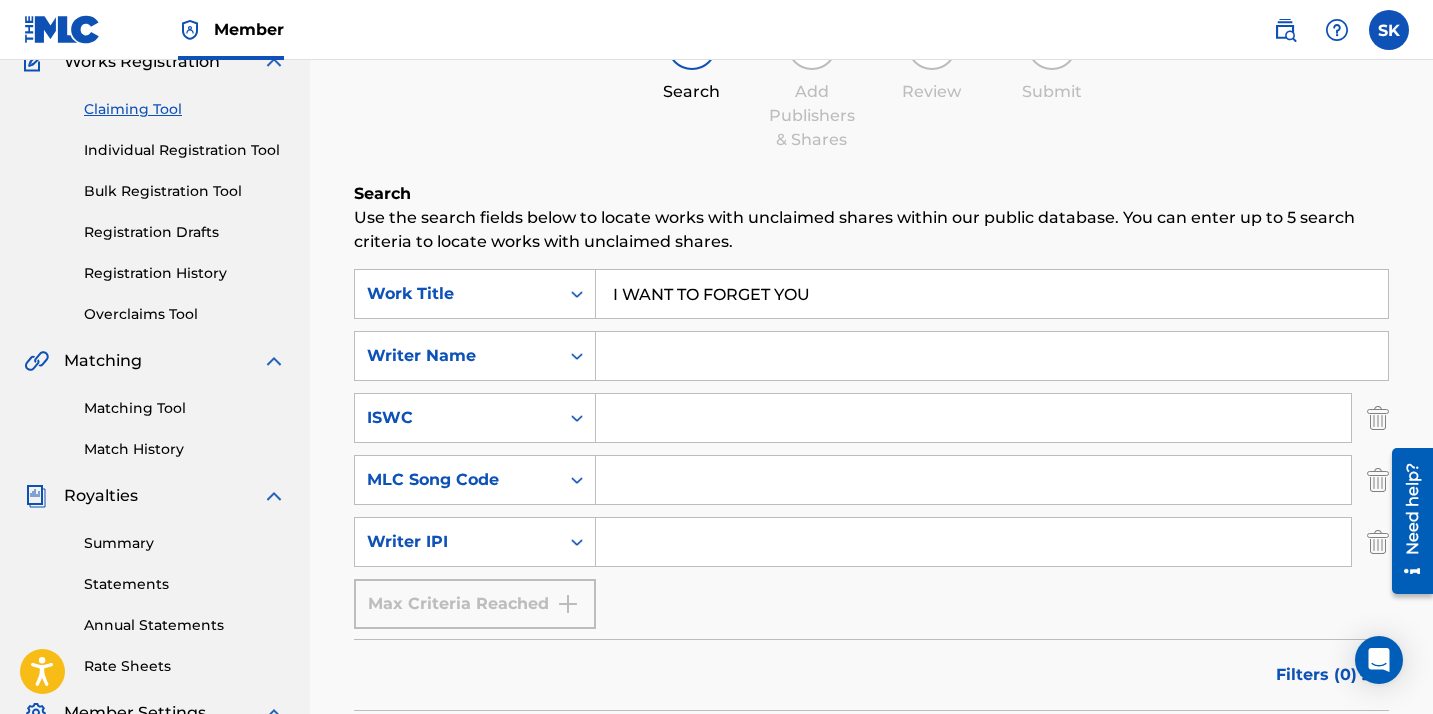 type 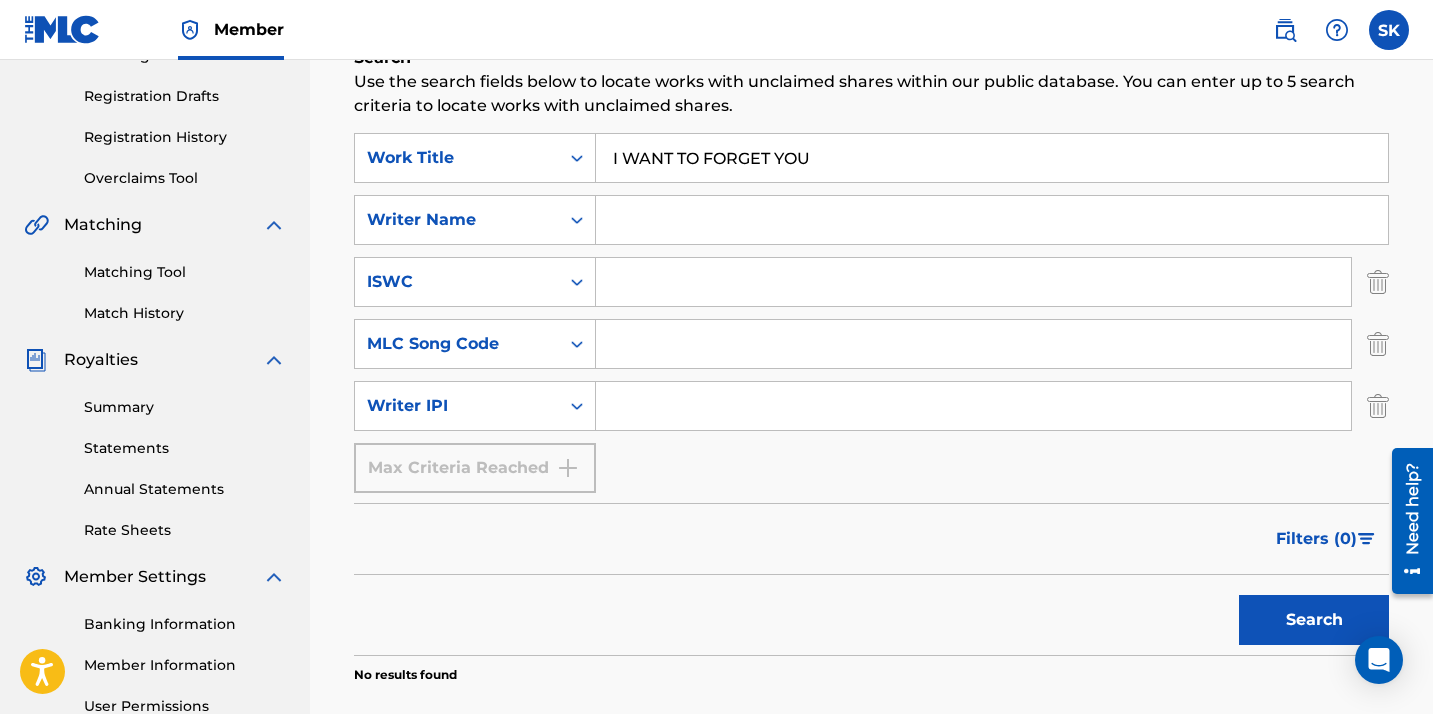 scroll, scrollTop: 328, scrollLeft: 0, axis: vertical 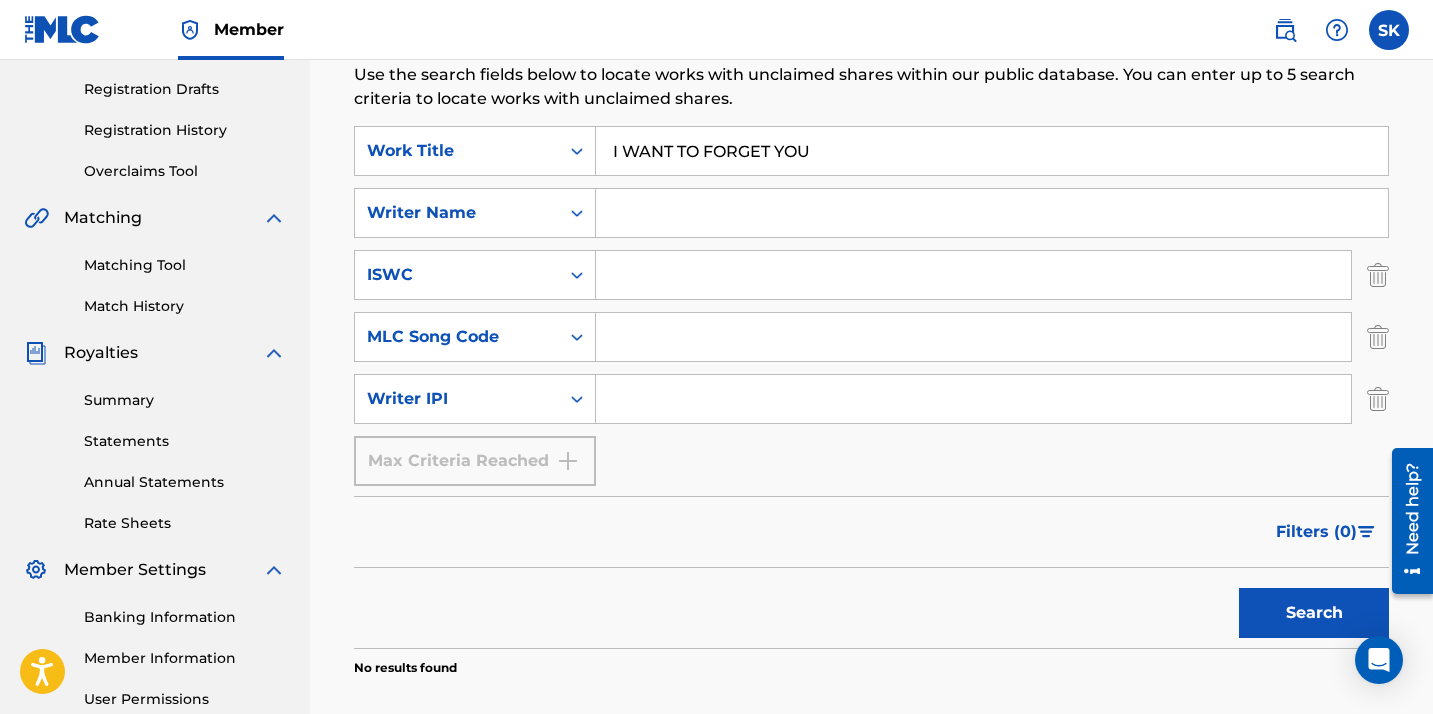 click on "Search" at bounding box center [1314, 613] 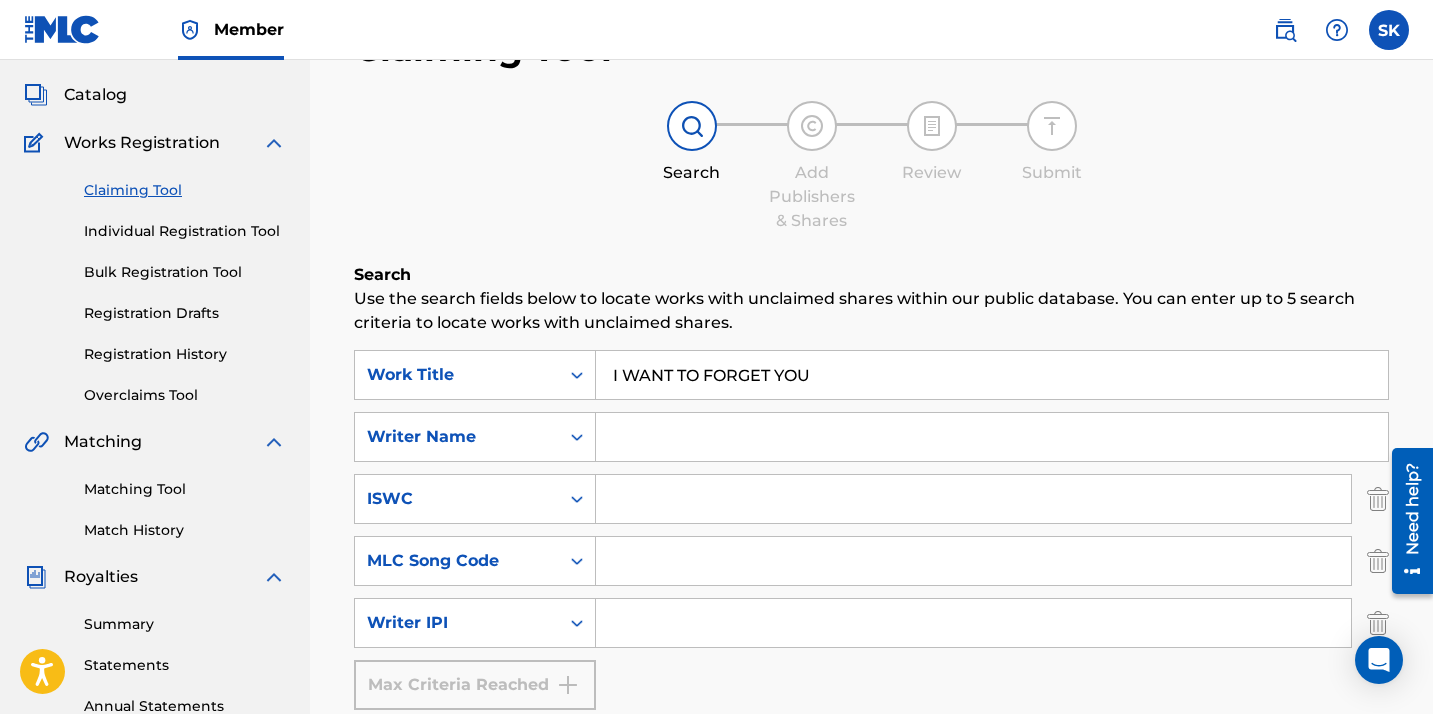 scroll, scrollTop: 102, scrollLeft: 0, axis: vertical 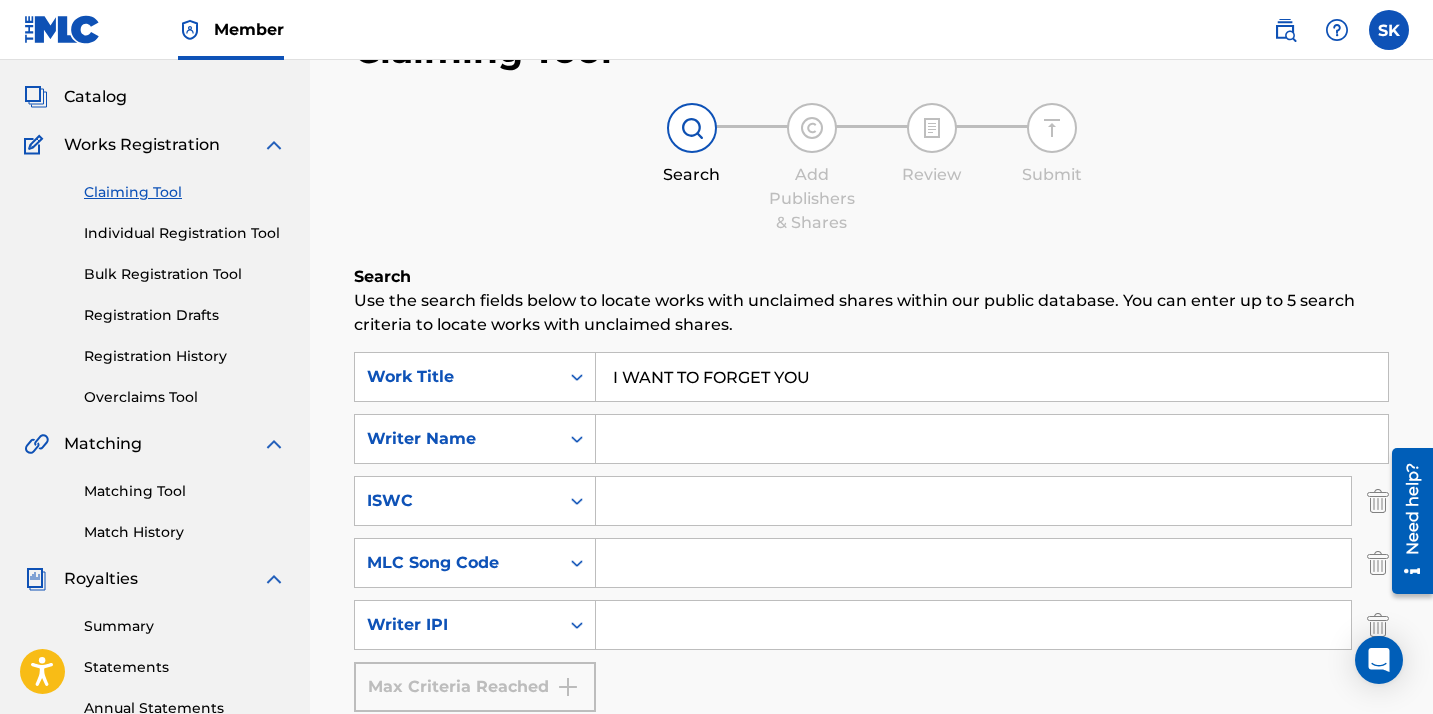 click at bounding box center (992, 439) 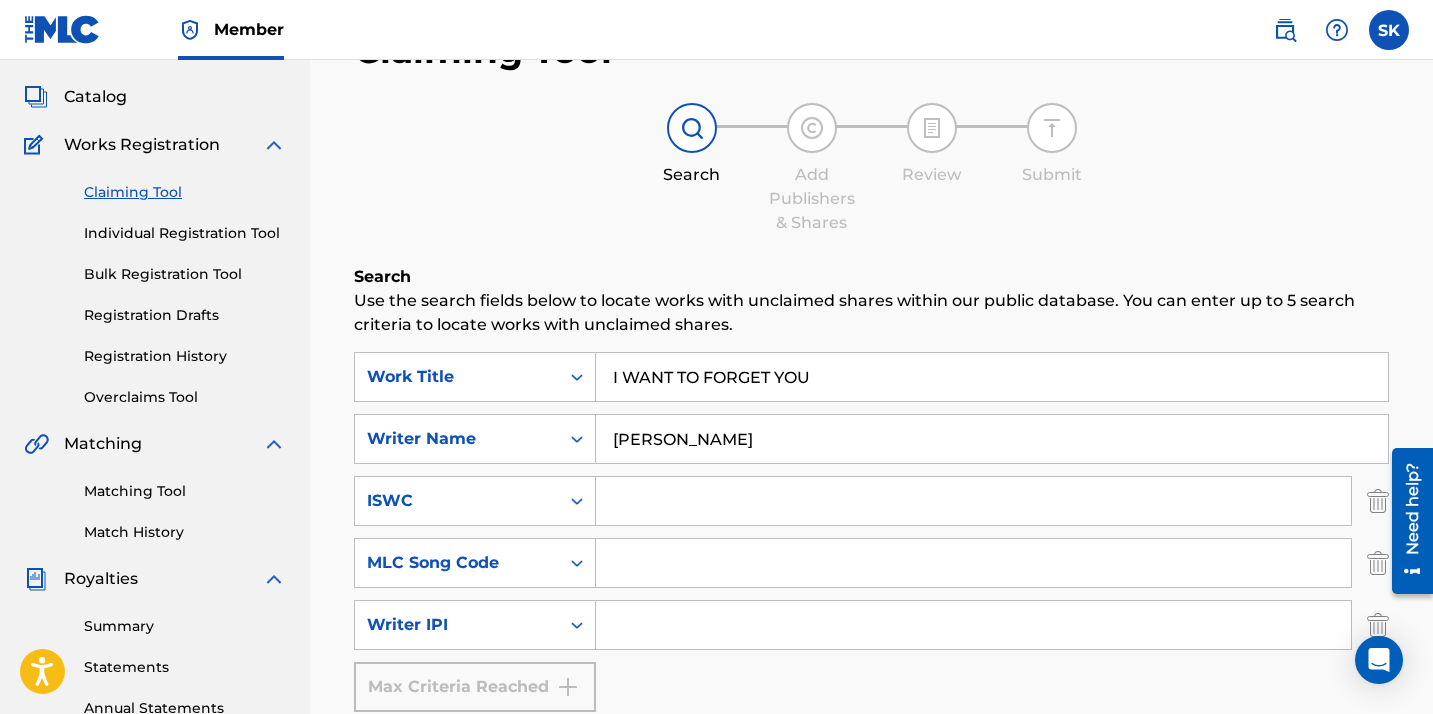click on "SearchWithCriteria1f4f7083-477d-4e07-8df2-bf92c0c2abe0 Work Title I WANT TO FORGET YOU SearchWithCriteria92ac1c05-1a42-4539-850d-cfbc390de56b Writer Name [PERSON_NAME] SearchWithCriteriada9cae4a-a73c-4fb7-ae76-36e7cdb5c12d ISWC SearchWithCriteria7d474ec6-85b8-41ee-b9b8-76e757d98ed0 MLC Song Code SearchWithCriteria890f108a-76d4-4ed0-9428-bbe8573512ea Writer IPI Max Criteria Reached" at bounding box center (871, 532) 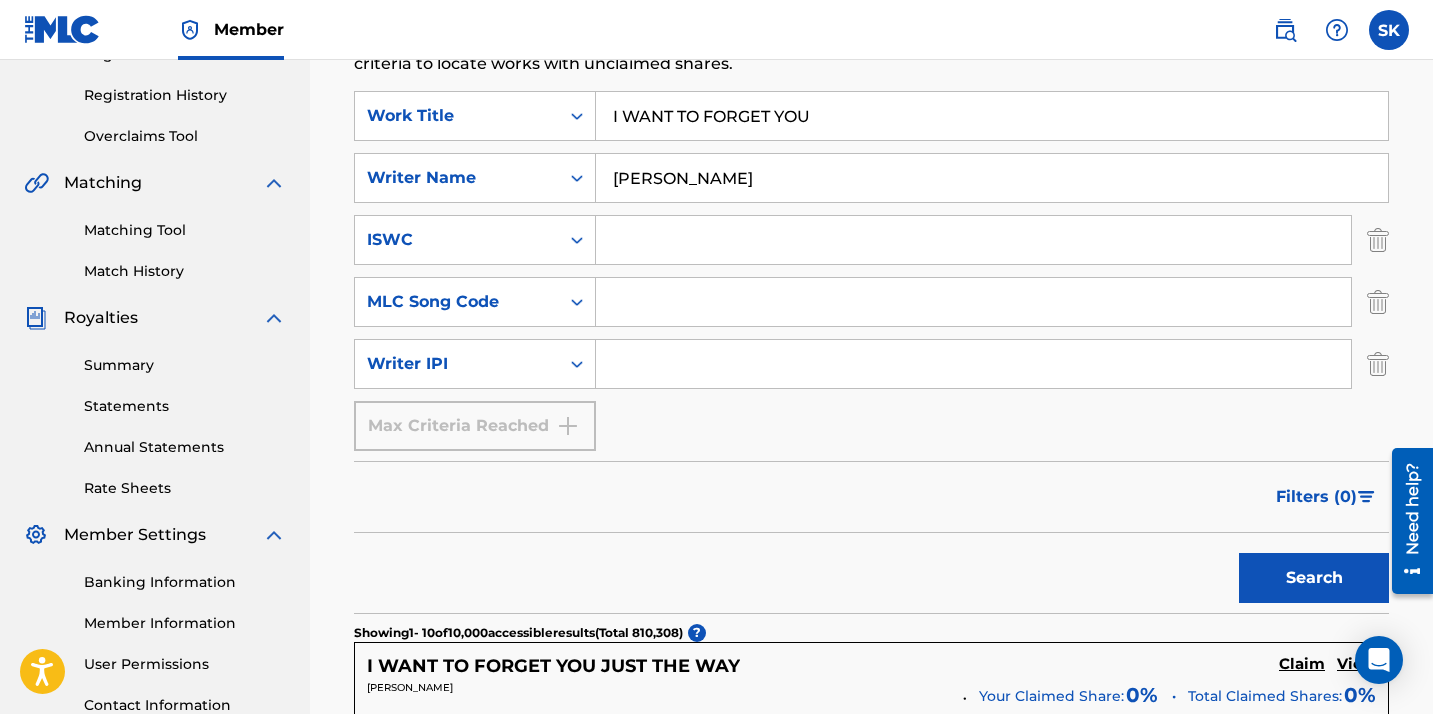 scroll, scrollTop: 366, scrollLeft: 0, axis: vertical 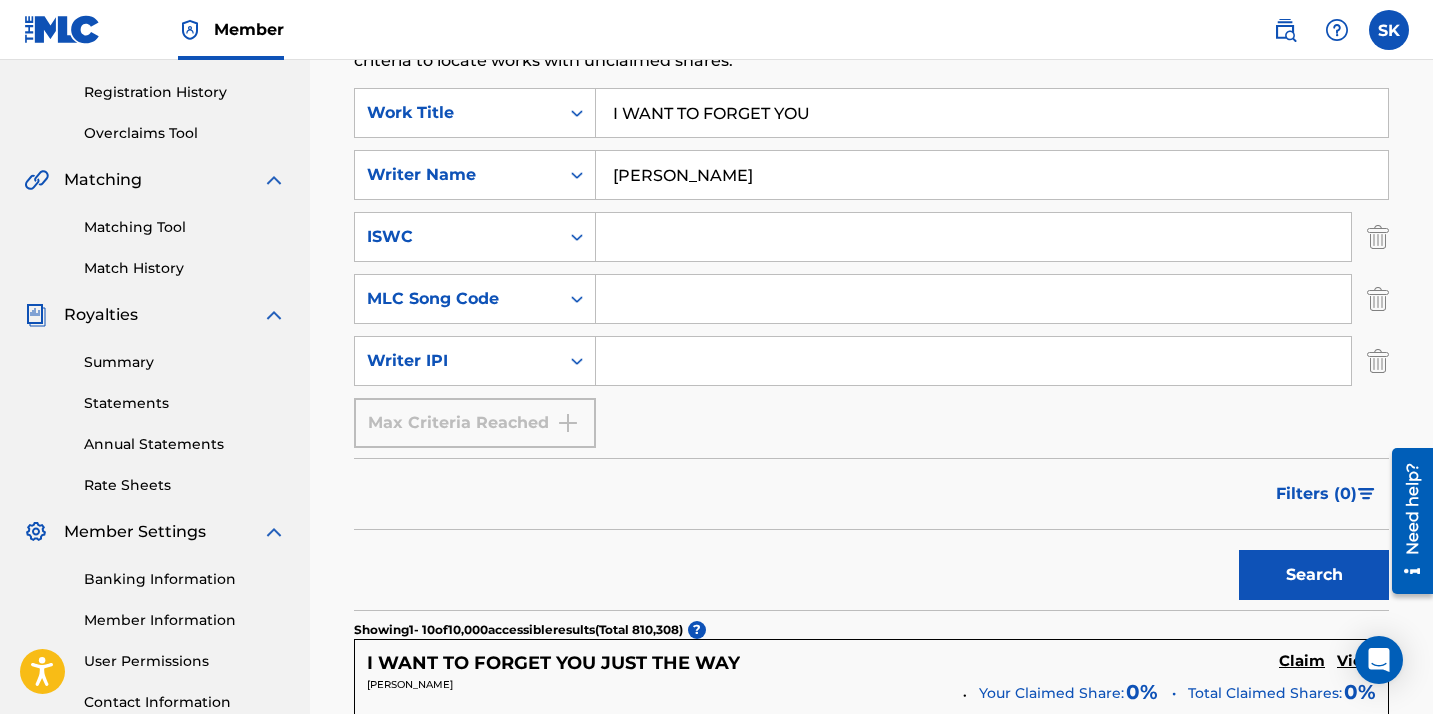click on "Search" at bounding box center (1314, 575) 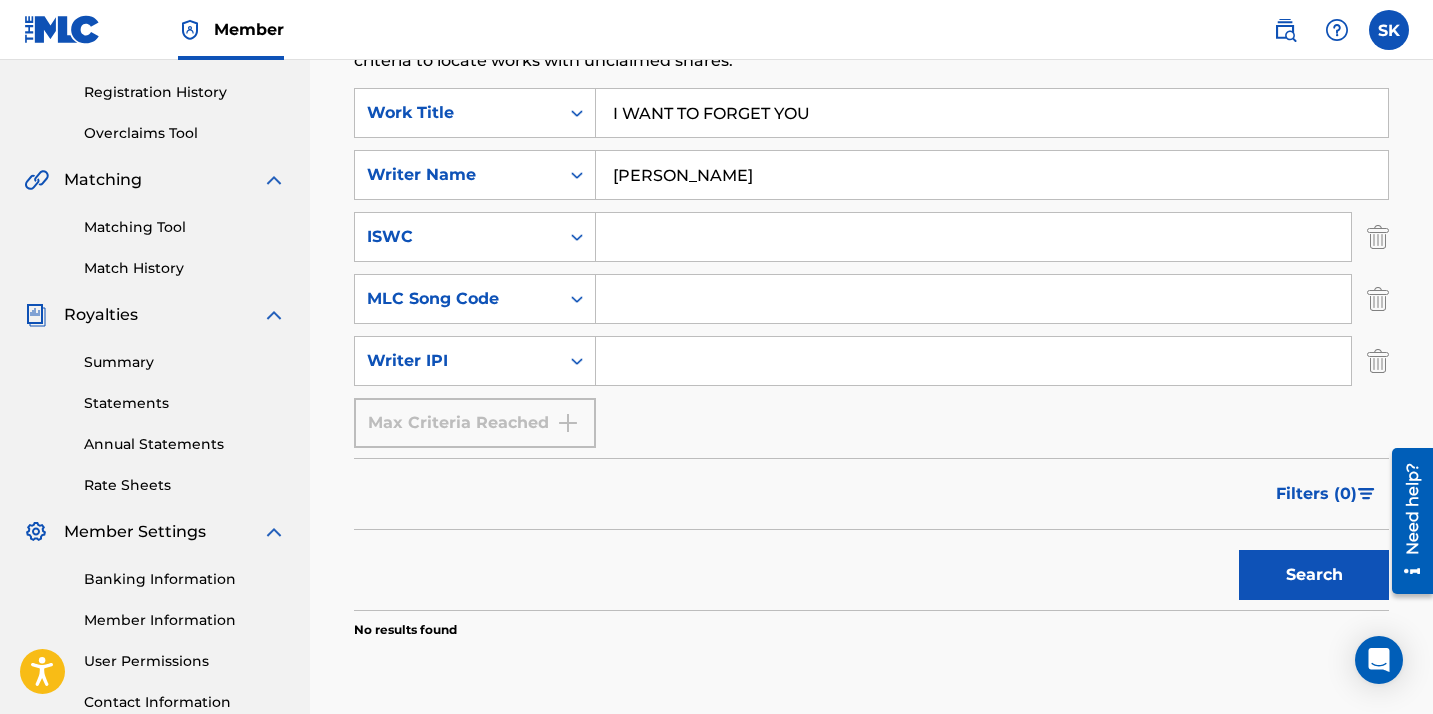 click on "[PERSON_NAME]" at bounding box center (992, 175) 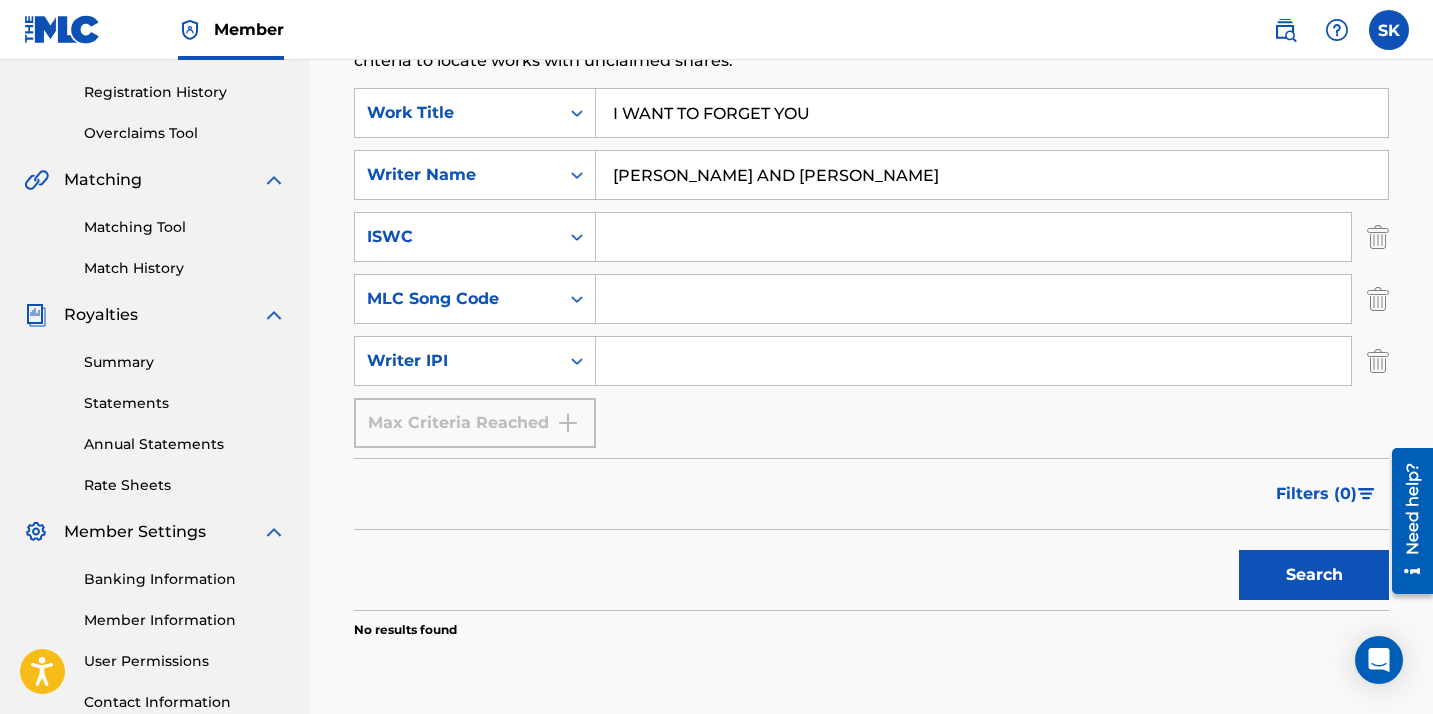 click on "Search" at bounding box center (1314, 575) 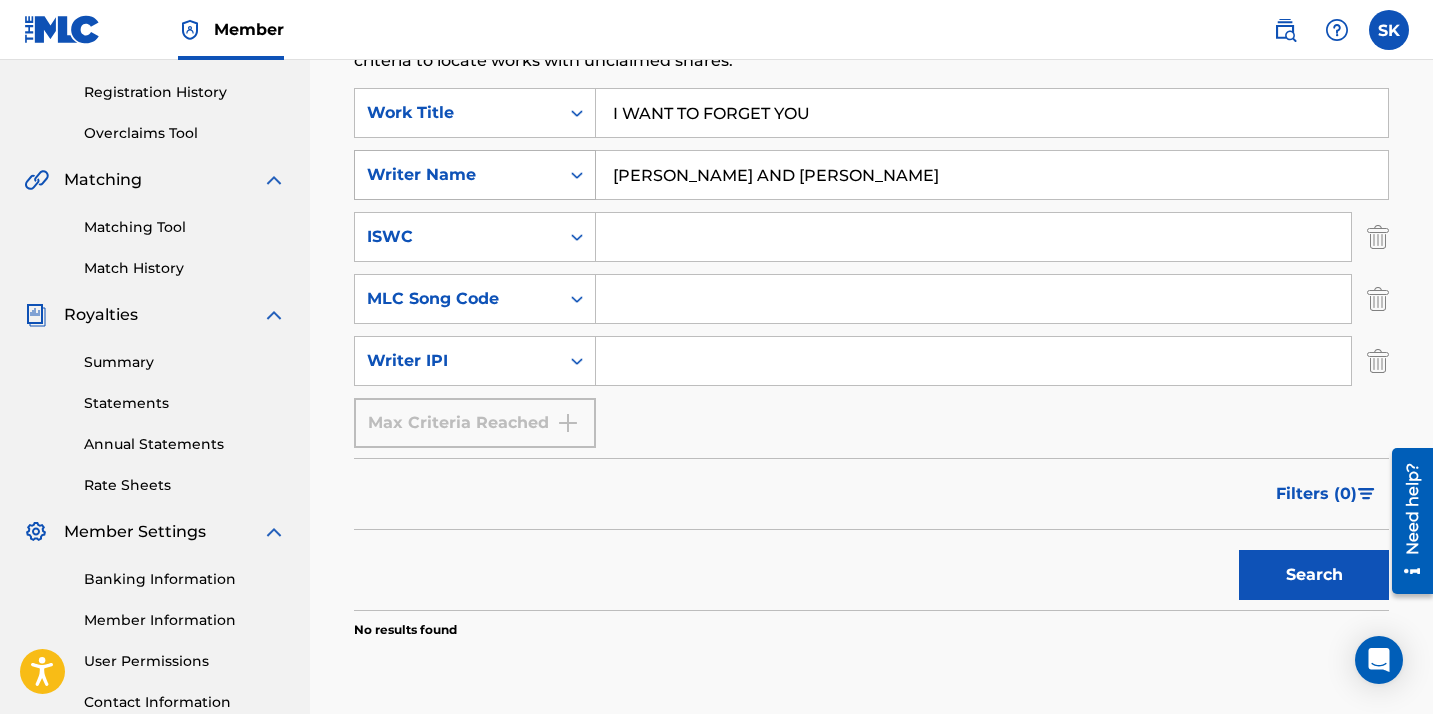 drag, startPoint x: 840, startPoint y: 178, endPoint x: 552, endPoint y: 171, distance: 288.08505 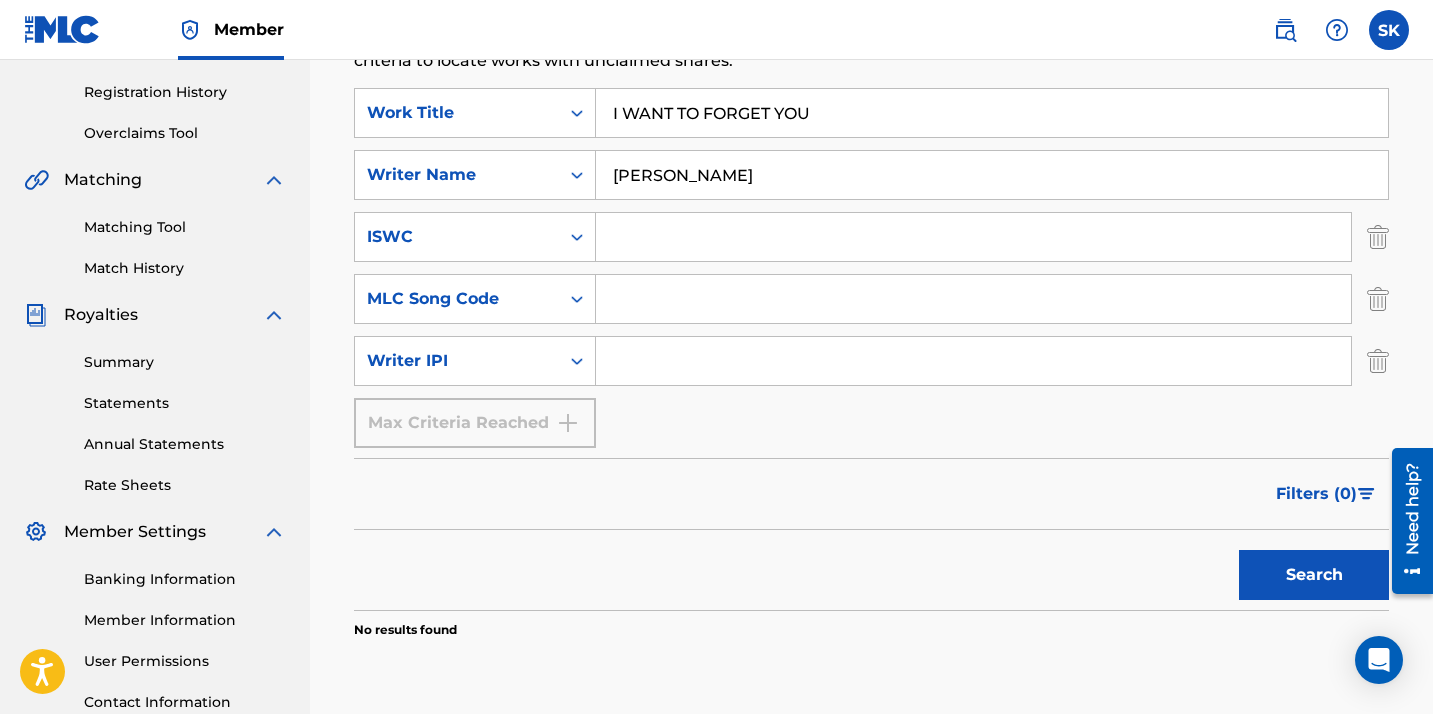 type on "[PERSON_NAME]" 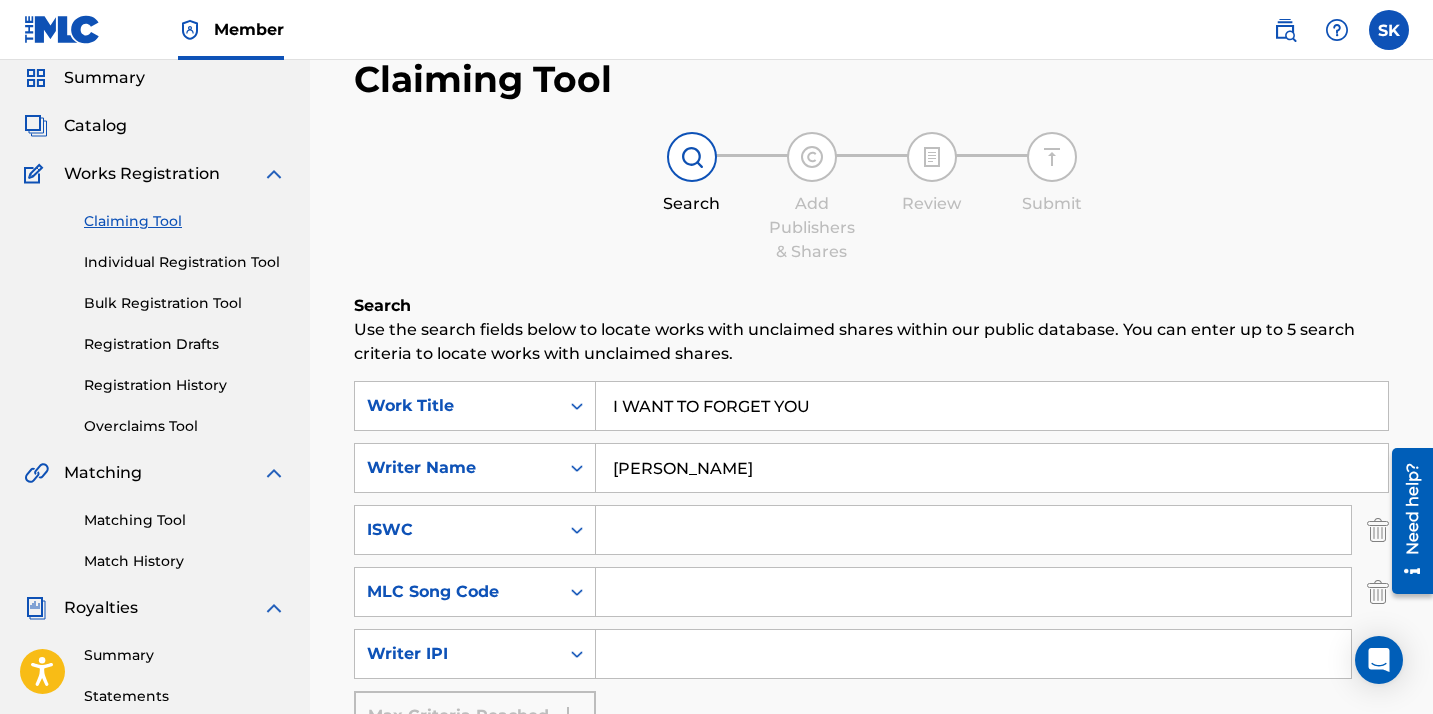 scroll, scrollTop: 57, scrollLeft: 0, axis: vertical 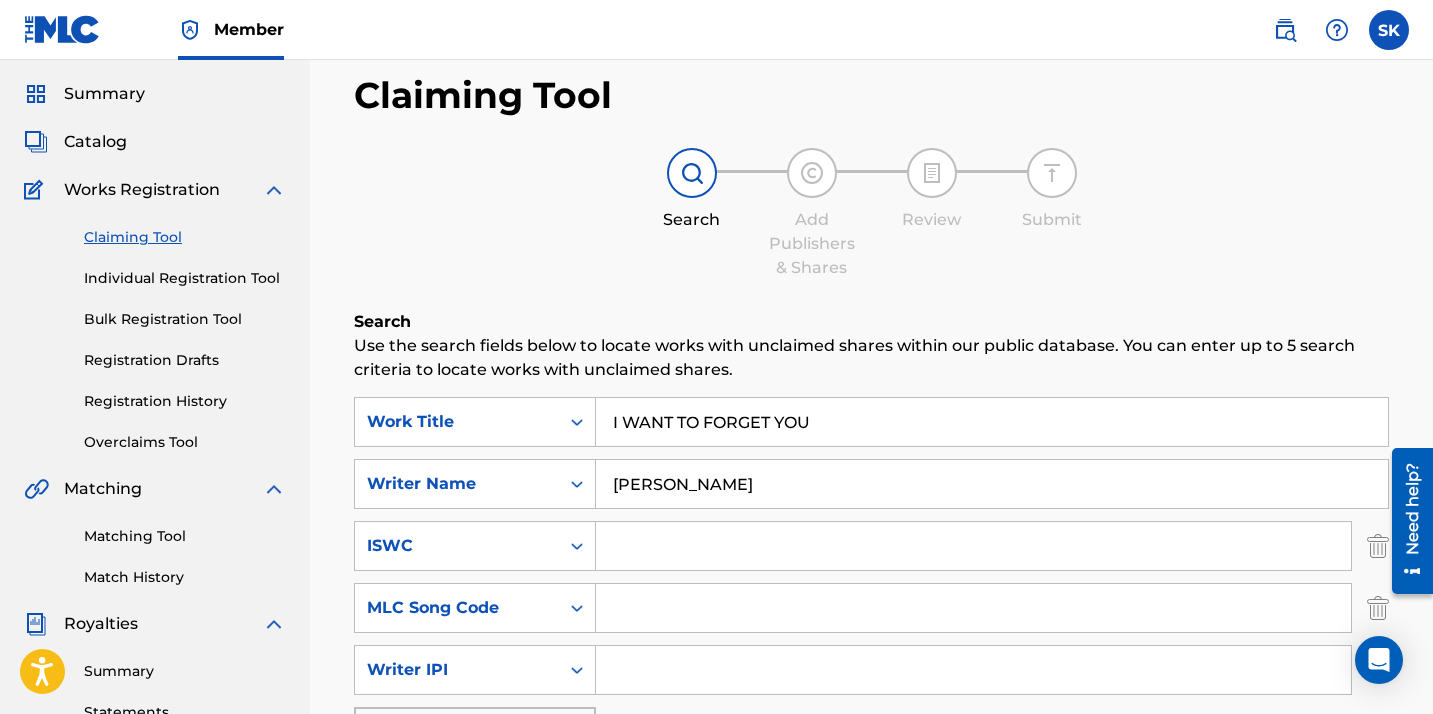 click on "Search Add Publishers & Shares Review Submit" at bounding box center (871, 214) 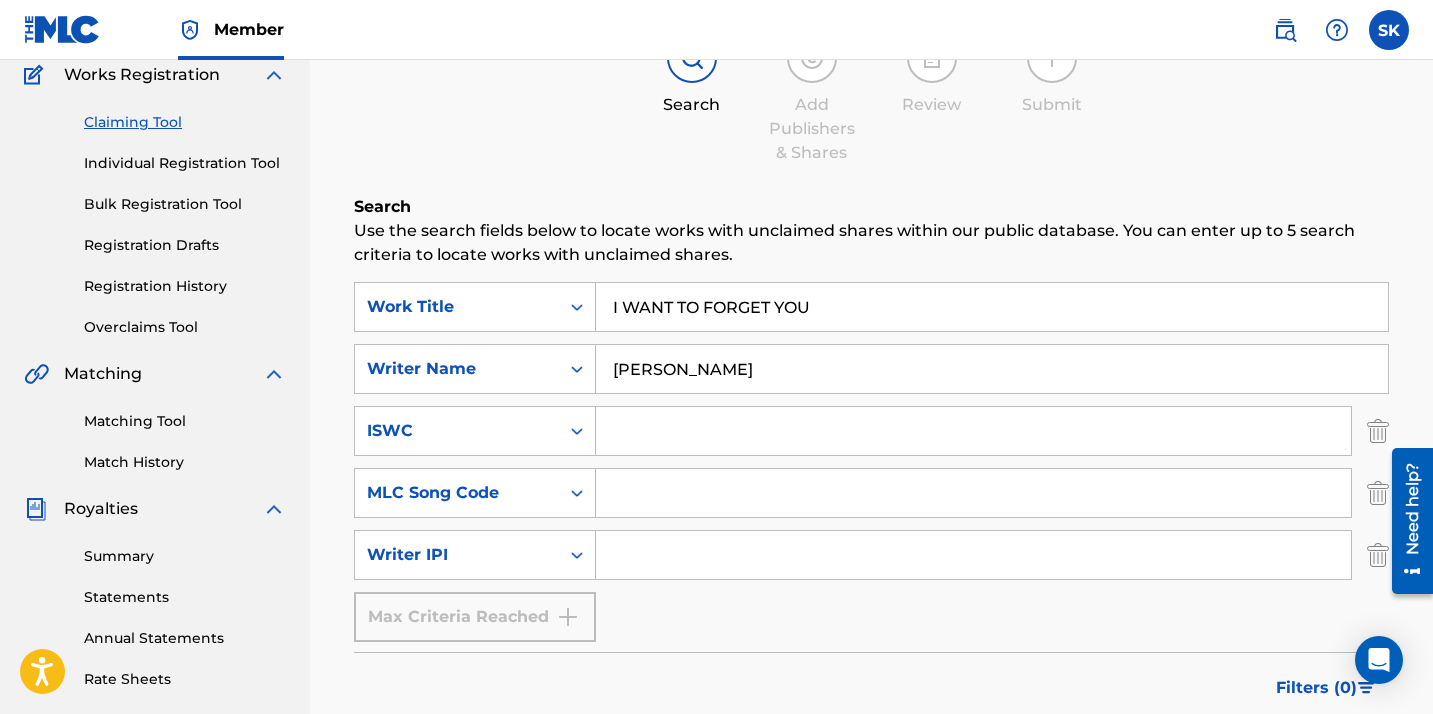 scroll, scrollTop: 173, scrollLeft: 0, axis: vertical 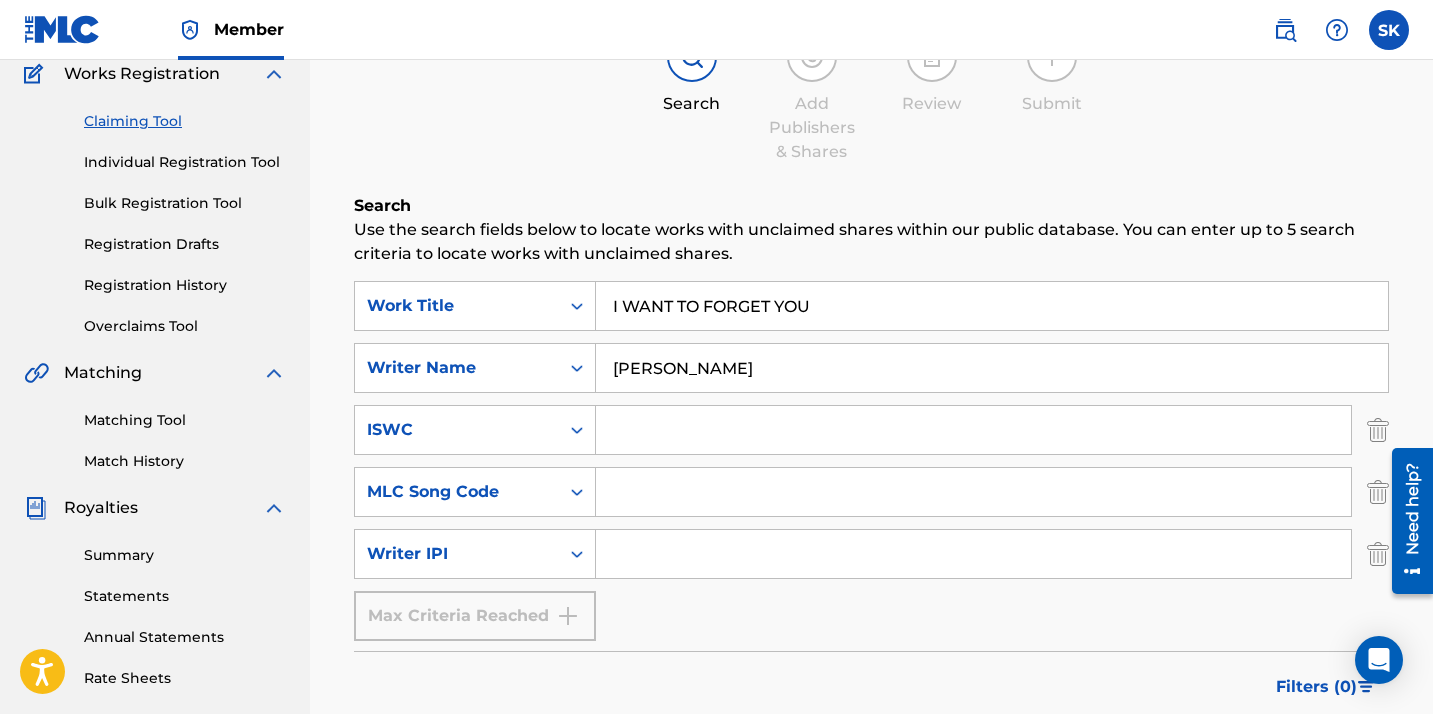click on "SearchWithCriteria1f4f7083-477d-4e07-8df2-bf92c0c2abe0 Work Title I WANT TO FORGET YOU SearchWithCriteria92ac1c05-1a42-4539-850d-cfbc390de56b Writer Name [PERSON_NAME] KOKOV SearchWithCriteriada9cae4a-a73c-4fb7-ae76-36e7cdb5c12d ISWC SearchWithCriteria7d474ec6-85b8-41ee-b9b8-76e757d98ed0 MLC Song Code SearchWithCriteria890f108a-76d4-4ed0-9428-bbe8573512ea Writer IPI Max Criteria Reached" at bounding box center (871, 461) 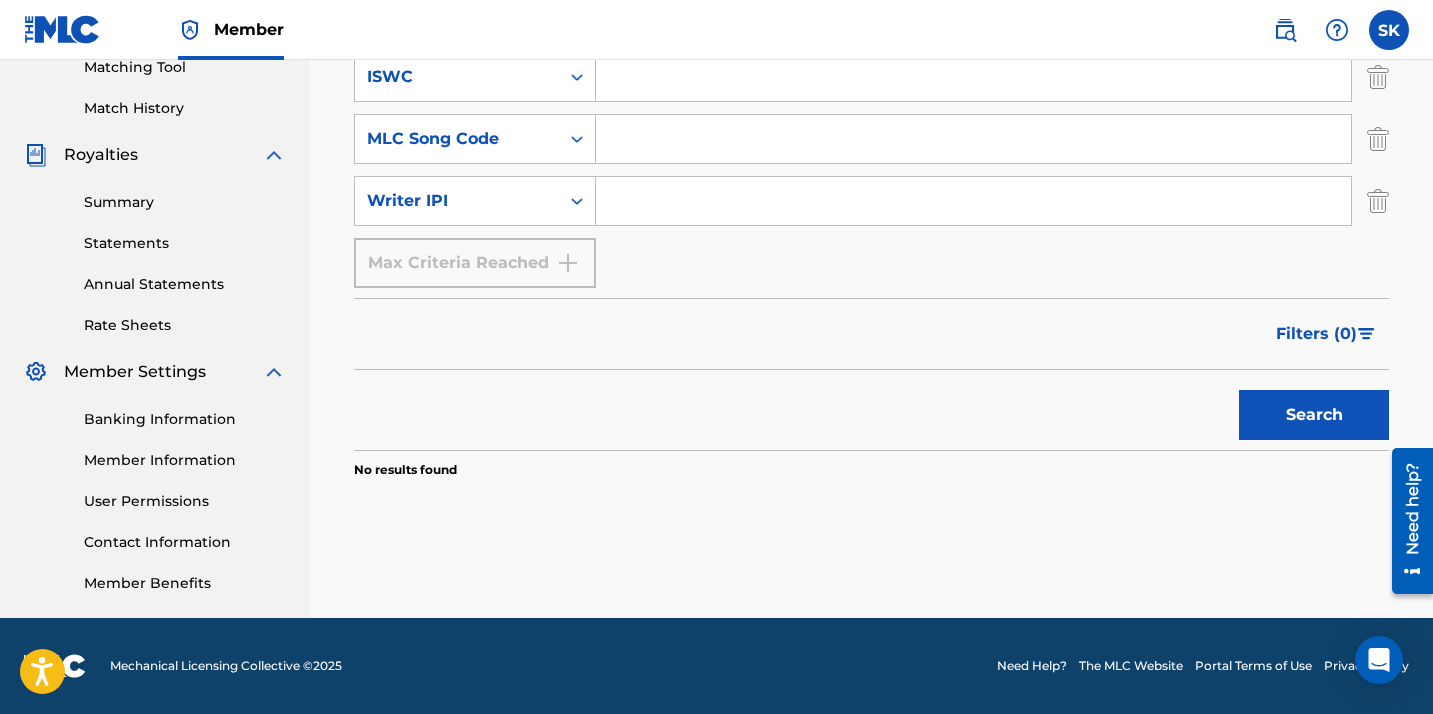 scroll, scrollTop: 526, scrollLeft: 0, axis: vertical 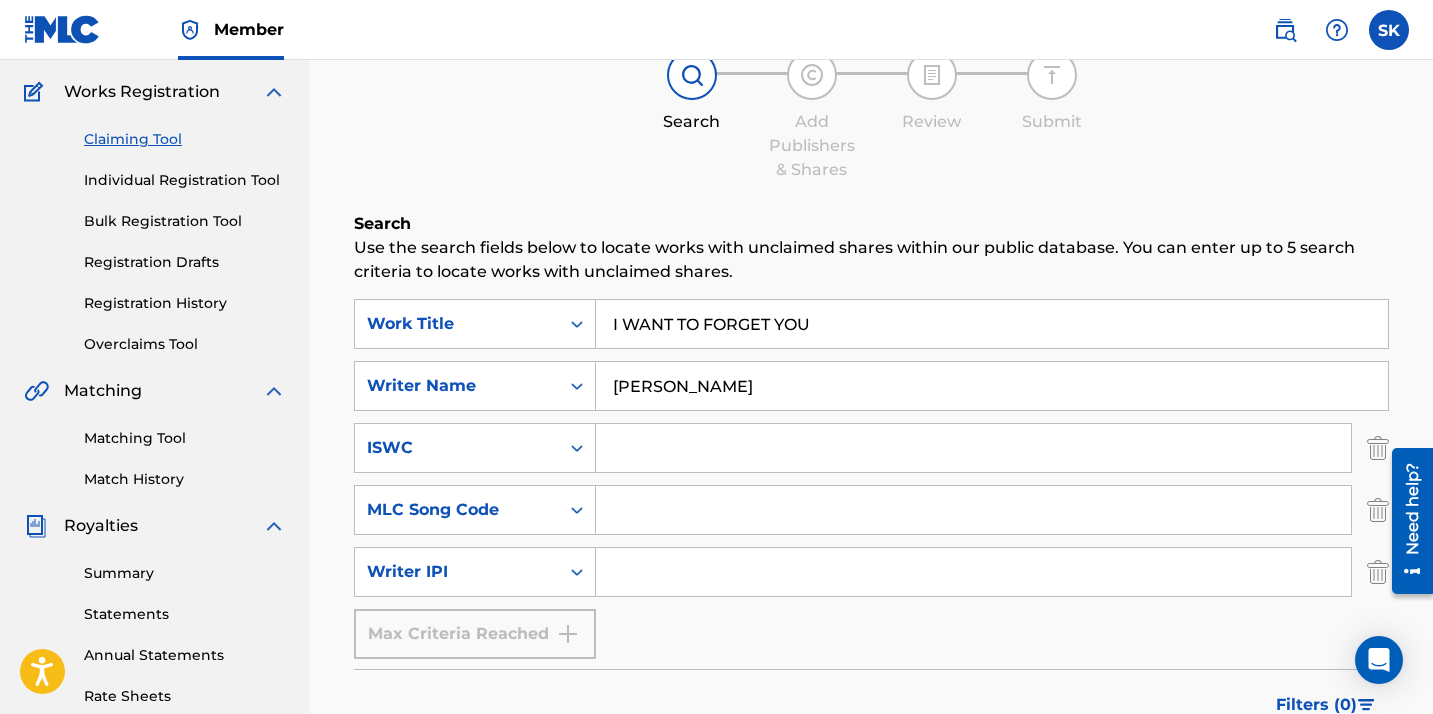 click at bounding box center [1389, 30] 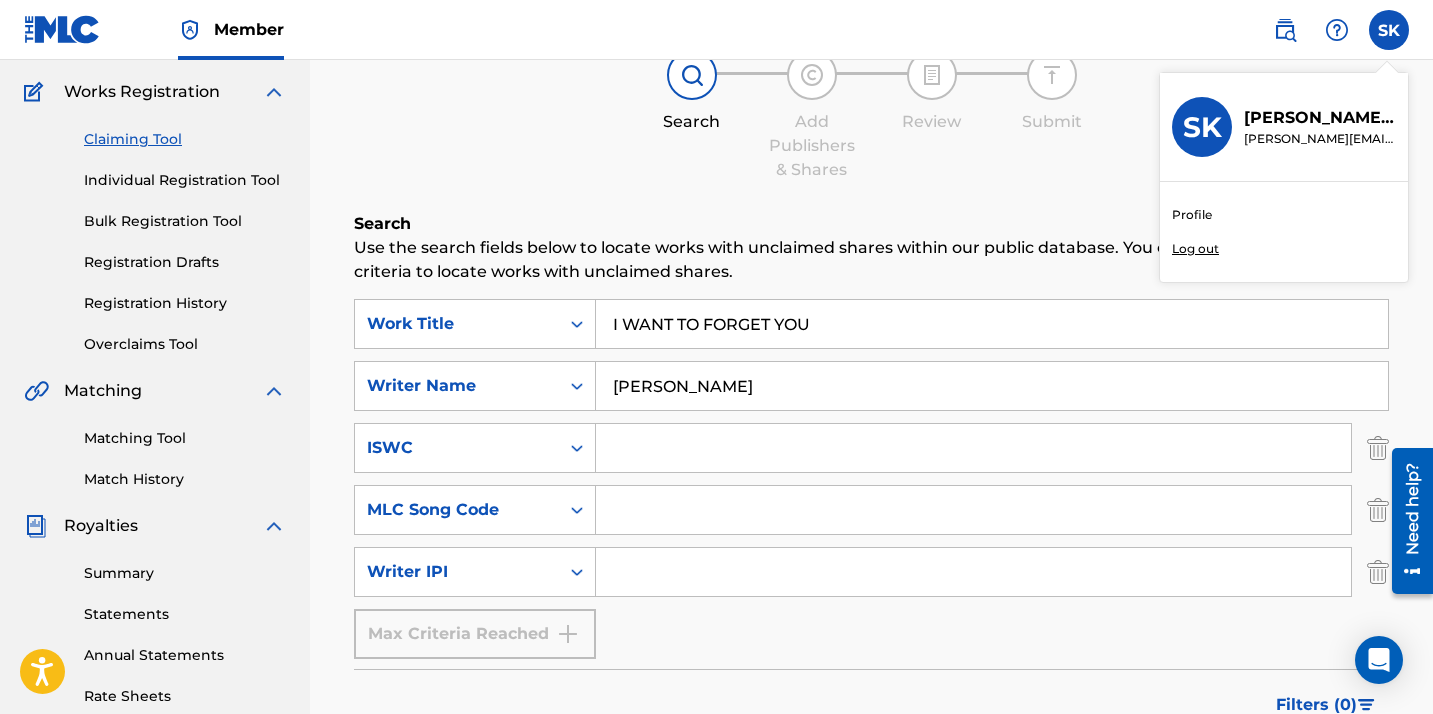 click on "Log out" at bounding box center [1195, 249] 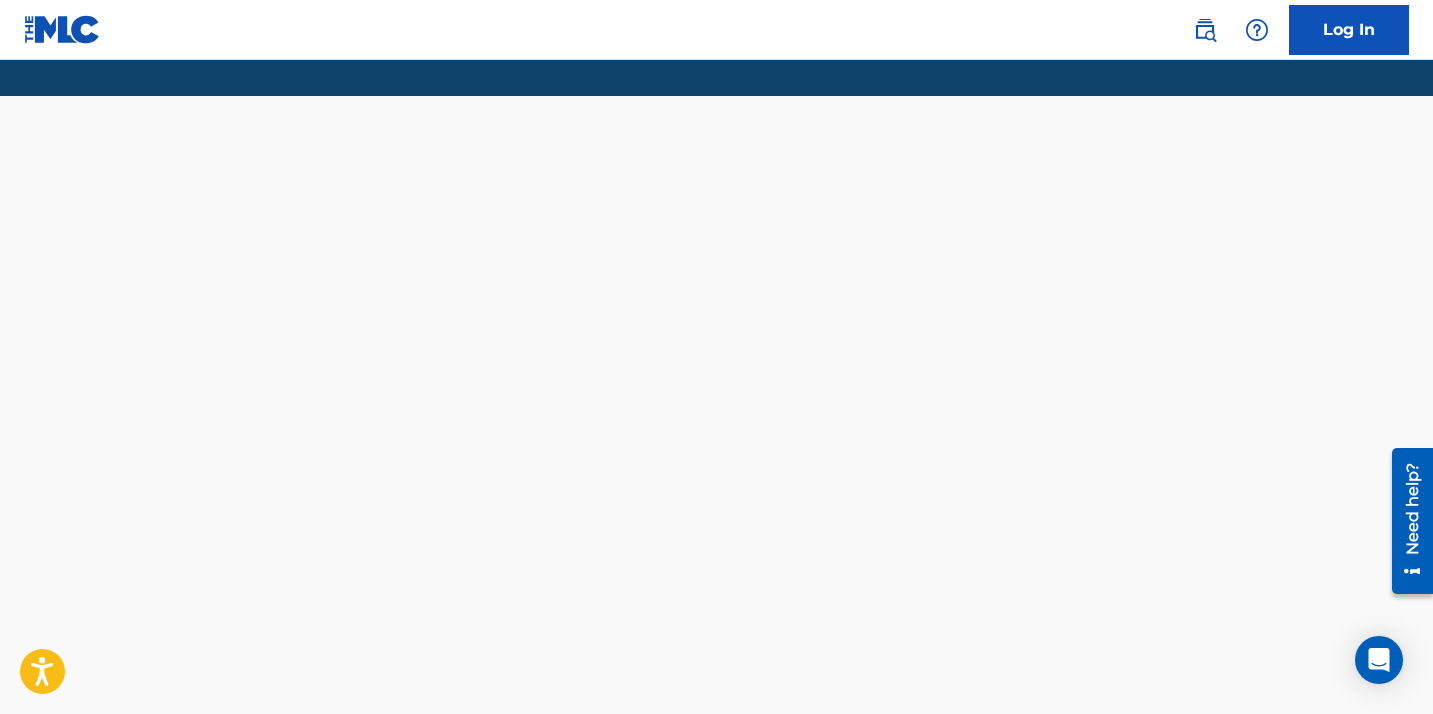 scroll, scrollTop: 0, scrollLeft: 0, axis: both 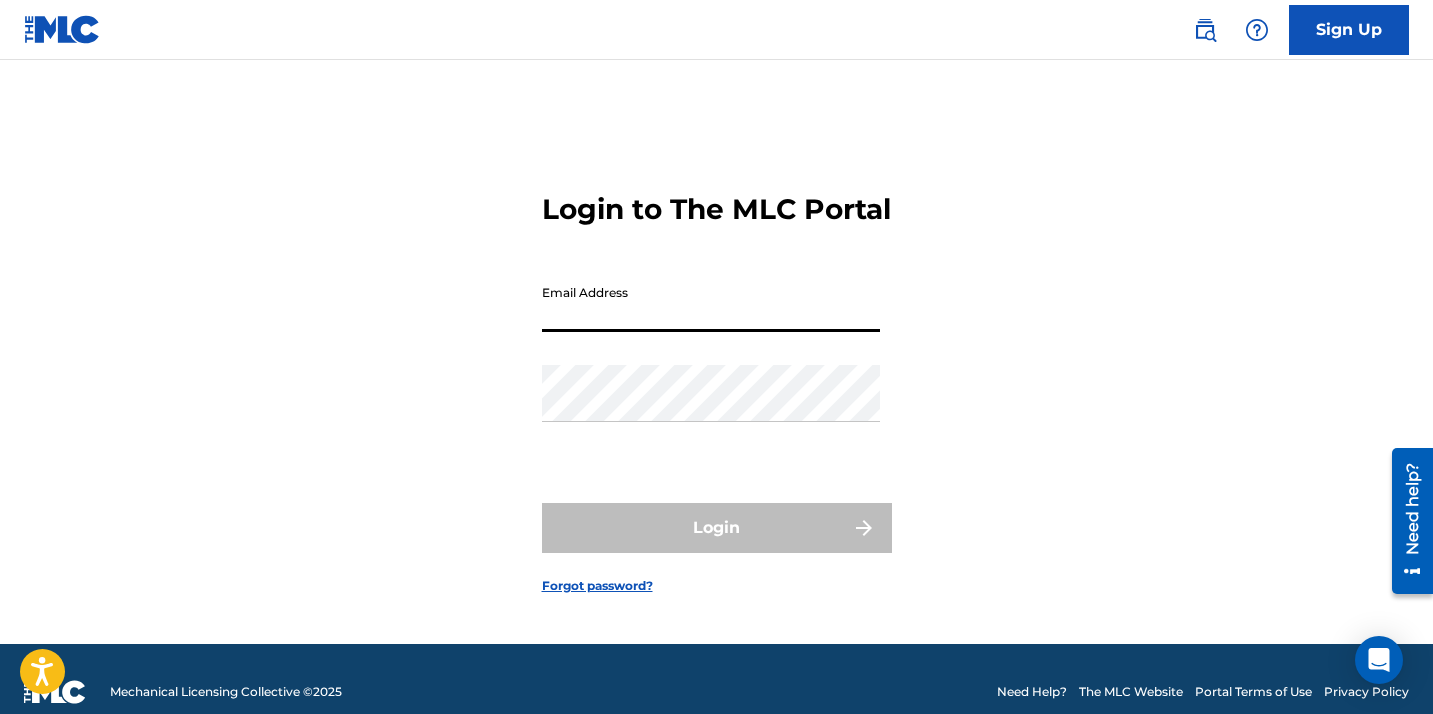 type on "[PERSON_NAME][EMAIL_ADDRESS][DOMAIN_NAME]" 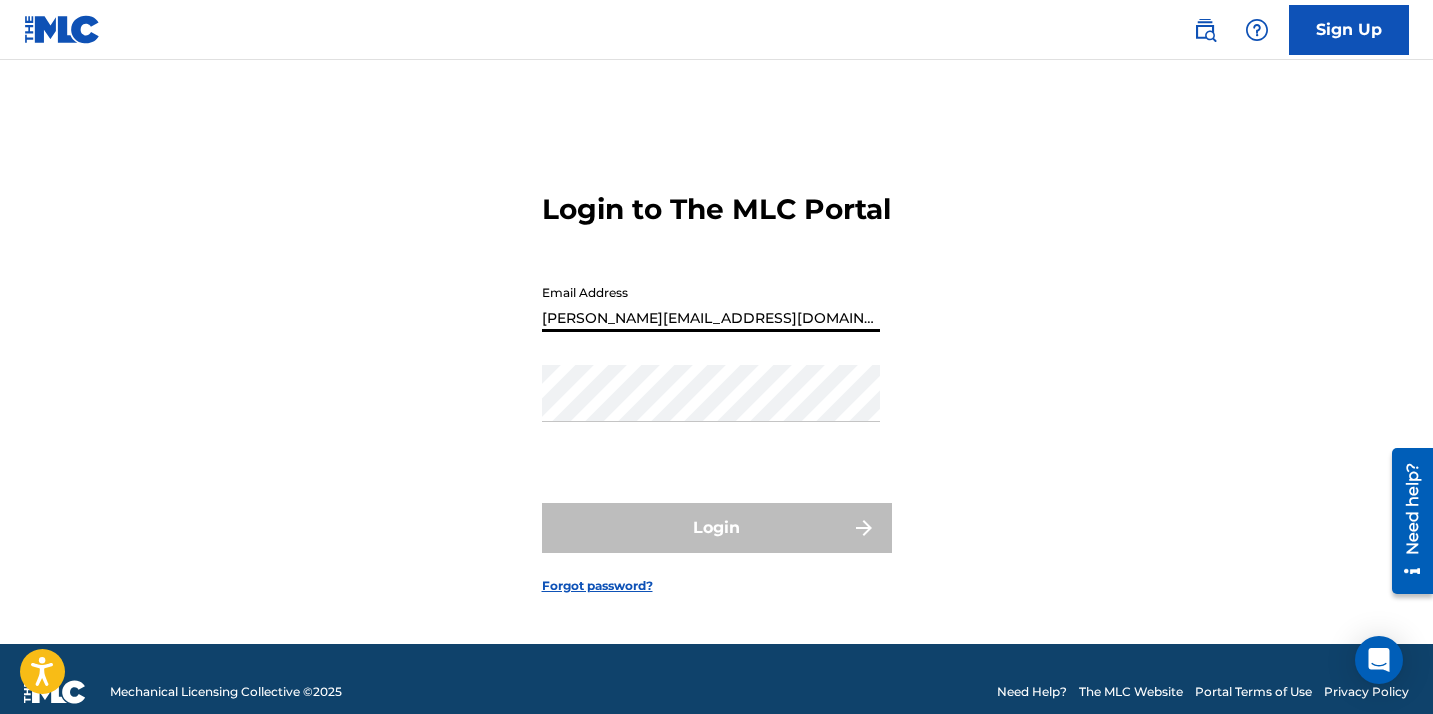 click on "Login" at bounding box center [717, 528] 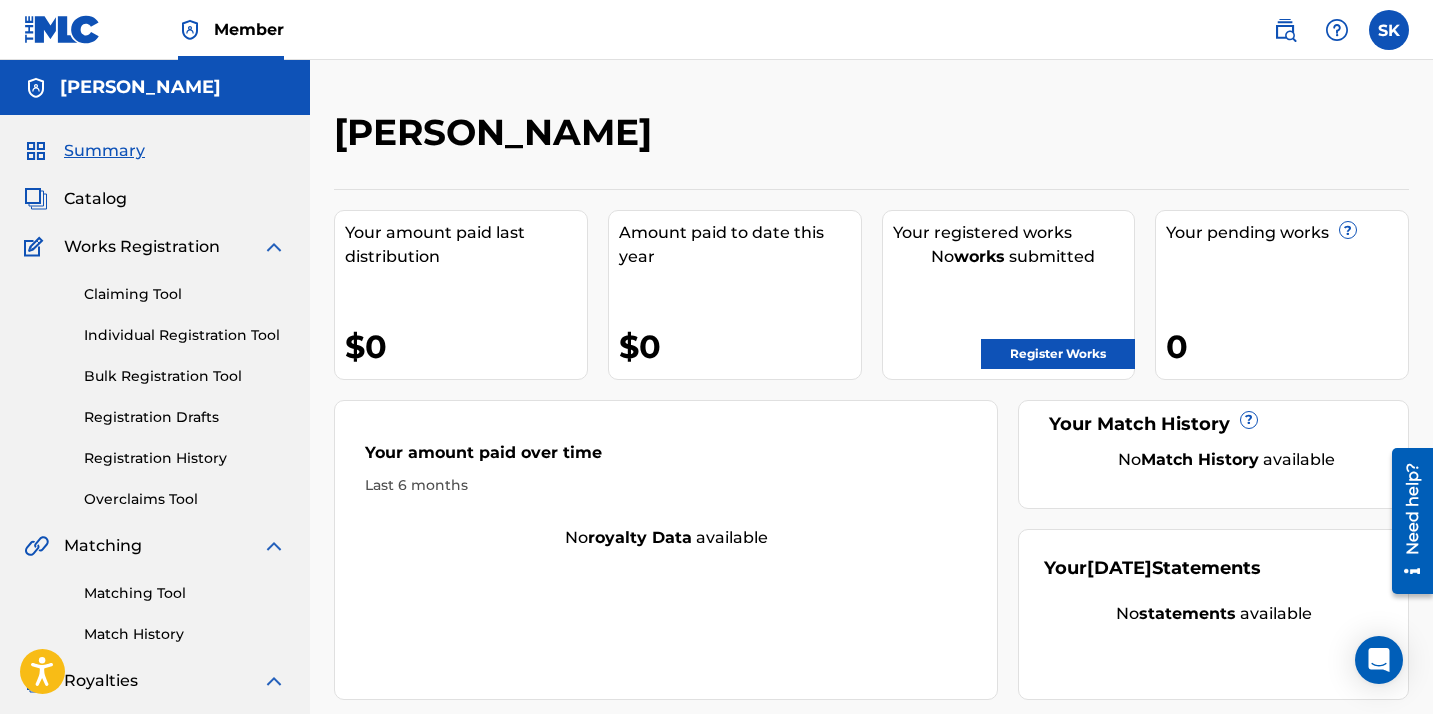 click on "Claiming Tool" at bounding box center (185, 294) 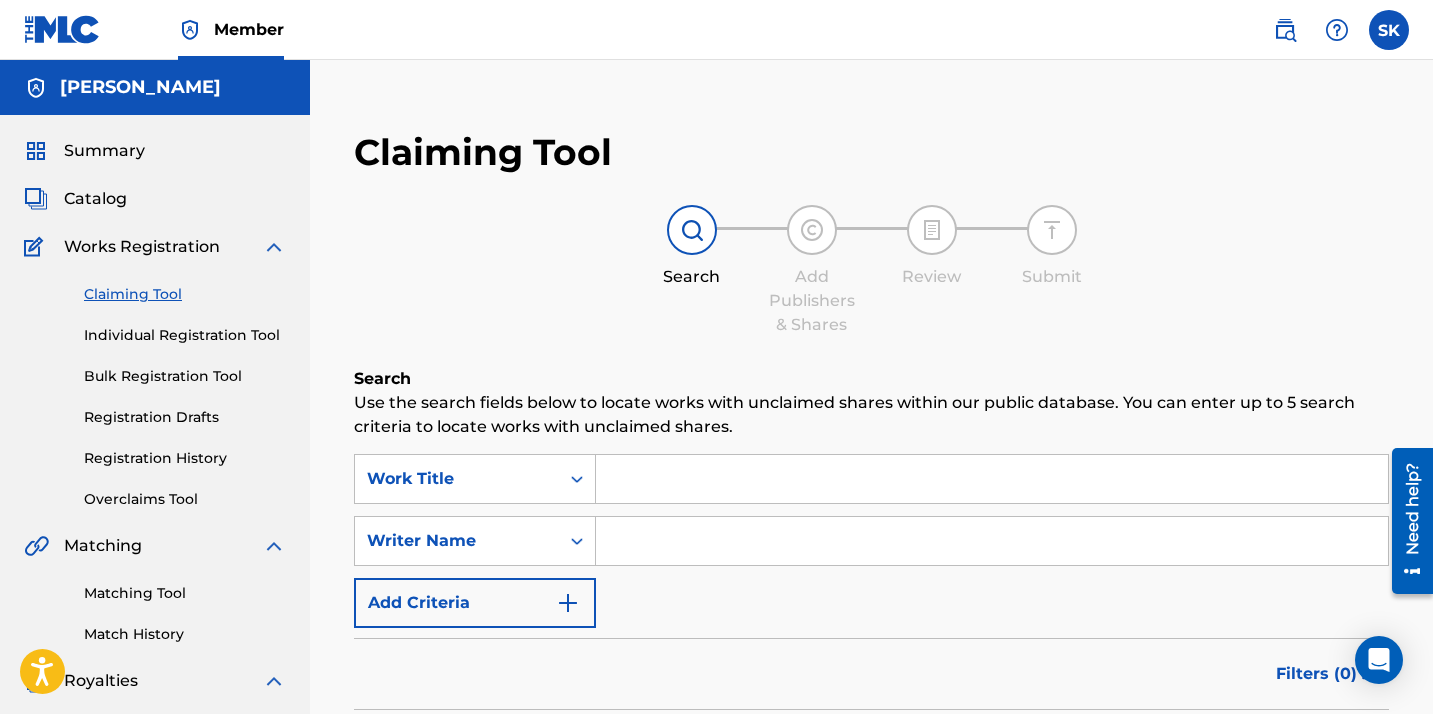 click at bounding box center [992, 479] 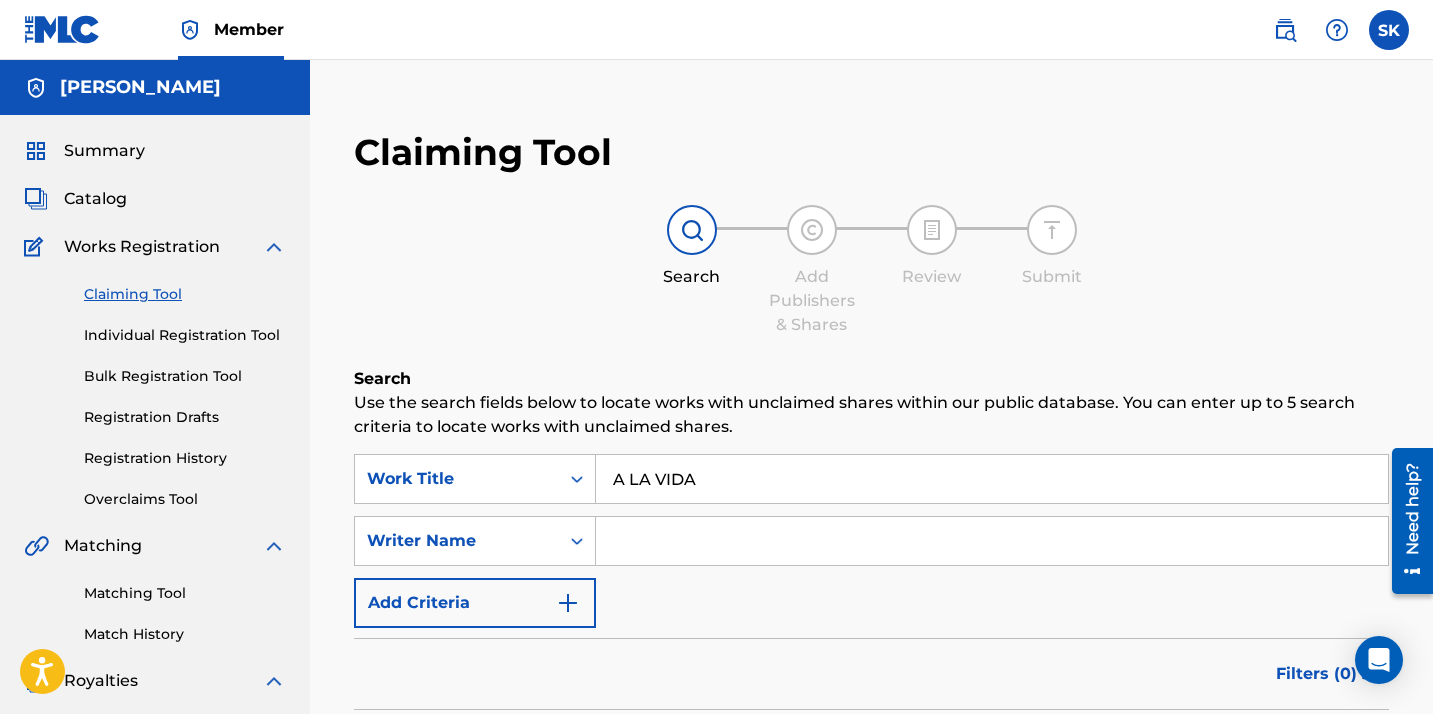 type on "A LA VIDA" 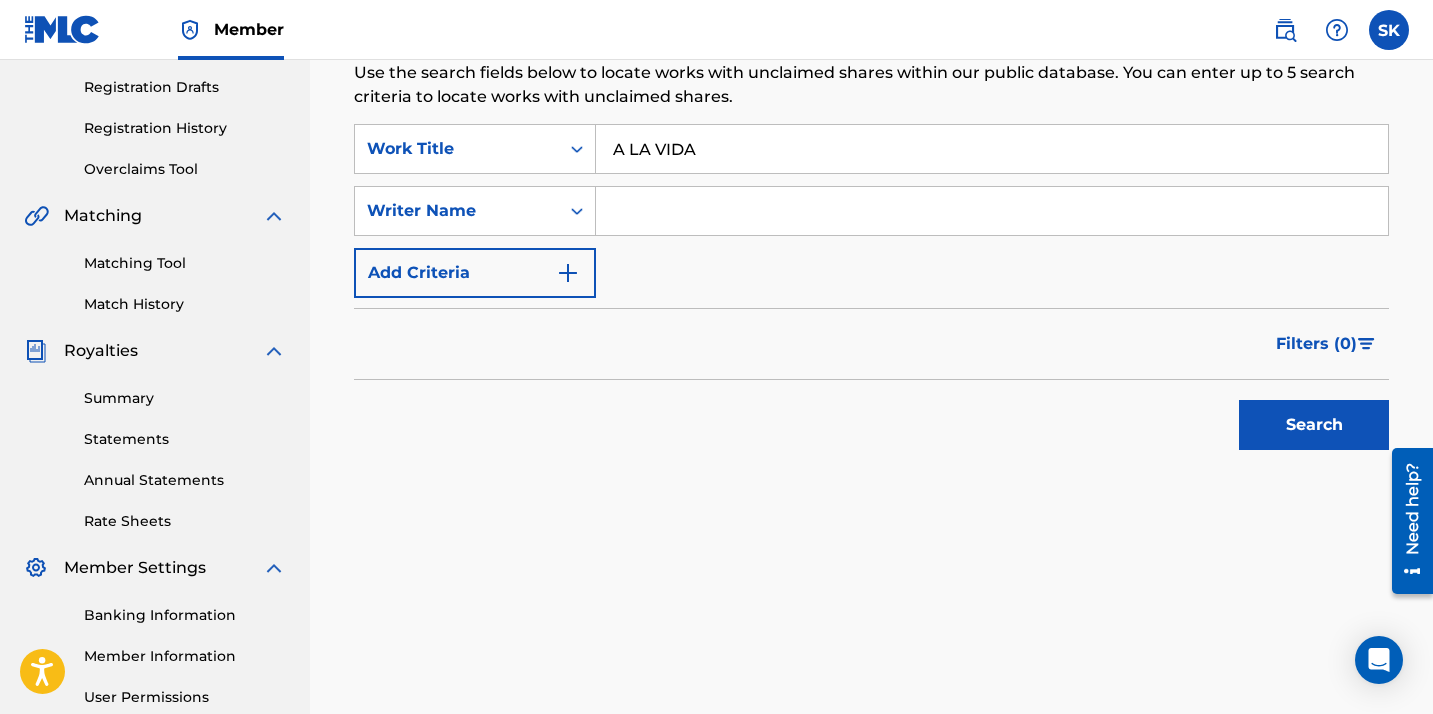 scroll, scrollTop: 380, scrollLeft: 0, axis: vertical 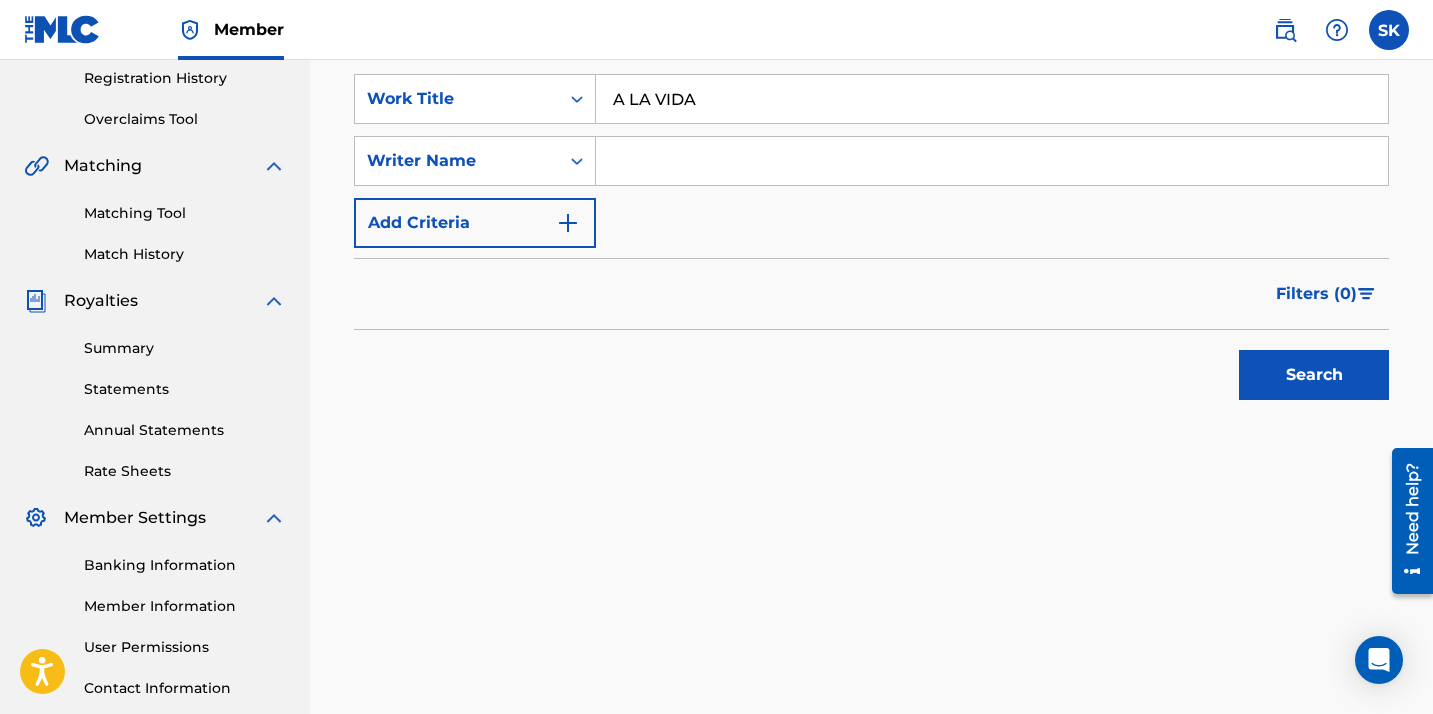 click on "Search" at bounding box center (1314, 375) 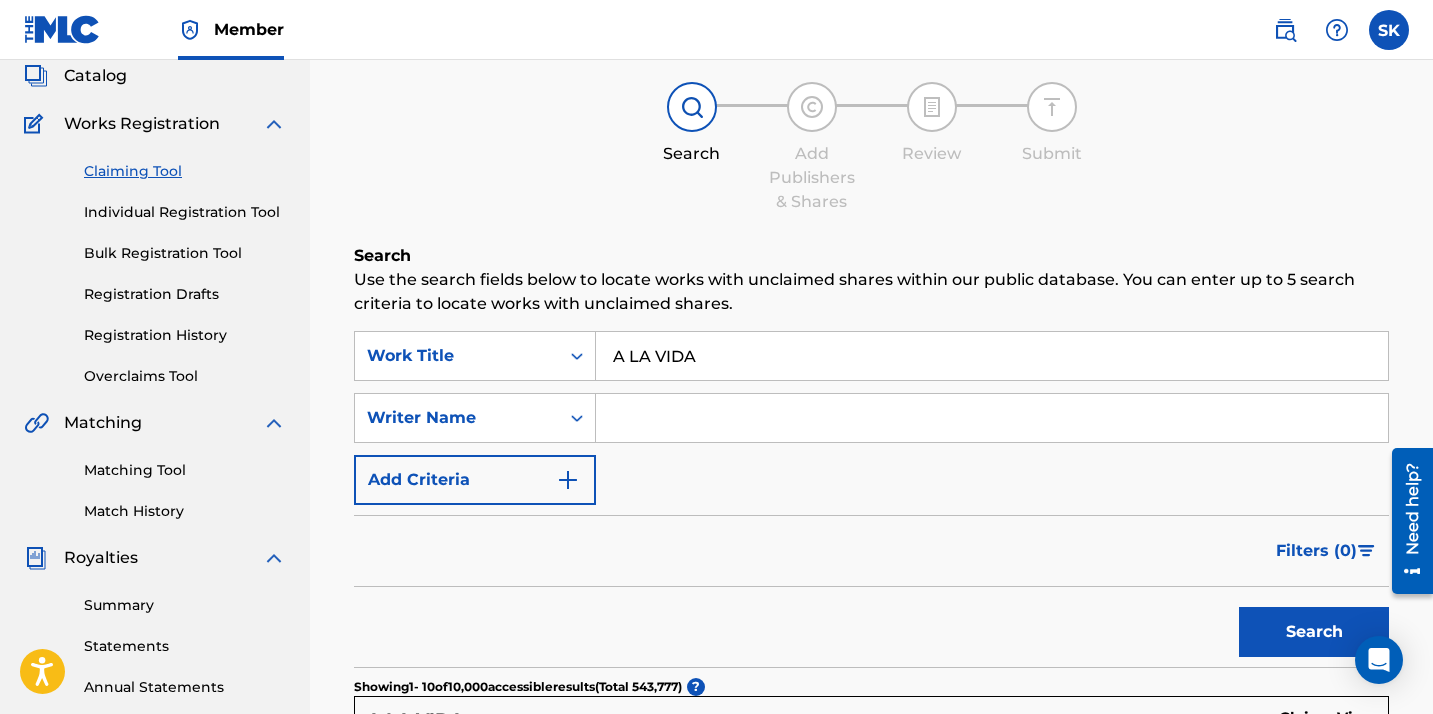scroll, scrollTop: 115, scrollLeft: 0, axis: vertical 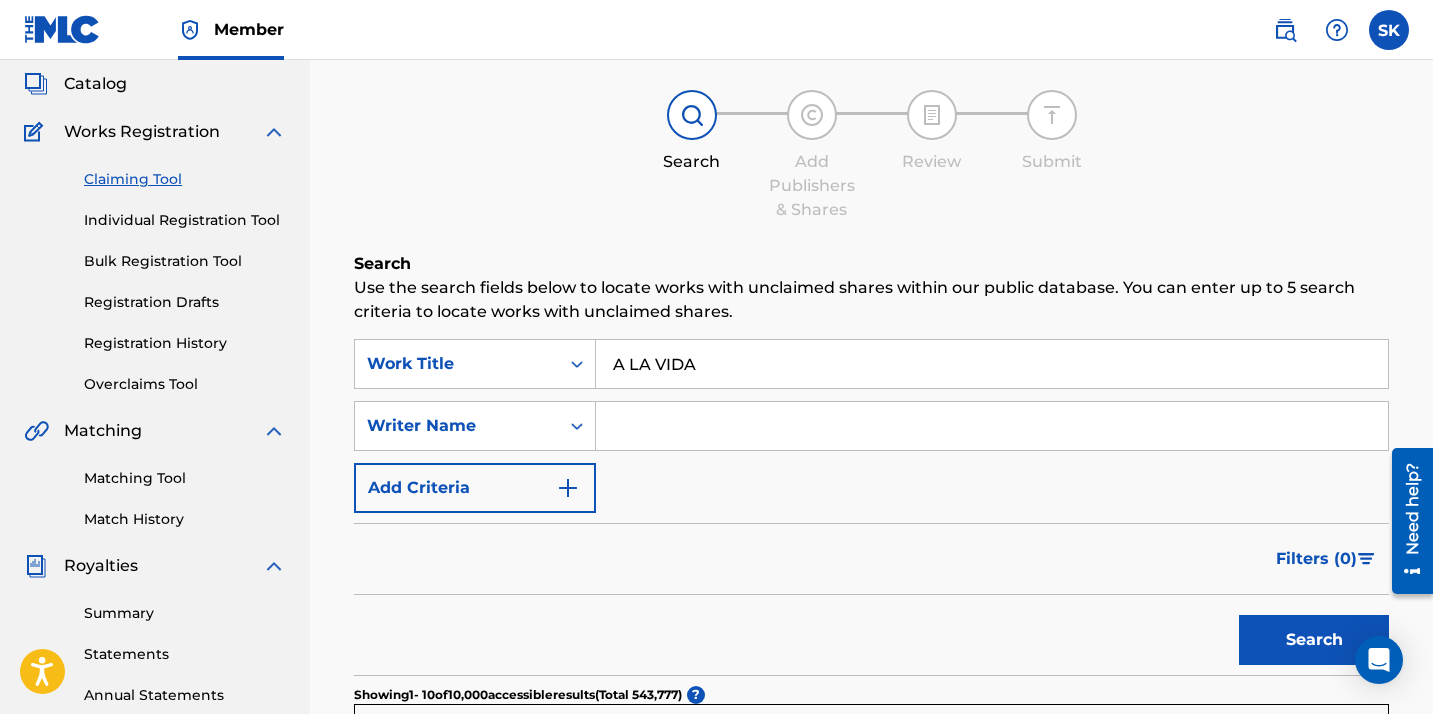 click at bounding box center [992, 426] 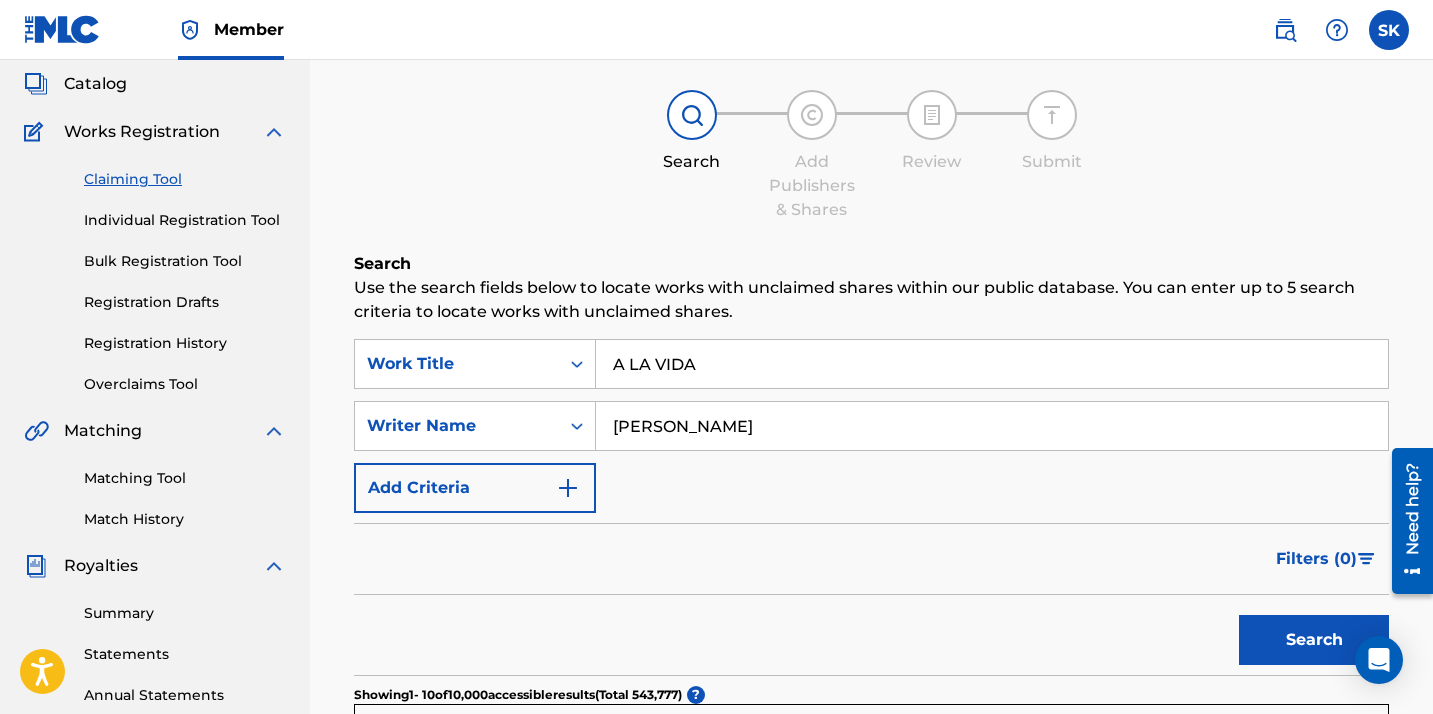 click on "Search" at bounding box center [1314, 640] 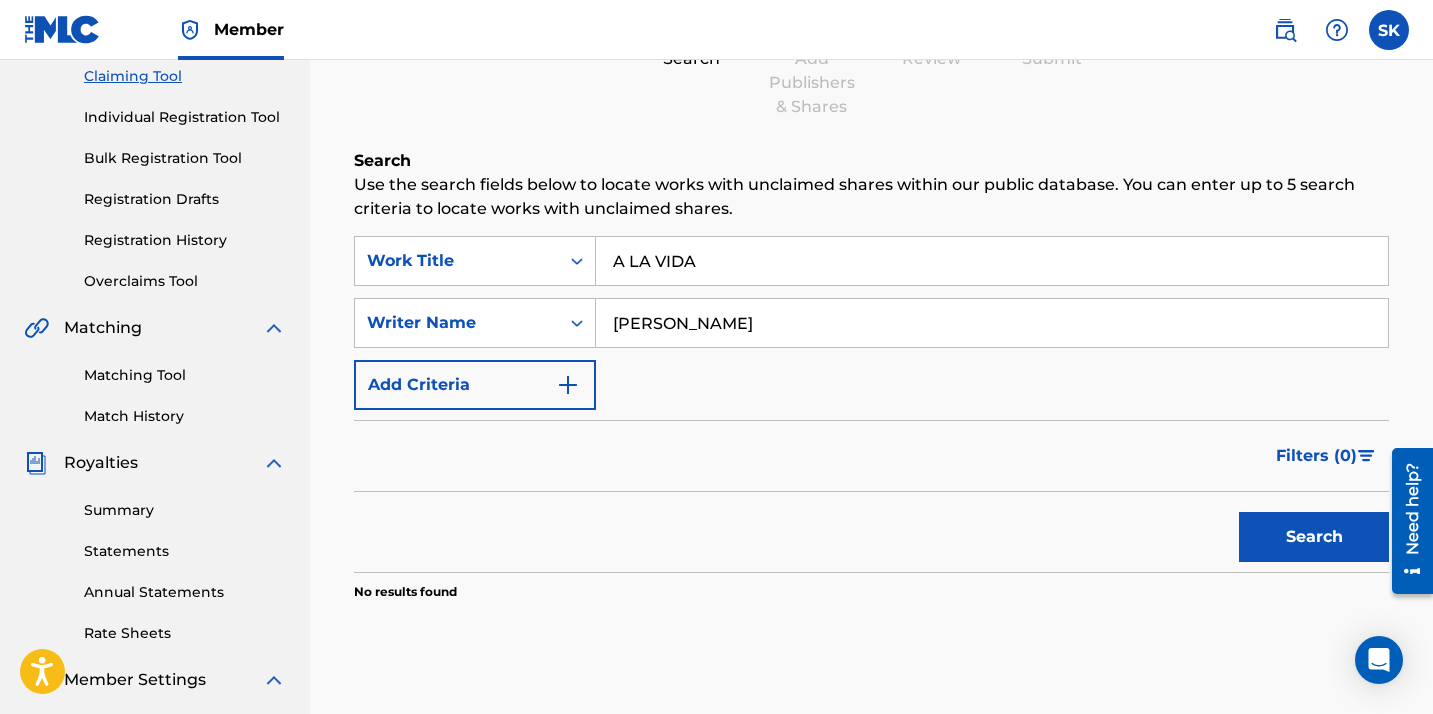 scroll, scrollTop: 213, scrollLeft: 0, axis: vertical 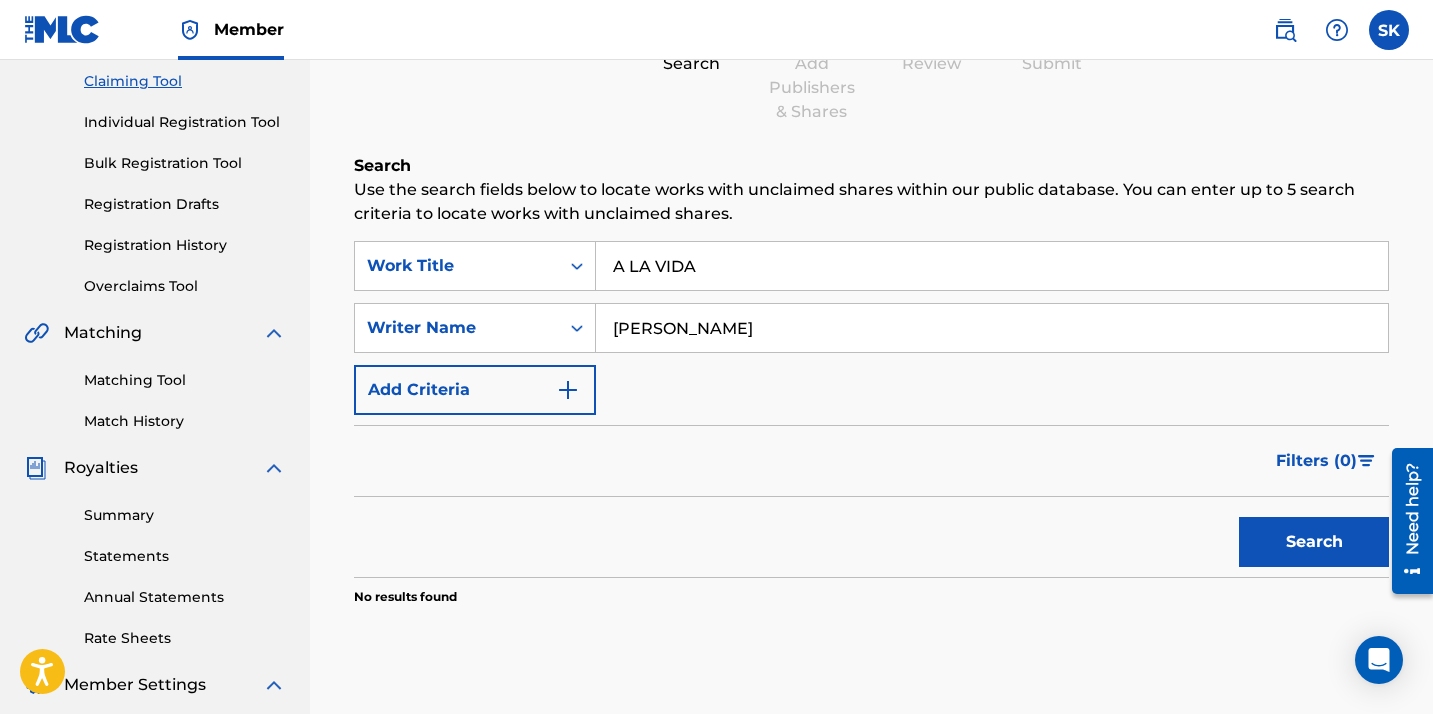 click on "[PERSON_NAME]" at bounding box center (992, 328) 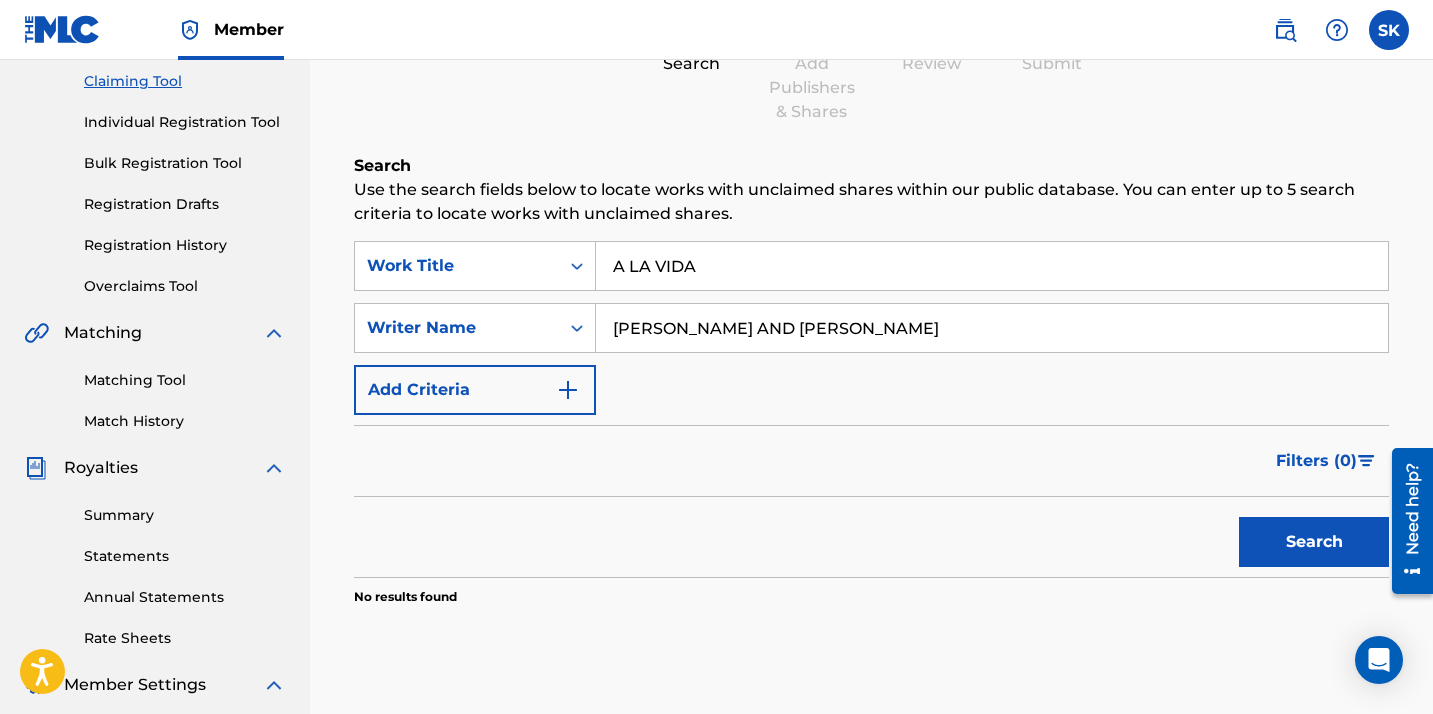 click on "Search" at bounding box center (1314, 542) 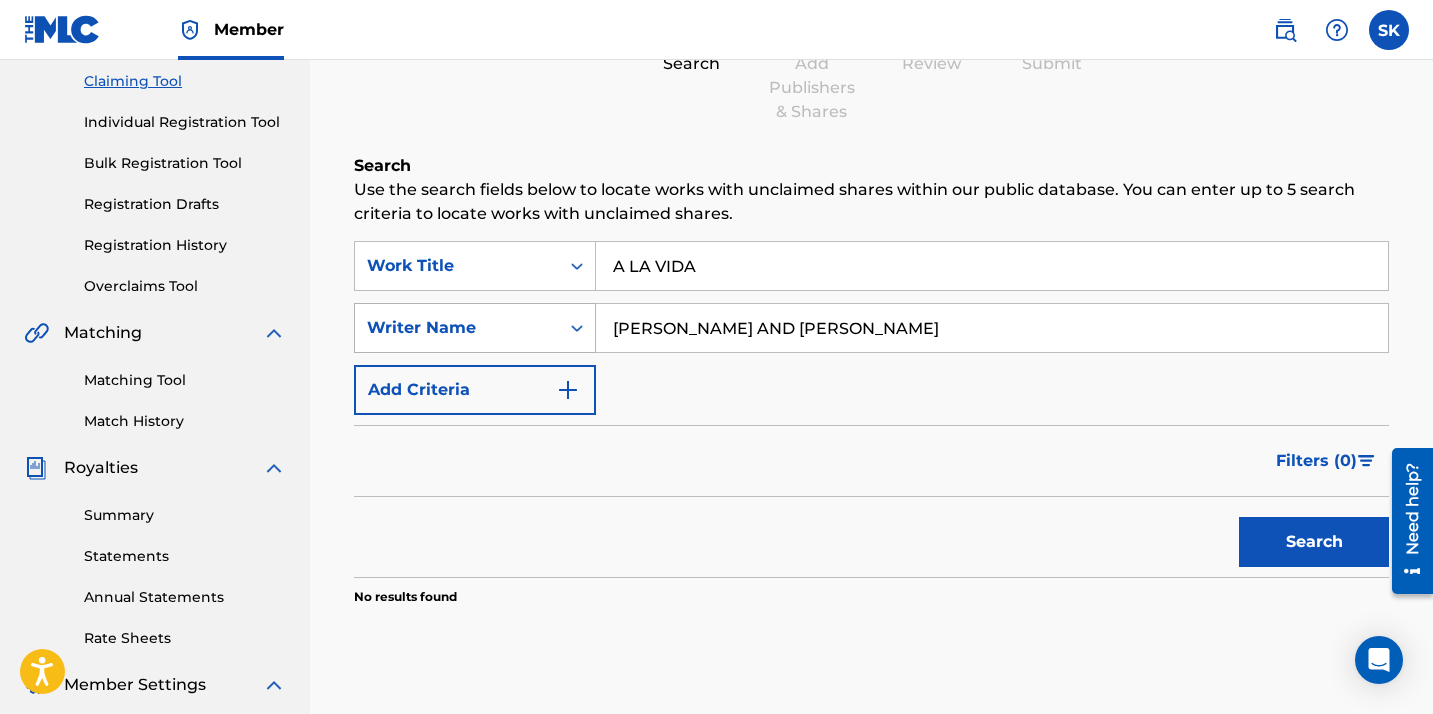 drag, startPoint x: 834, startPoint y: 328, endPoint x: 583, endPoint y: 315, distance: 251.33643 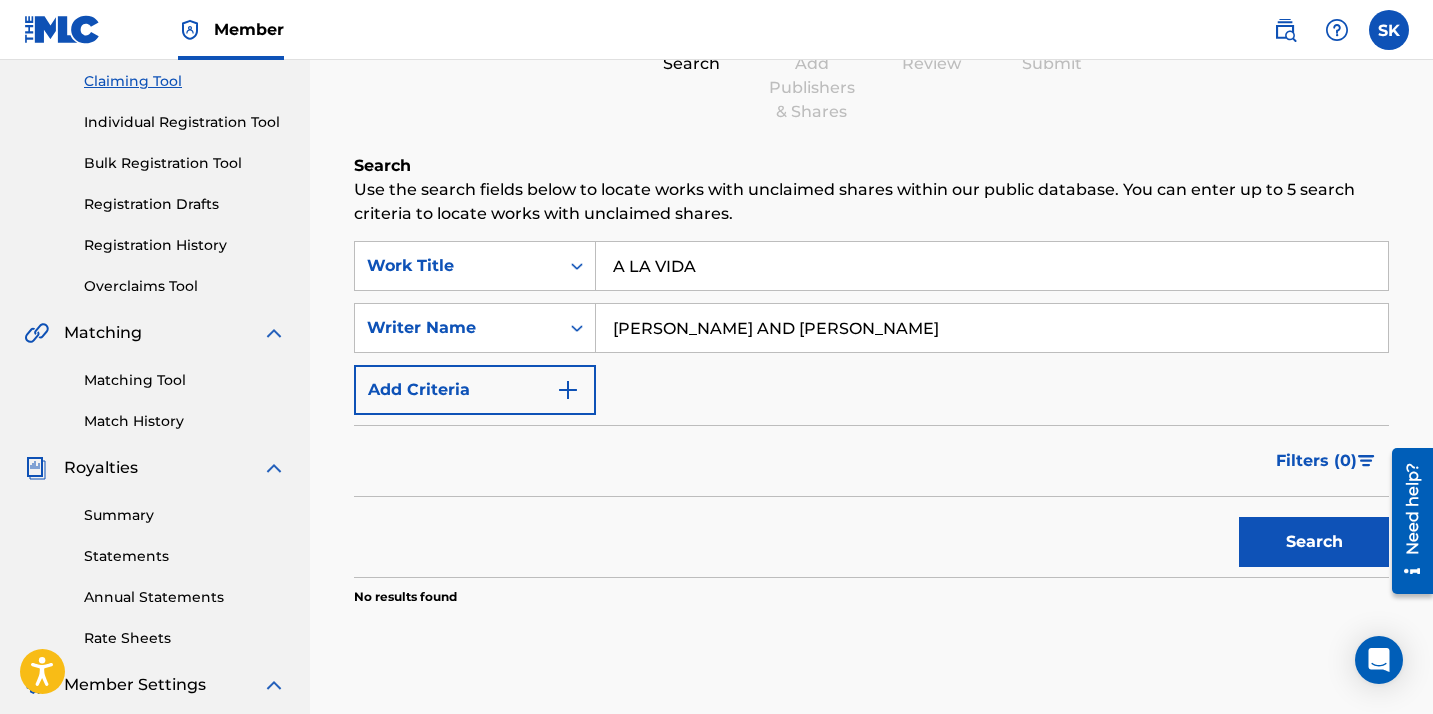 click on "[PERSON_NAME] AND [PERSON_NAME]" at bounding box center (992, 328) 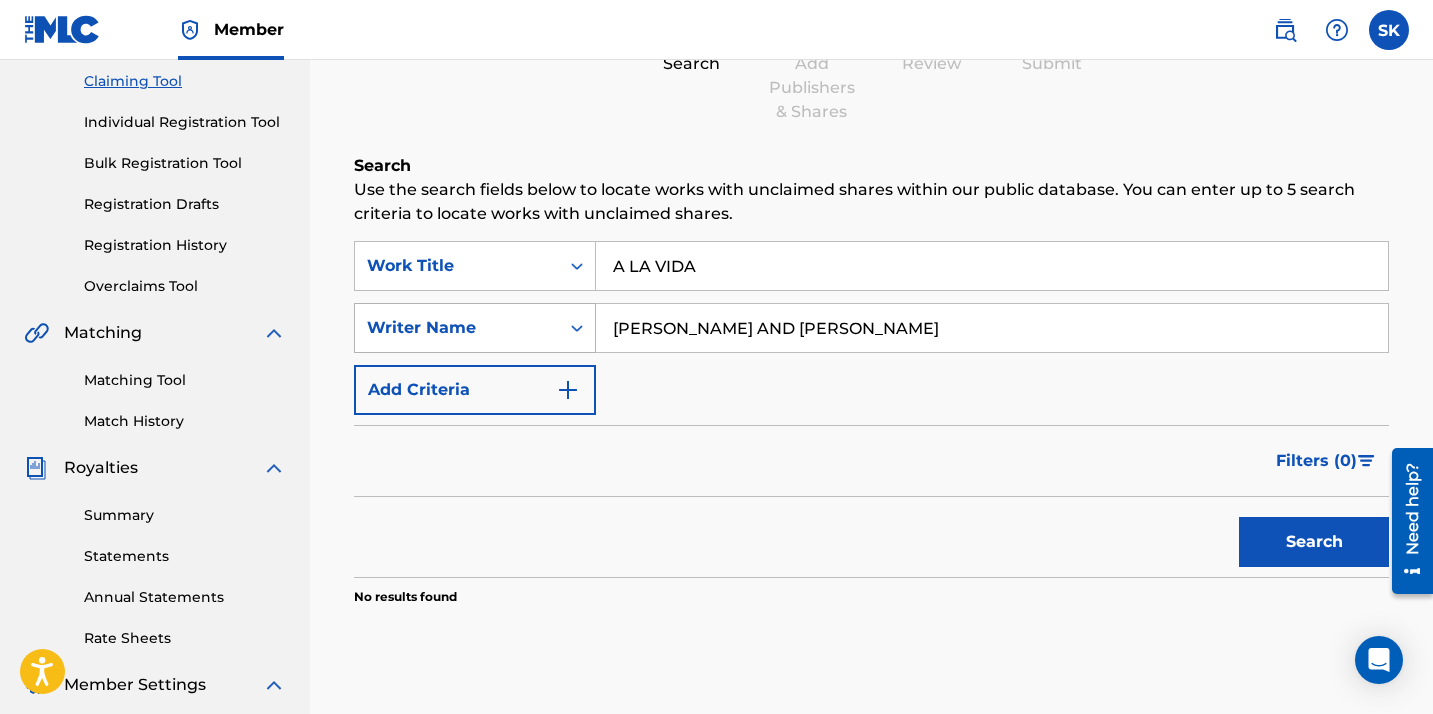 drag, startPoint x: 838, startPoint y: 328, endPoint x: 533, endPoint y: 314, distance: 305.32114 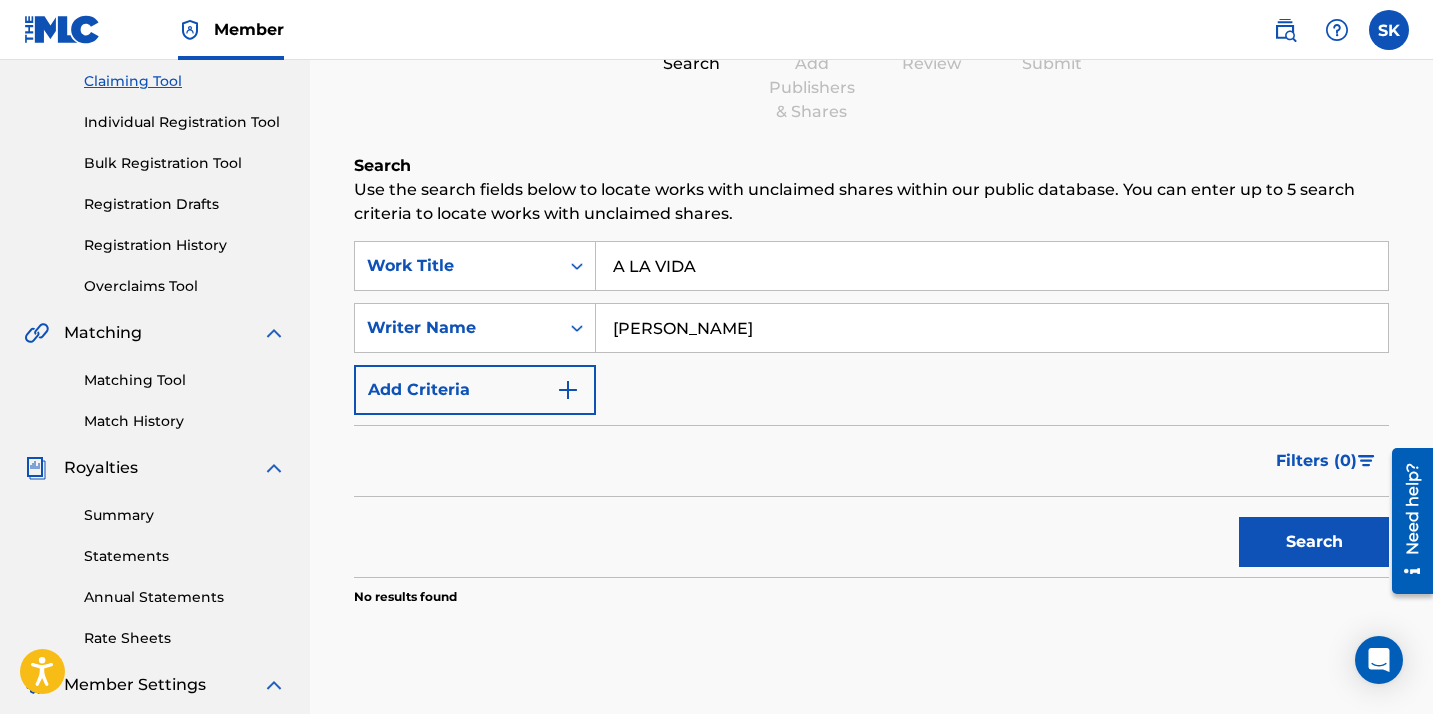 click on "Search" at bounding box center (1314, 542) 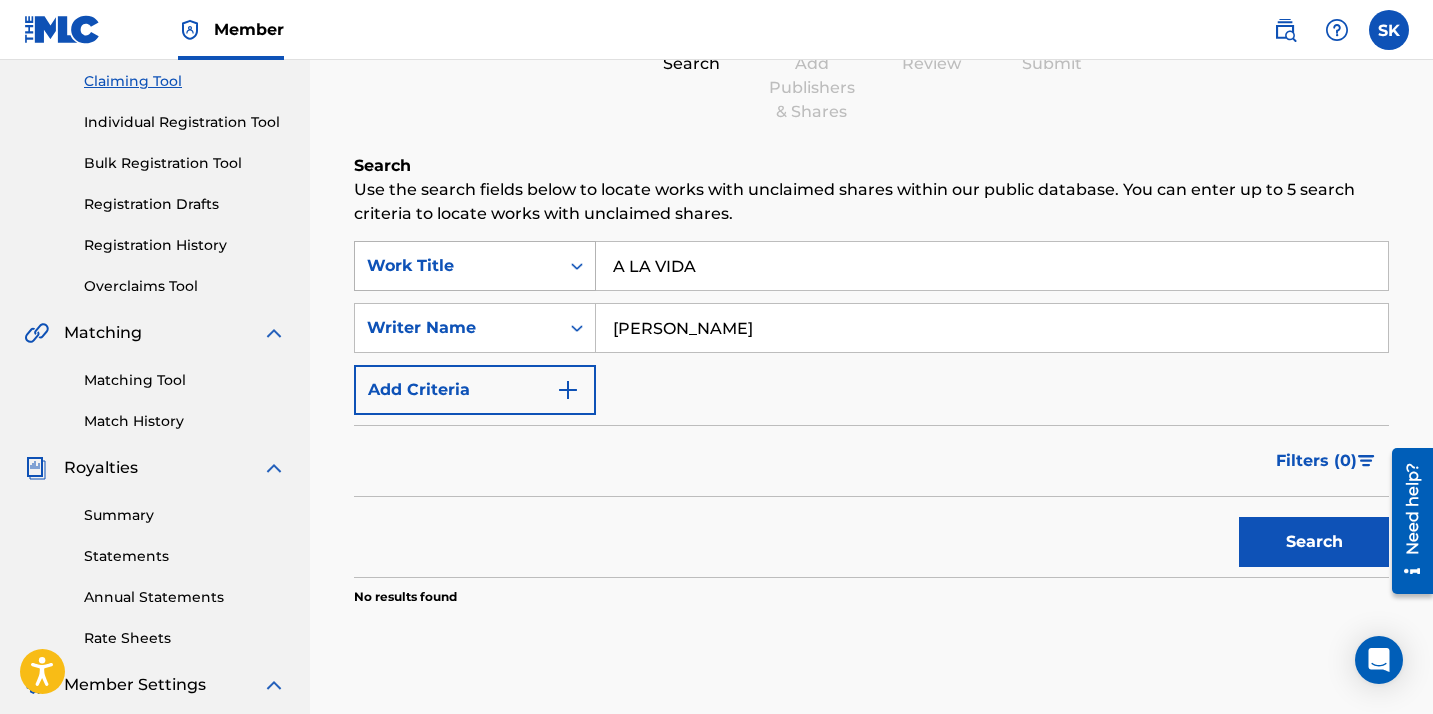 drag, startPoint x: 724, startPoint y: 266, endPoint x: 594, endPoint y: 267, distance: 130.00385 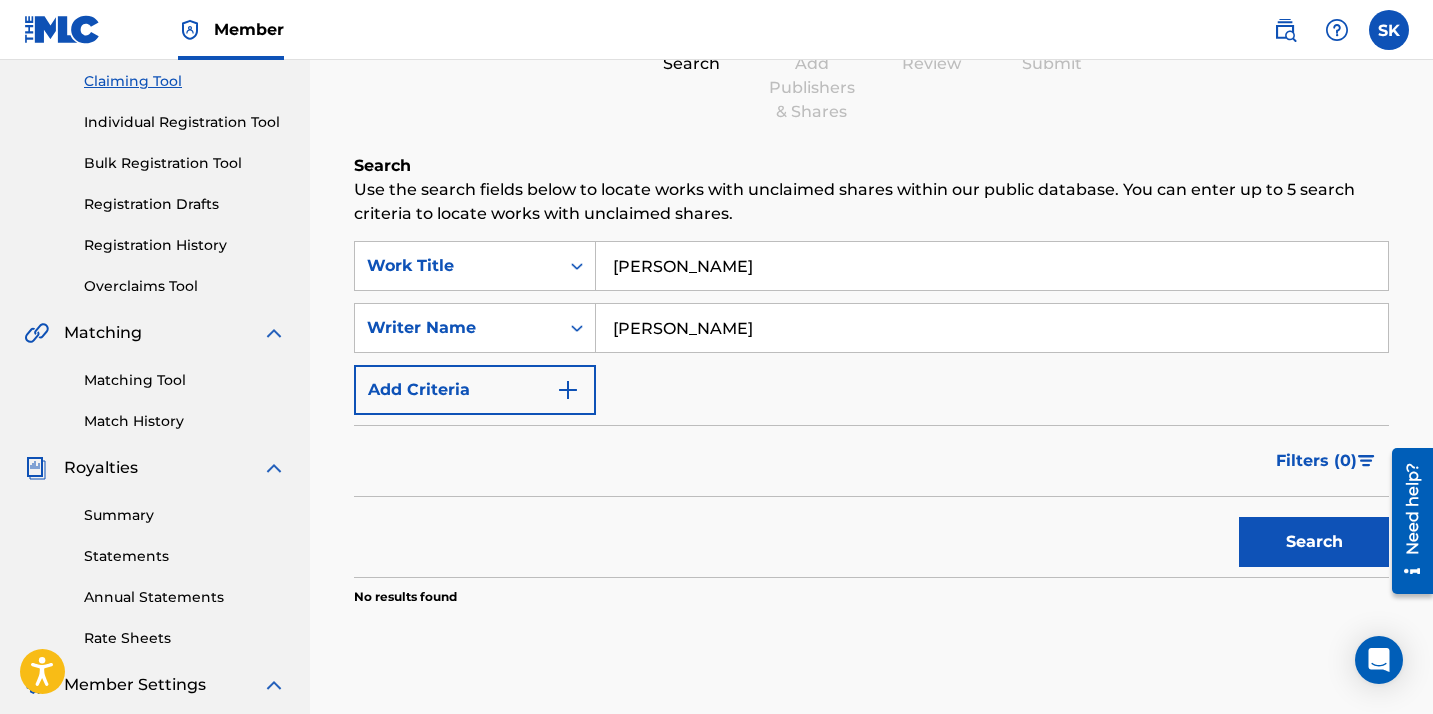 type on "[PERSON_NAME]" 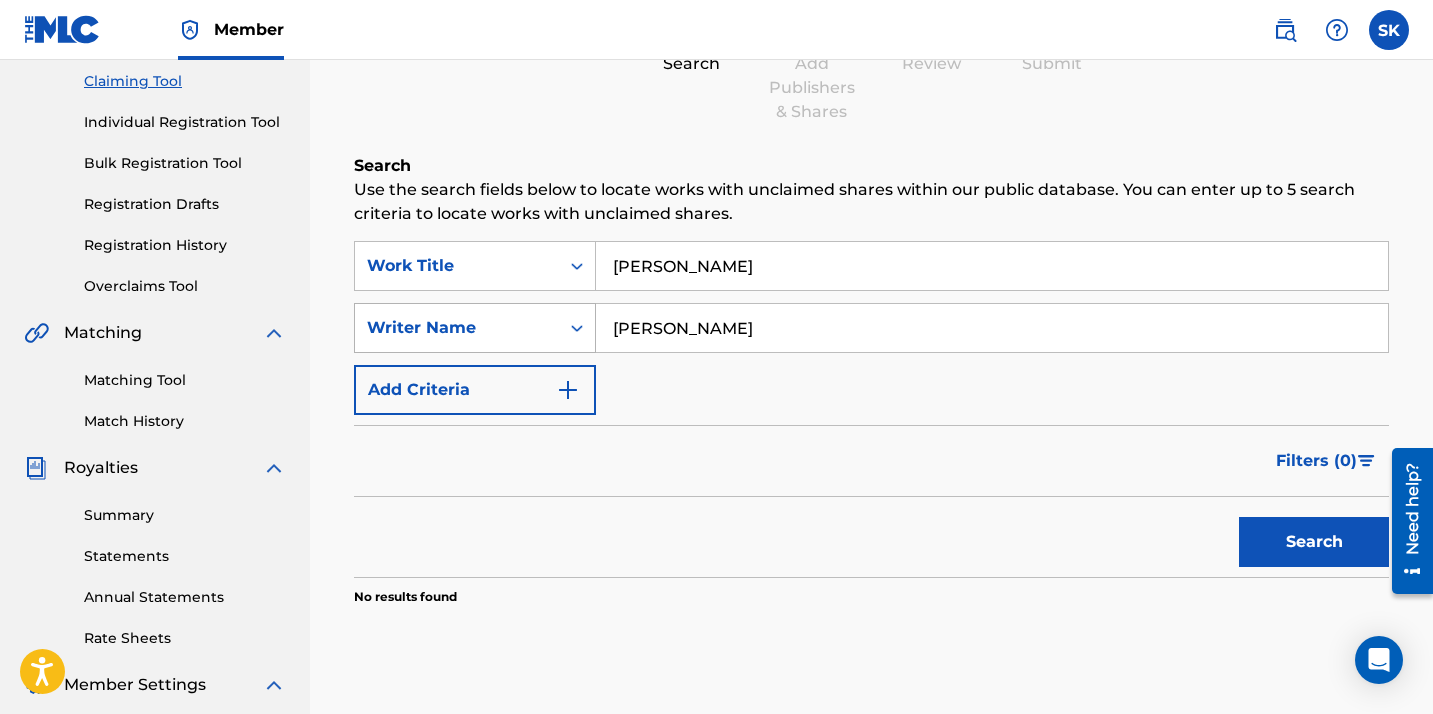 drag, startPoint x: 833, startPoint y: 331, endPoint x: 511, endPoint y: 310, distance: 322.68405 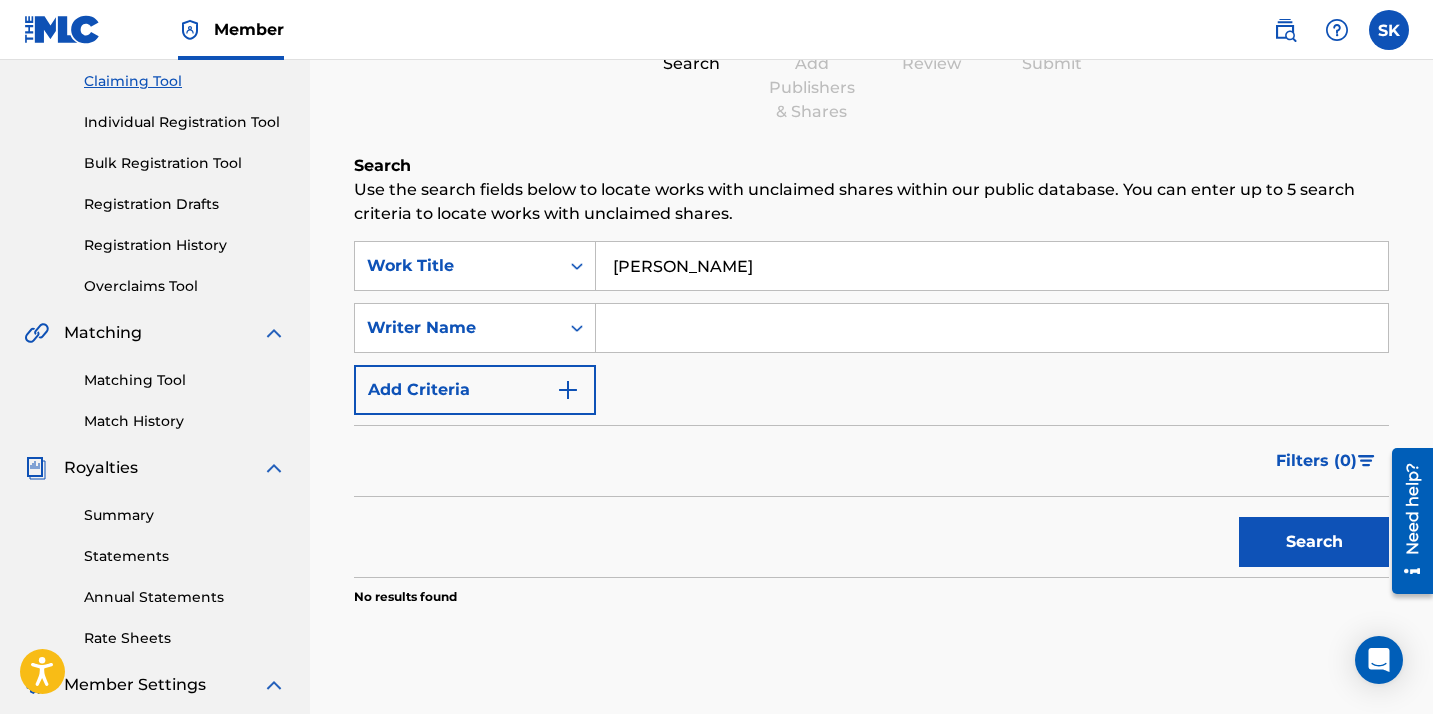 click on "Search" at bounding box center (1314, 542) 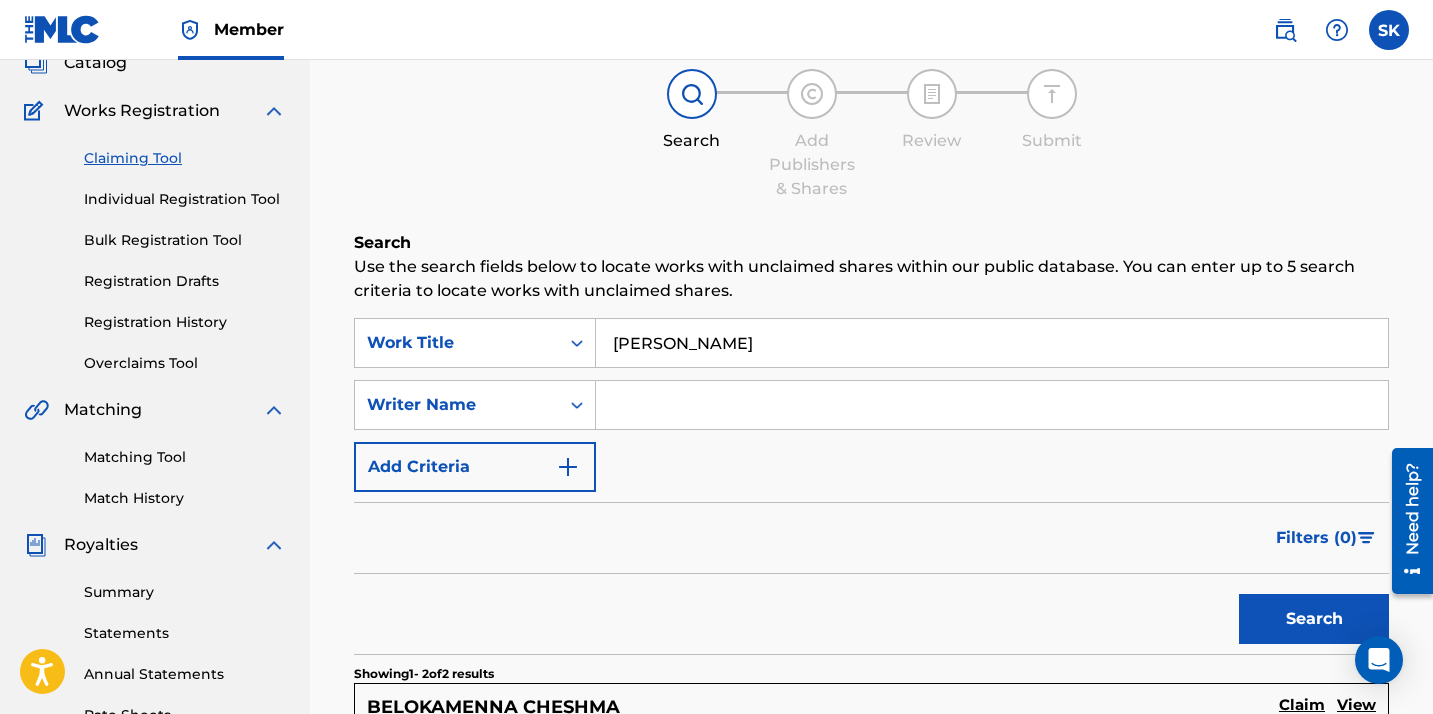 scroll, scrollTop: 131, scrollLeft: 0, axis: vertical 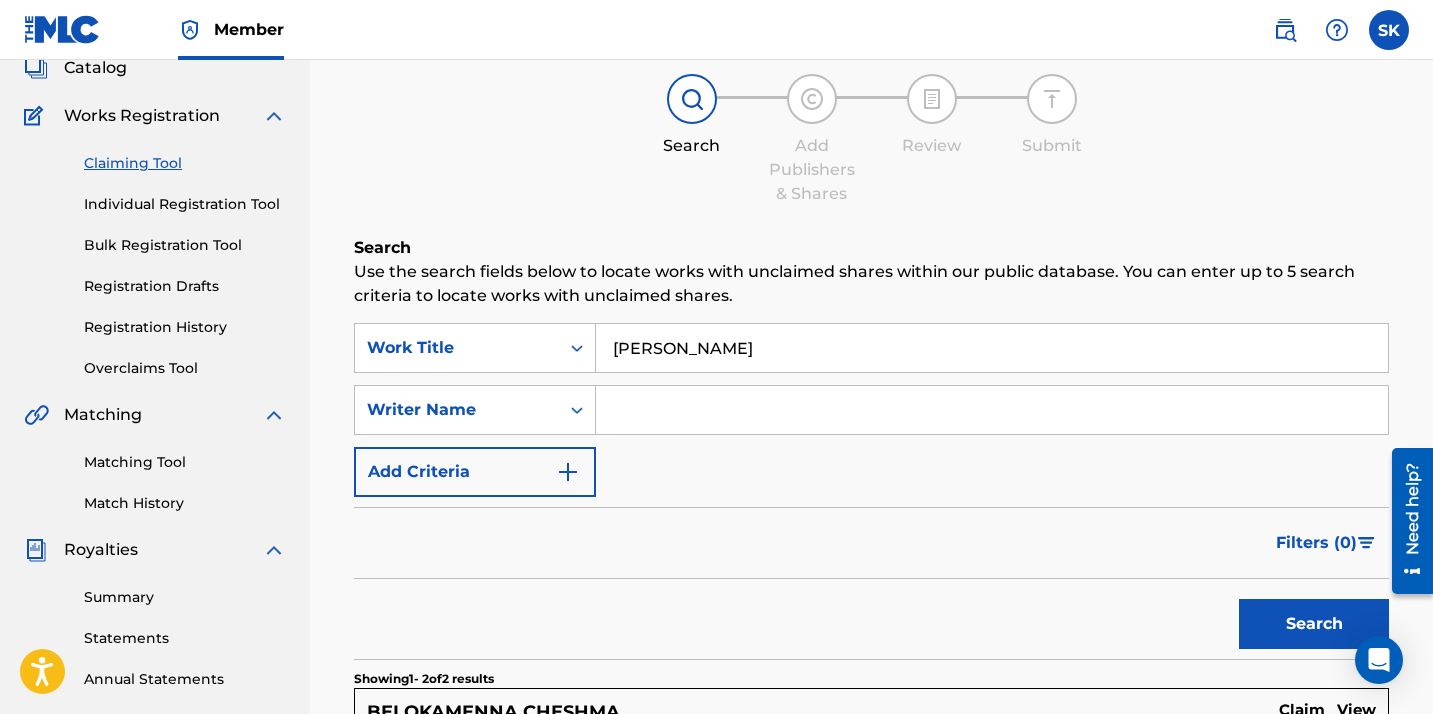 click at bounding box center (992, 410) 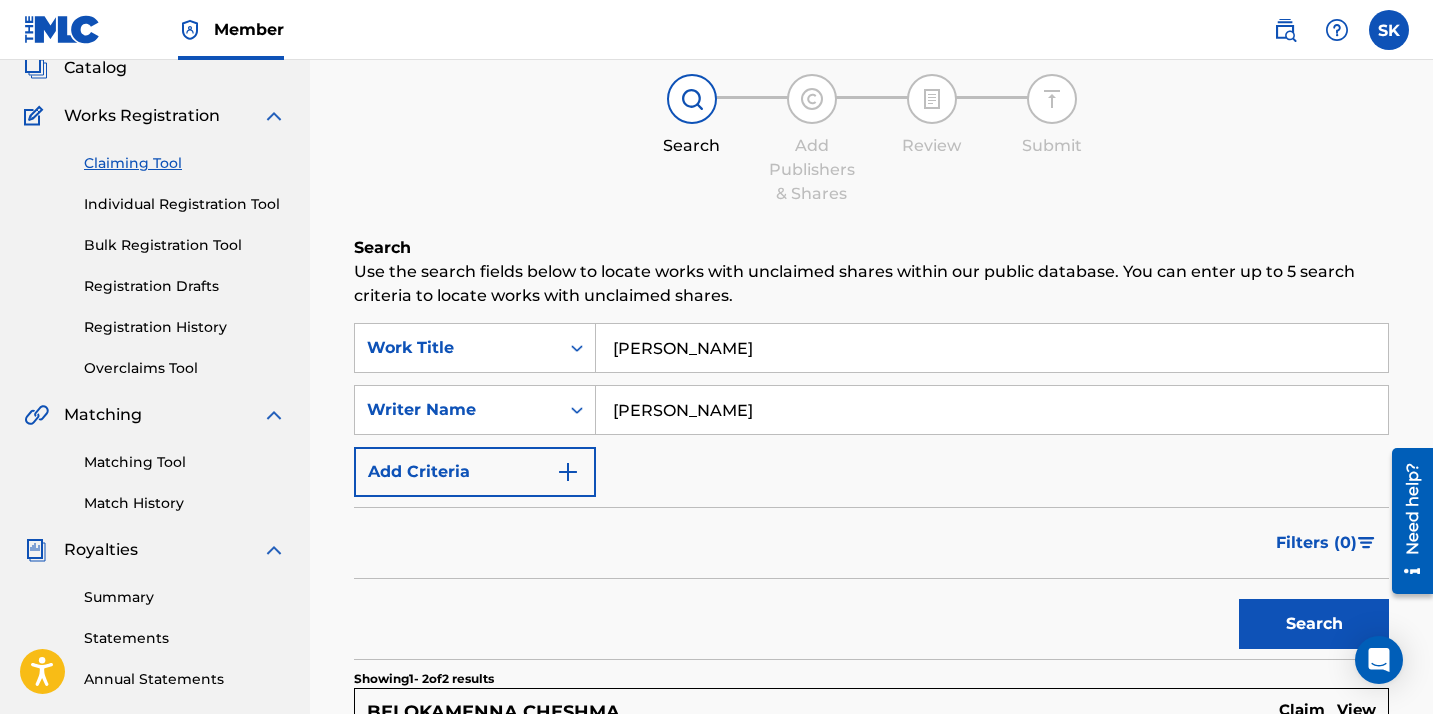 click on "Search" at bounding box center [1314, 624] 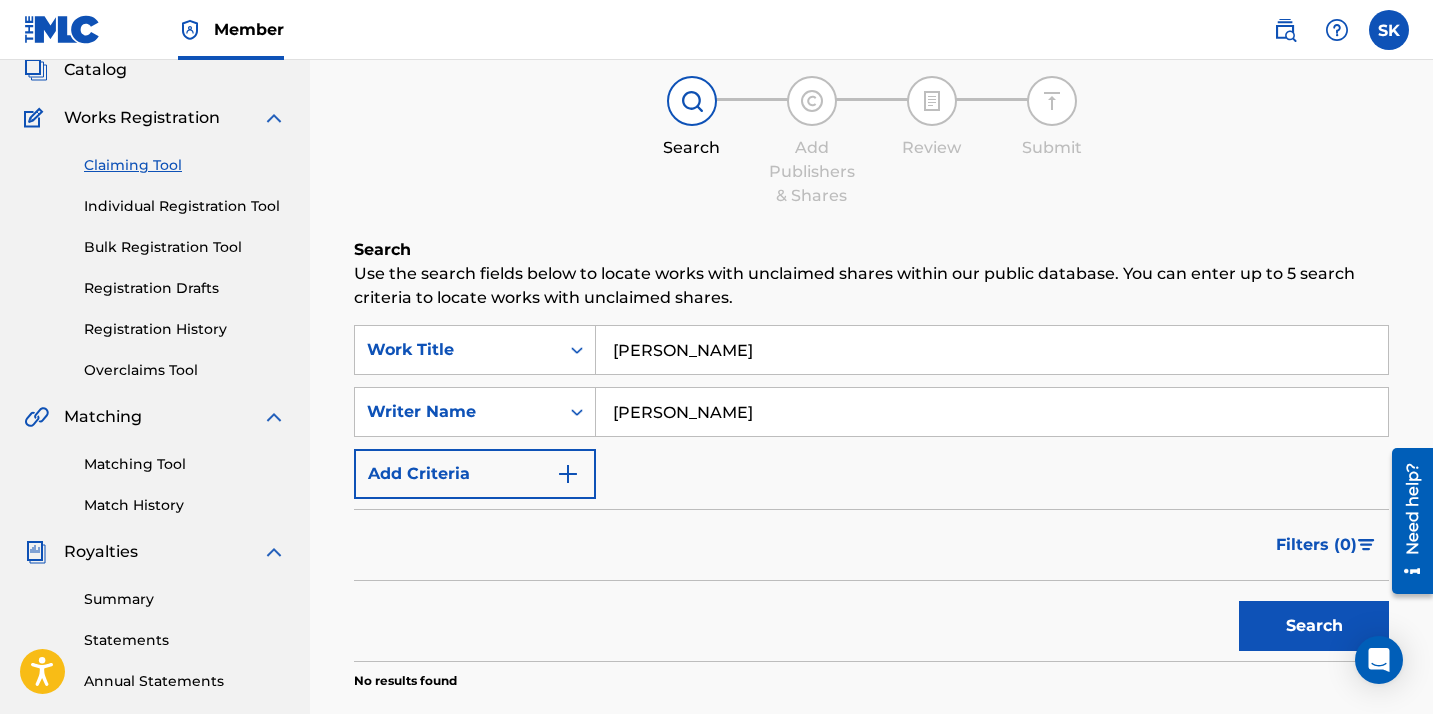 scroll, scrollTop: 128, scrollLeft: 0, axis: vertical 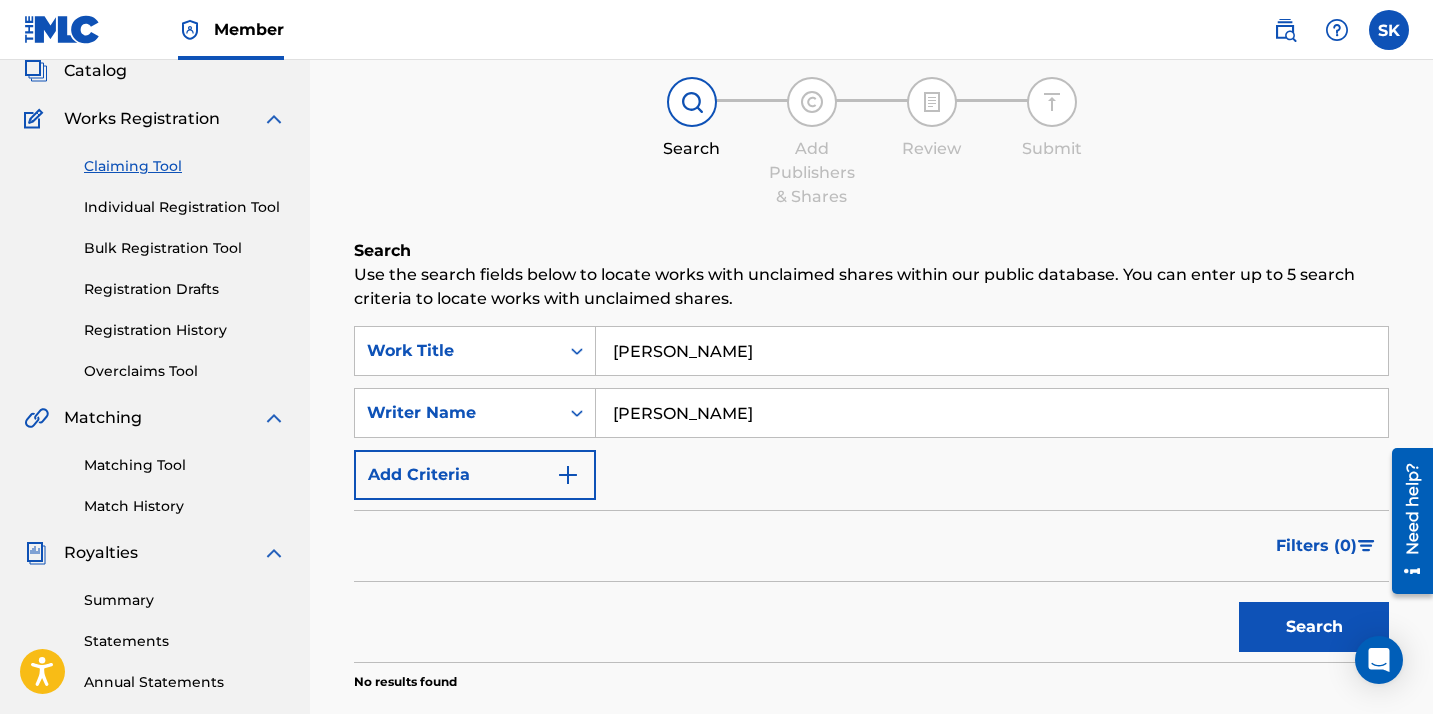 click on "[PERSON_NAME]" at bounding box center (992, 413) 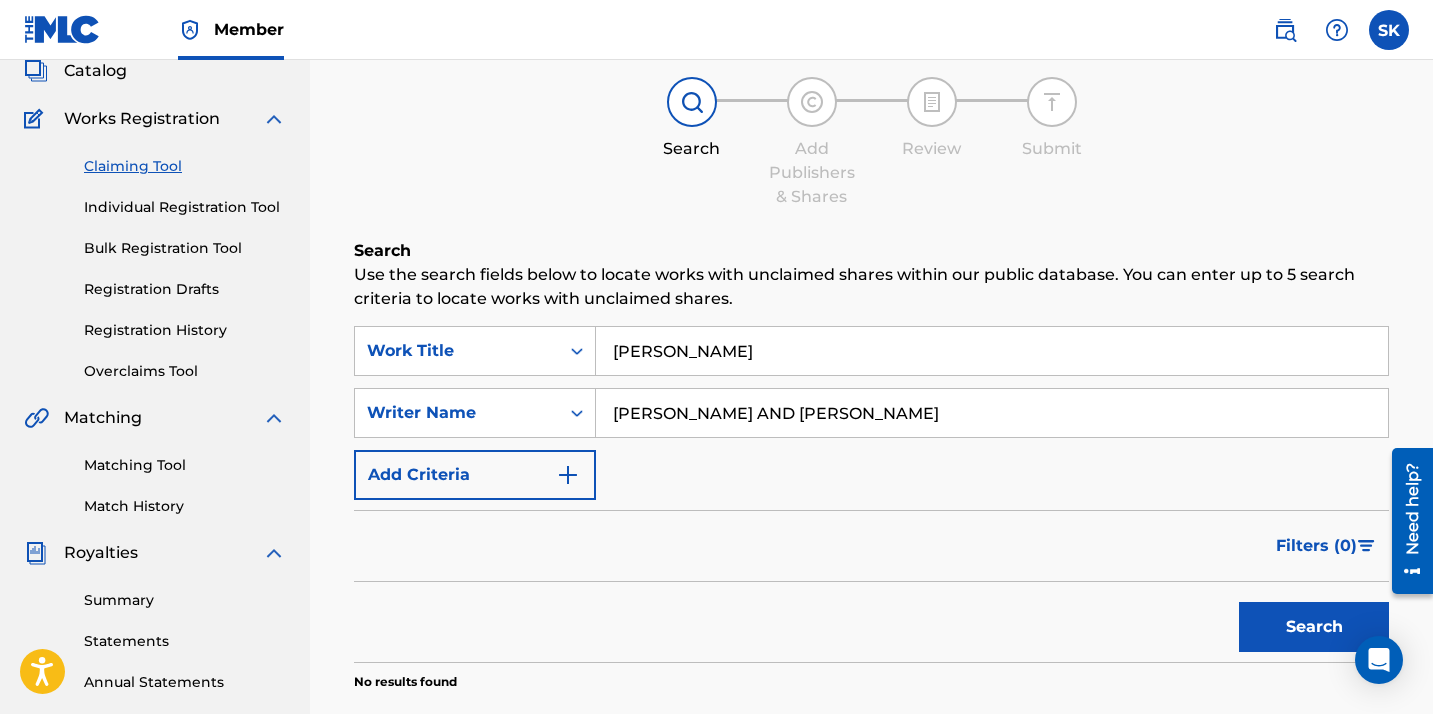 click on "Search" at bounding box center (1314, 627) 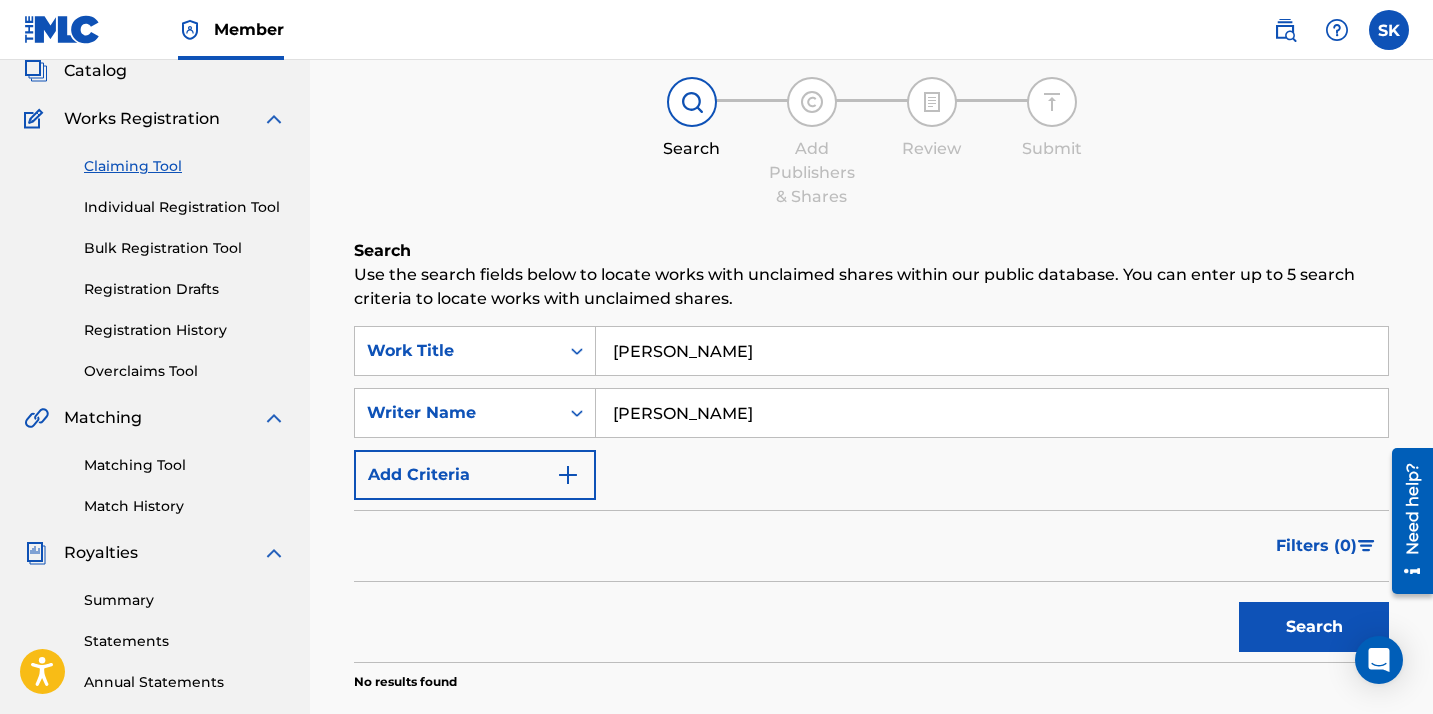 type on "[PERSON_NAME]" 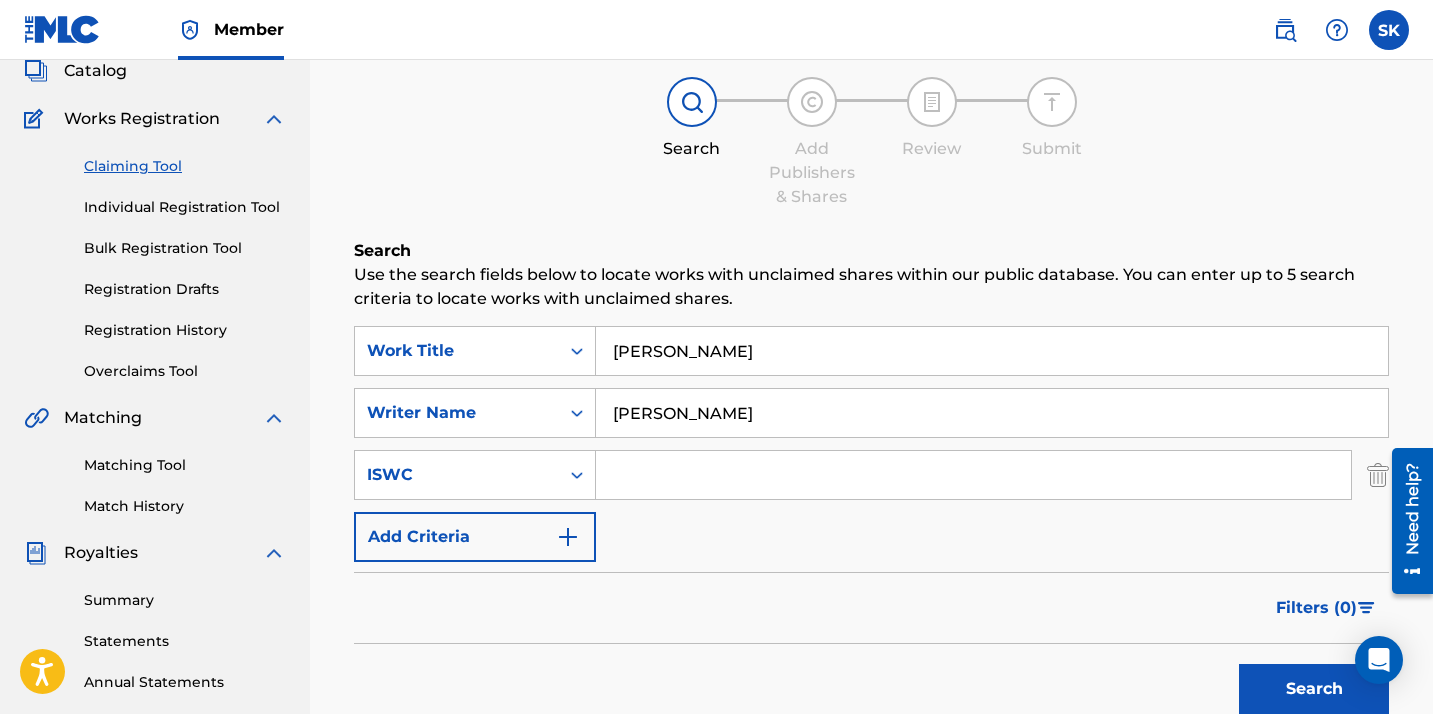click at bounding box center (568, 537) 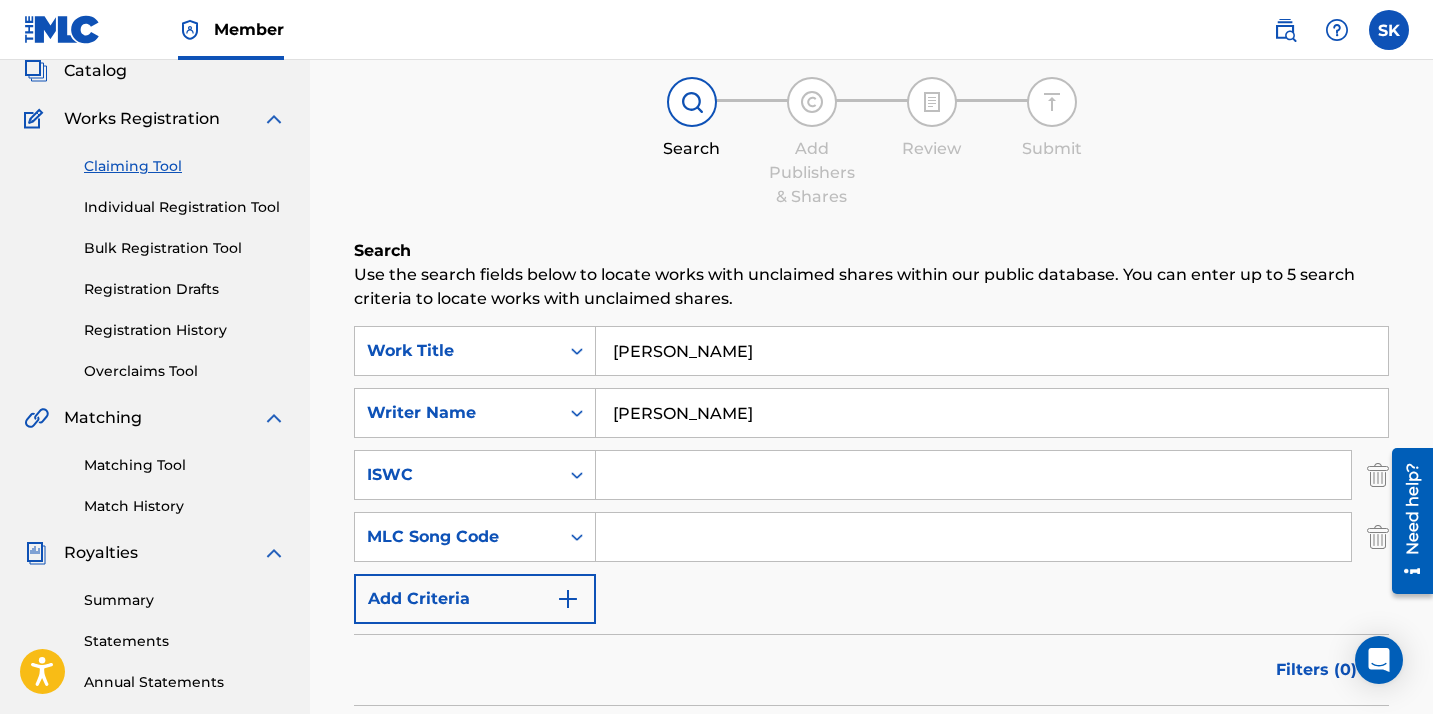 click at bounding box center (568, 599) 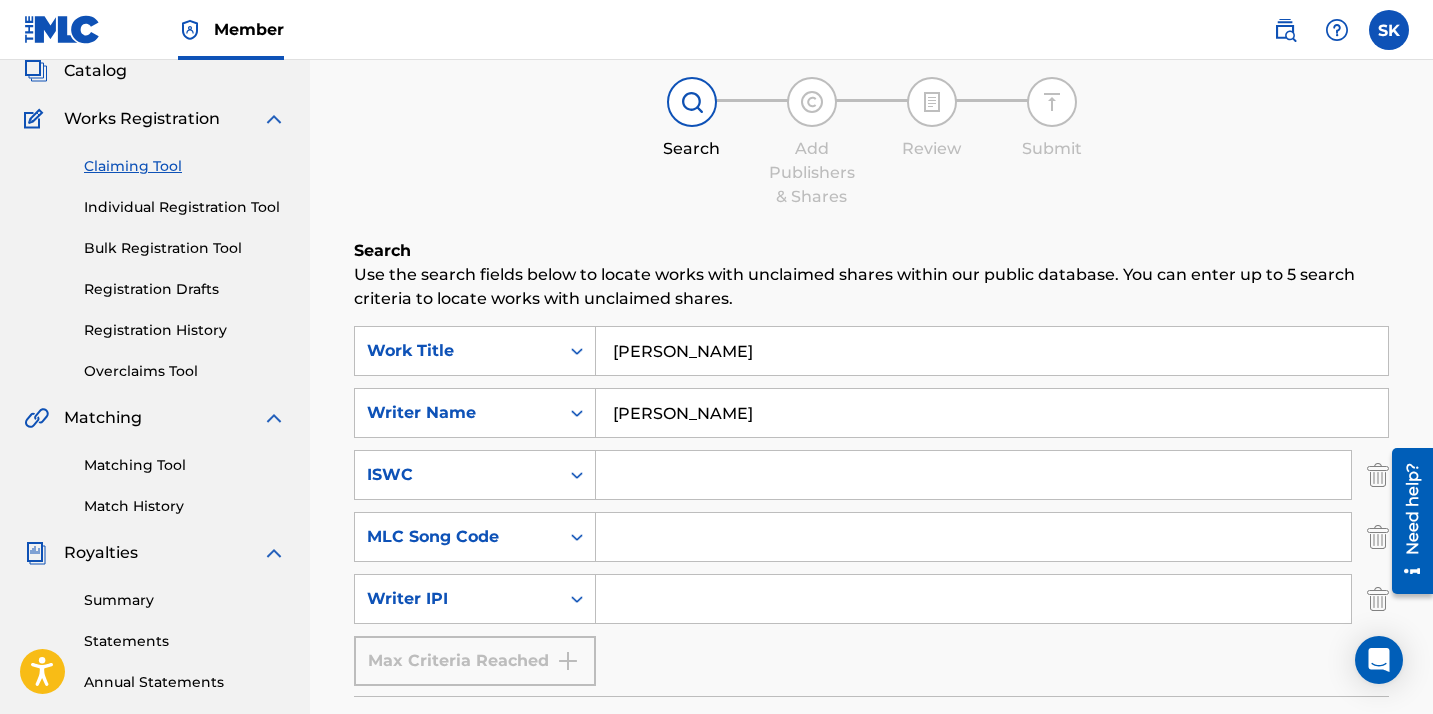 click at bounding box center (973, 599) 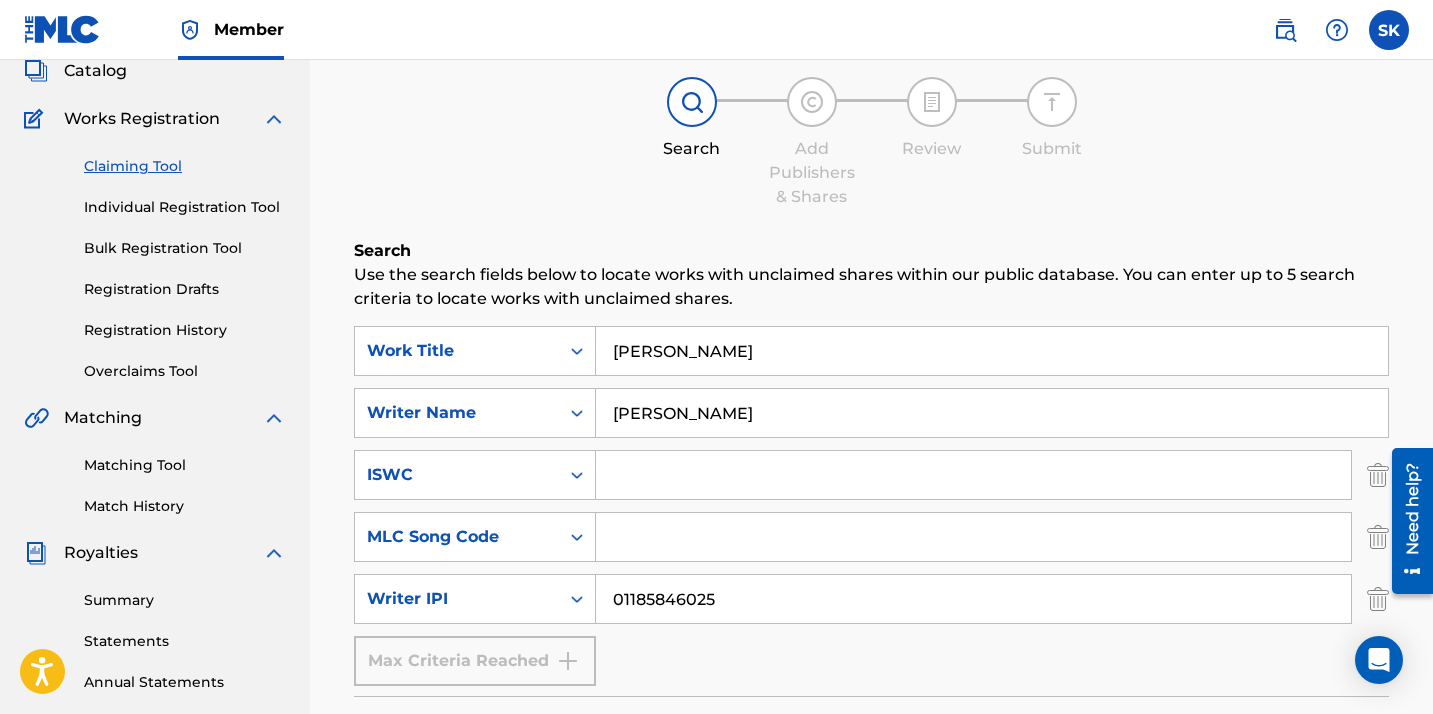 type on "01185846025" 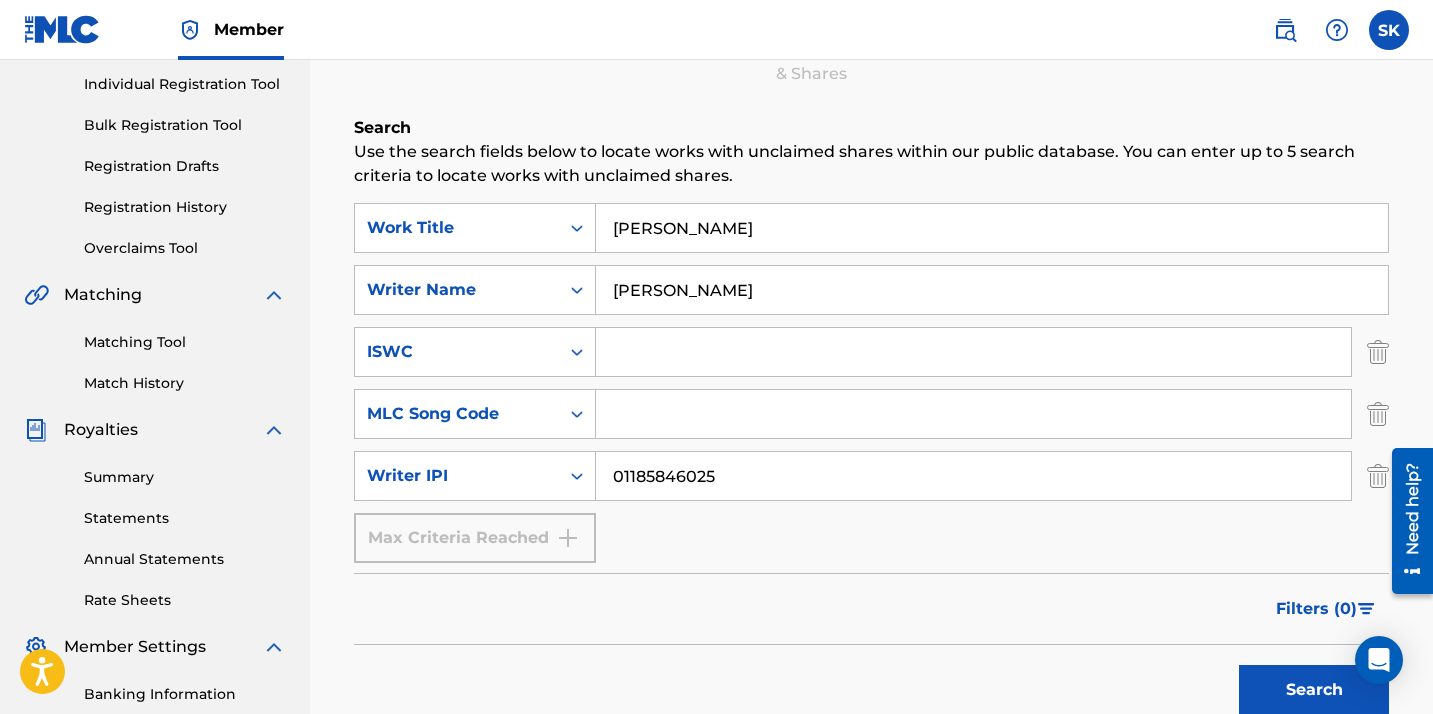 scroll, scrollTop: 256, scrollLeft: 0, axis: vertical 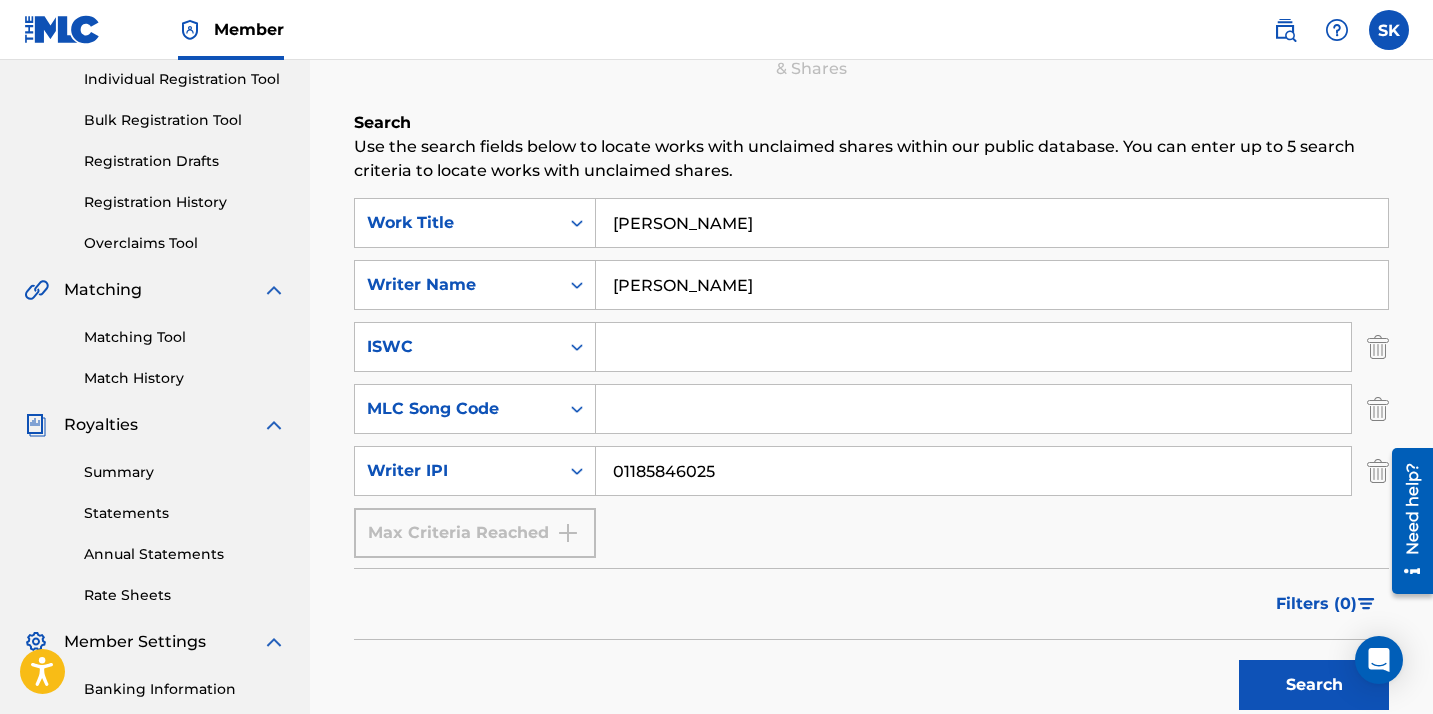 click on "Search" at bounding box center (1314, 685) 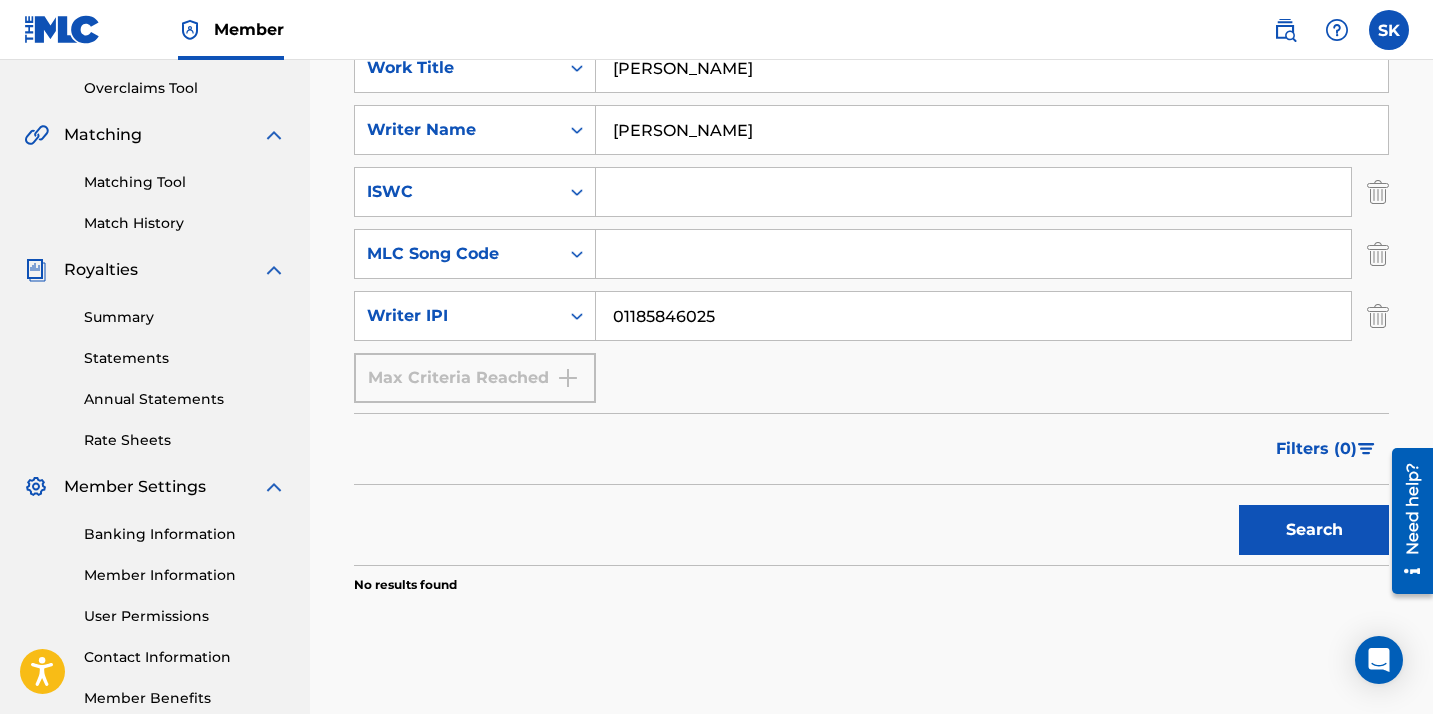 scroll, scrollTop: 416, scrollLeft: 0, axis: vertical 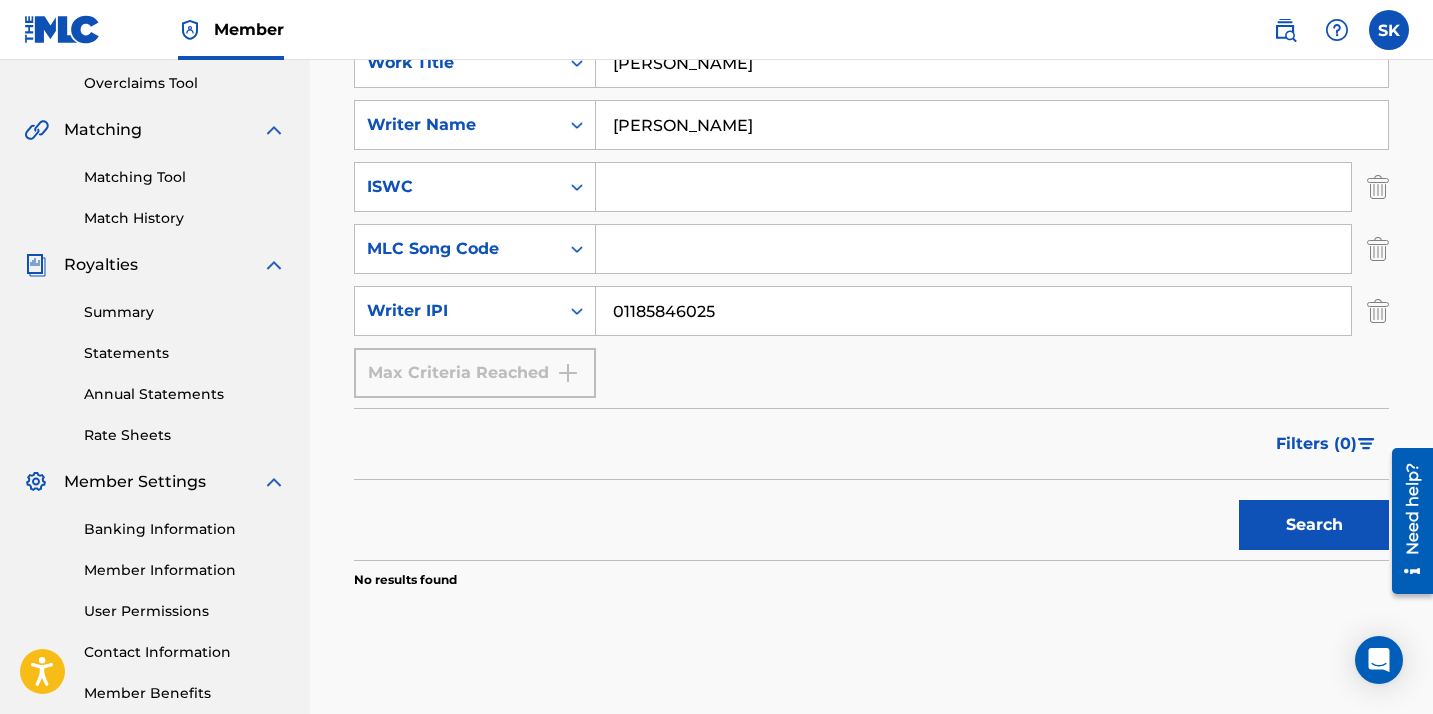 click on "Search" at bounding box center [1314, 525] 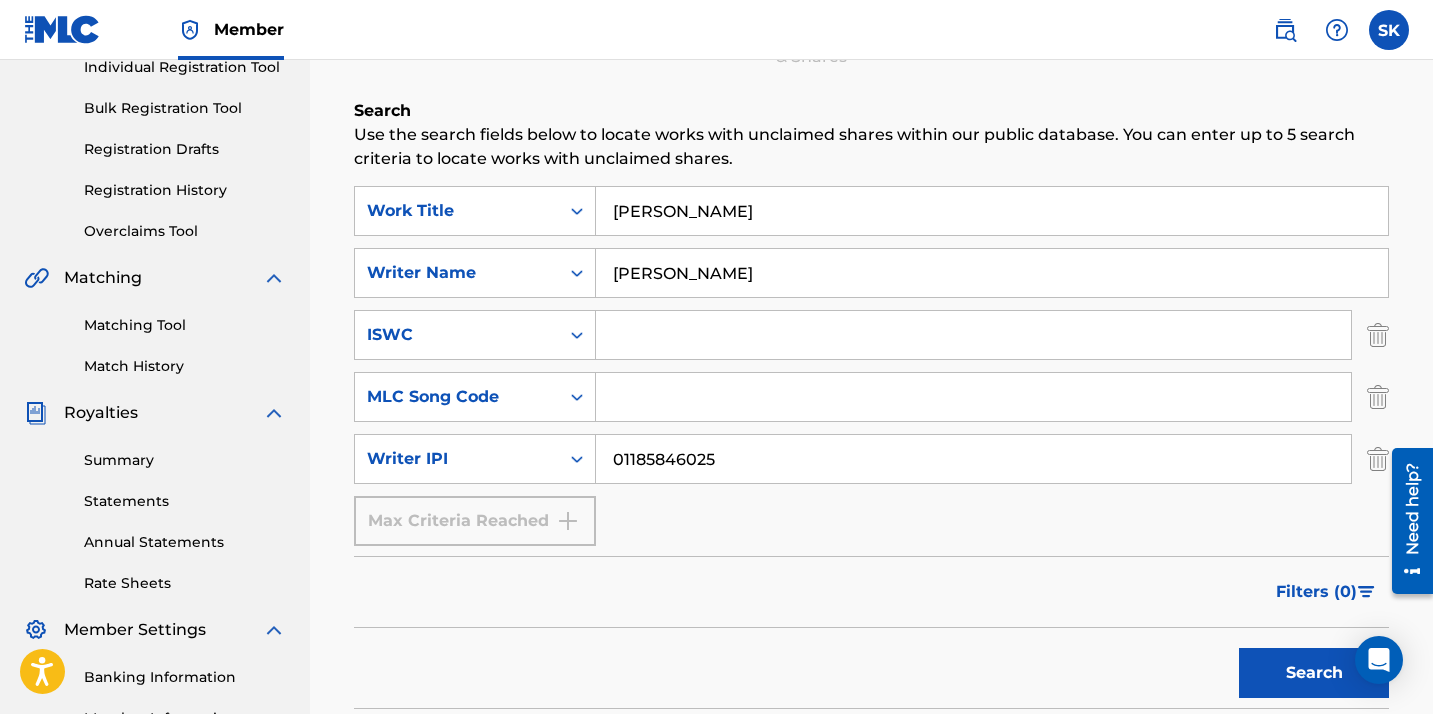scroll, scrollTop: 246, scrollLeft: 0, axis: vertical 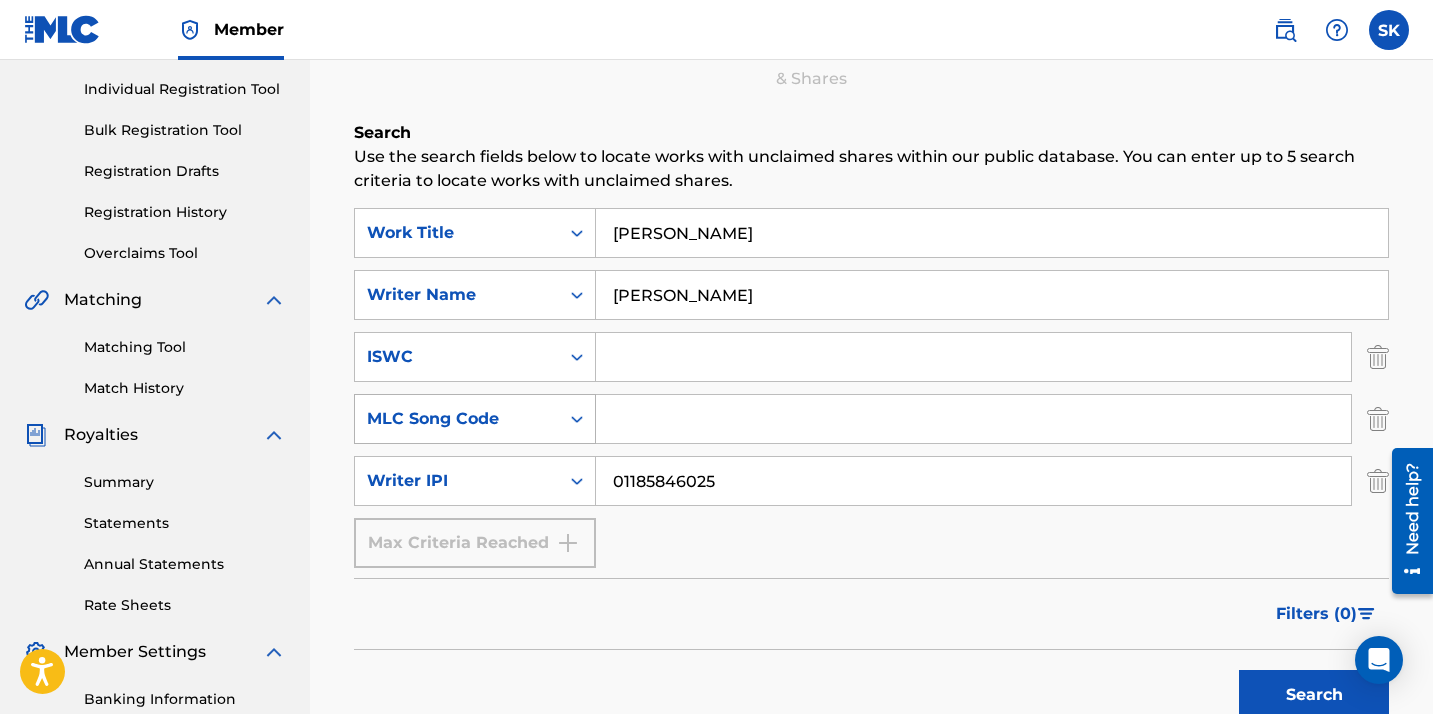 click 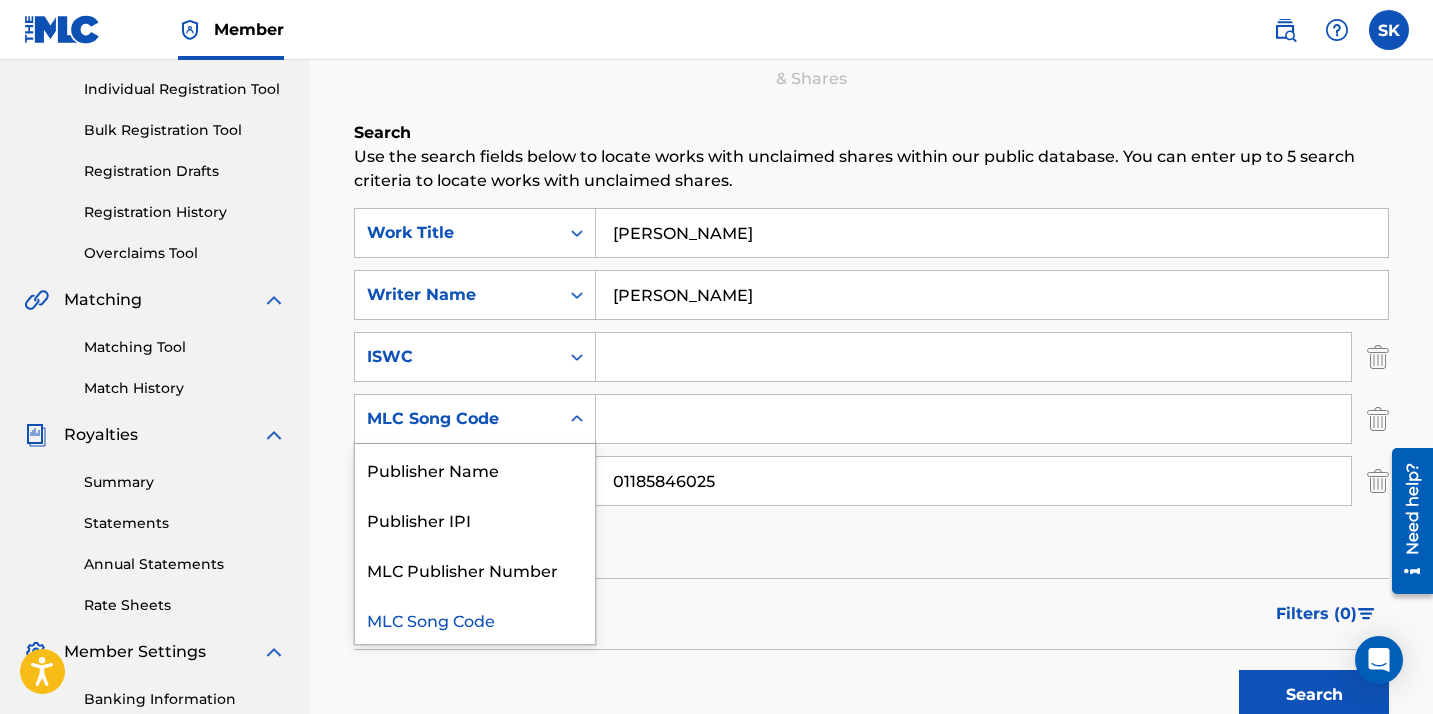 click on "SearchWithCriteria1f4f7083-477d-4e07-8df2-bf92c0c2abe0 Work Title DRAGIEVA CHESHMA SearchWithCriteria92ac1c05-1a42-4539-850d-cfbc390de56b Writer Name [PERSON_NAME] SearchWithCriteria2891a9c5-1696-4cd7-819a-abb2a6ba94af ISWC SearchWithCriteria7d474ec6-85b8-41ee-b9b8-76e757d98ed0 MLC Song Code selected, 4 of 4. 4 results available. Use Up and Down to choose options, press Enter to select the currently focused option, press Escape to exit the menu, press Tab to select the option and exit the menu. MLC Song Code Publisher Name Publisher IPI MLC Publisher Number MLC Song Code SearchWithCriteria890f108a-76d4-4ed0-9428-bbe8573512ea Writer IPI 01185846025 Max Criteria Reached" at bounding box center [871, 388] 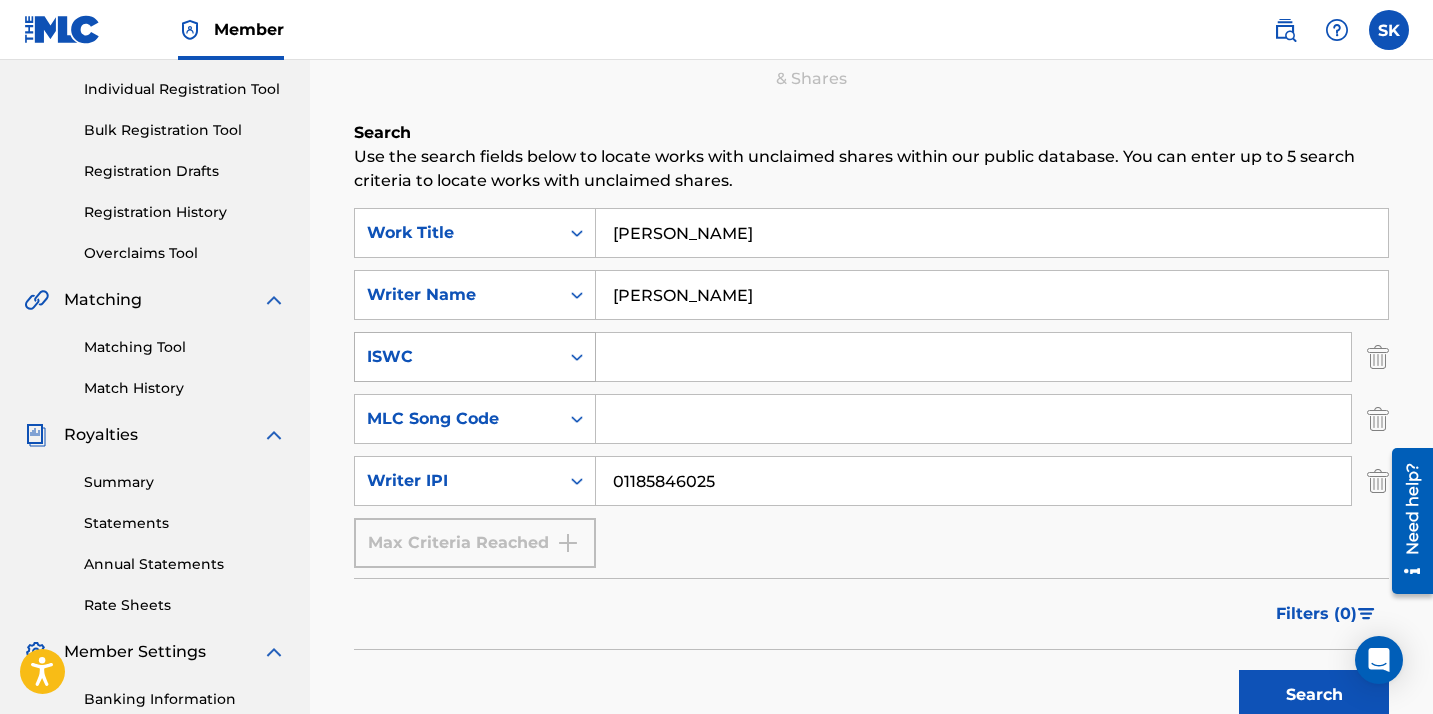click 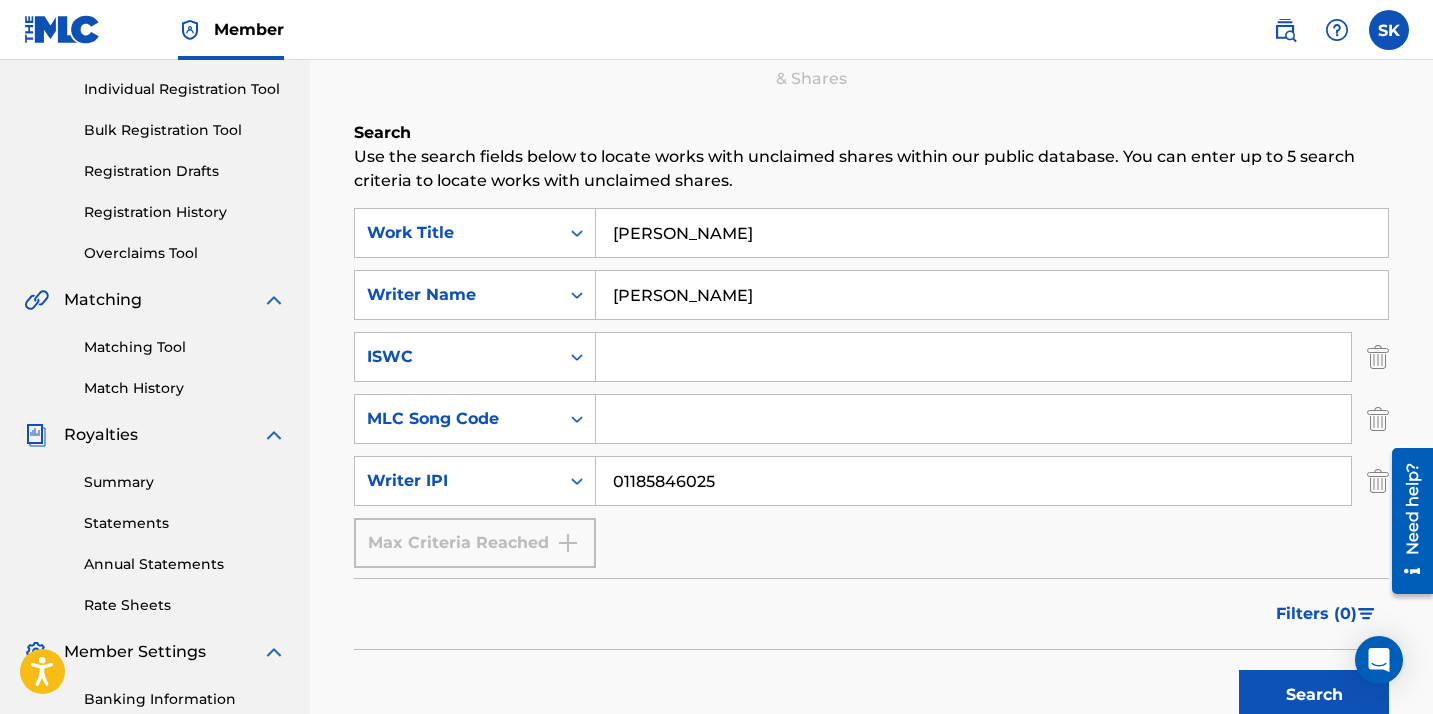 click at bounding box center (973, 357) 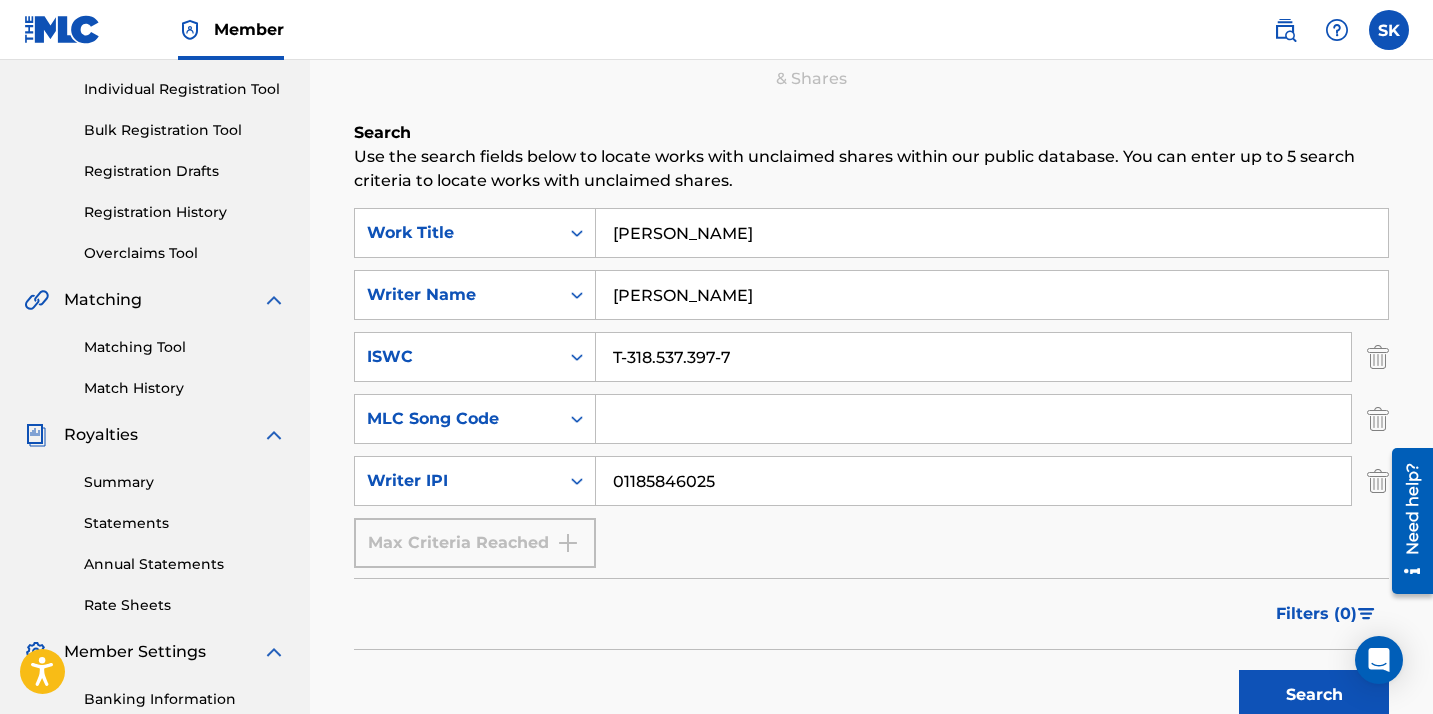 type on "T-318.537.397-7" 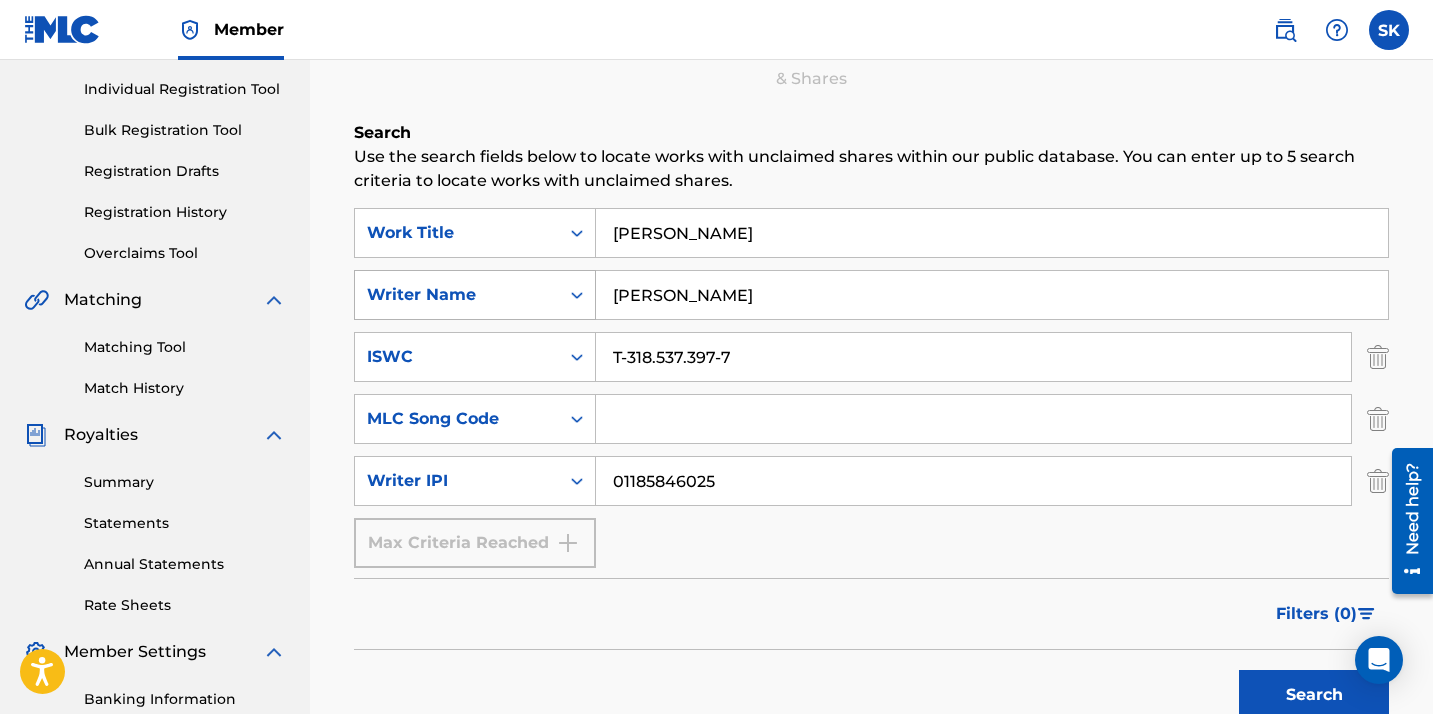 drag, startPoint x: 824, startPoint y: 285, endPoint x: 536, endPoint y: 271, distance: 288.3401 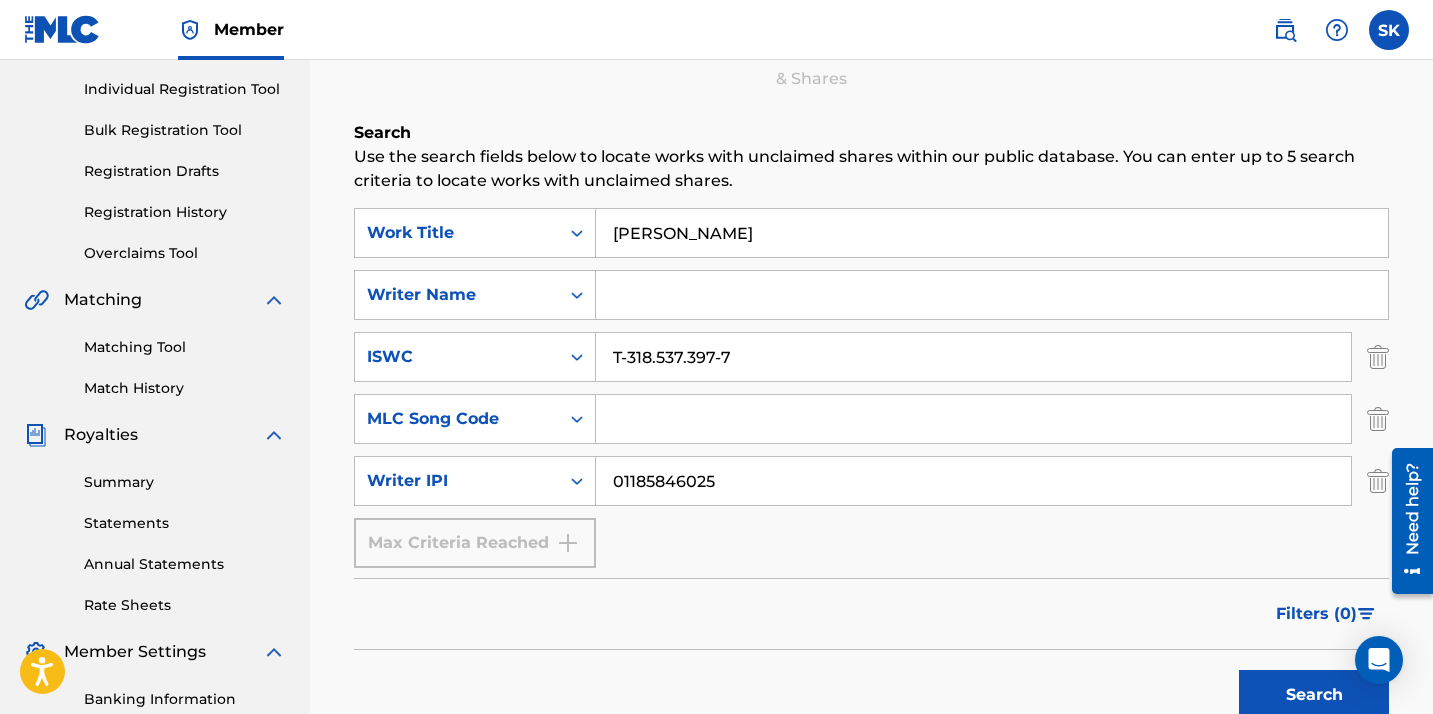 type 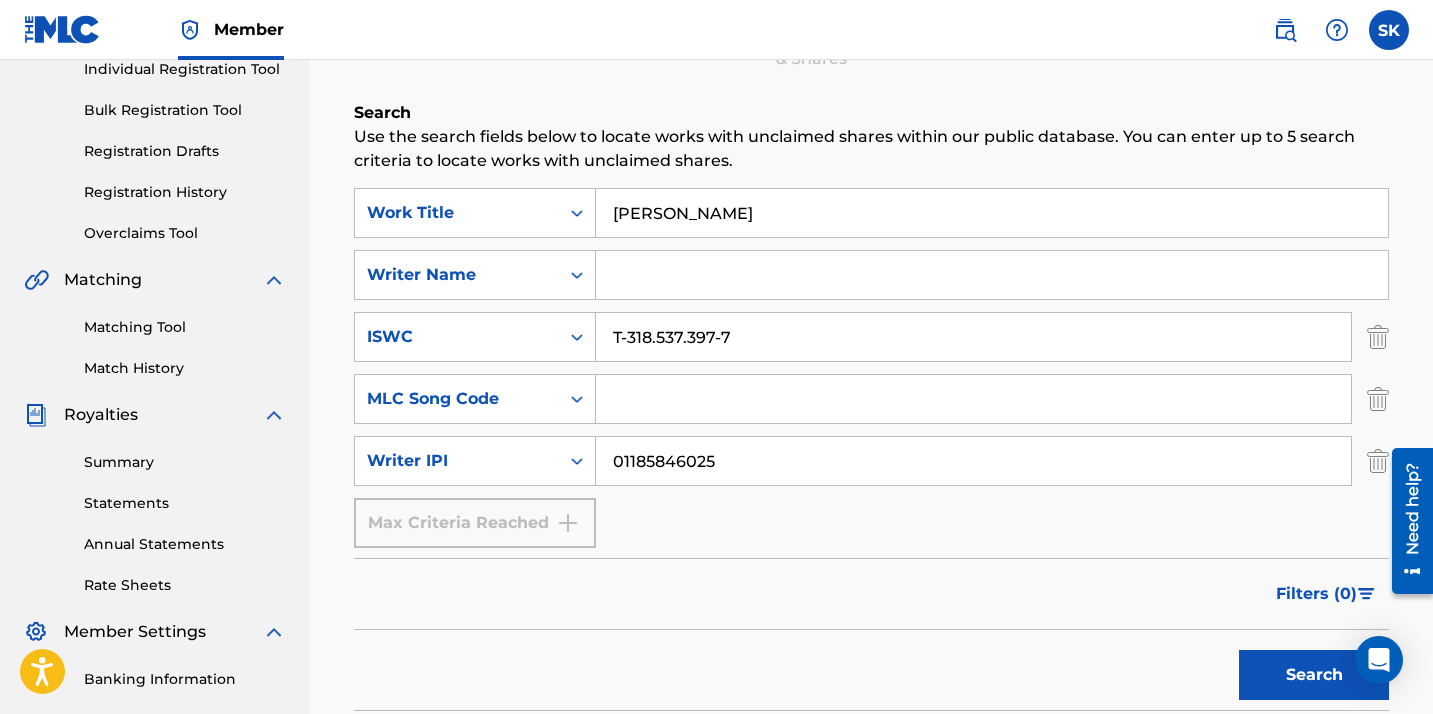 scroll, scrollTop: 263, scrollLeft: 0, axis: vertical 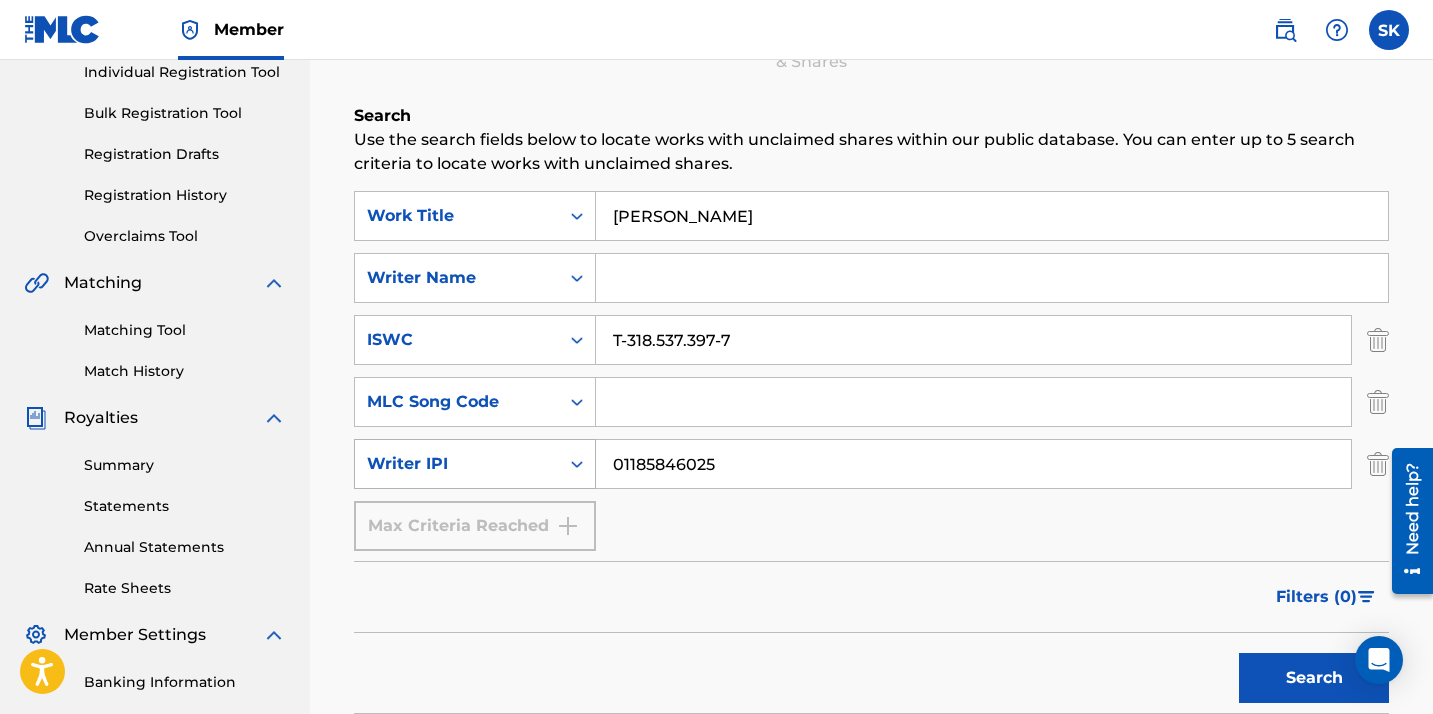 drag, startPoint x: 721, startPoint y: 462, endPoint x: 572, endPoint y: 464, distance: 149.01343 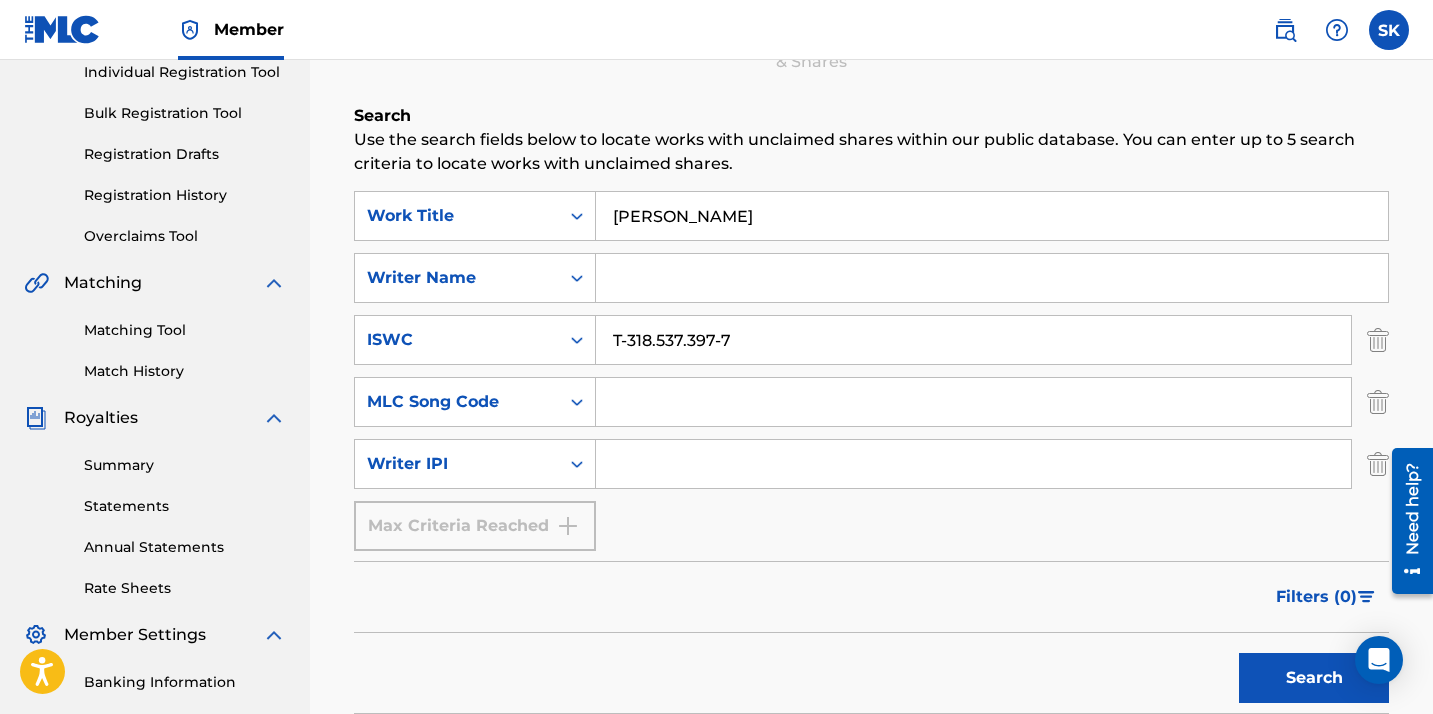 type 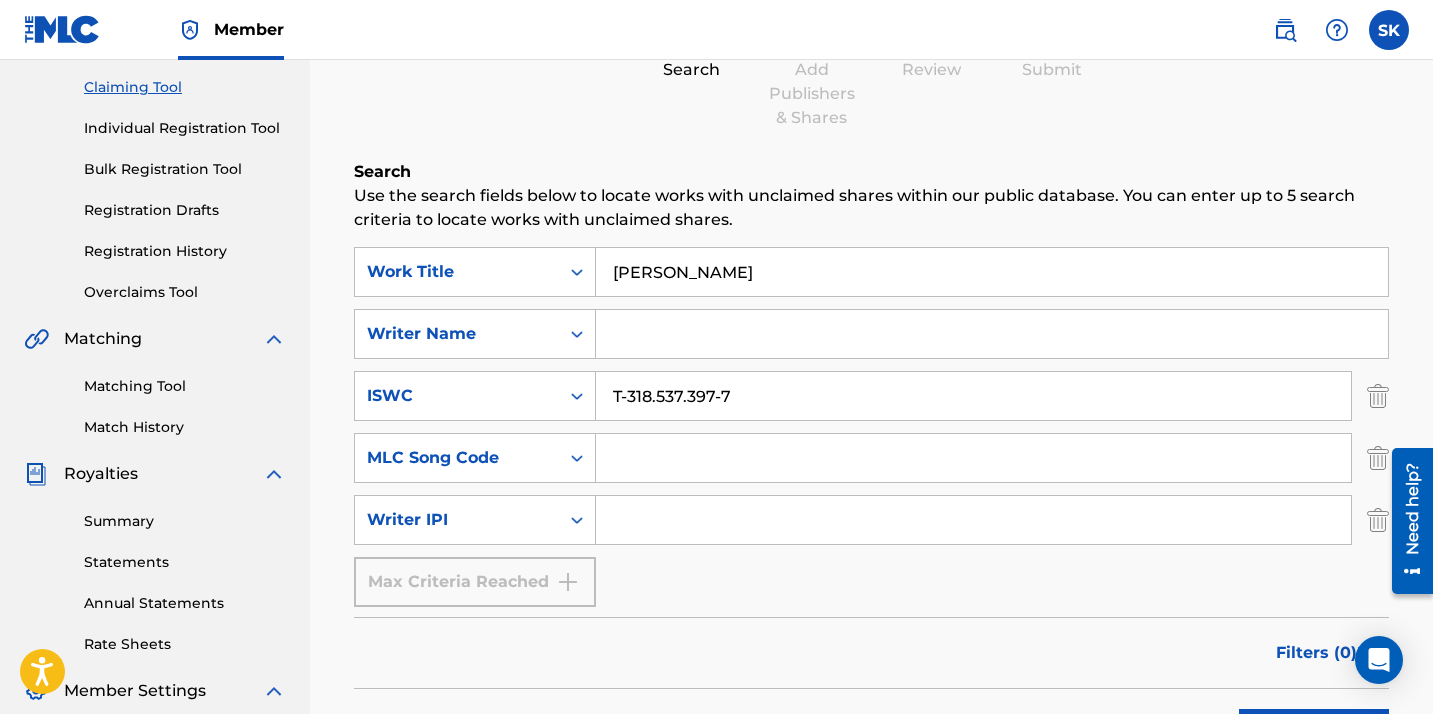 scroll, scrollTop: 199, scrollLeft: 0, axis: vertical 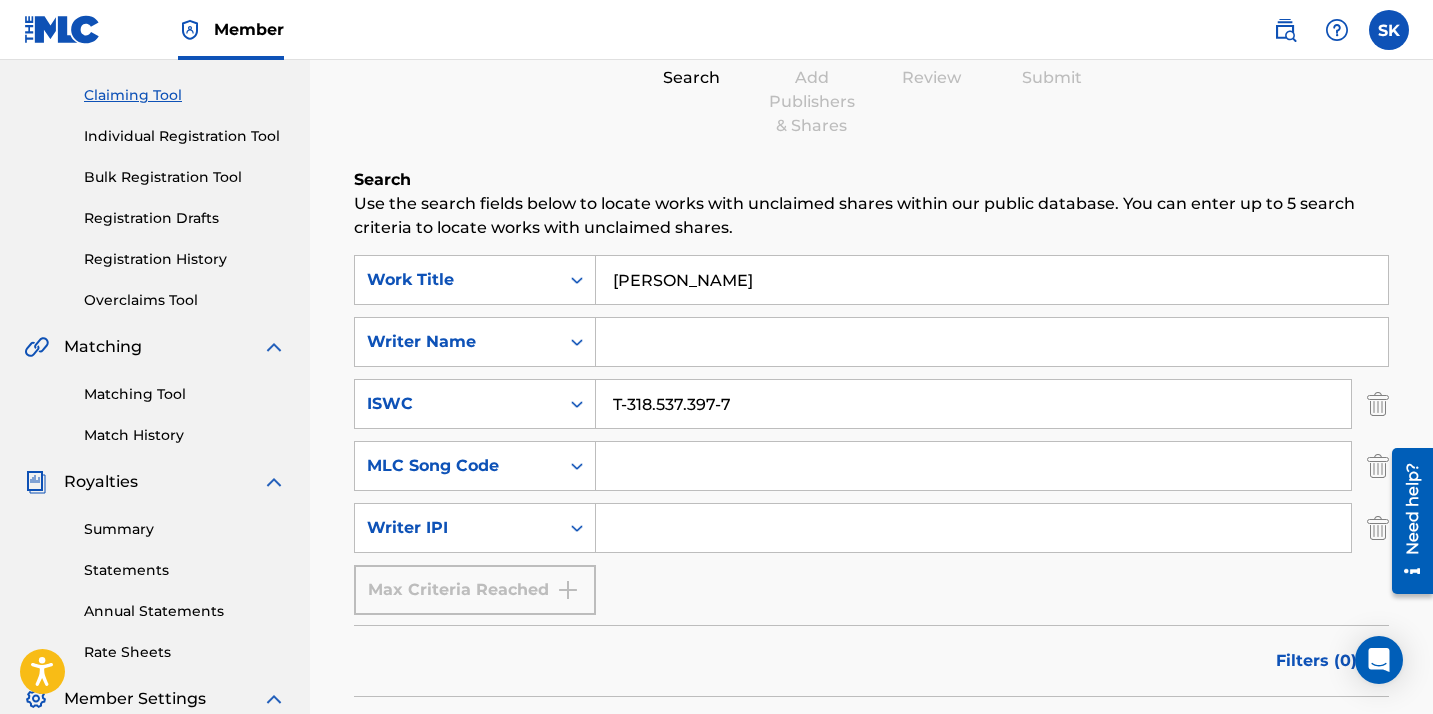 drag, startPoint x: 791, startPoint y: 277, endPoint x: 600, endPoint y: 267, distance: 191.2616 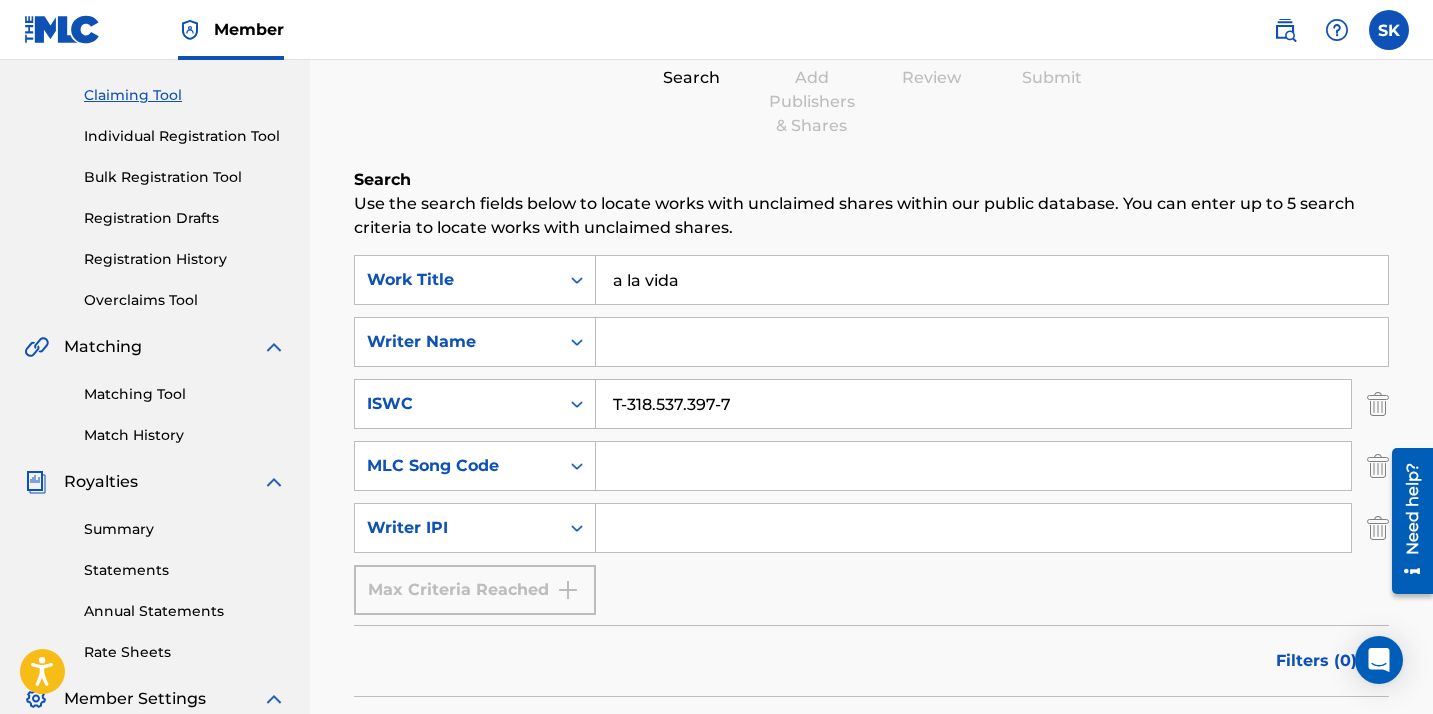 type on "a la vida" 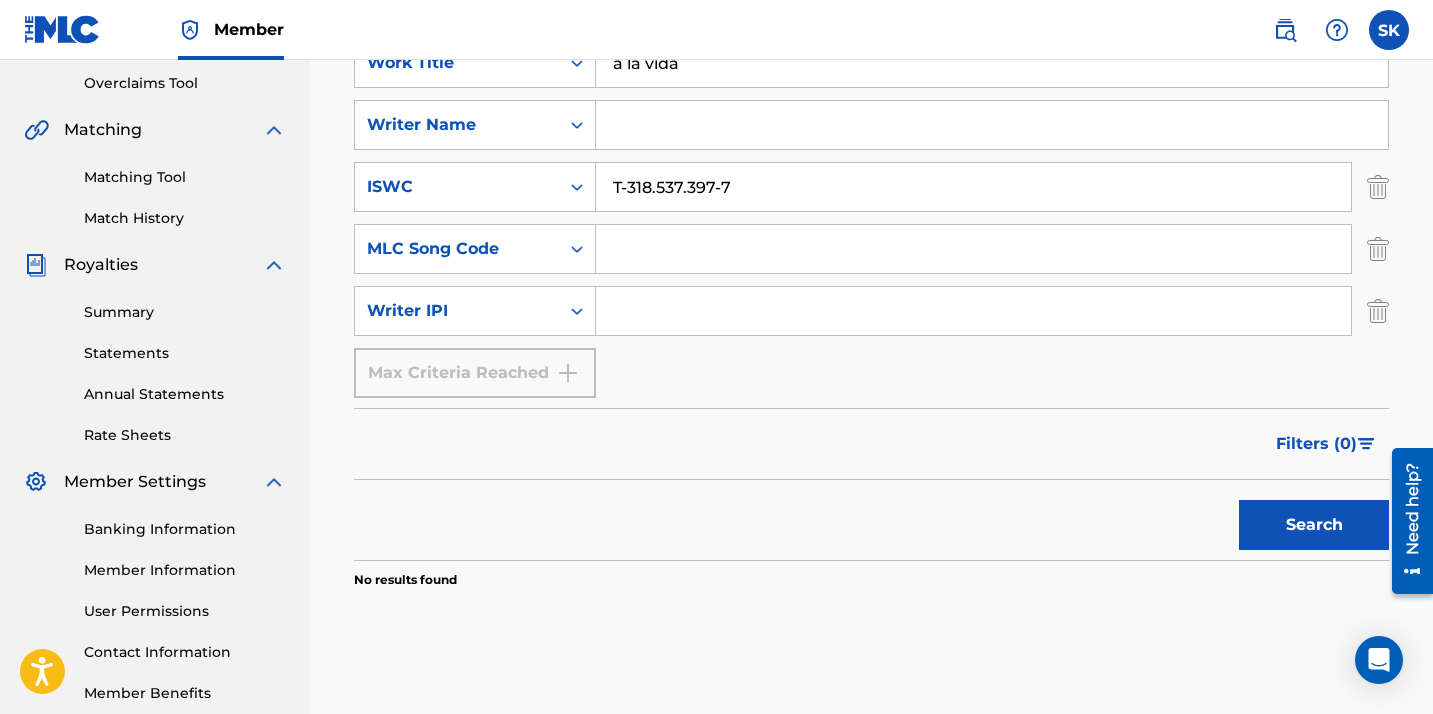 scroll, scrollTop: 407, scrollLeft: 0, axis: vertical 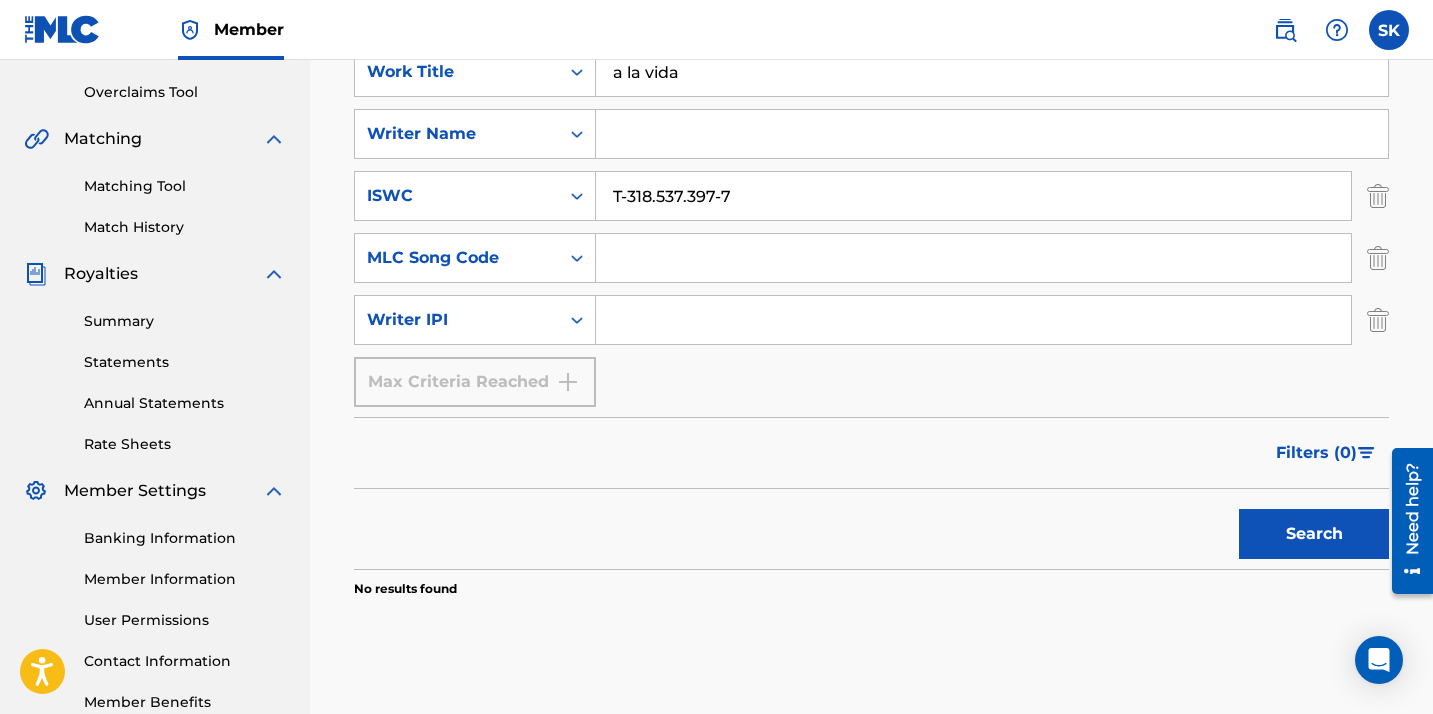 click on "Search" at bounding box center (1314, 534) 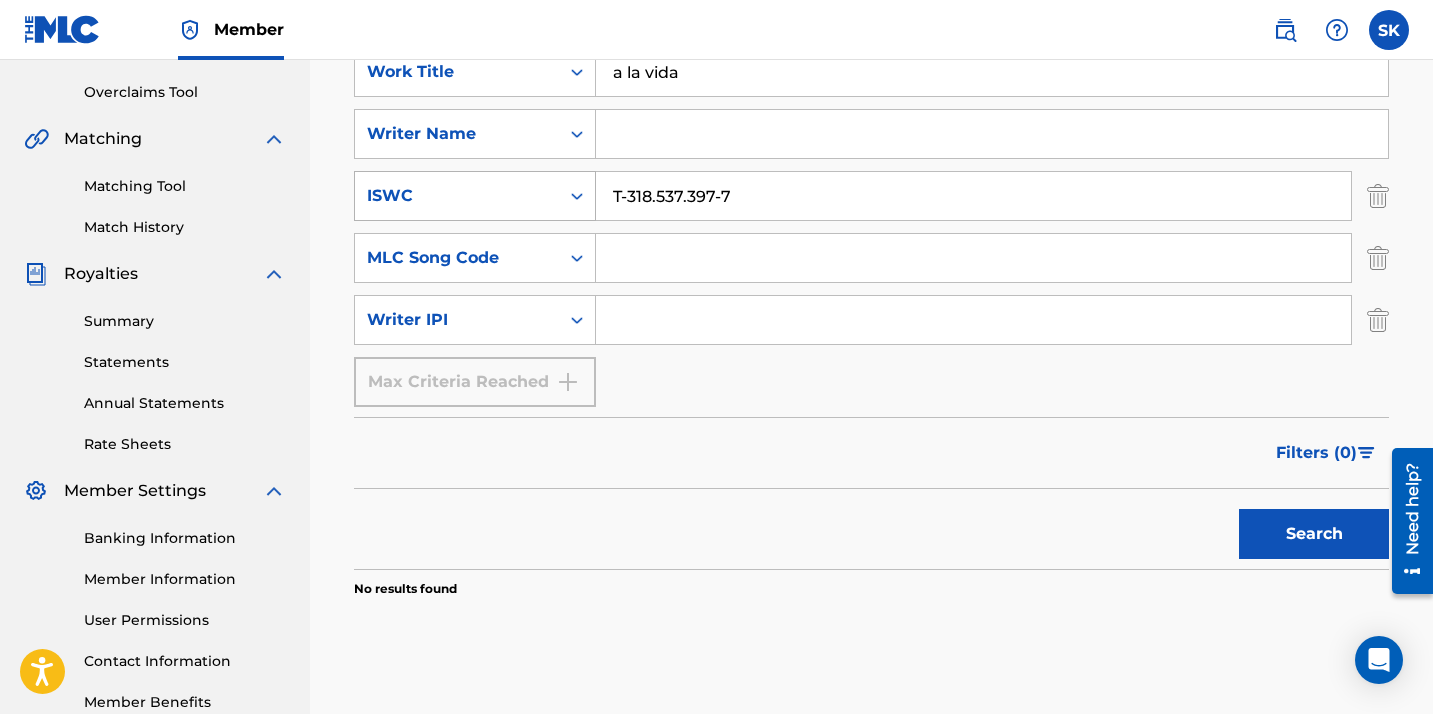 drag, startPoint x: 753, startPoint y: 196, endPoint x: 595, endPoint y: 189, distance: 158.15498 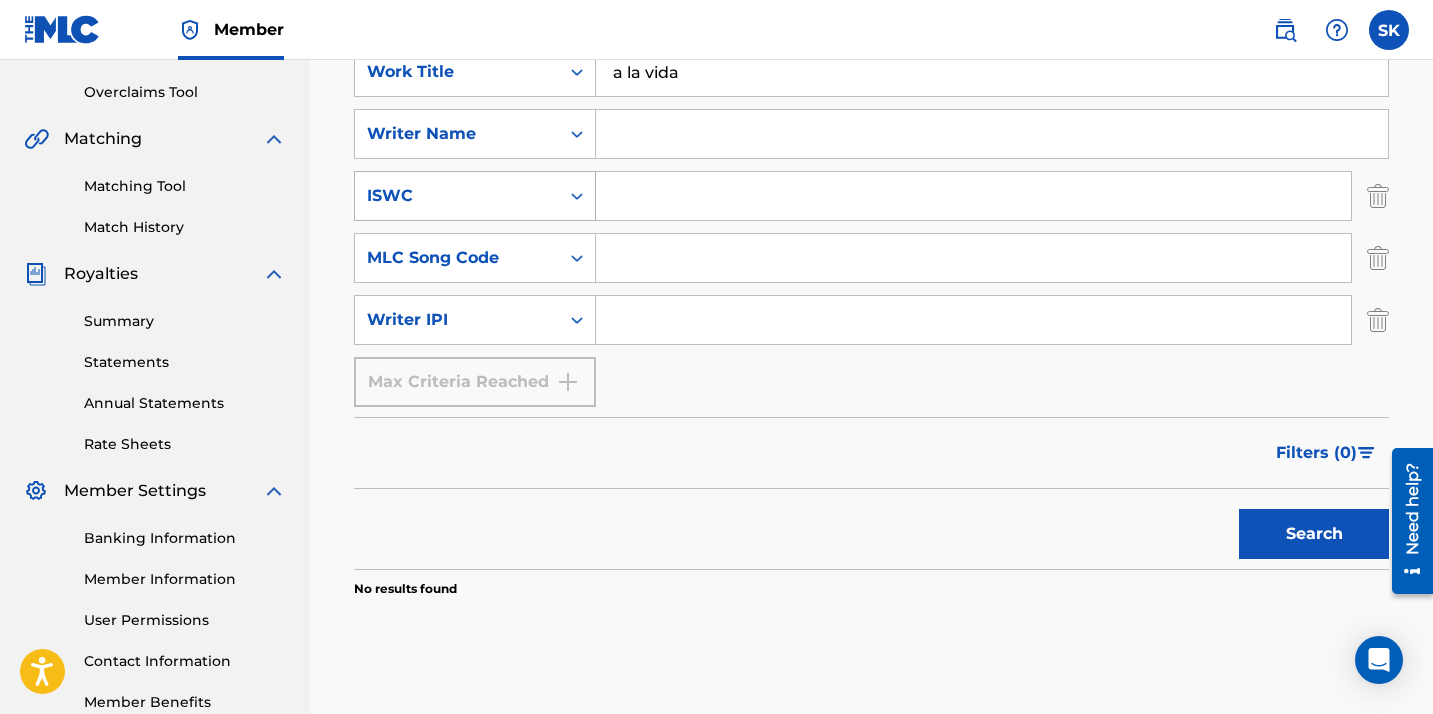 paste on "T-318.537.397-7" 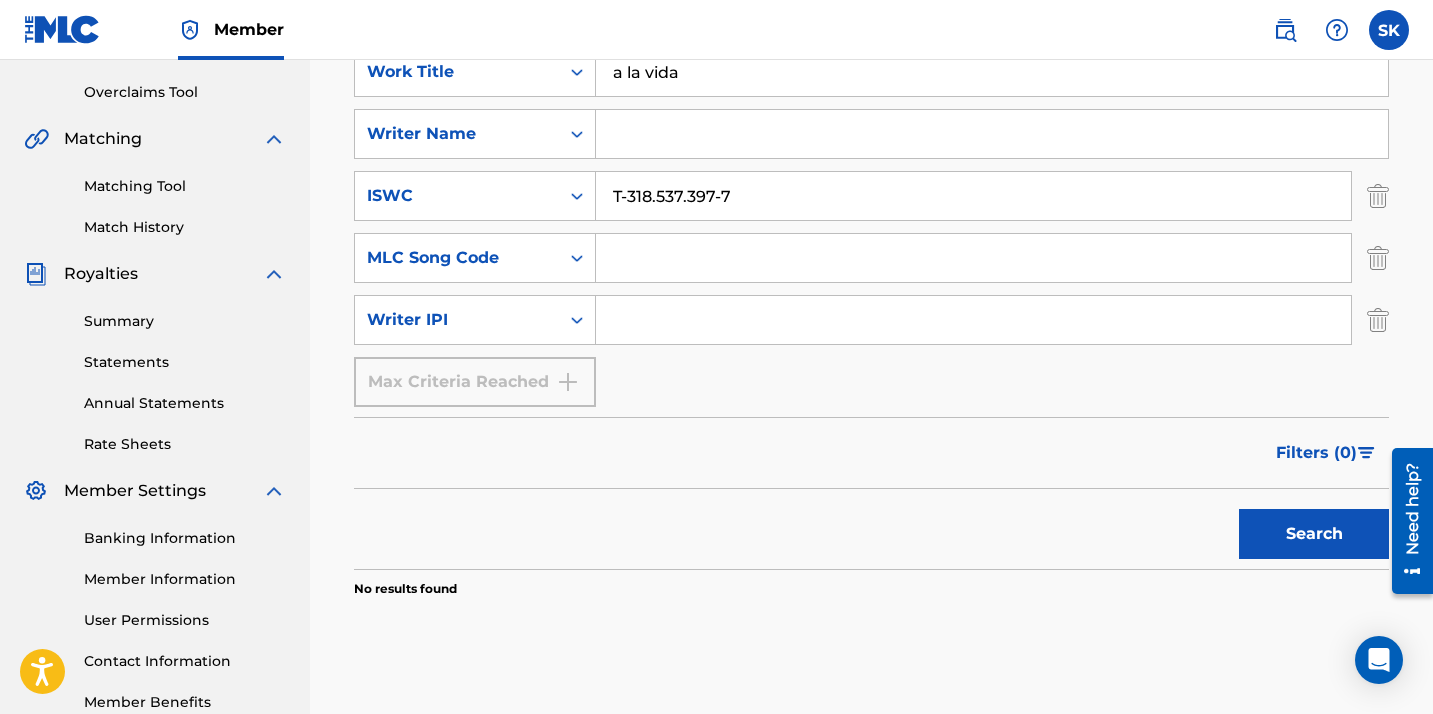 click on "a la vida" at bounding box center [992, 72] 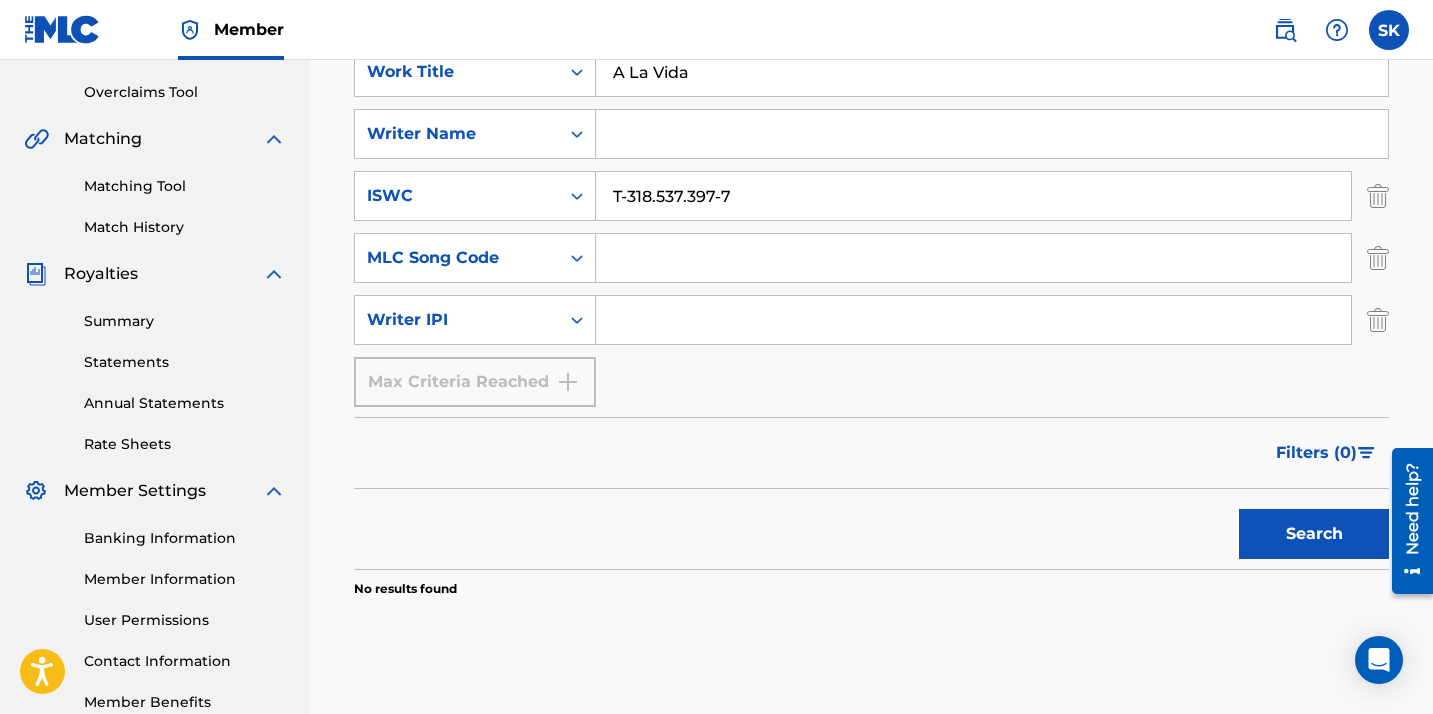 type on "A La Vida" 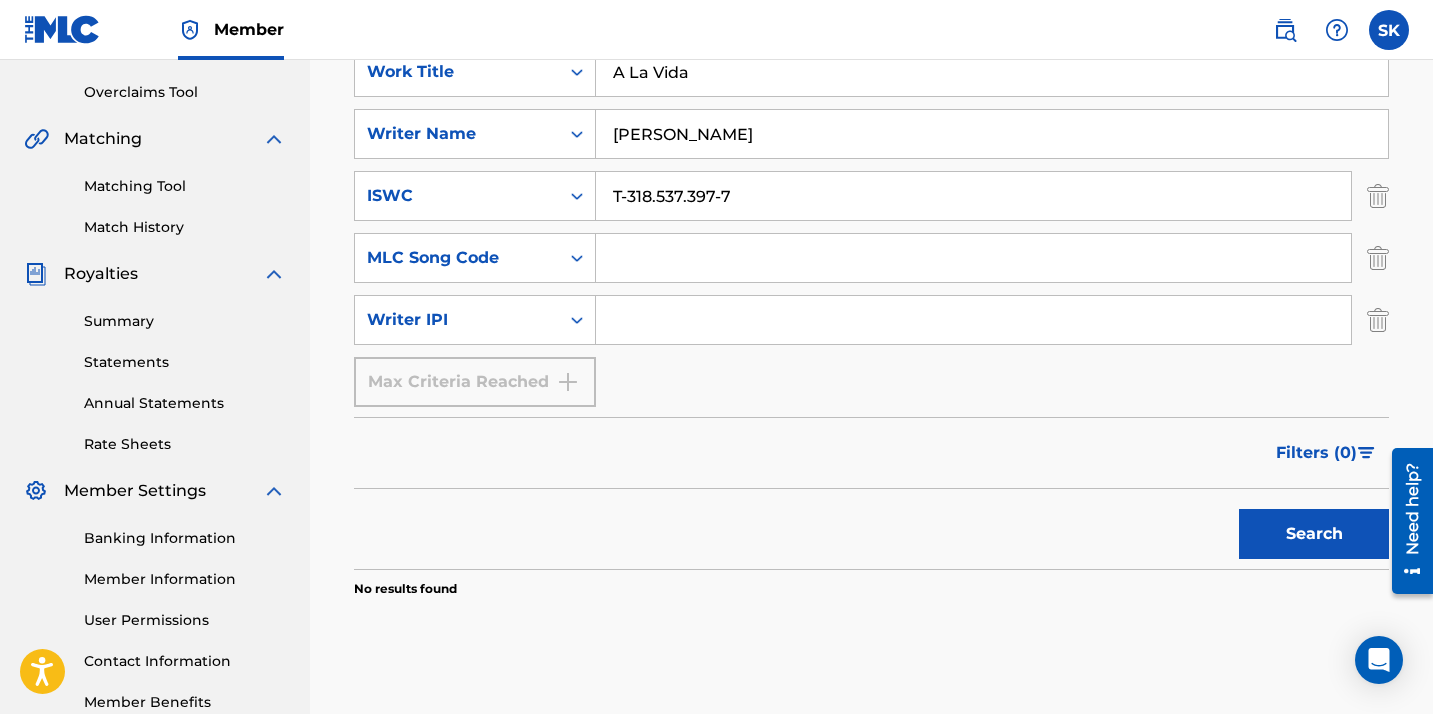 click on "Search" at bounding box center [1314, 534] 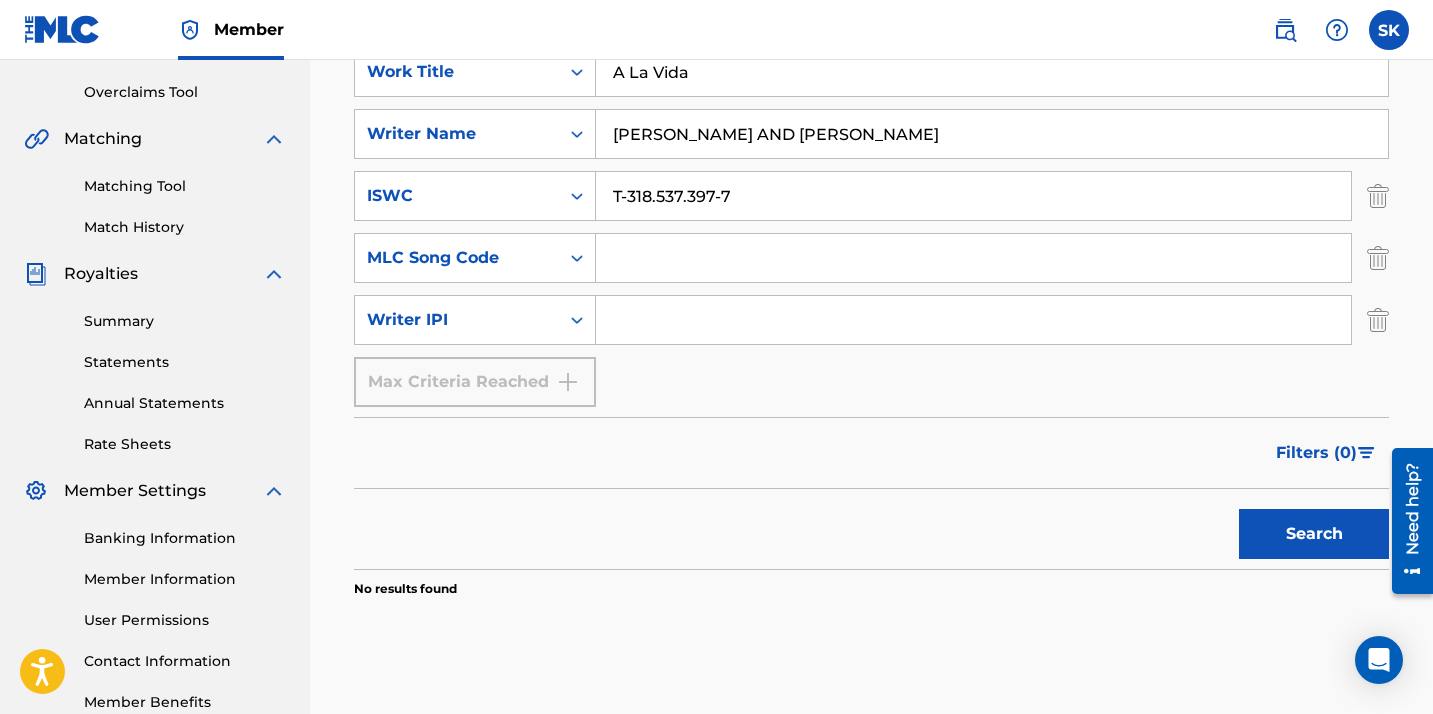 click on "Search" at bounding box center (1314, 534) 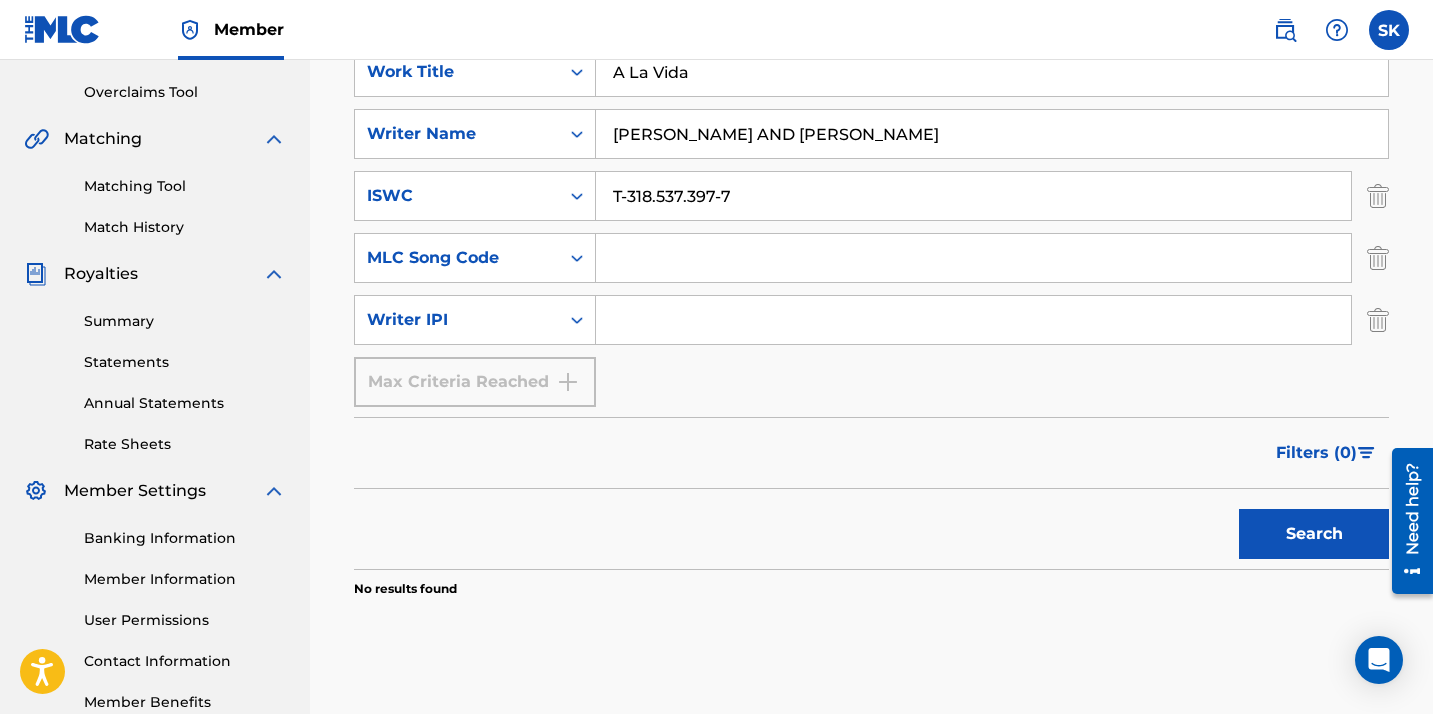 drag, startPoint x: 838, startPoint y: 134, endPoint x: 545, endPoint y: 108, distance: 294.15134 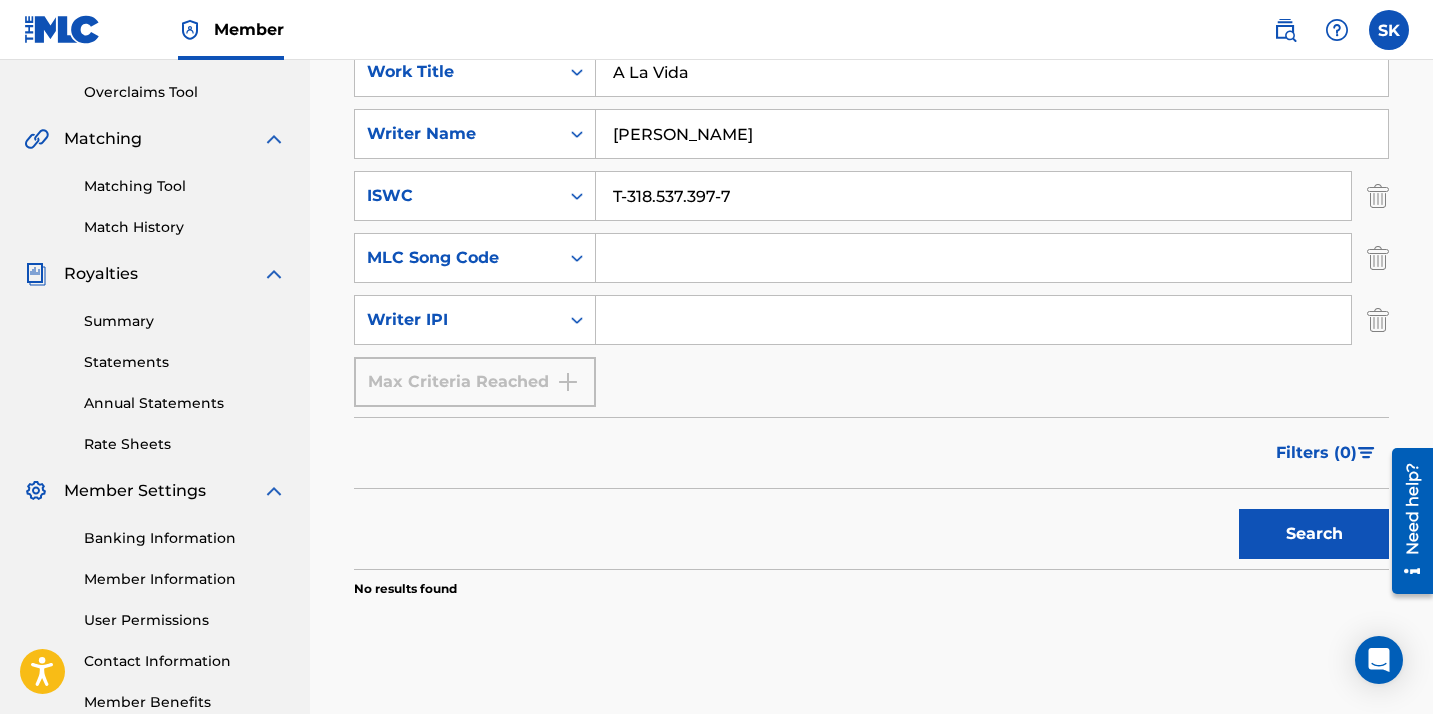 click on "Search" at bounding box center [1314, 534] 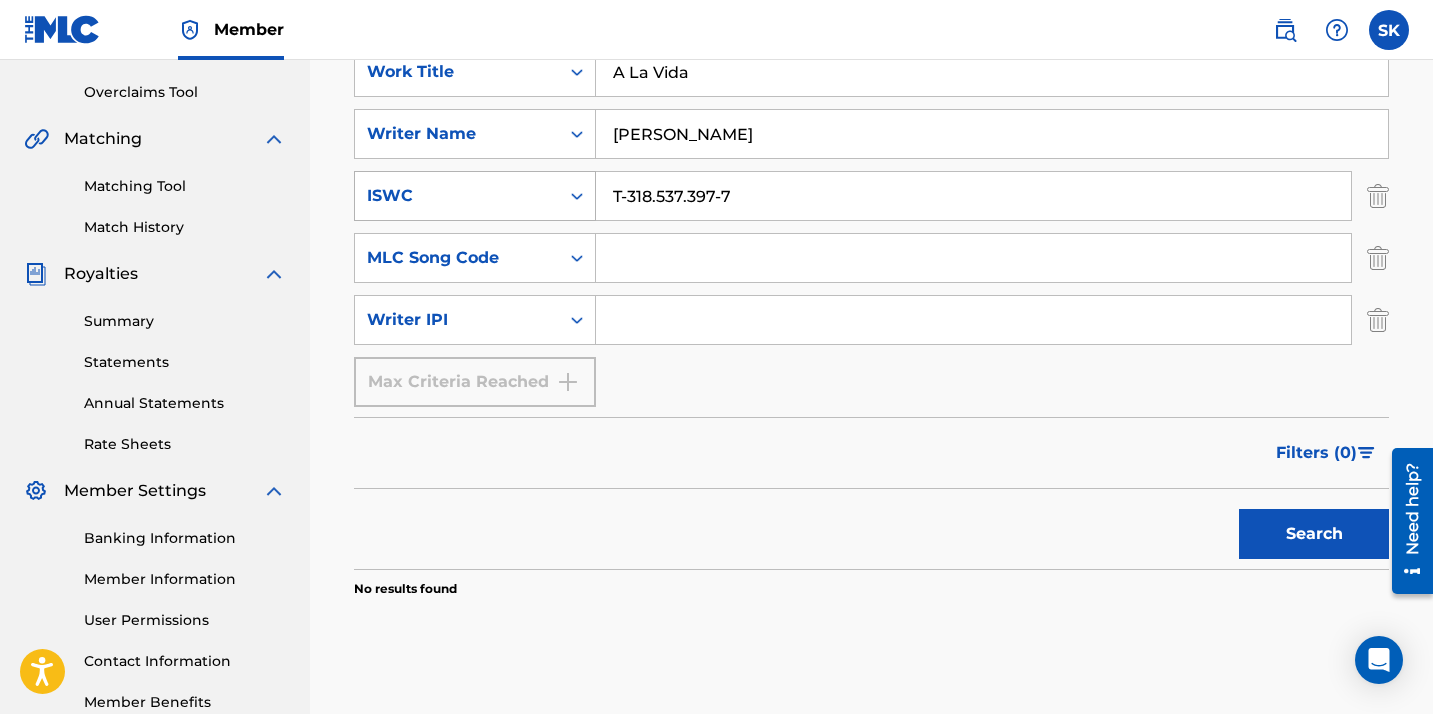 drag, startPoint x: 759, startPoint y: 191, endPoint x: 479, endPoint y: 192, distance: 280.0018 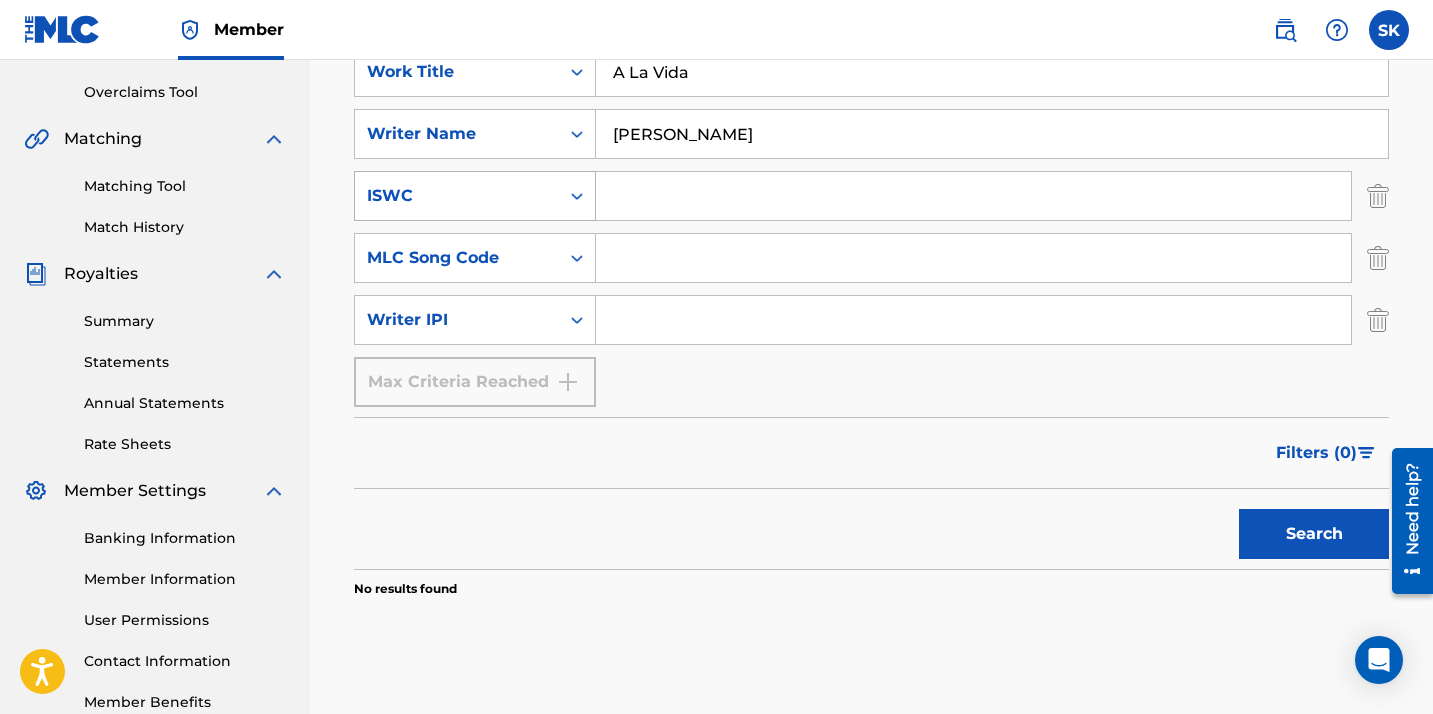 paste on "T-318.537.404-9" 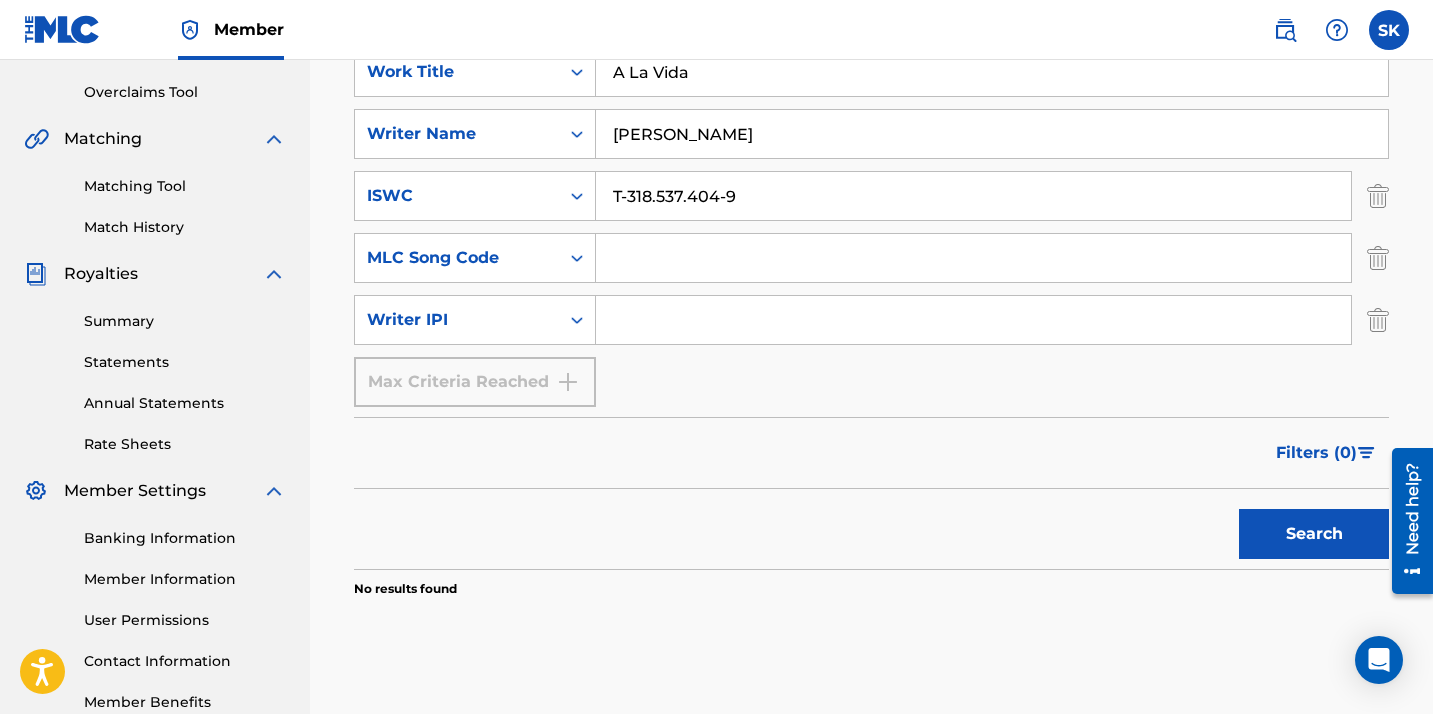 type on "T-318.537.404-9" 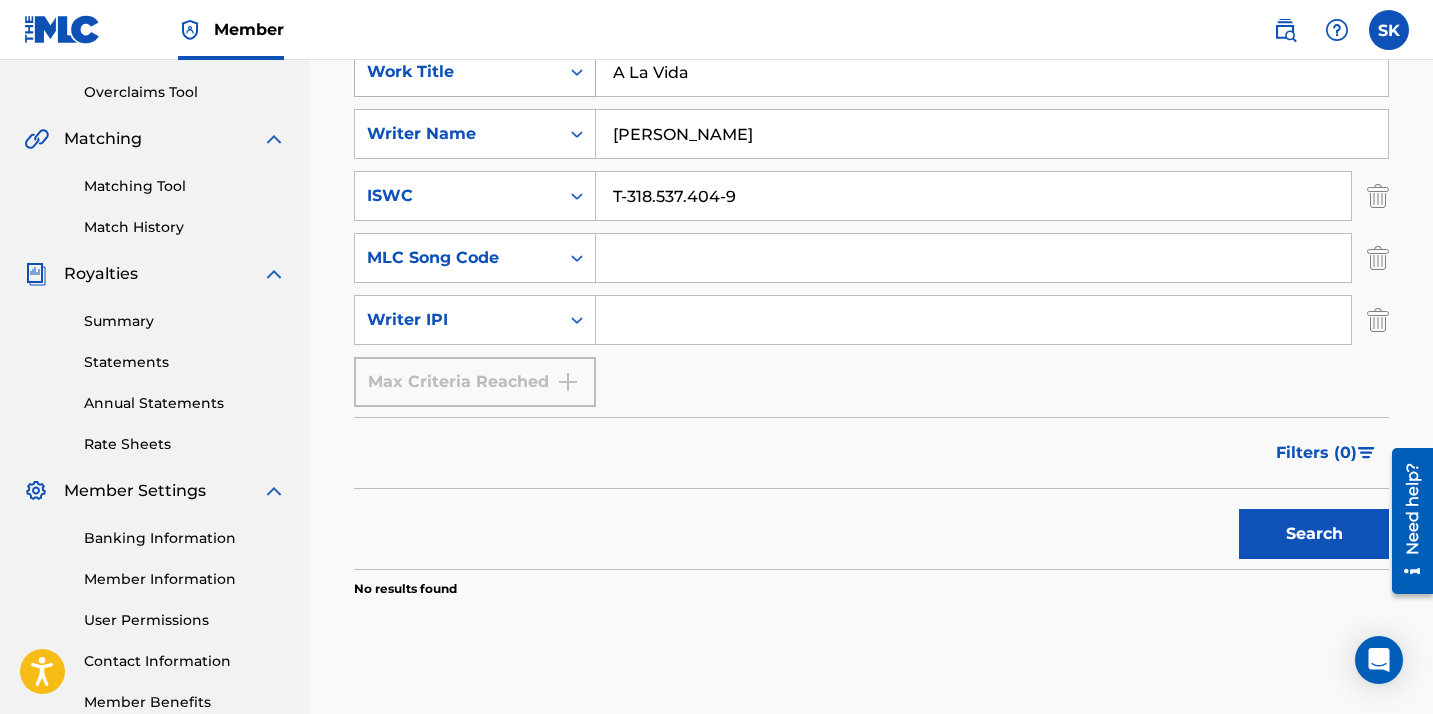 drag, startPoint x: 693, startPoint y: 71, endPoint x: 528, endPoint y: 68, distance: 165.02727 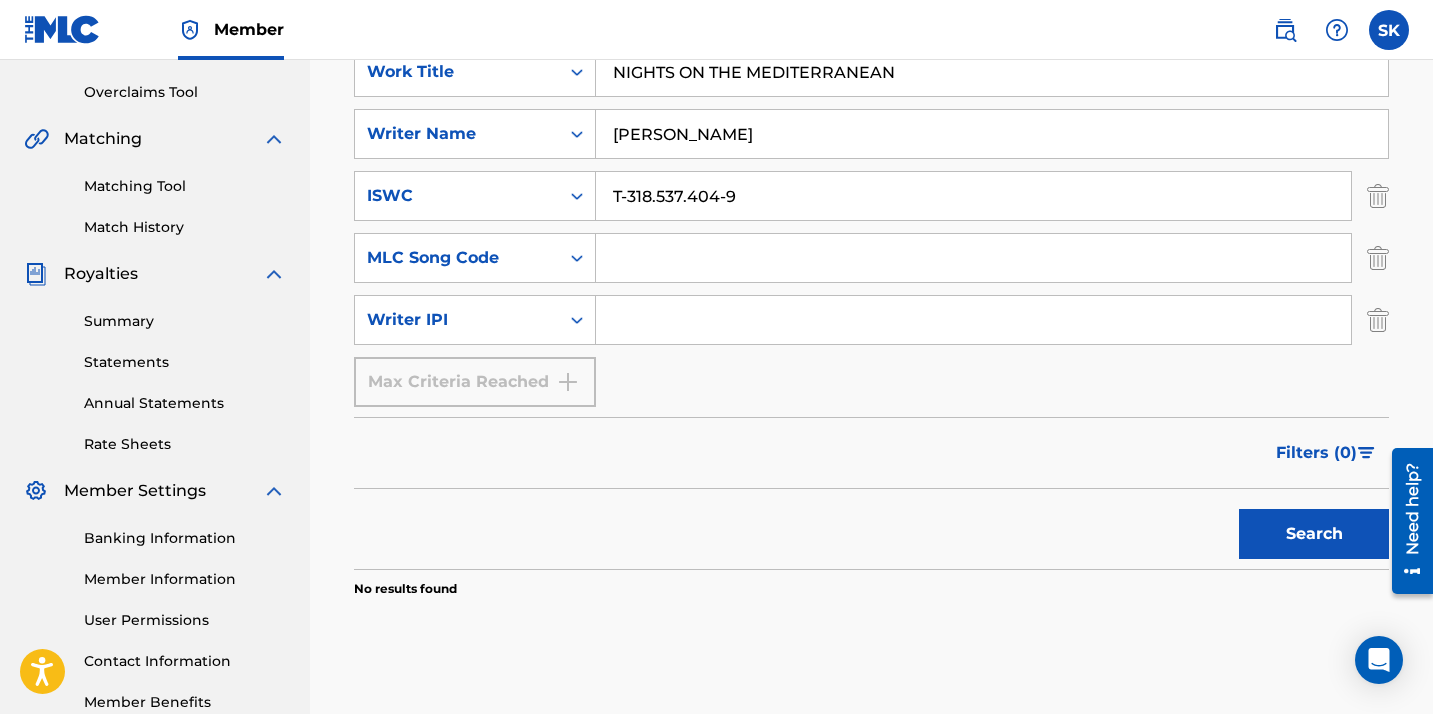 type on "NIGHTS ON THE MEDITERRANEAN" 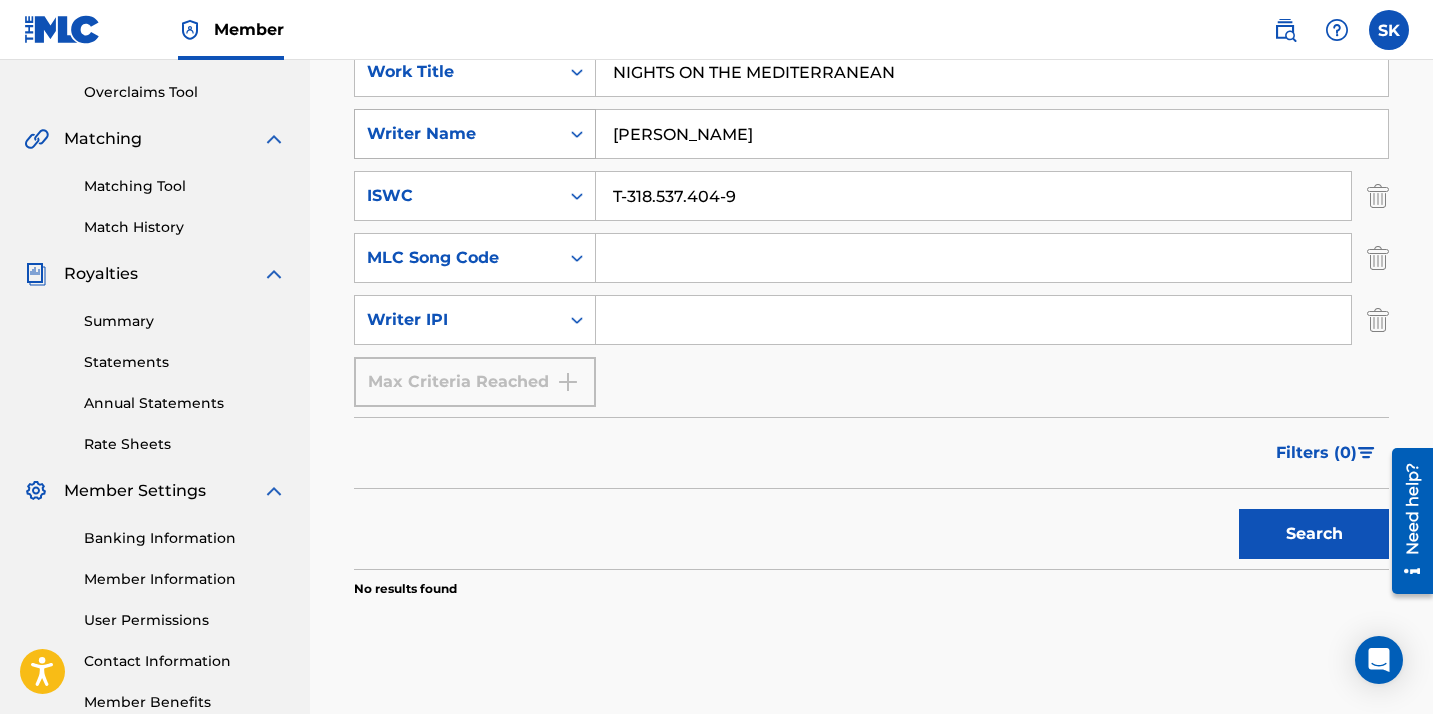 drag, startPoint x: 756, startPoint y: 142, endPoint x: 549, endPoint y: 133, distance: 207.19556 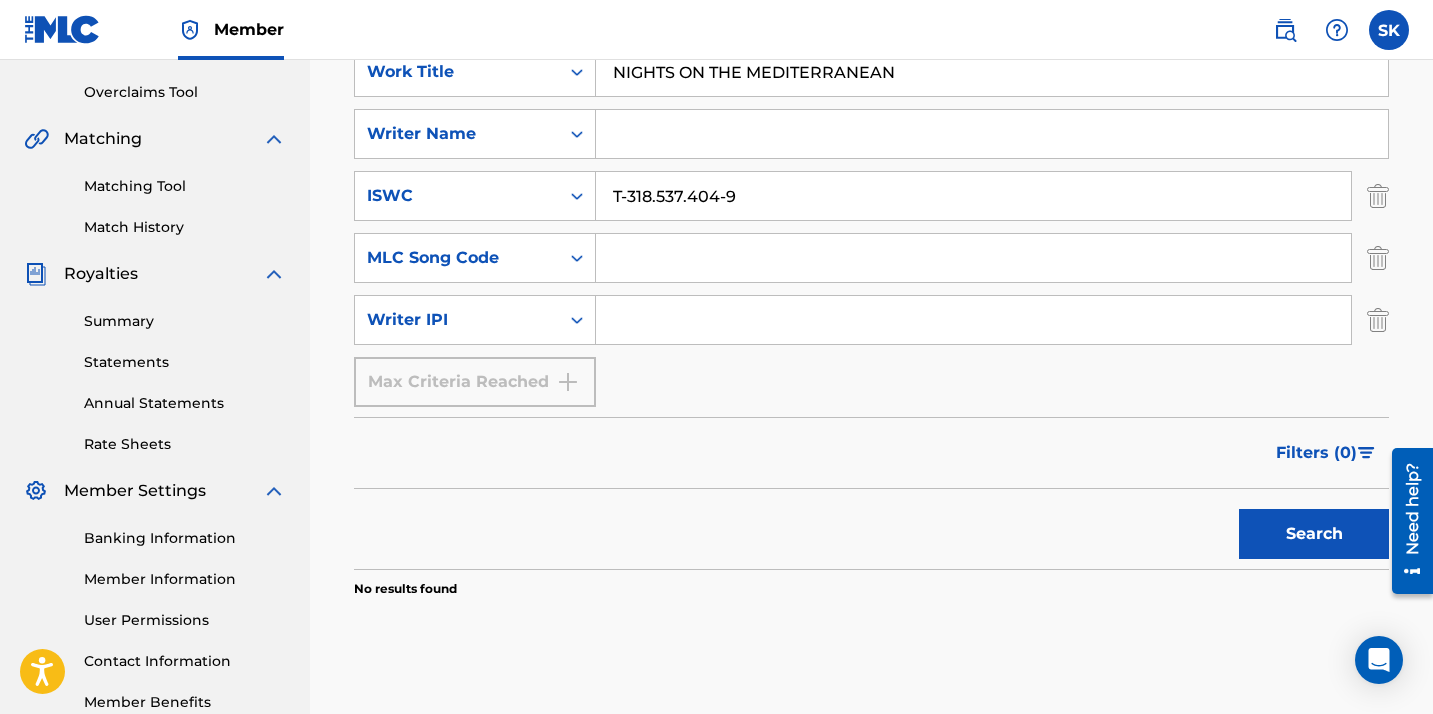 type 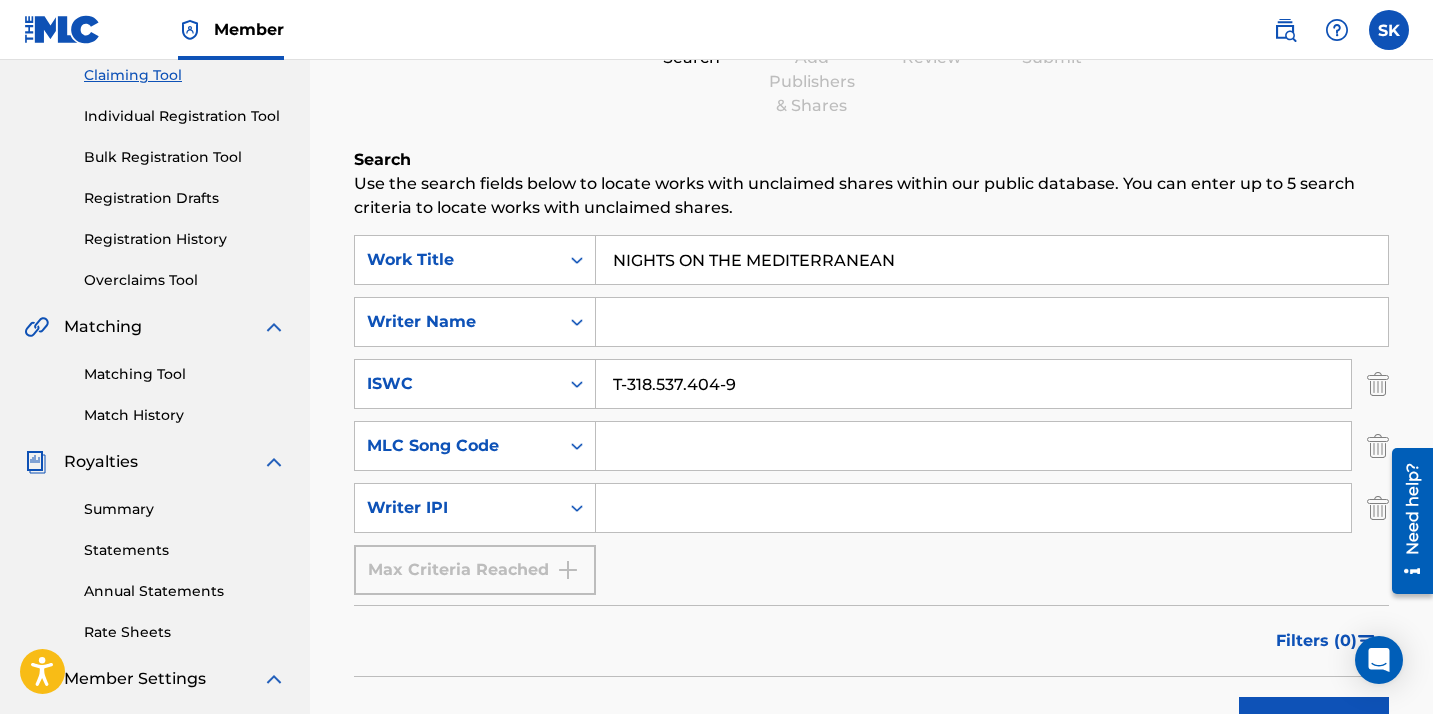 scroll, scrollTop: 216, scrollLeft: 0, axis: vertical 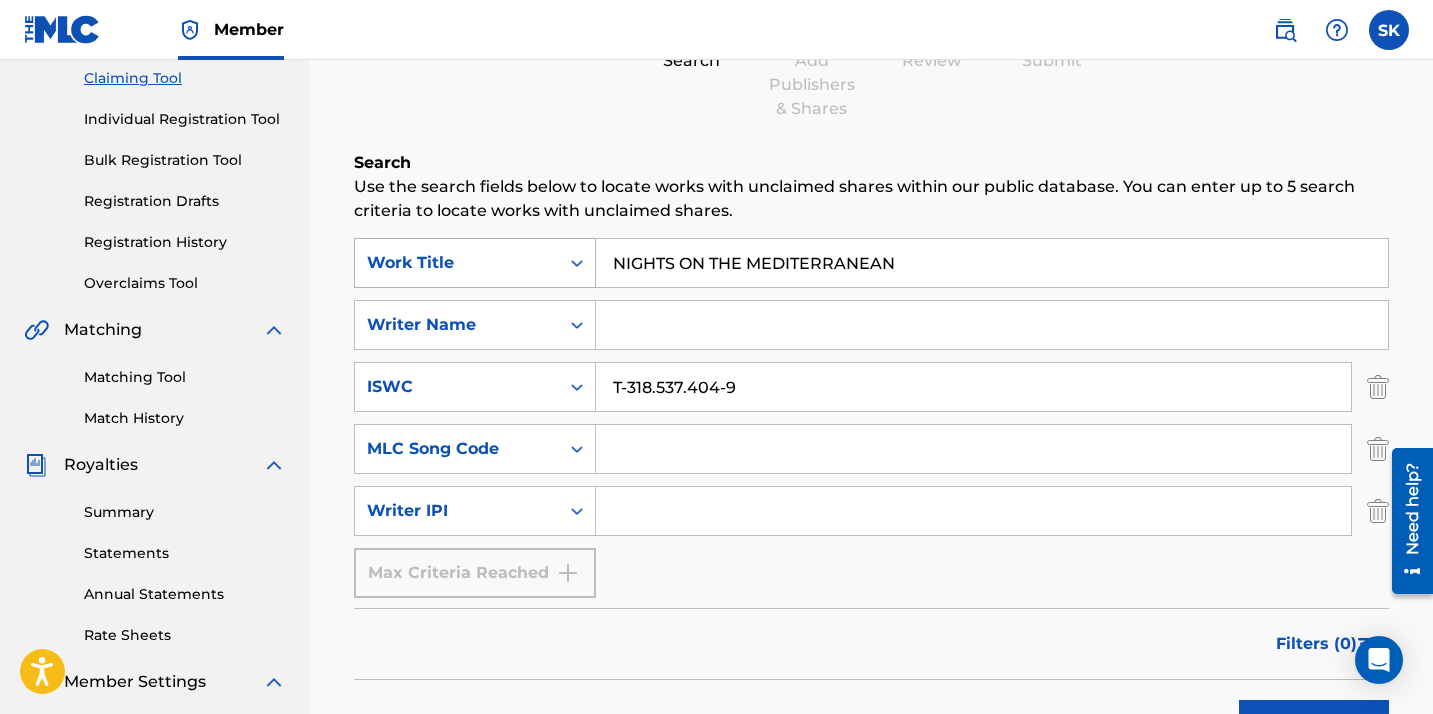 drag, startPoint x: 902, startPoint y: 255, endPoint x: 495, endPoint y: 243, distance: 407.17688 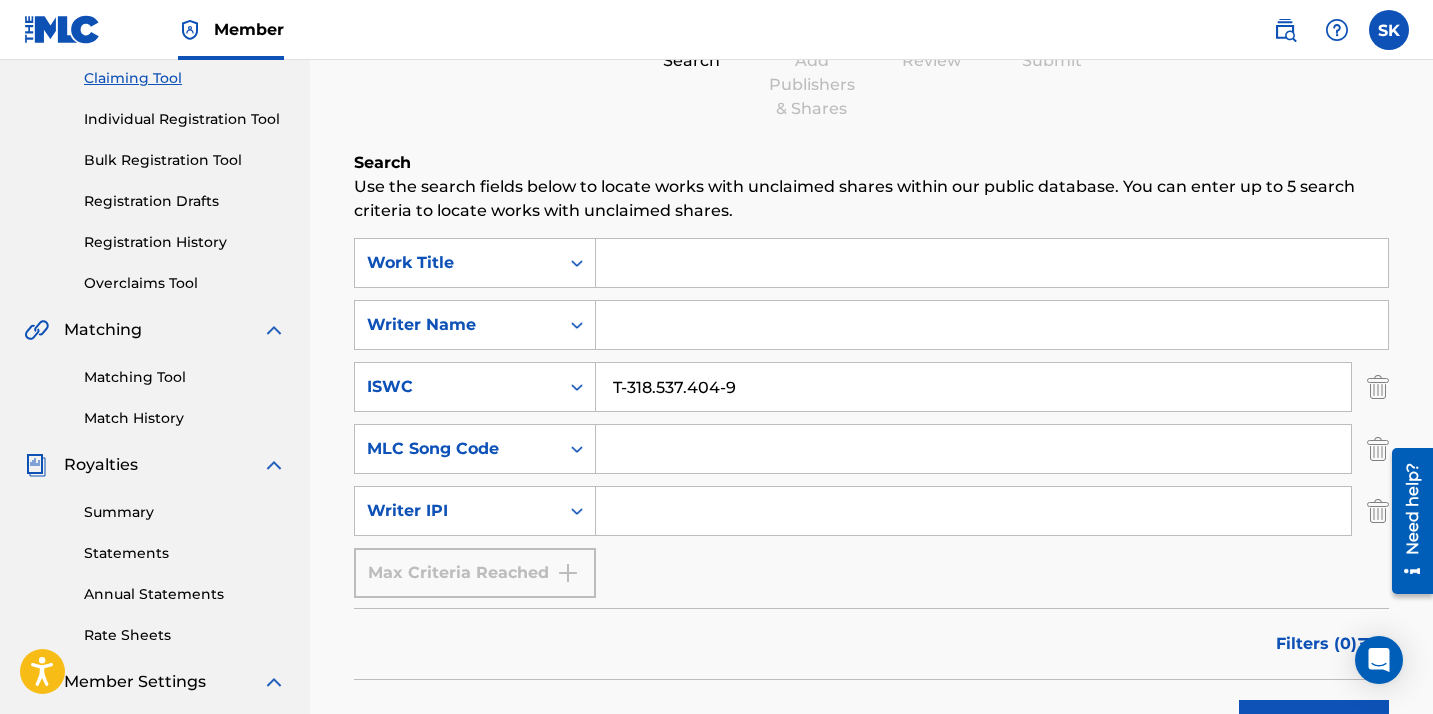 type 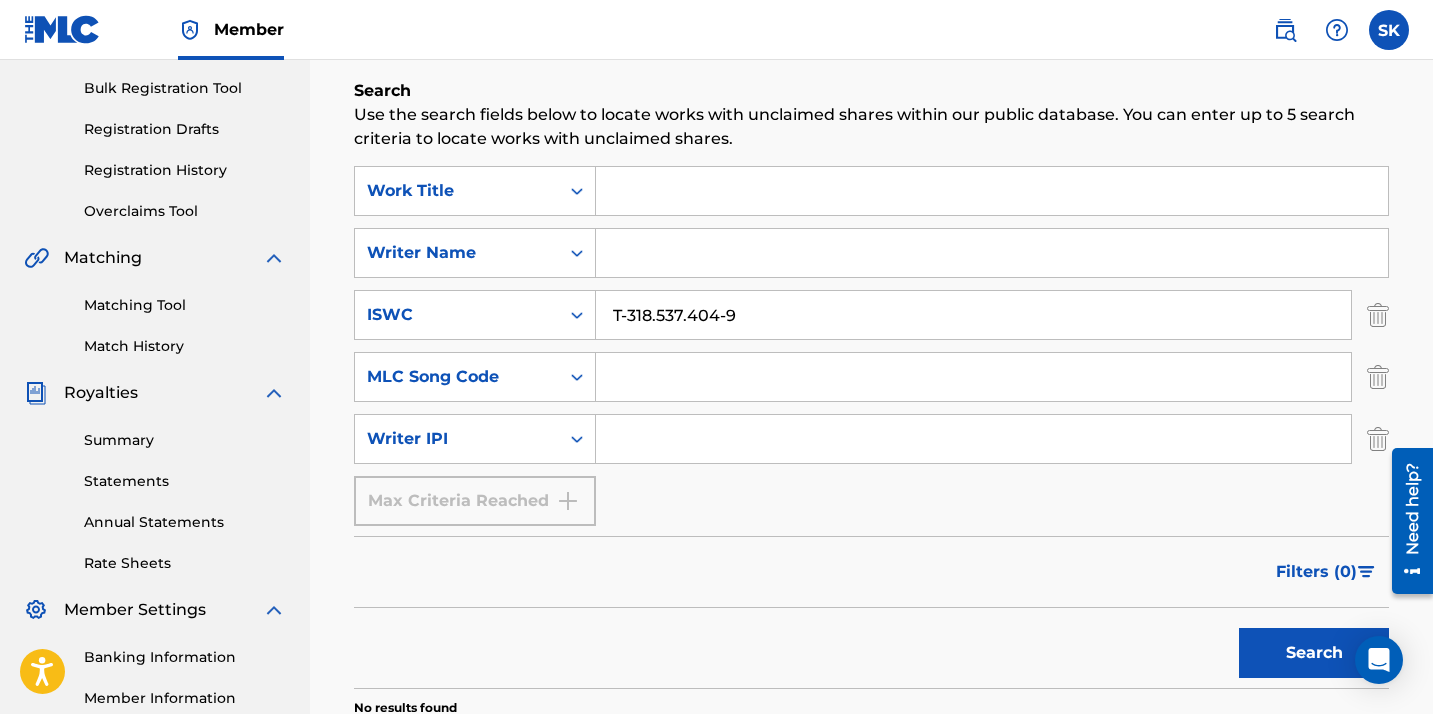 scroll, scrollTop: 312, scrollLeft: 0, axis: vertical 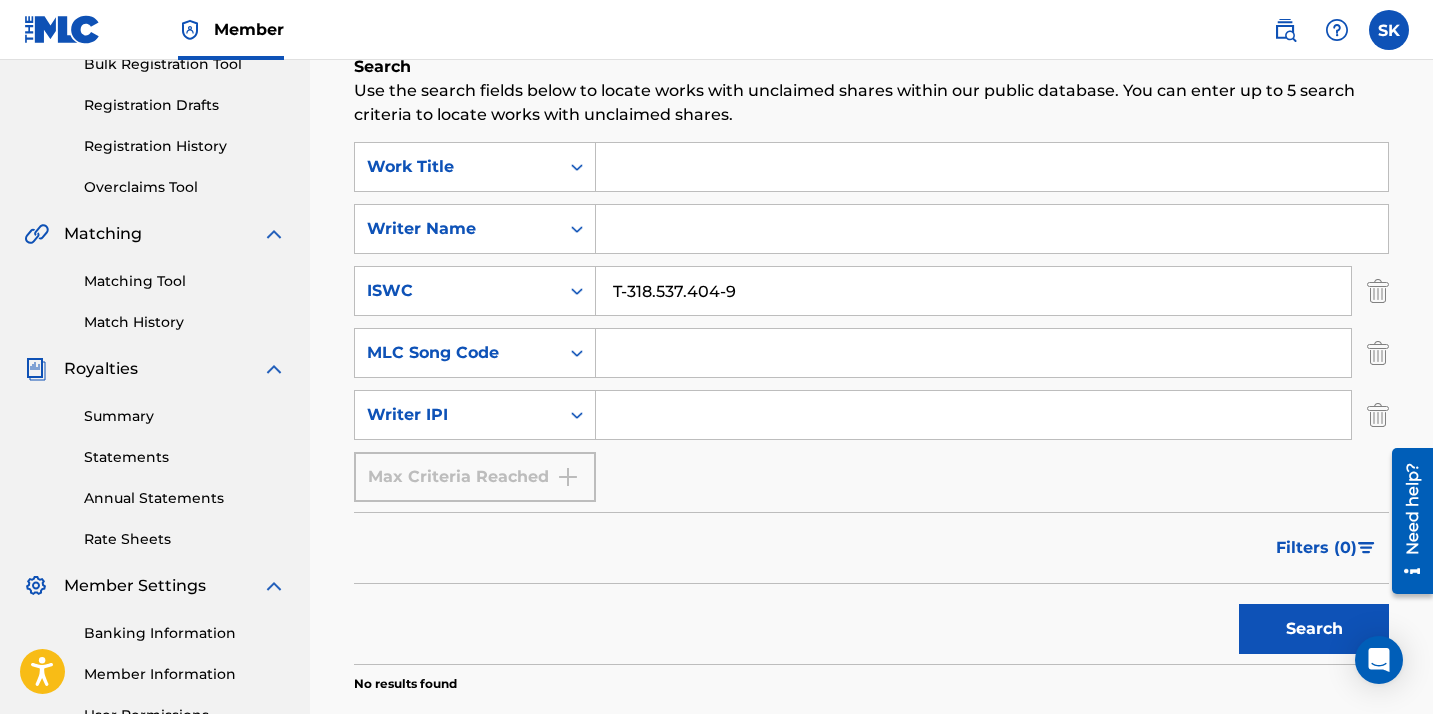 click on "Search" at bounding box center [1314, 629] 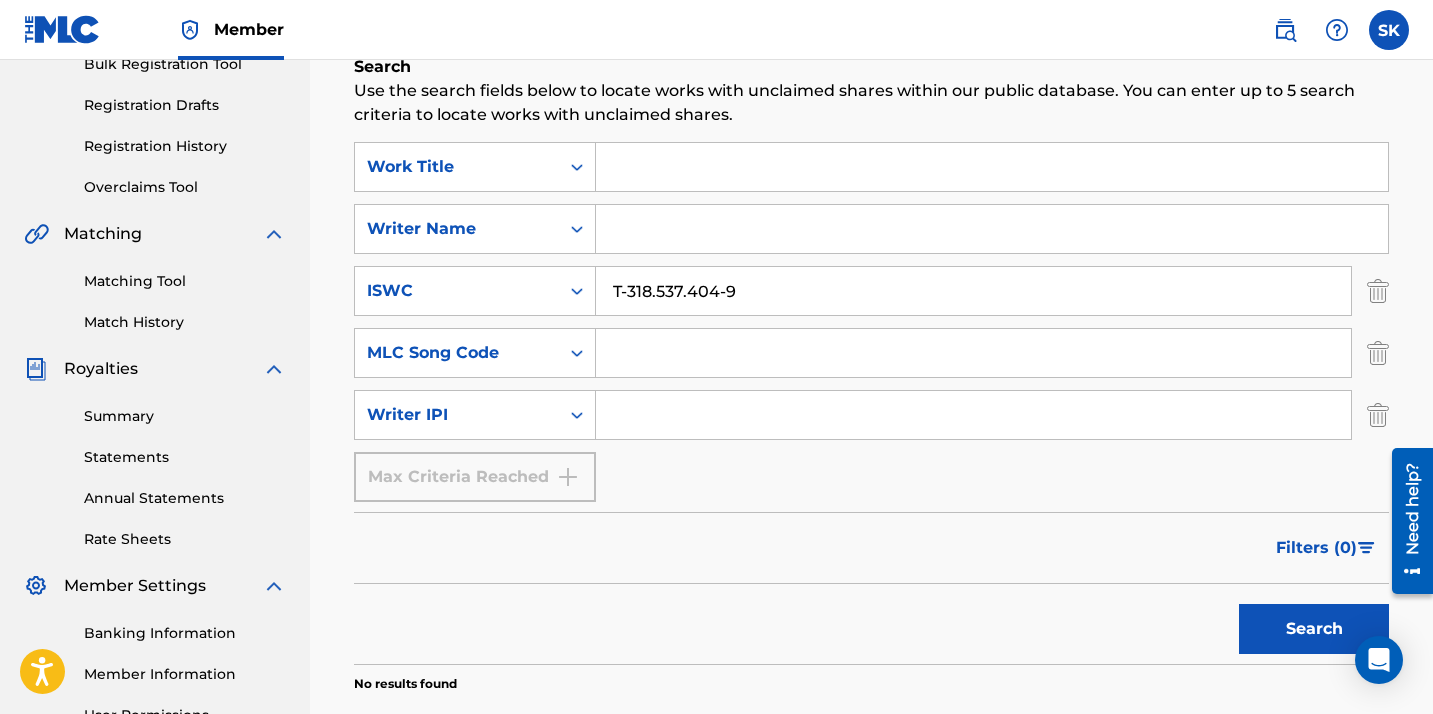 click on "T-318.537.404-9" at bounding box center (973, 291) 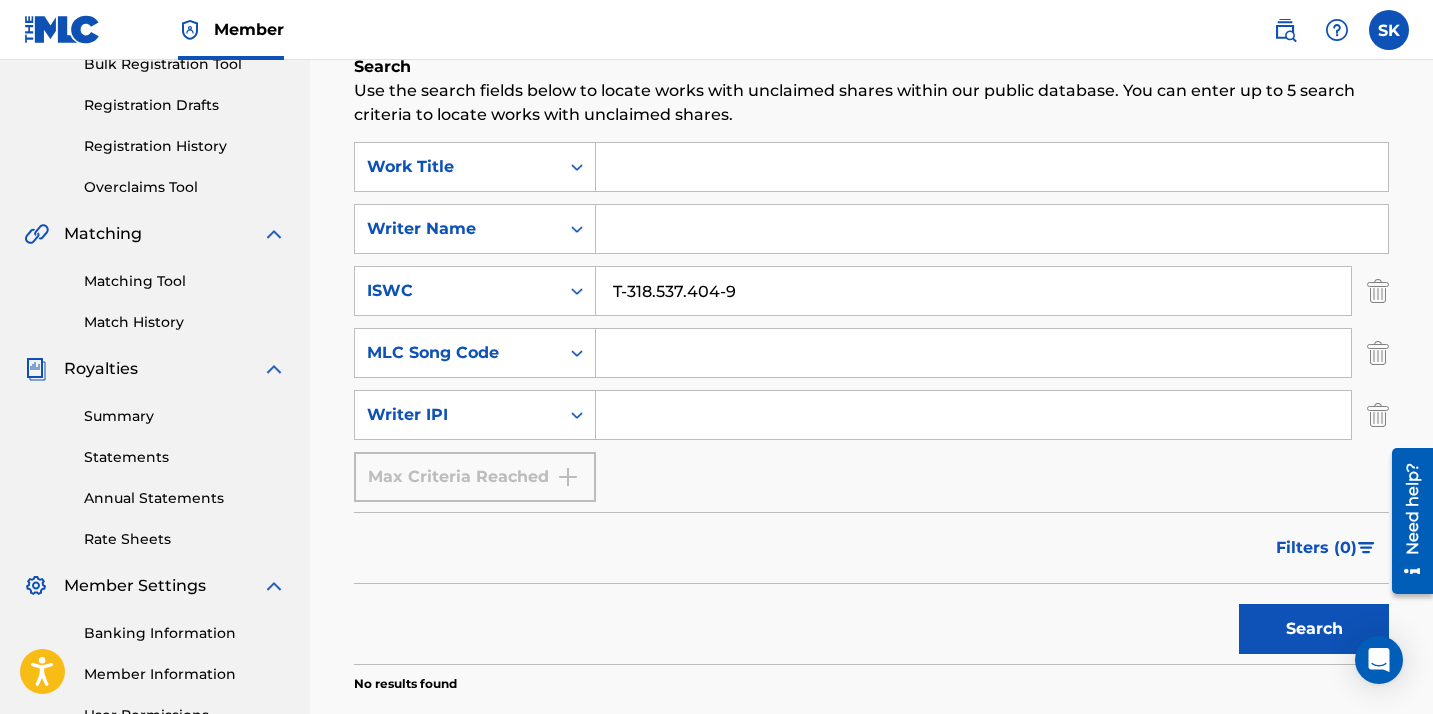 click on "T-318.537.404-9" at bounding box center [973, 291] 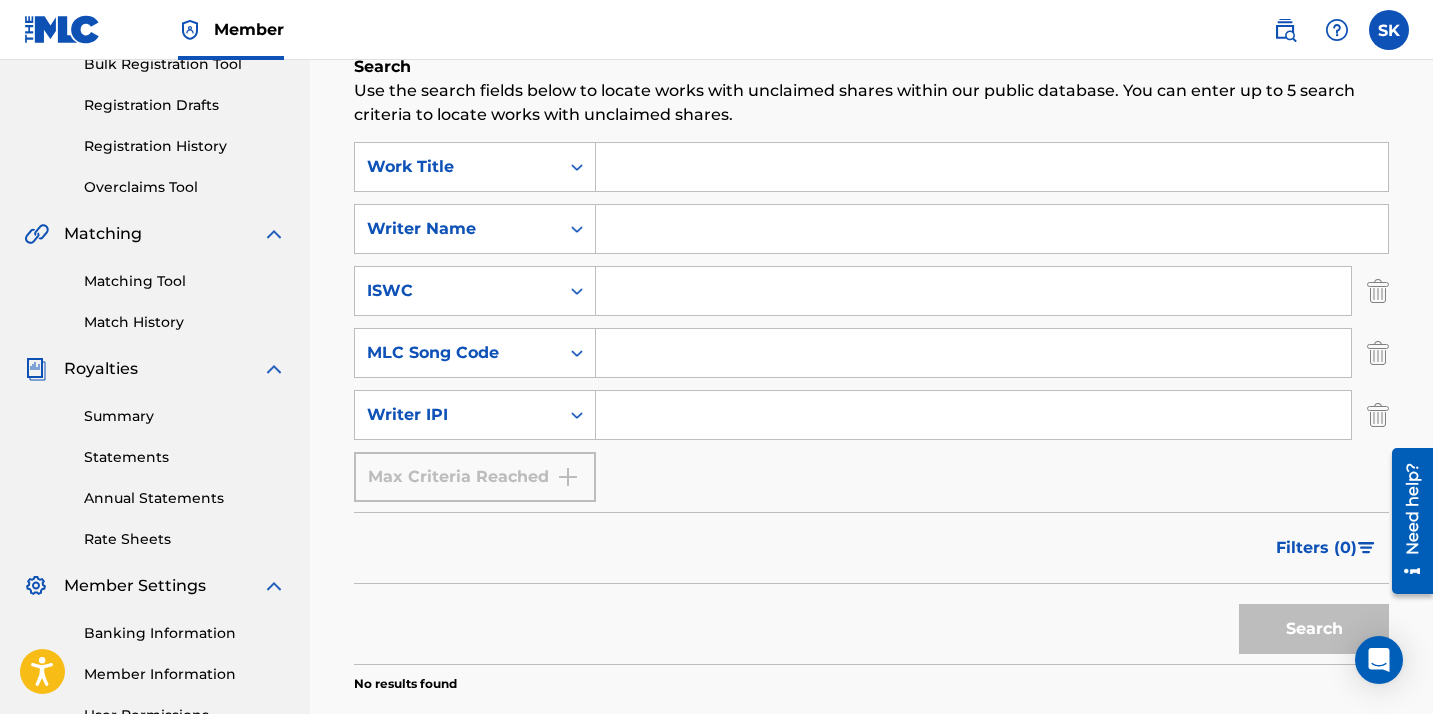 paste on "T-318.537.397-7" 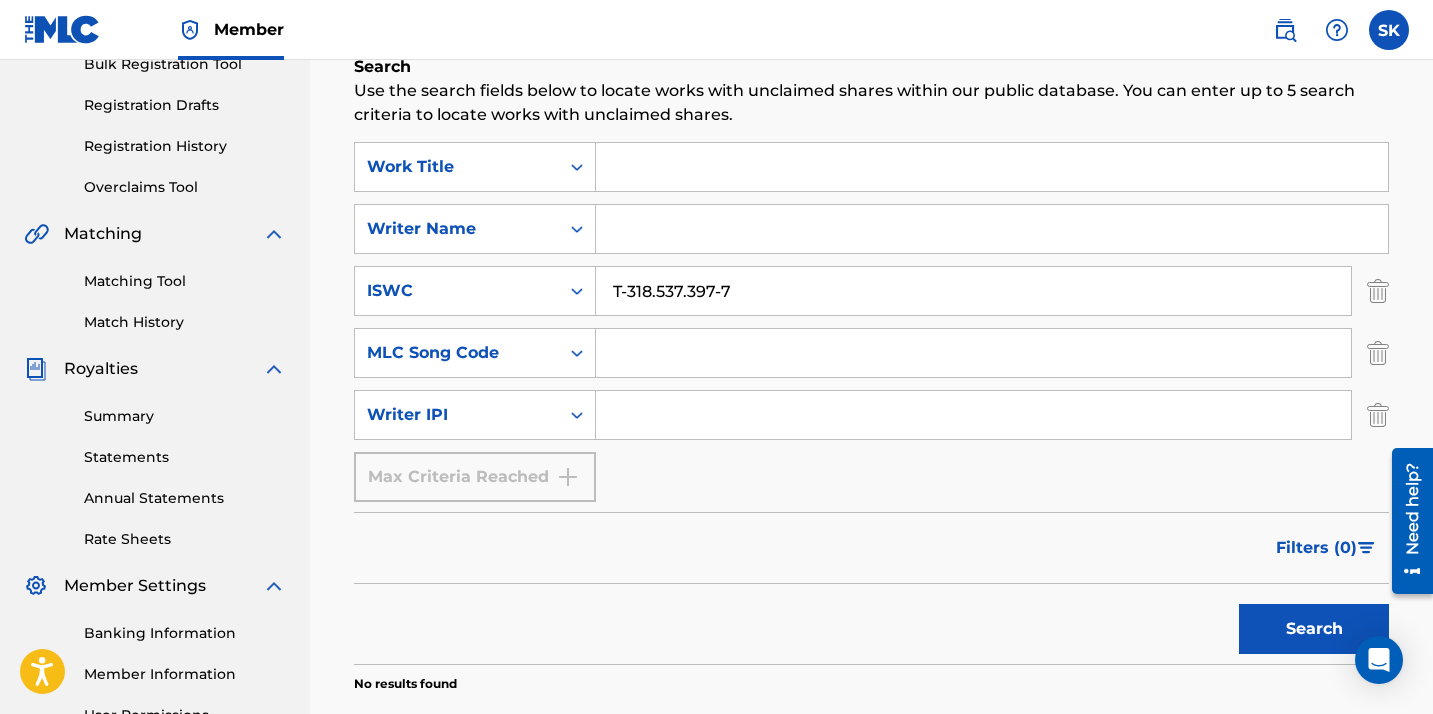 click on "Search" at bounding box center (1314, 629) 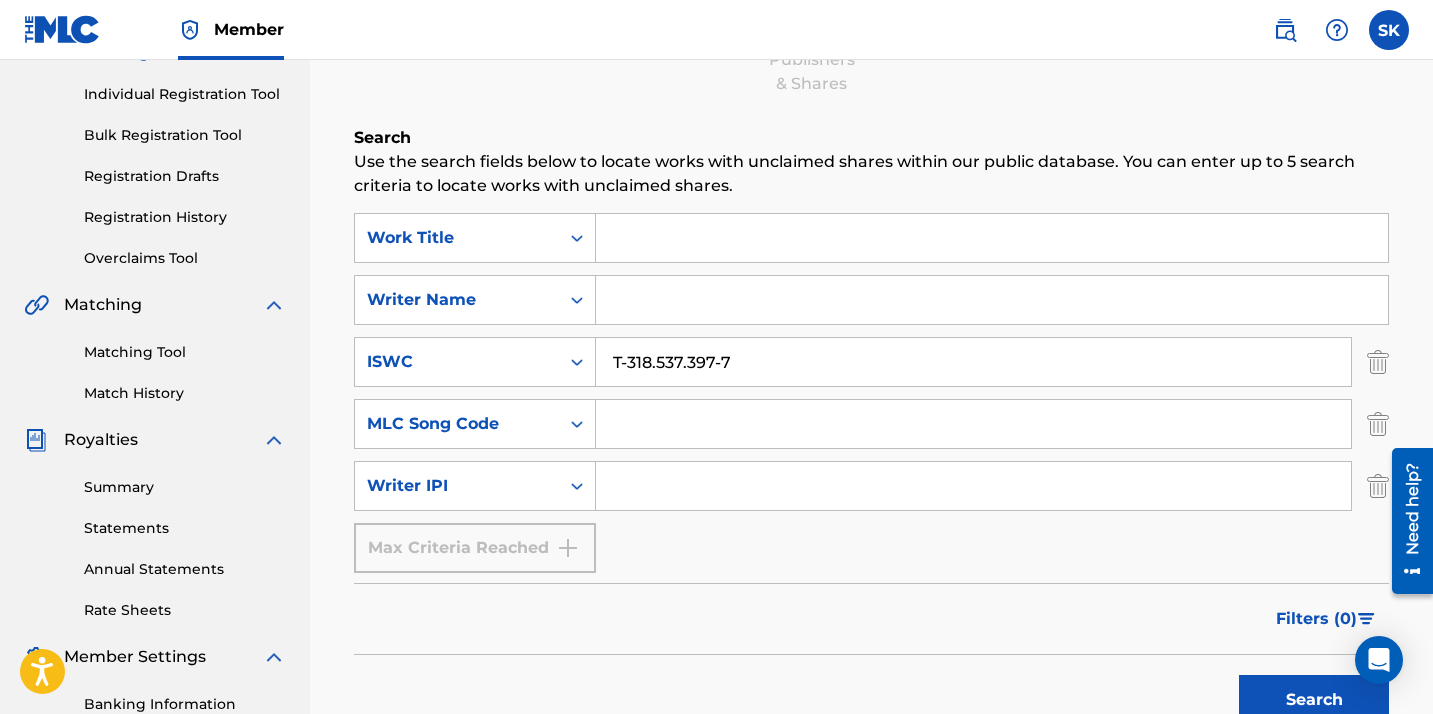 scroll, scrollTop: 210, scrollLeft: 0, axis: vertical 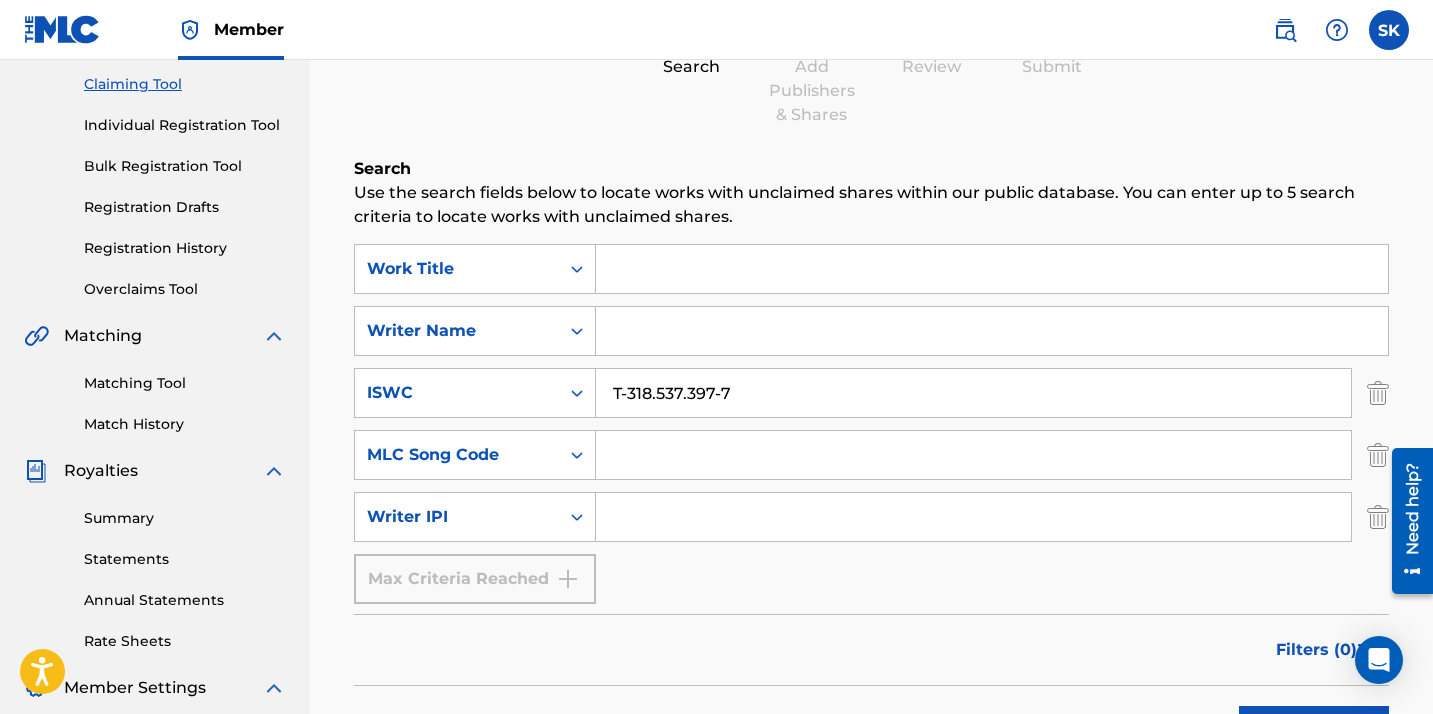 drag, startPoint x: 742, startPoint y: 385, endPoint x: 529, endPoint y: 363, distance: 214.13313 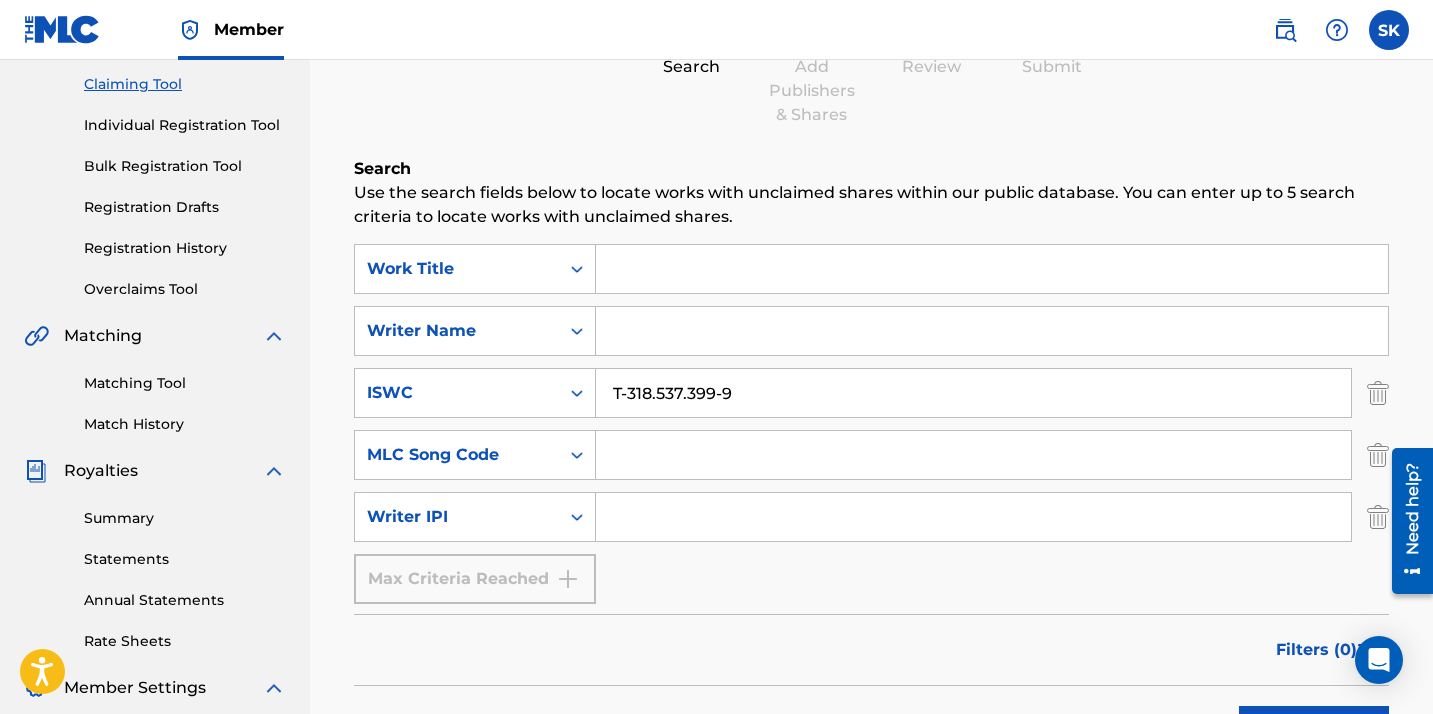 type on "T-318.537.399-9" 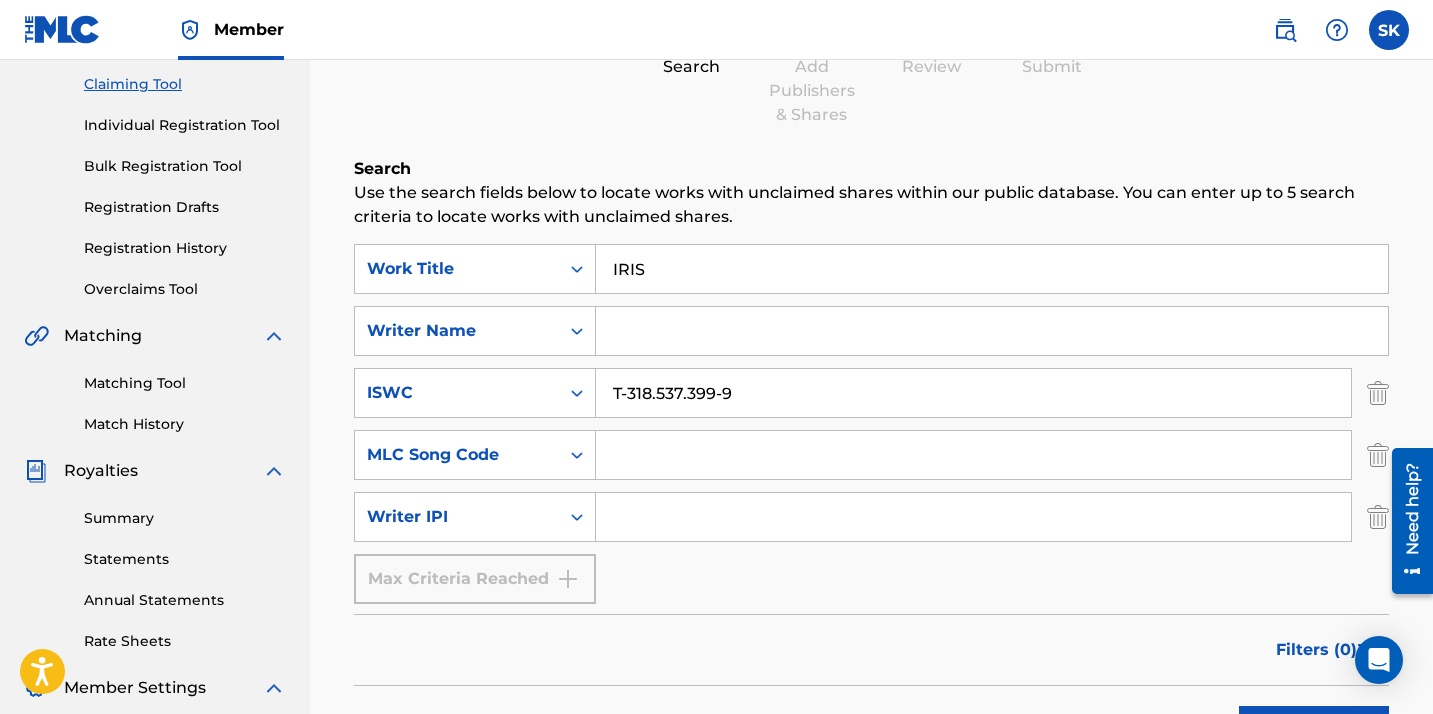 type on "IRIS" 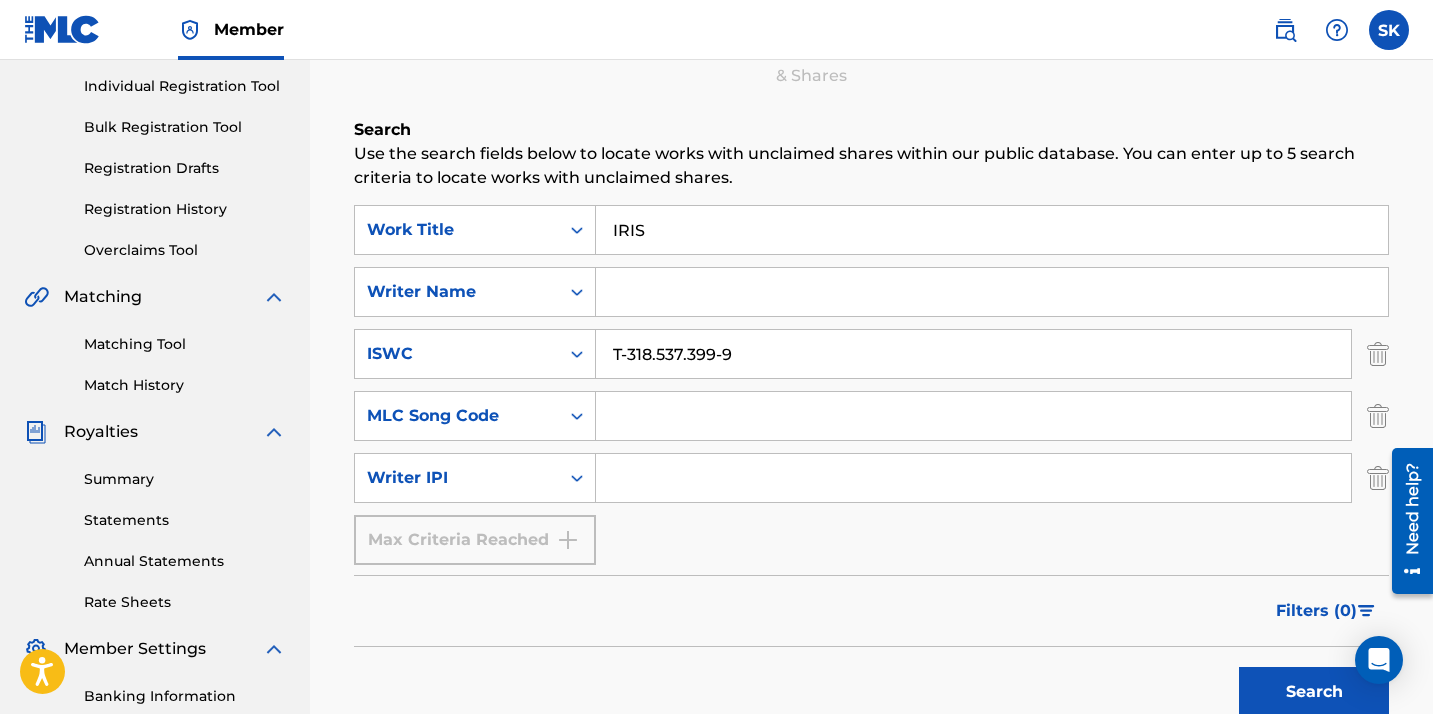 scroll, scrollTop: 250, scrollLeft: 0, axis: vertical 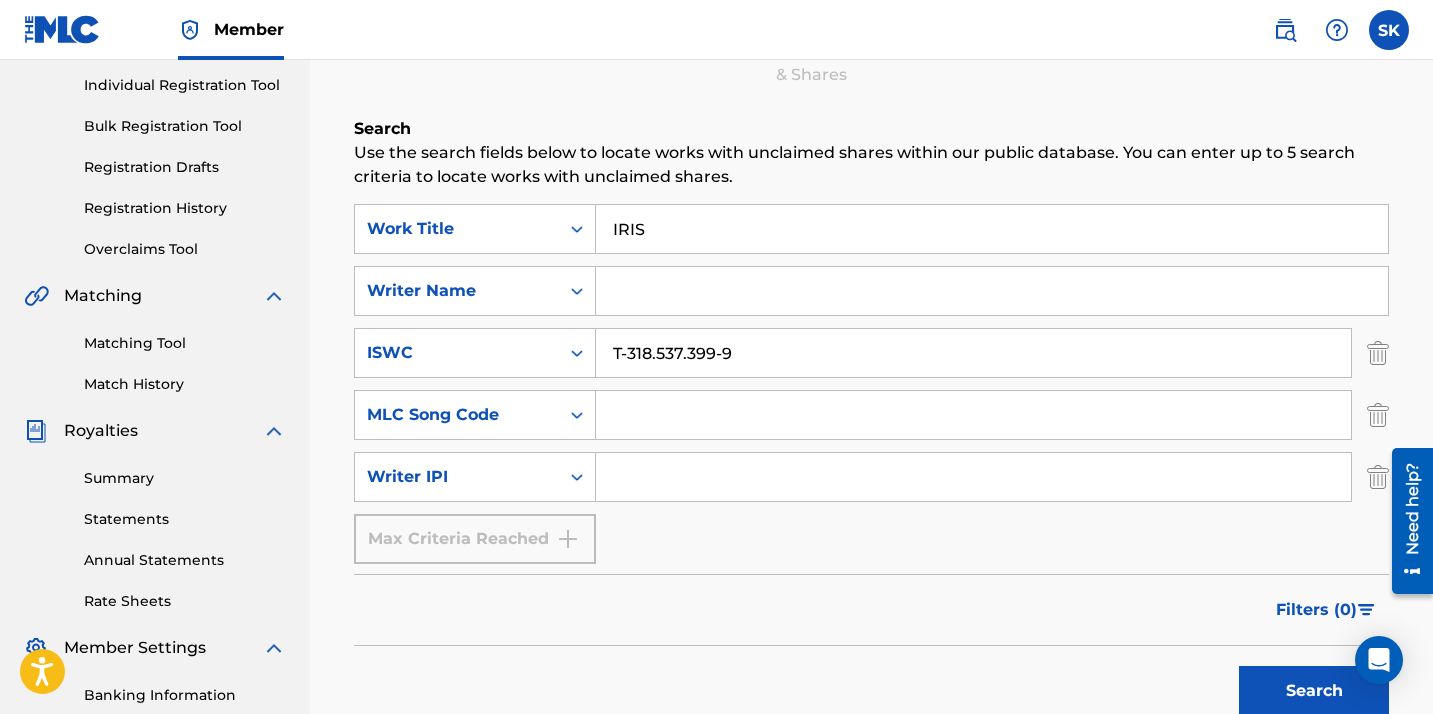 click on "Search" at bounding box center [1314, 691] 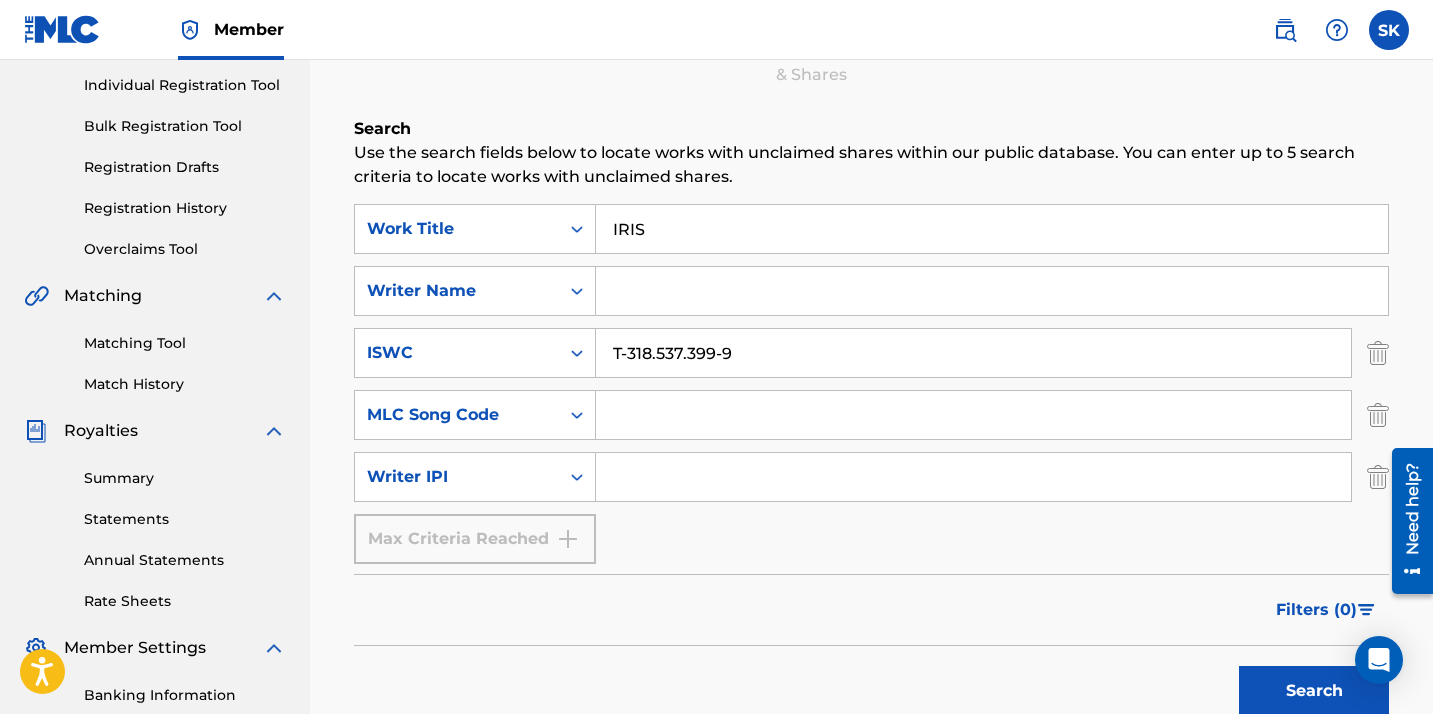 click on "Search" at bounding box center [1314, 691] 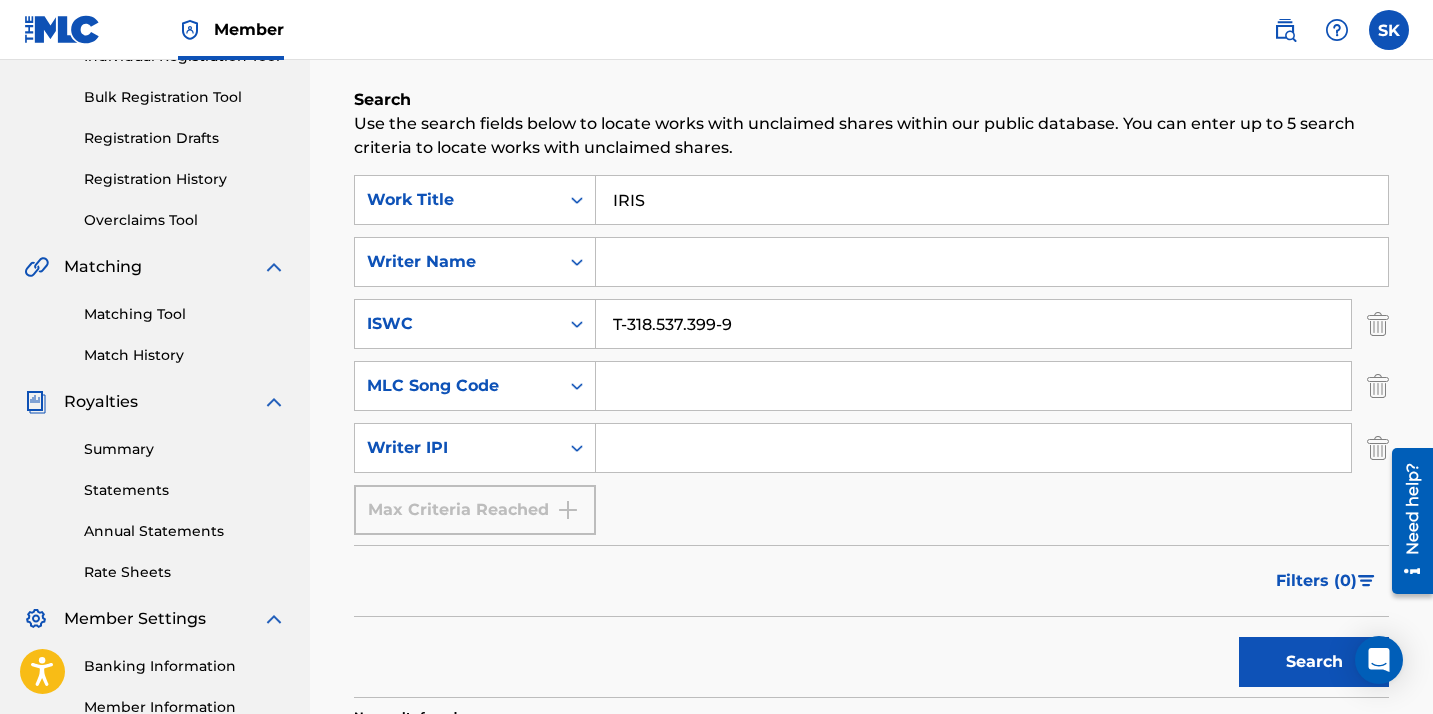 scroll, scrollTop: 281, scrollLeft: 0, axis: vertical 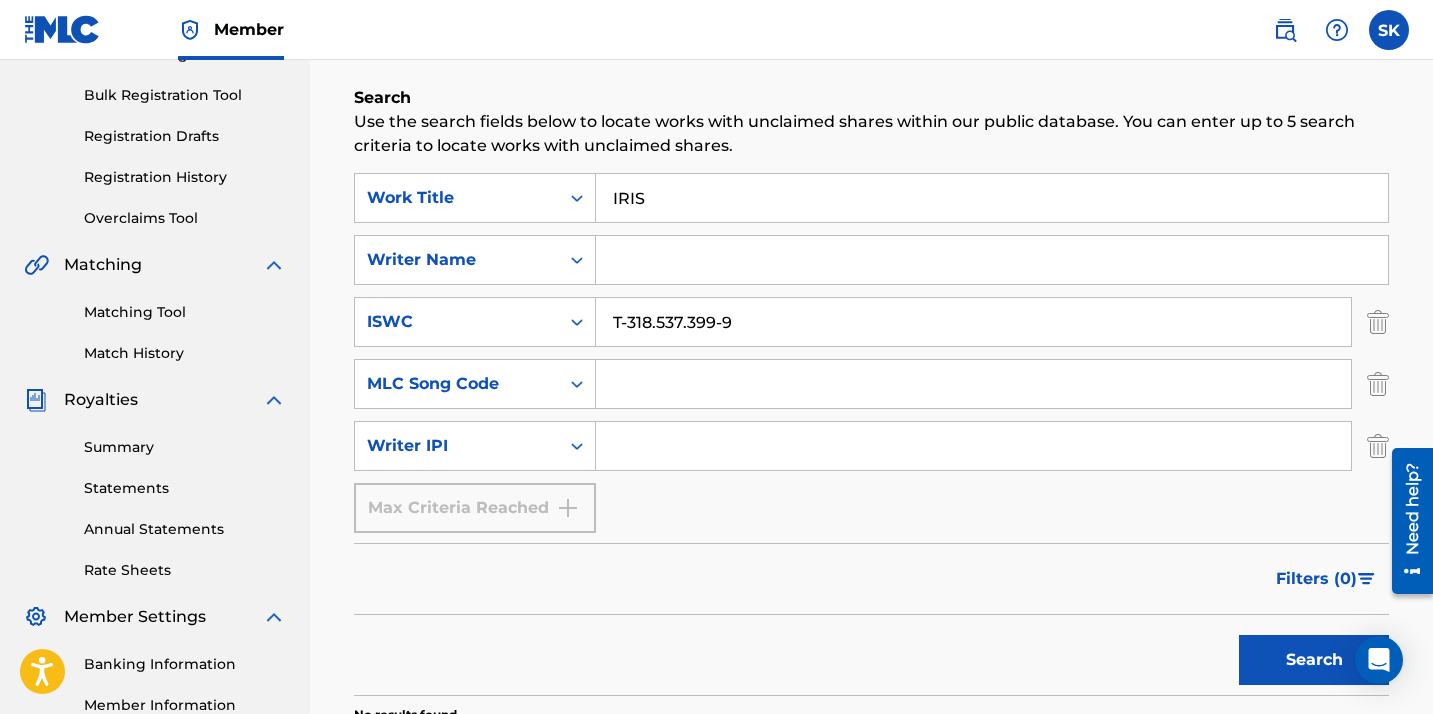 click on "Search" at bounding box center (1314, 660) 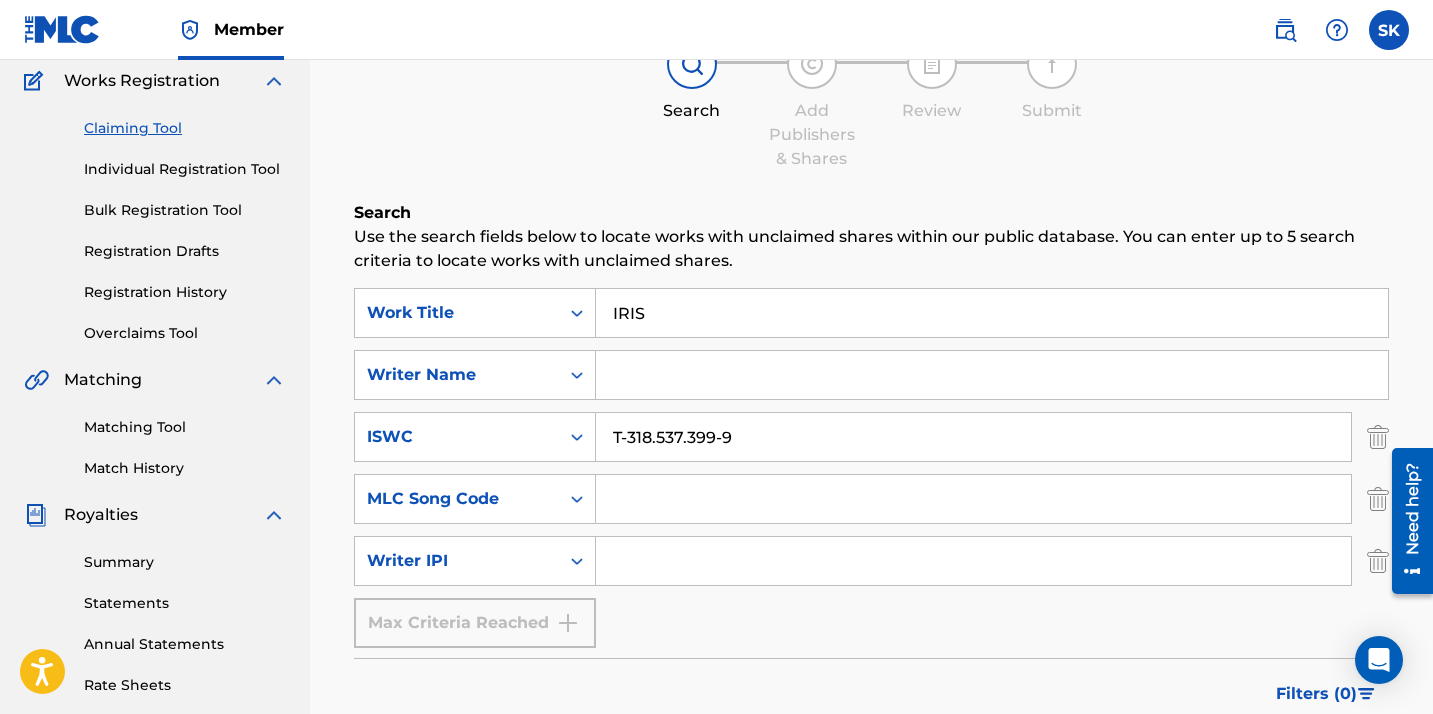 scroll, scrollTop: 160, scrollLeft: 0, axis: vertical 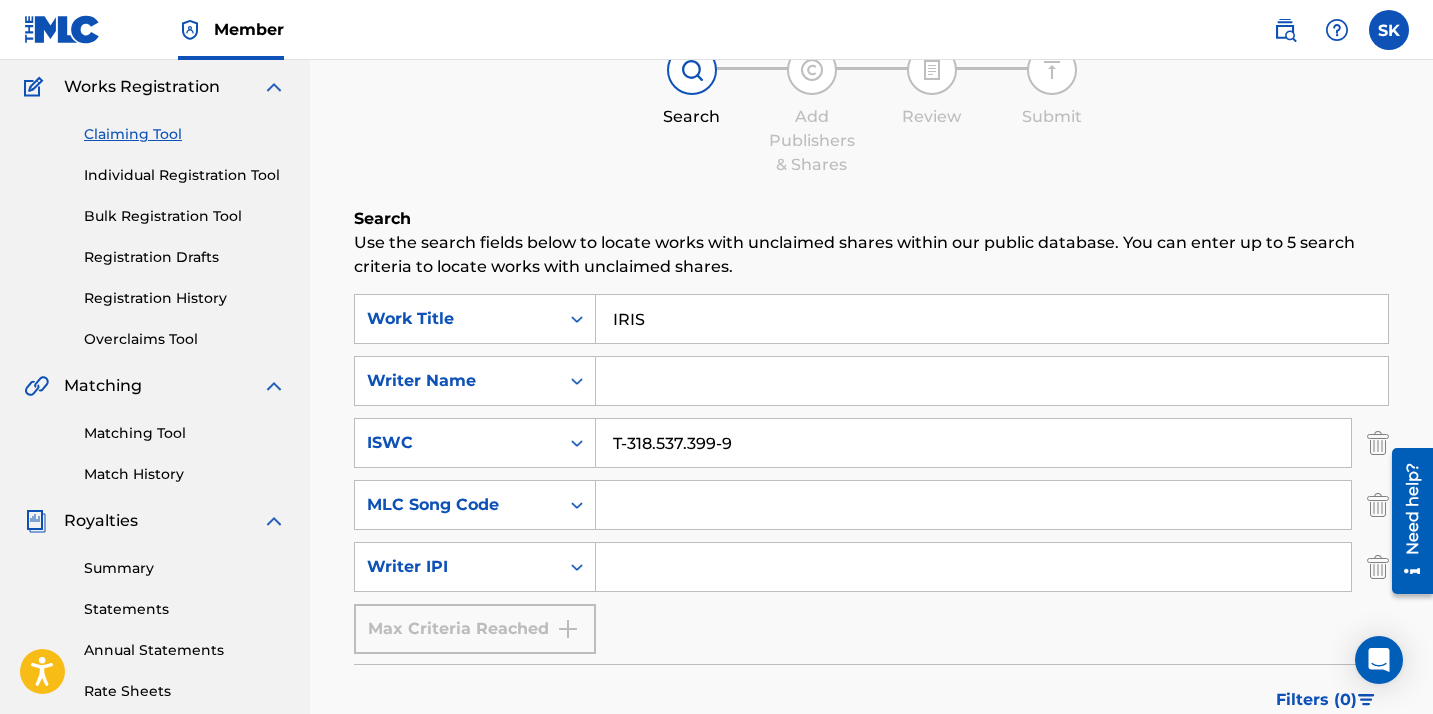 click on "Individual Registration Tool" at bounding box center [185, 175] 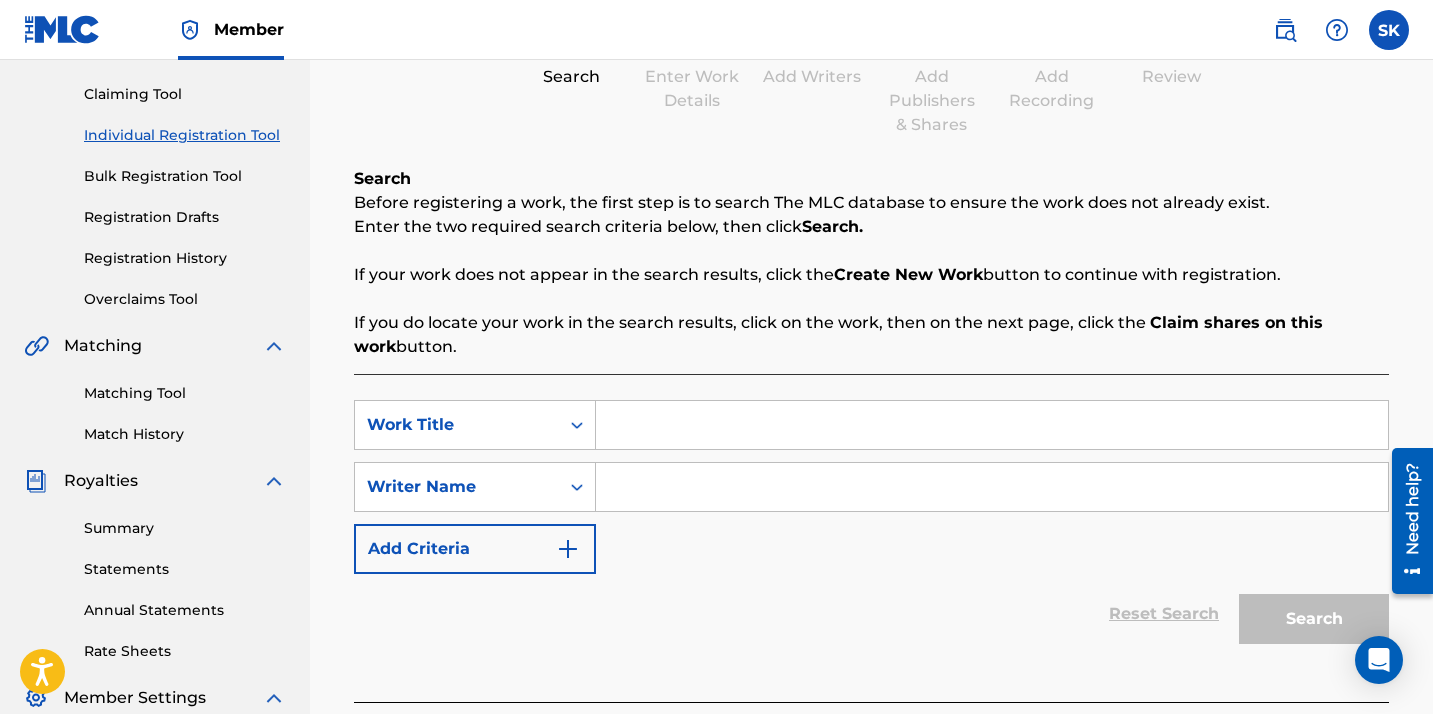 scroll, scrollTop: 201, scrollLeft: 0, axis: vertical 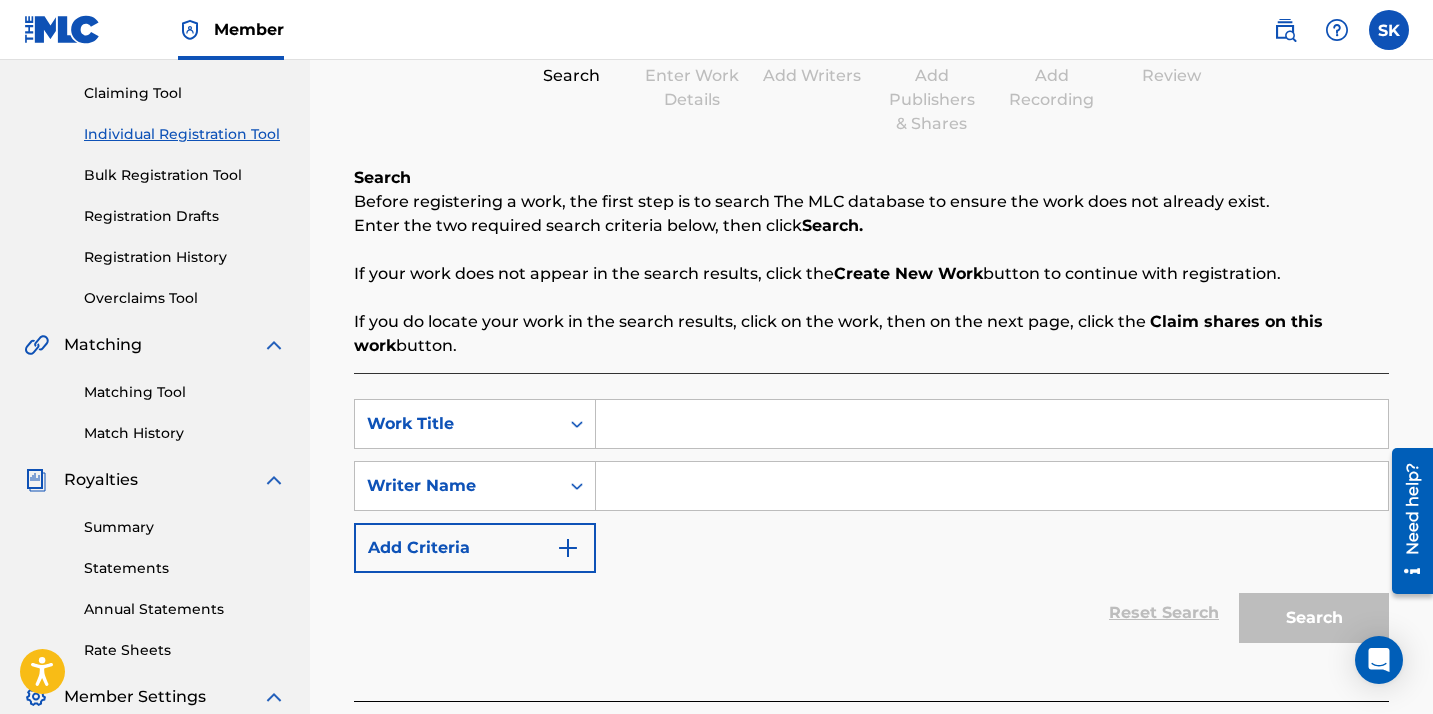 click at bounding box center [992, 424] 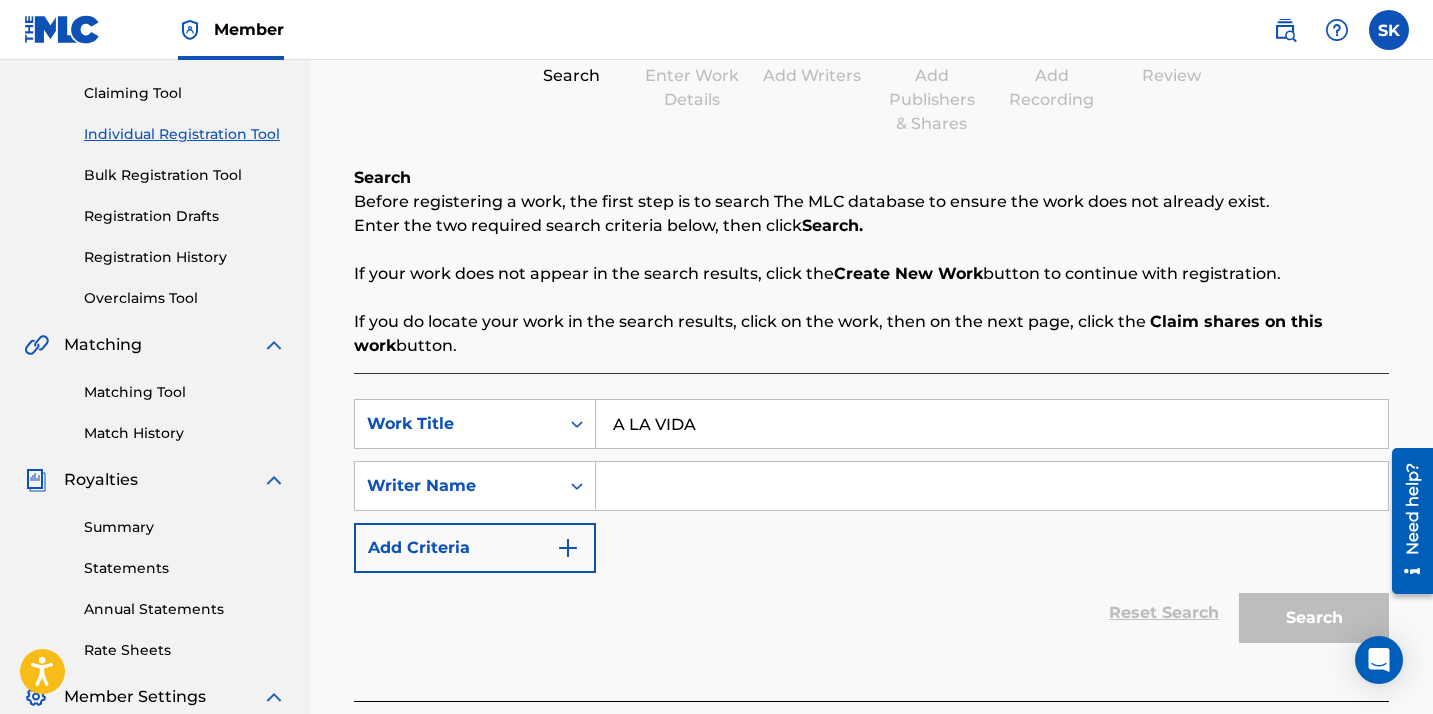 type on "A LA VIDA" 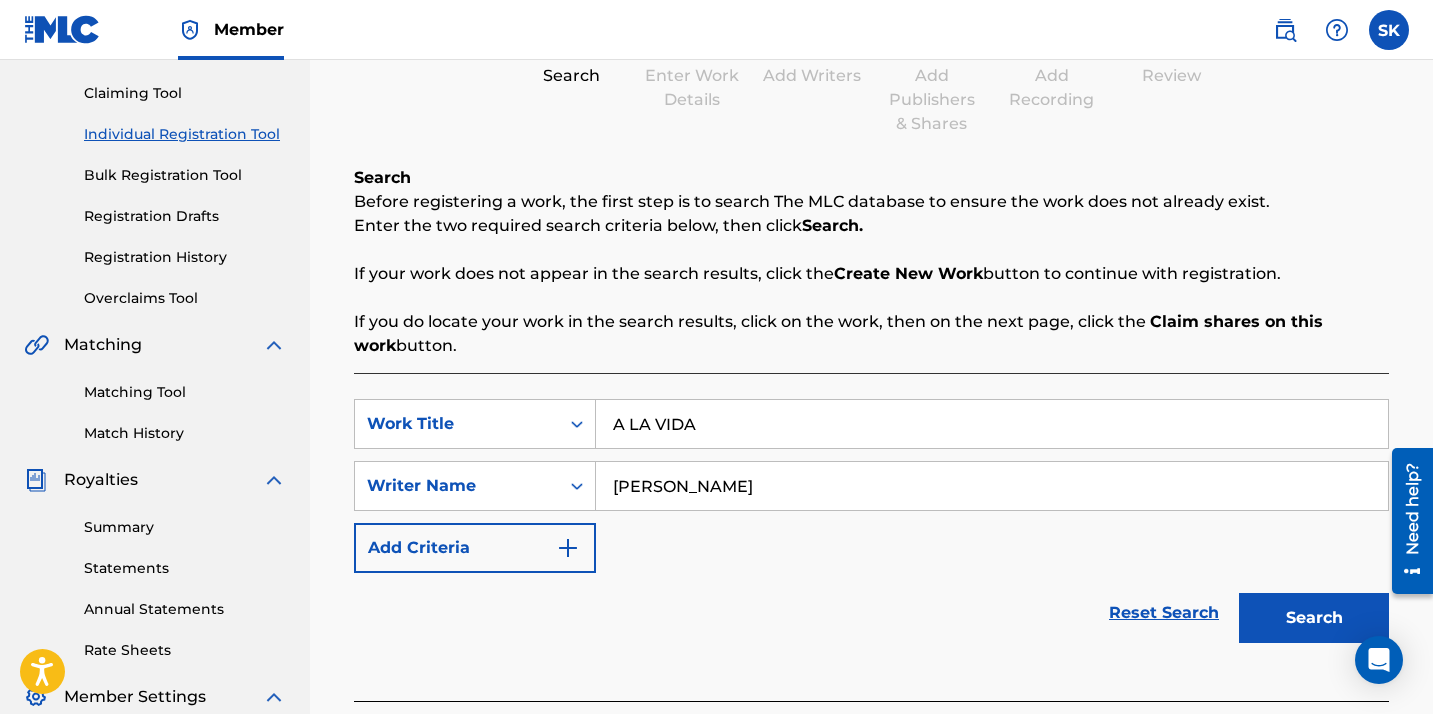 type on "[PERSON_NAME]" 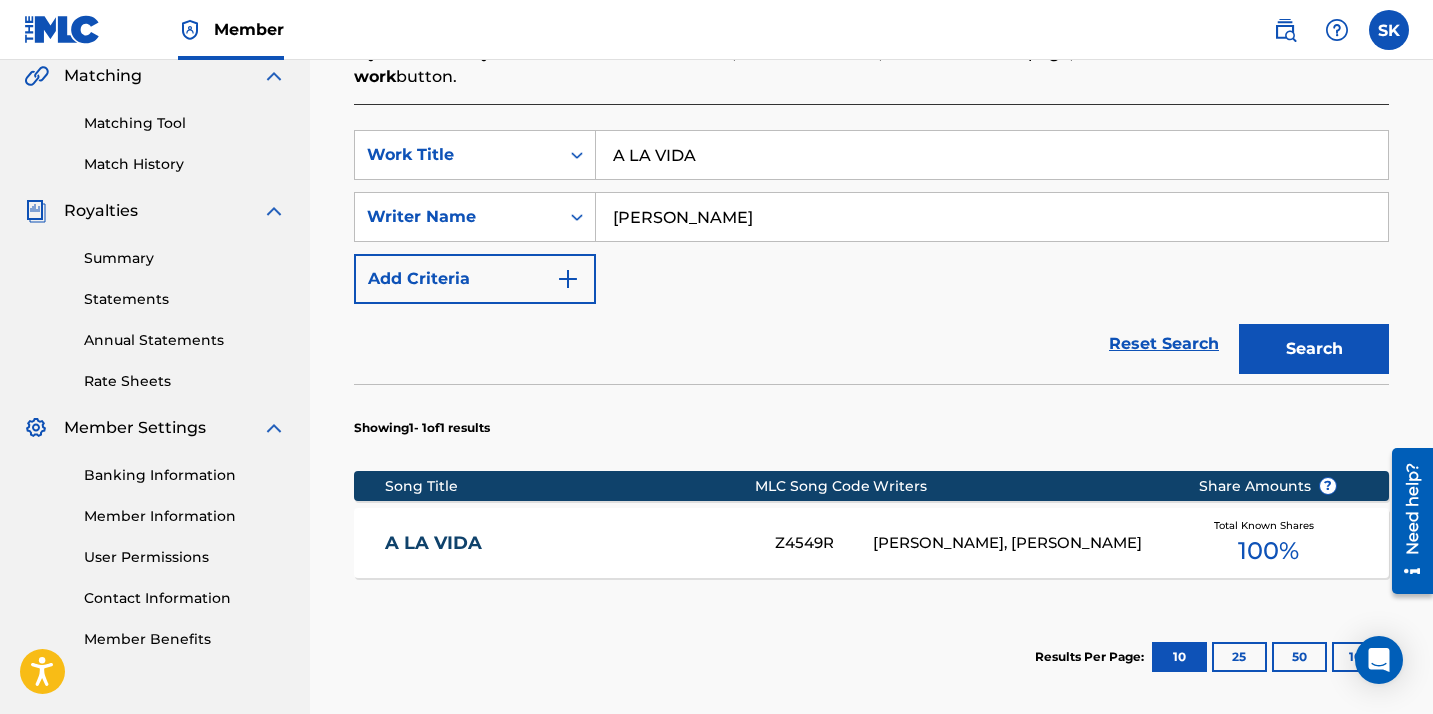 scroll, scrollTop: 479, scrollLeft: 0, axis: vertical 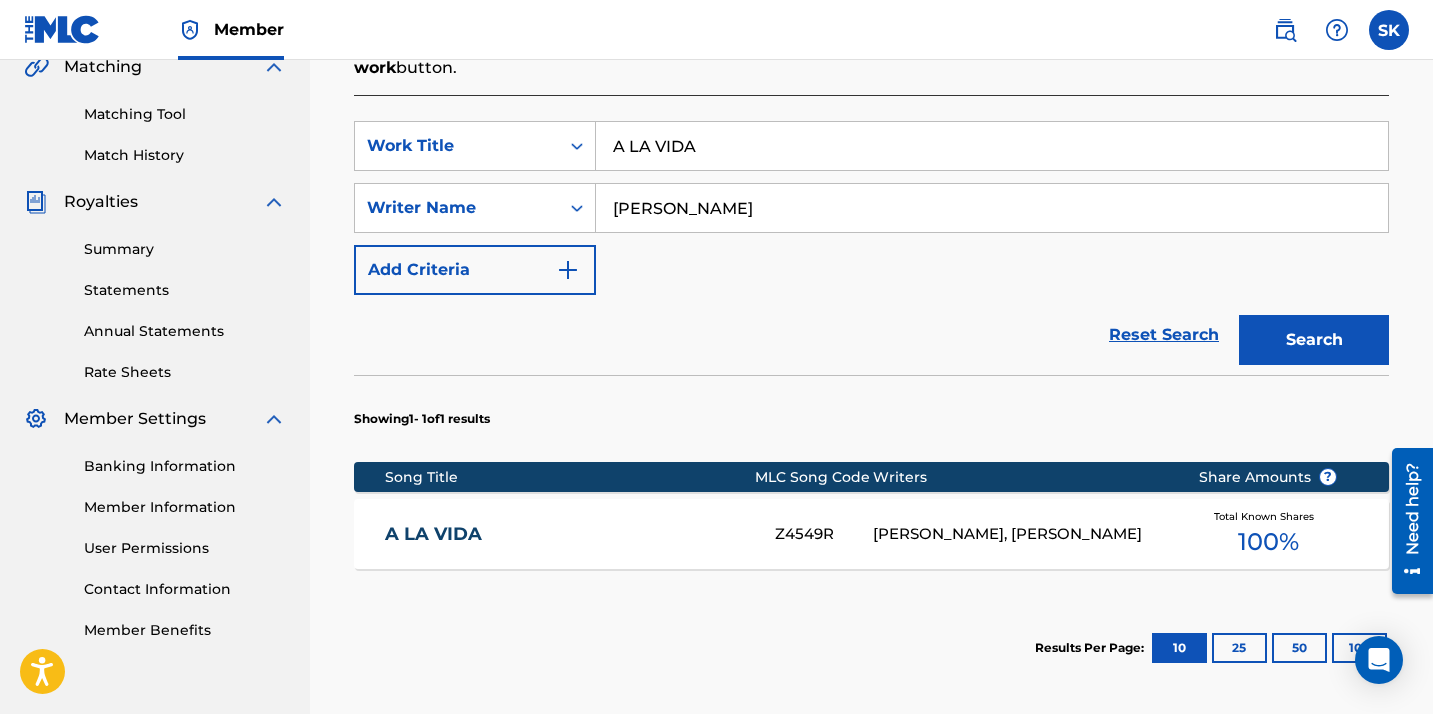 click on "A LA VIDA" at bounding box center [566, 534] 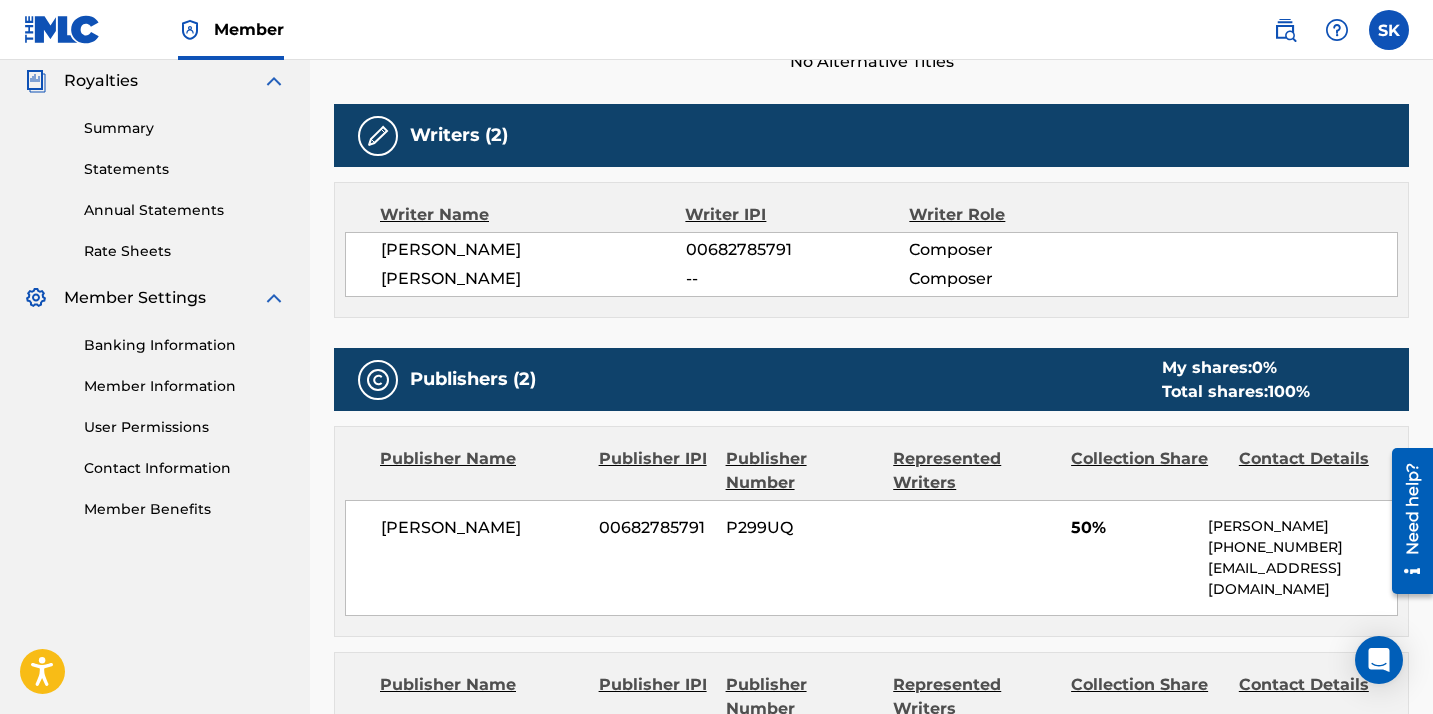 scroll, scrollTop: 613, scrollLeft: 0, axis: vertical 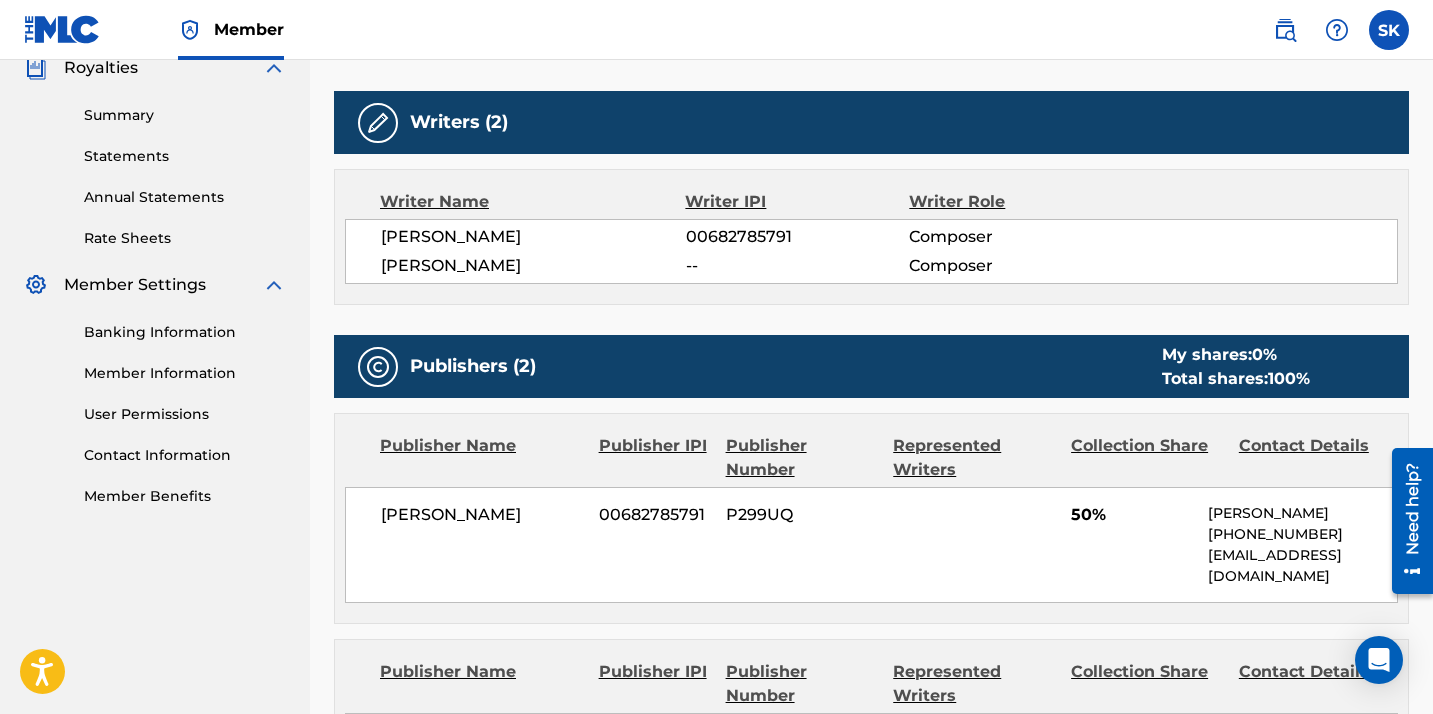 click on "[PERSON_NAME]" at bounding box center [533, 266] 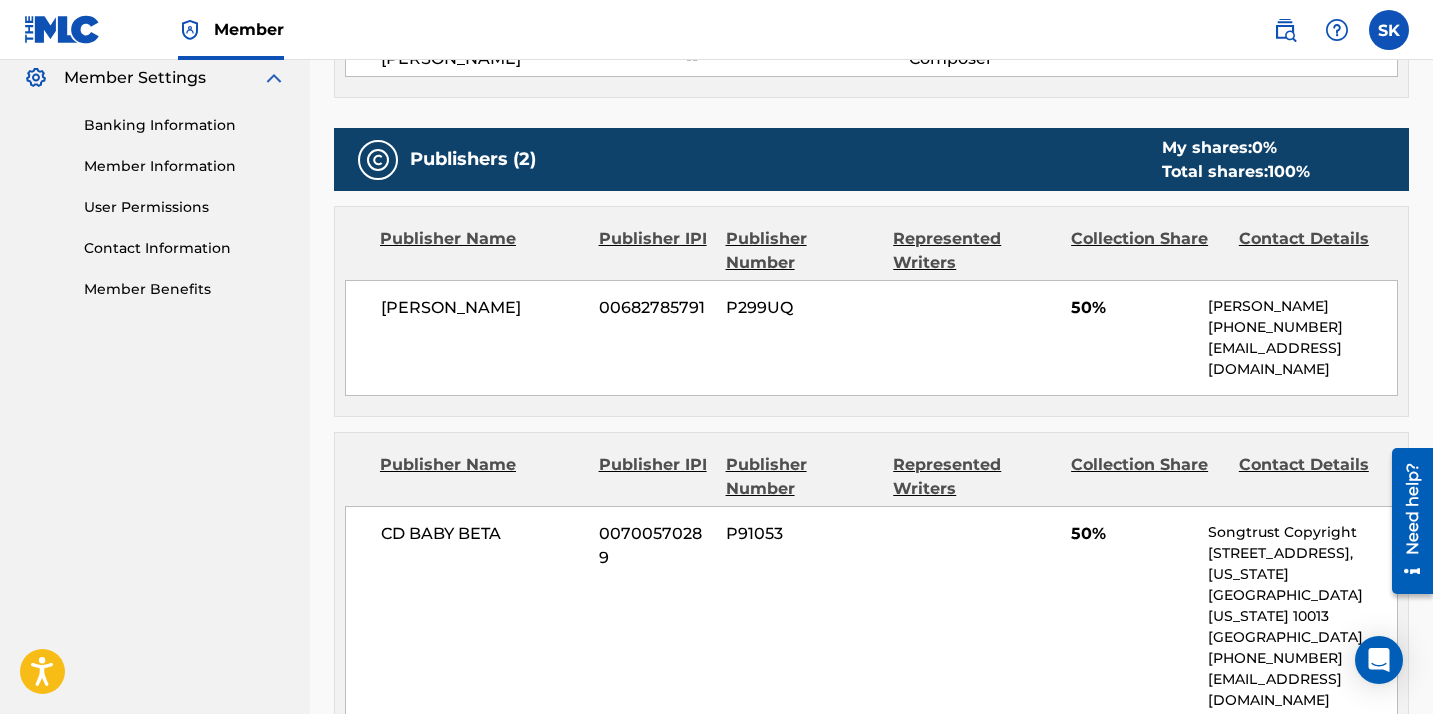 scroll, scrollTop: 824, scrollLeft: 0, axis: vertical 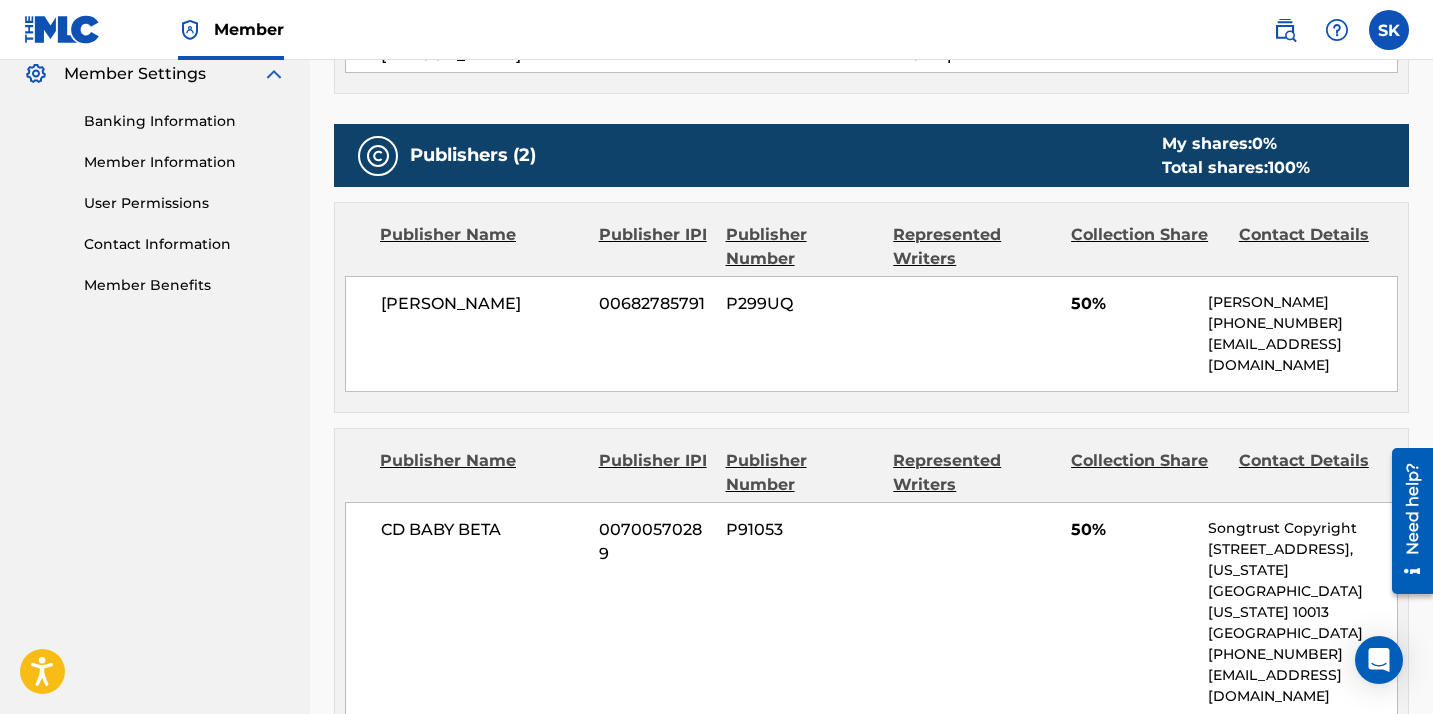 click on "Publisher Name" at bounding box center (482, 473) 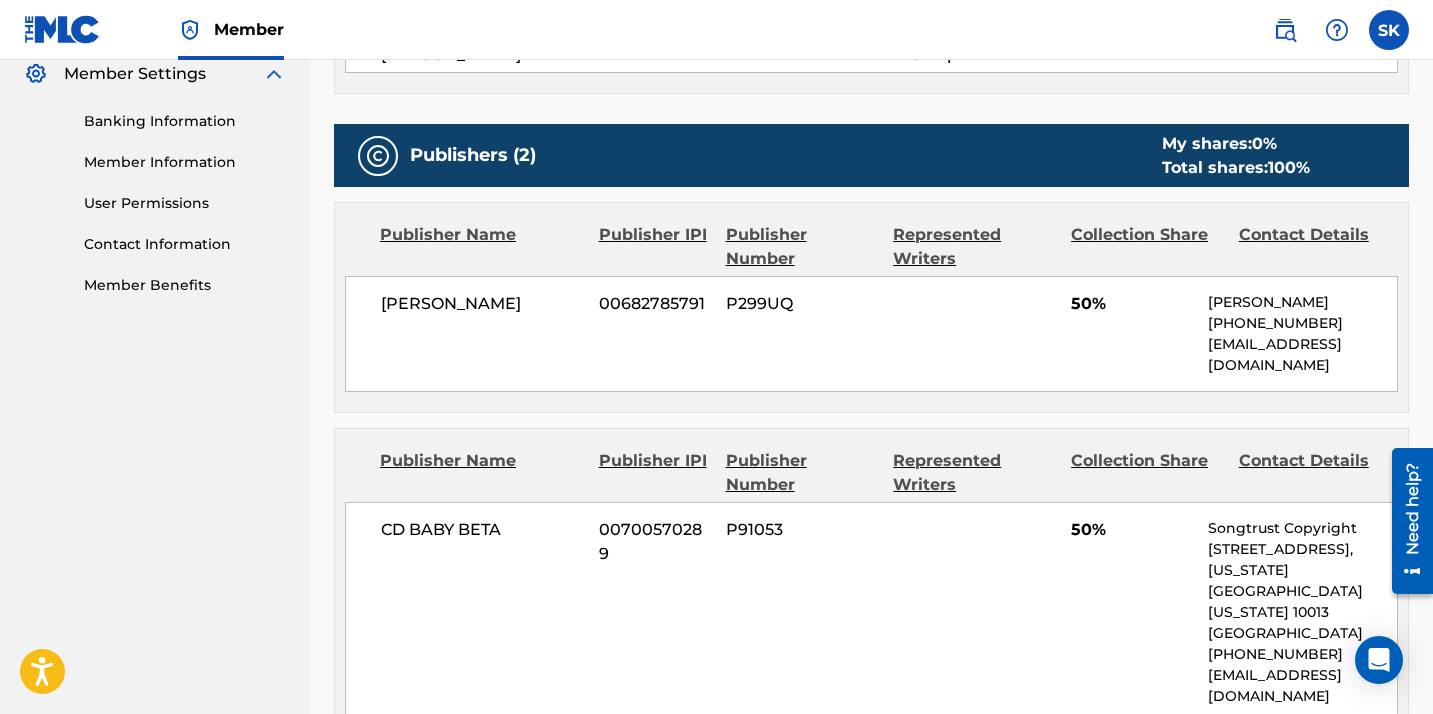 click on "Collection Share" at bounding box center [1147, 473] 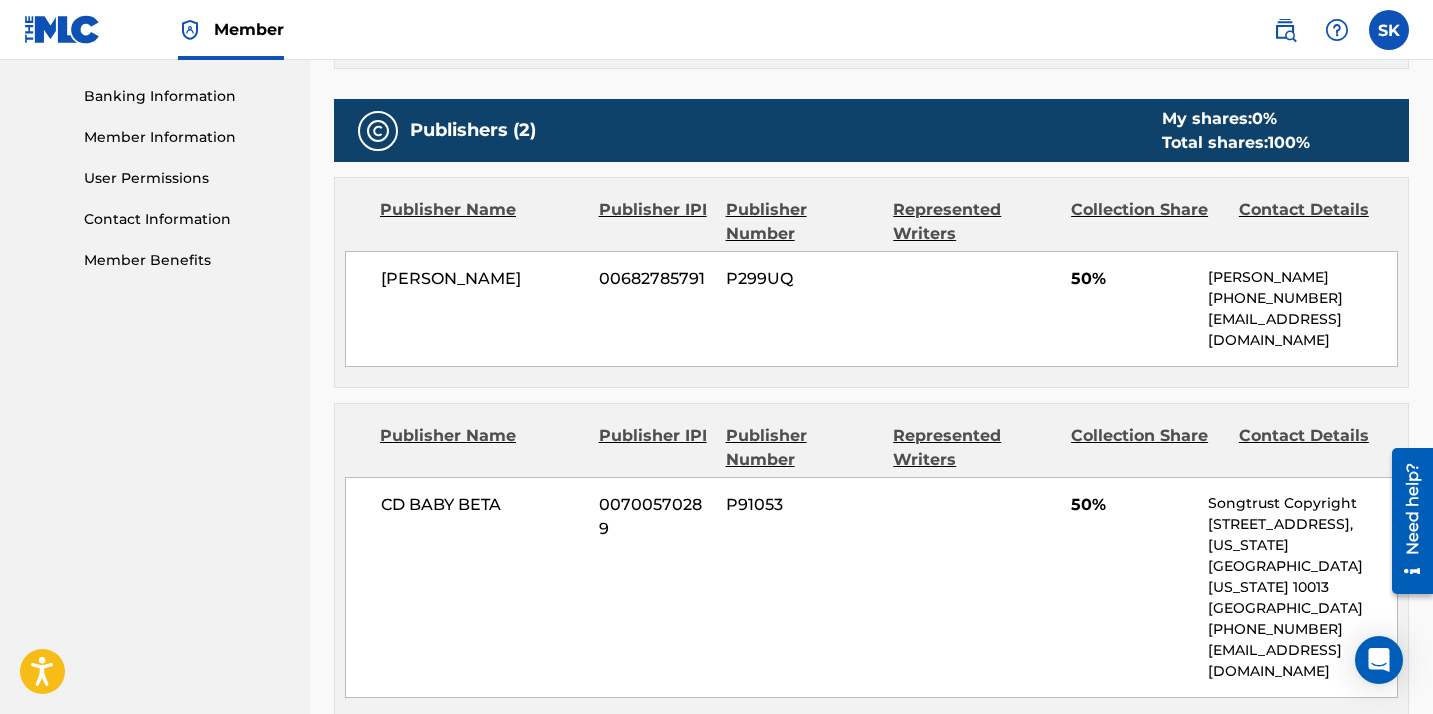 scroll, scrollTop: 844, scrollLeft: 0, axis: vertical 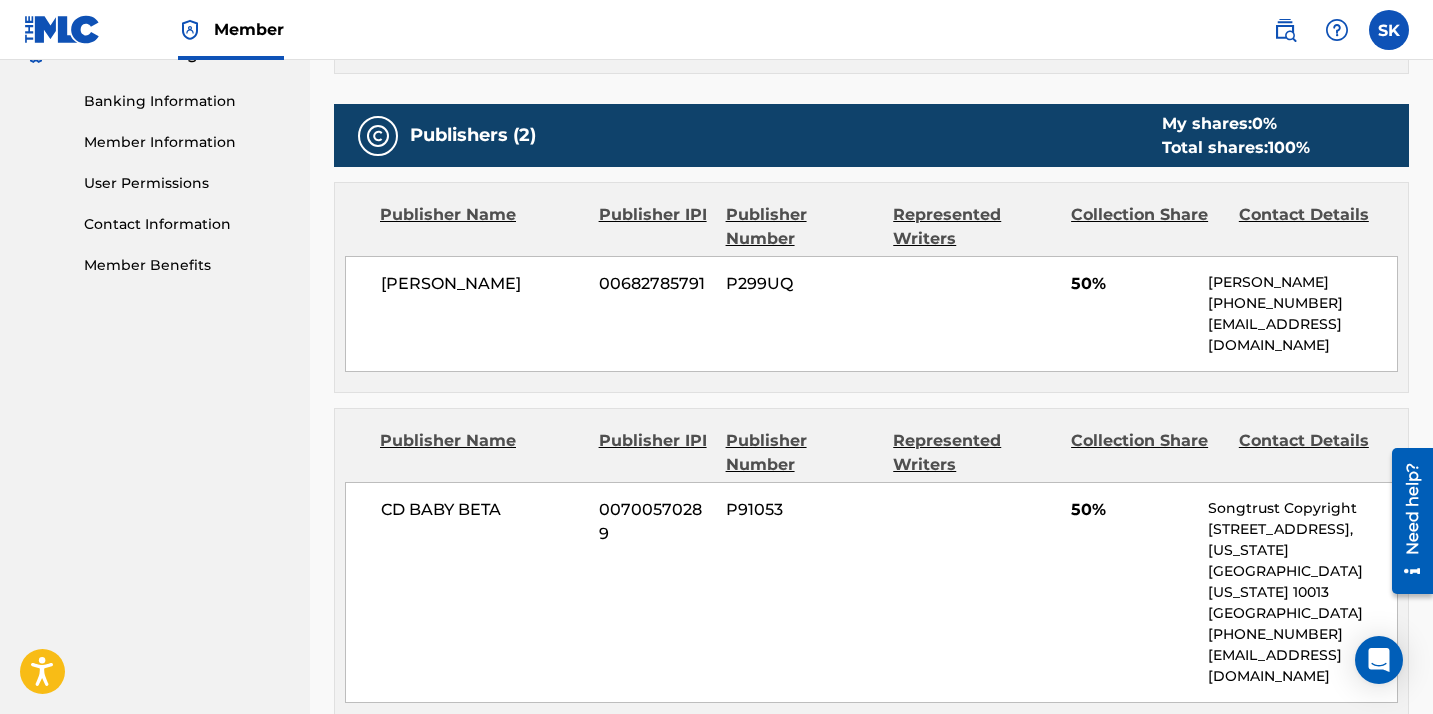 click on "Collection Share" at bounding box center (1147, 453) 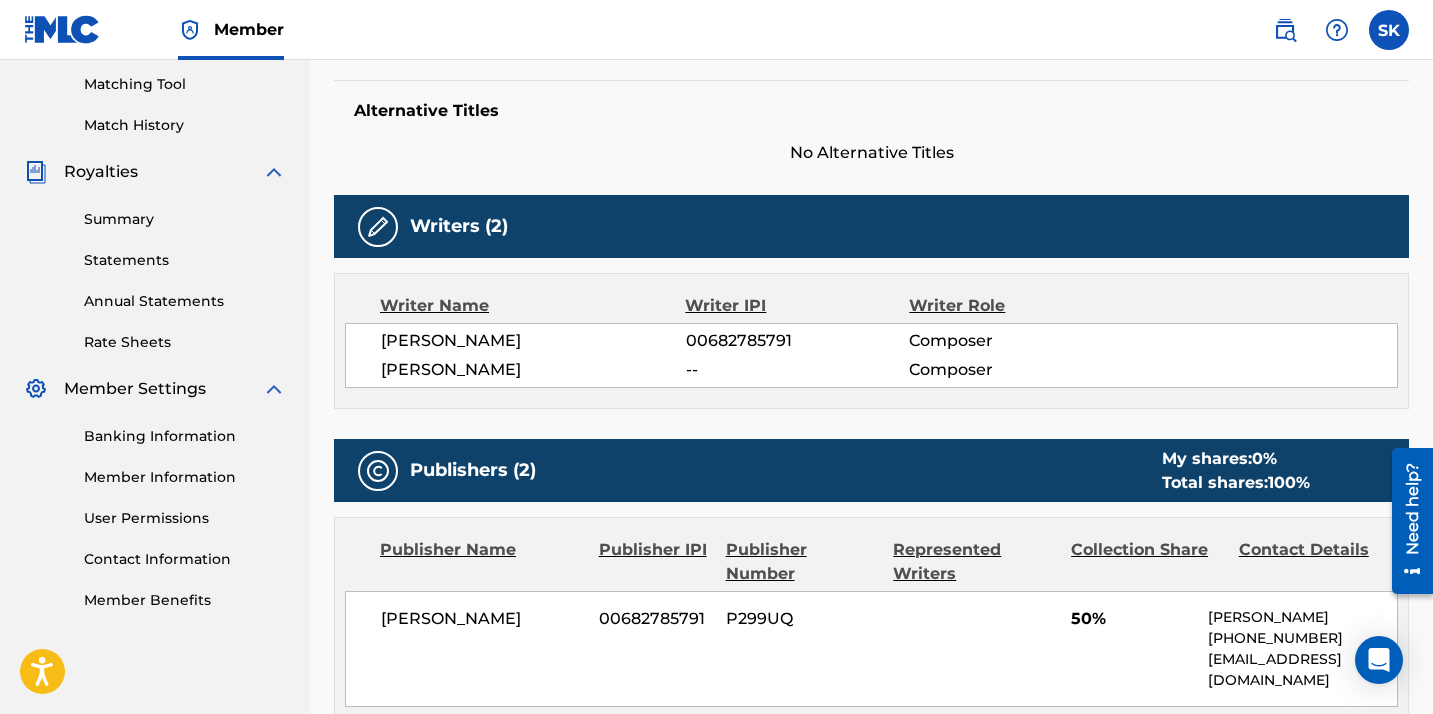 scroll, scrollTop: 510, scrollLeft: 0, axis: vertical 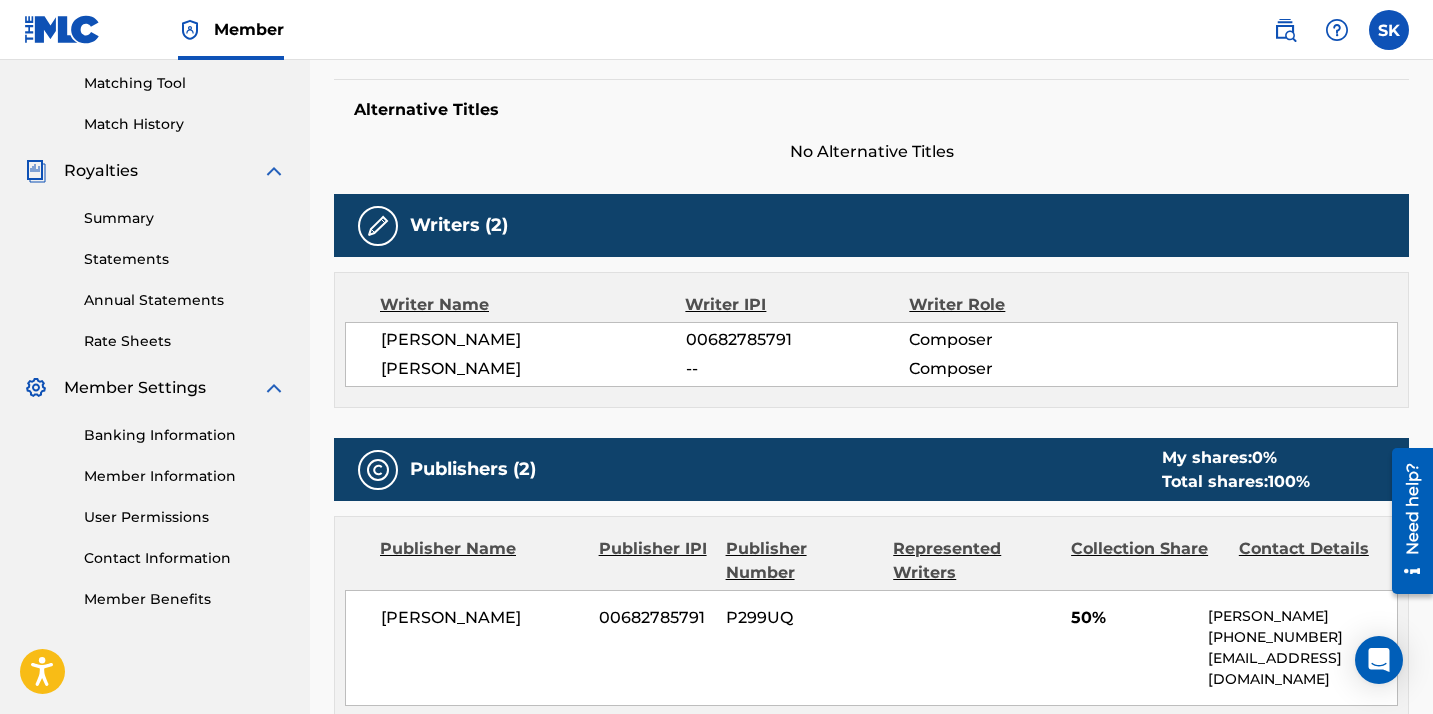 click on "Banking Information" at bounding box center (185, 435) 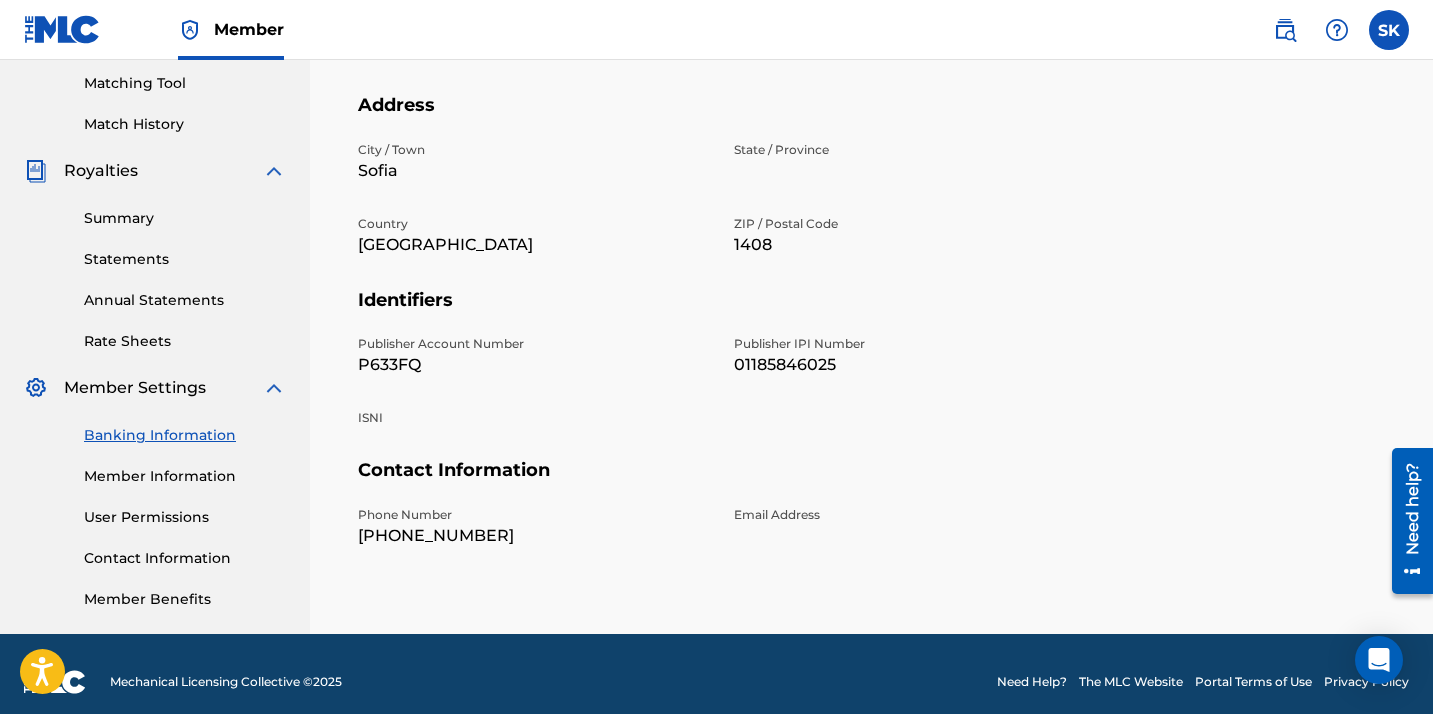 scroll, scrollTop: 0, scrollLeft: 0, axis: both 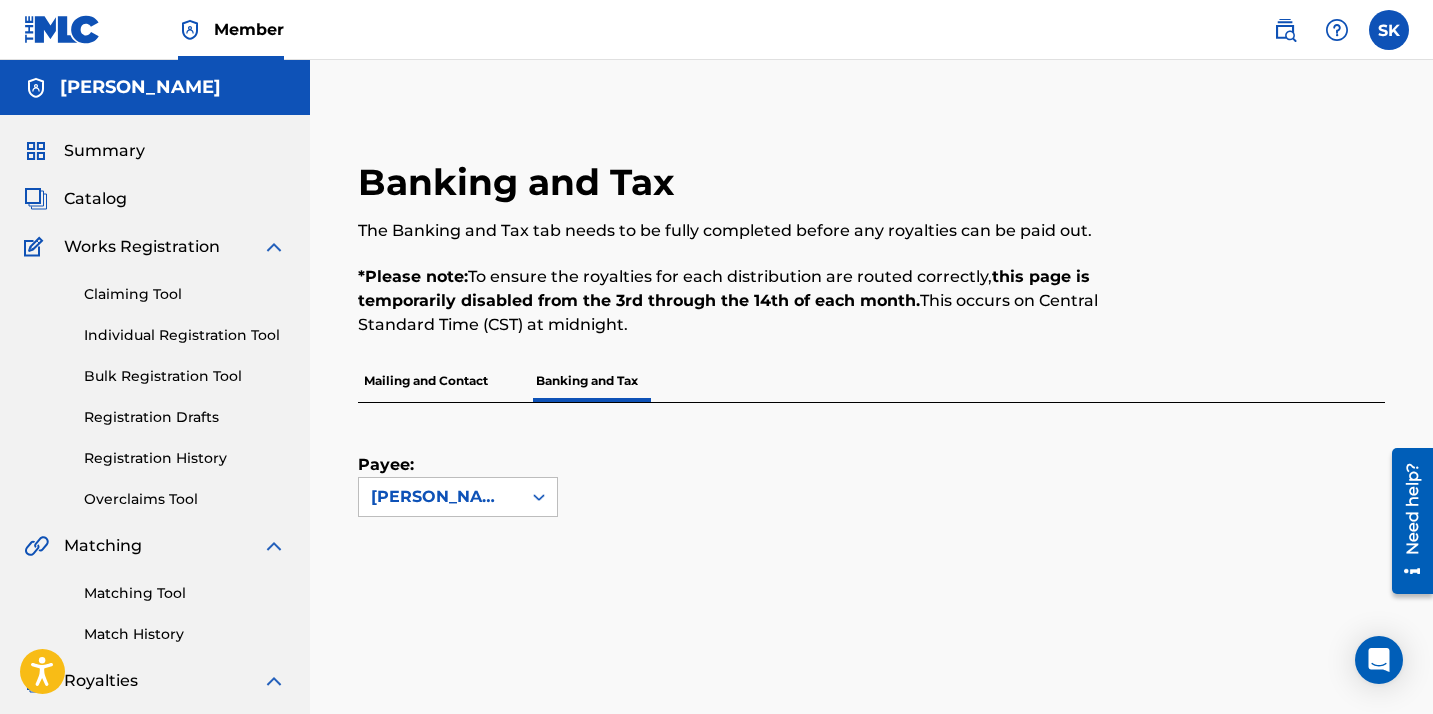 click on "Mailing and Contact" at bounding box center (426, 381) 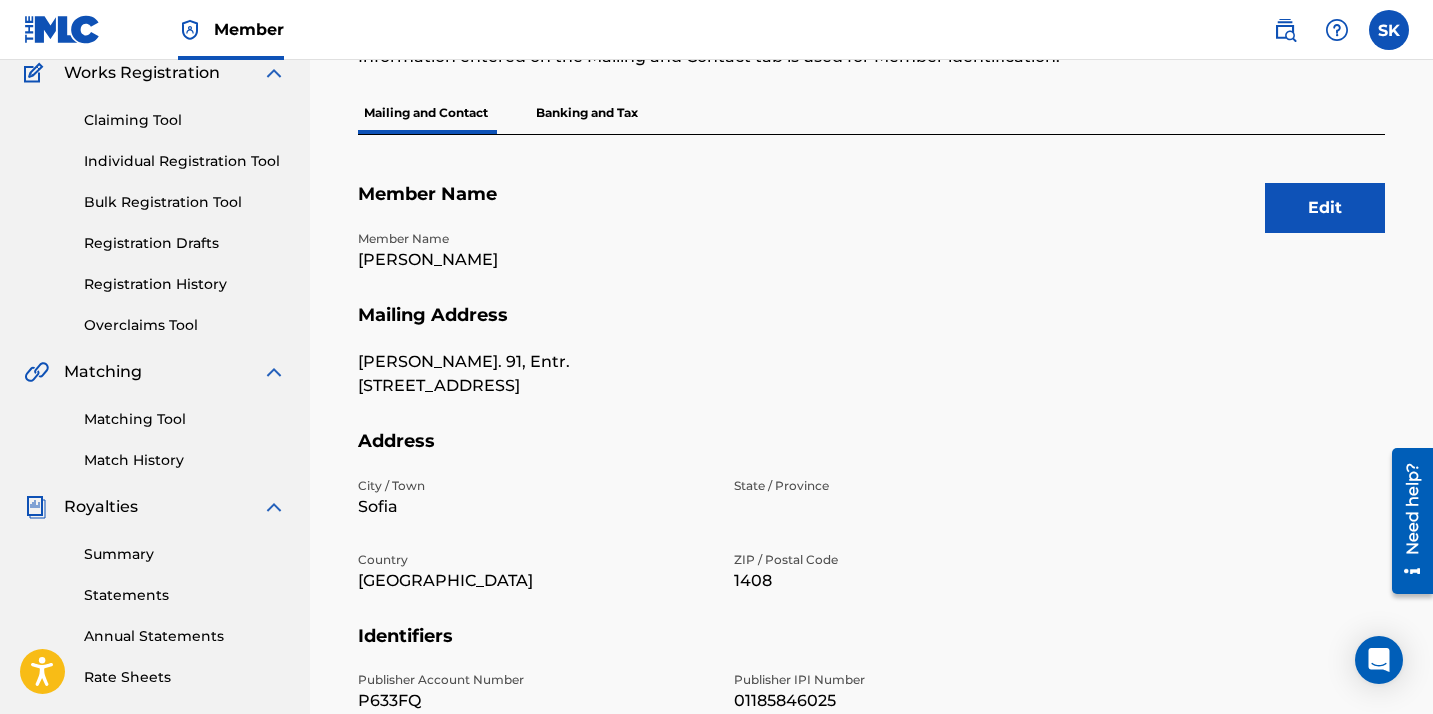 scroll, scrollTop: 171, scrollLeft: 0, axis: vertical 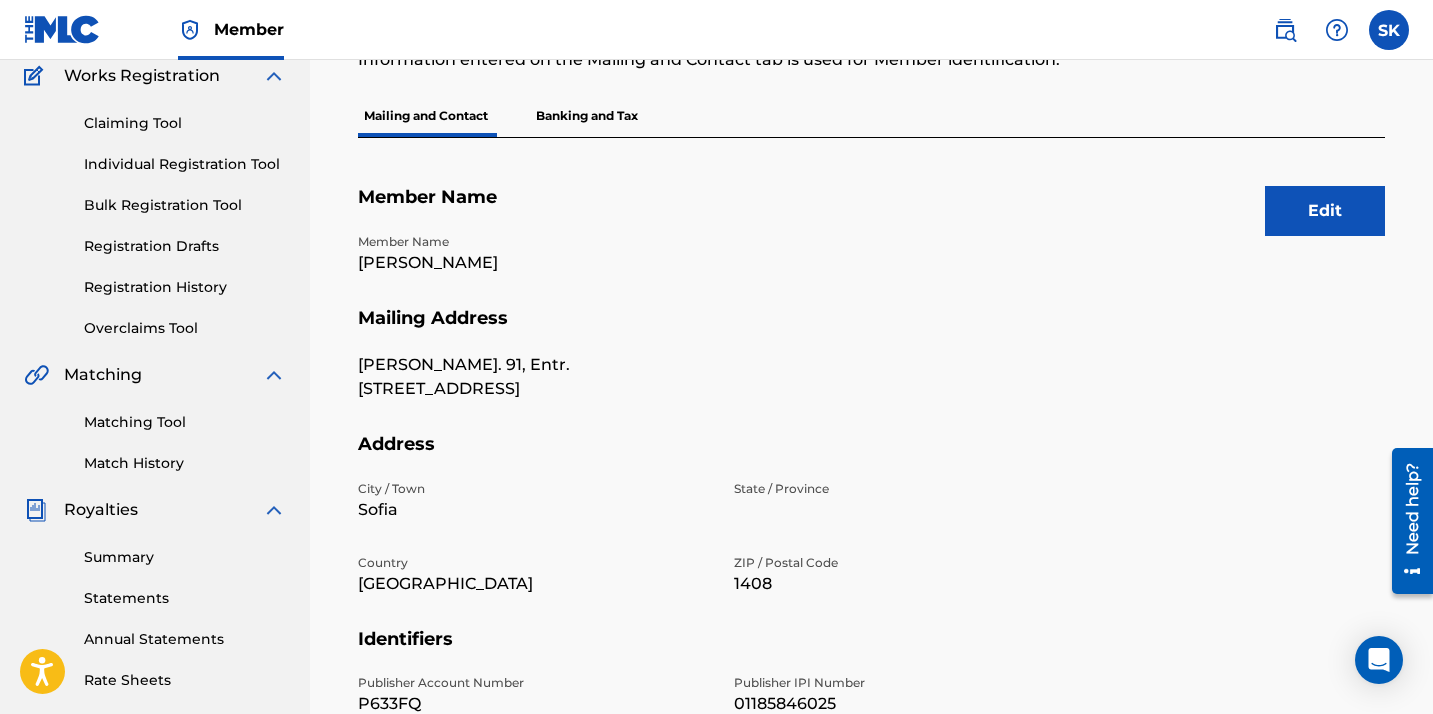 click on "Edit" at bounding box center (1325, 211) 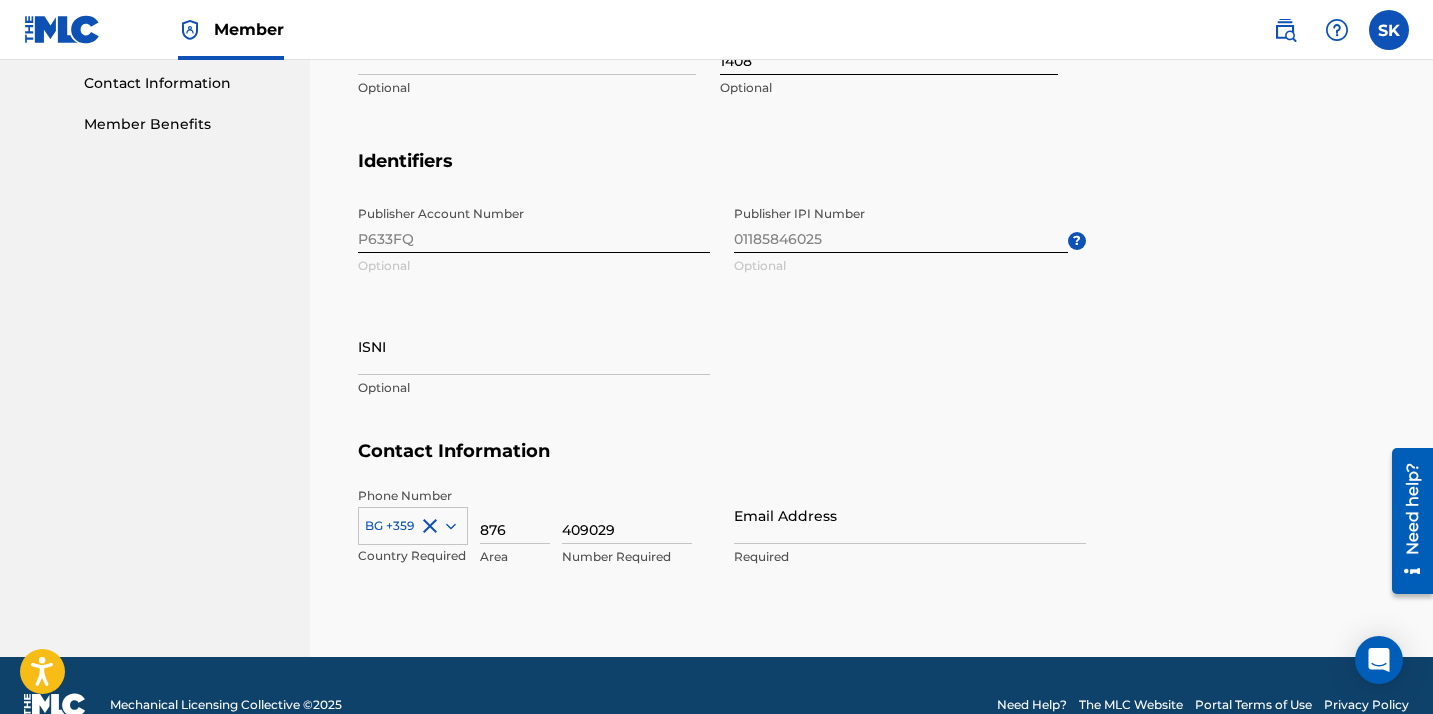 scroll, scrollTop: 1010, scrollLeft: 0, axis: vertical 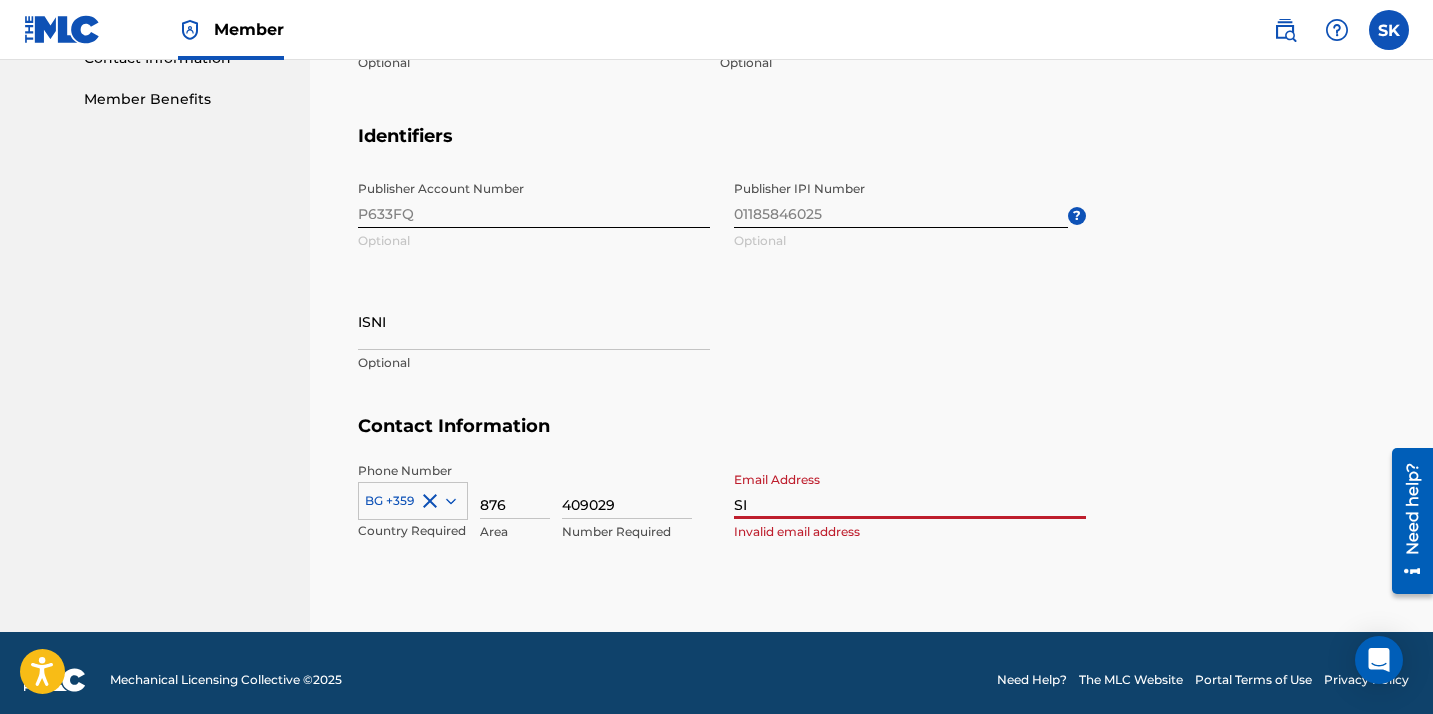 type on "S" 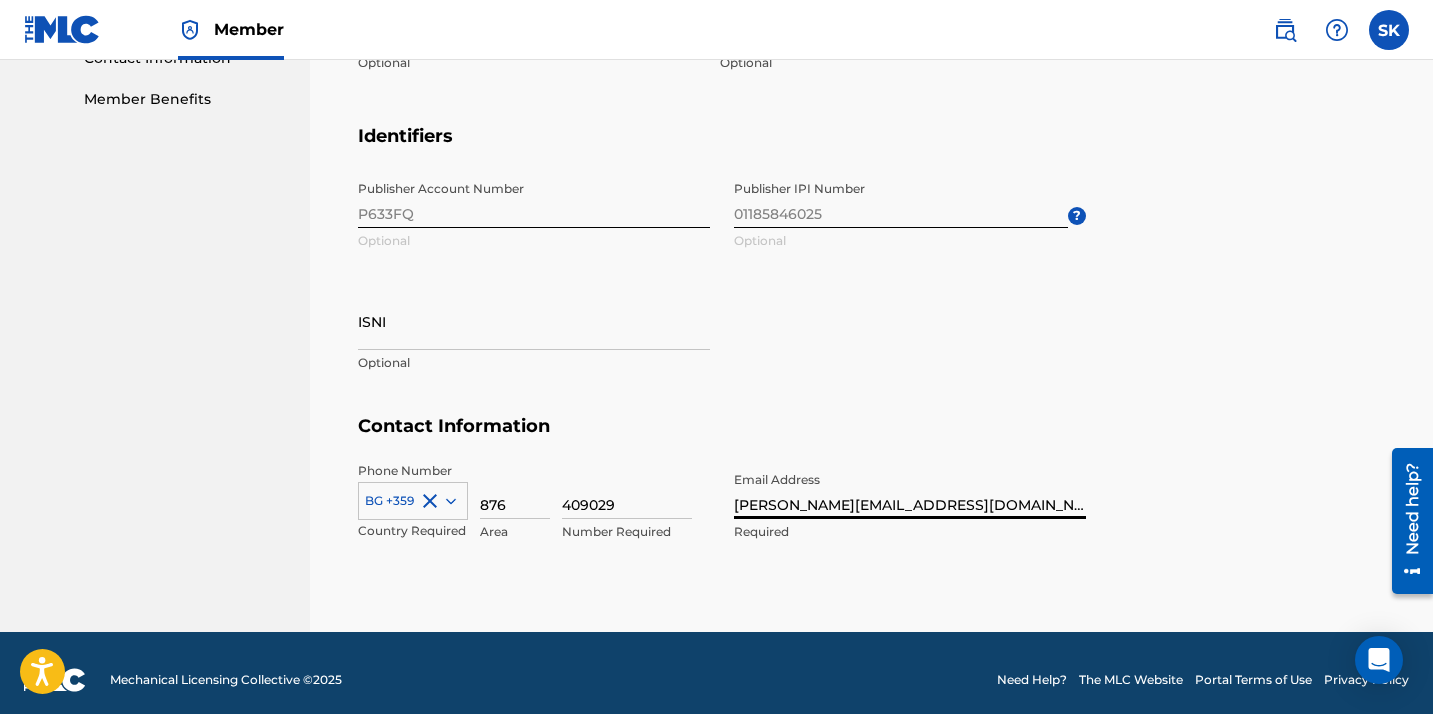 type on "[PERSON_NAME][EMAIL_ADDRESS][DOMAIN_NAME]" 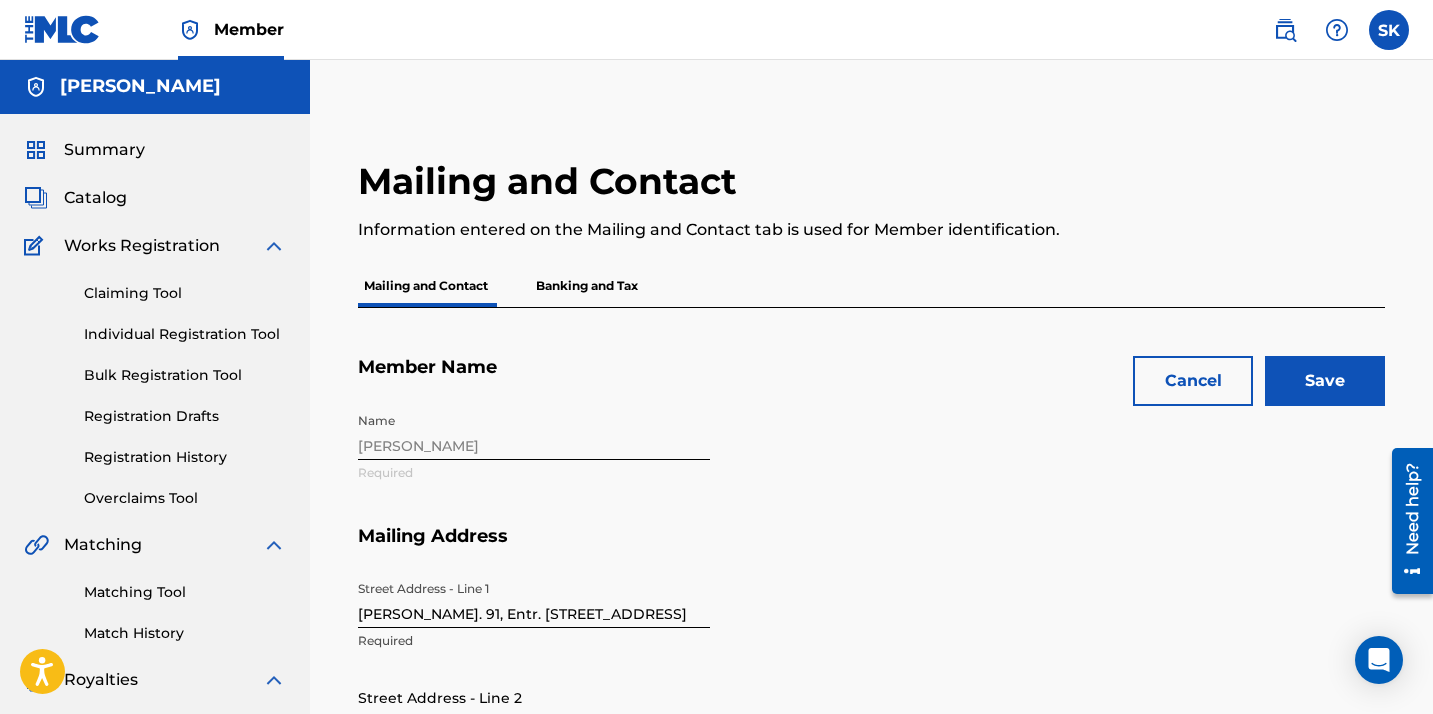 scroll, scrollTop: 0, scrollLeft: 0, axis: both 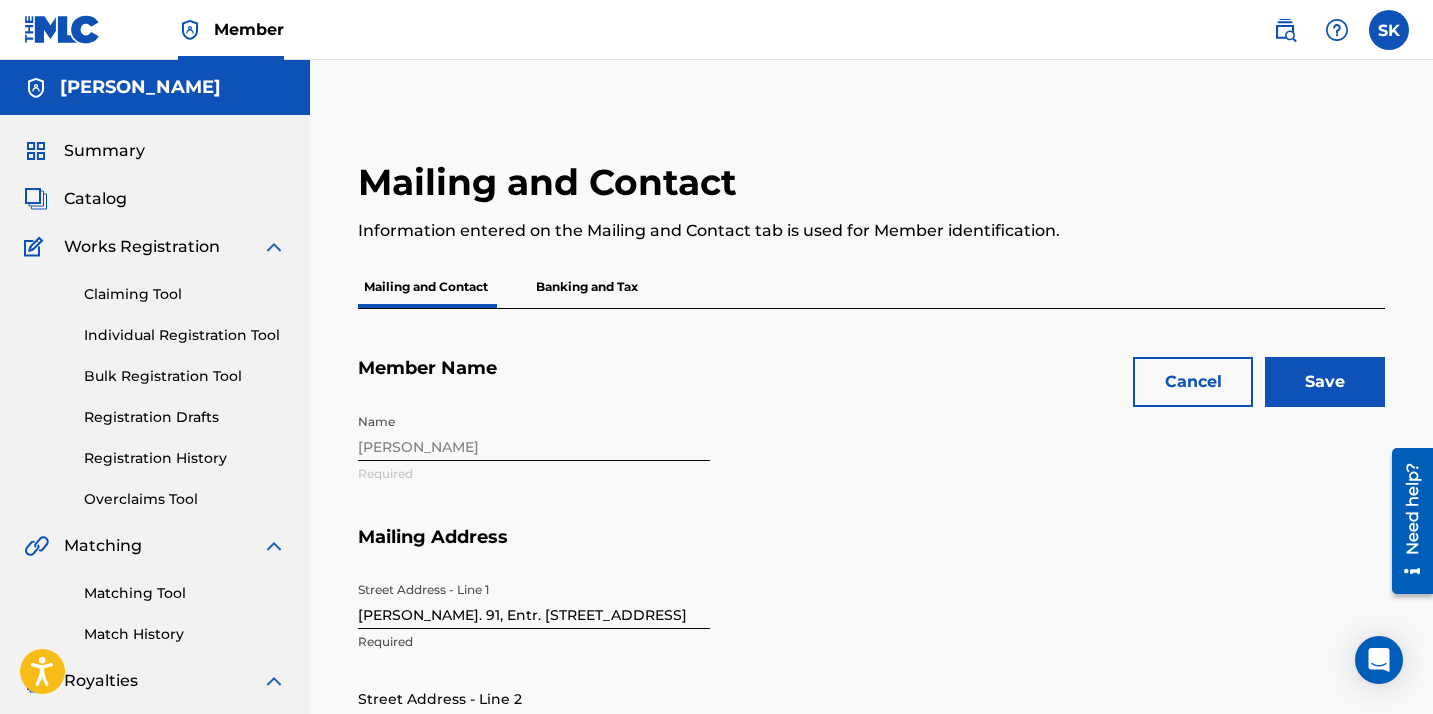 click on "Save" at bounding box center [1325, 382] 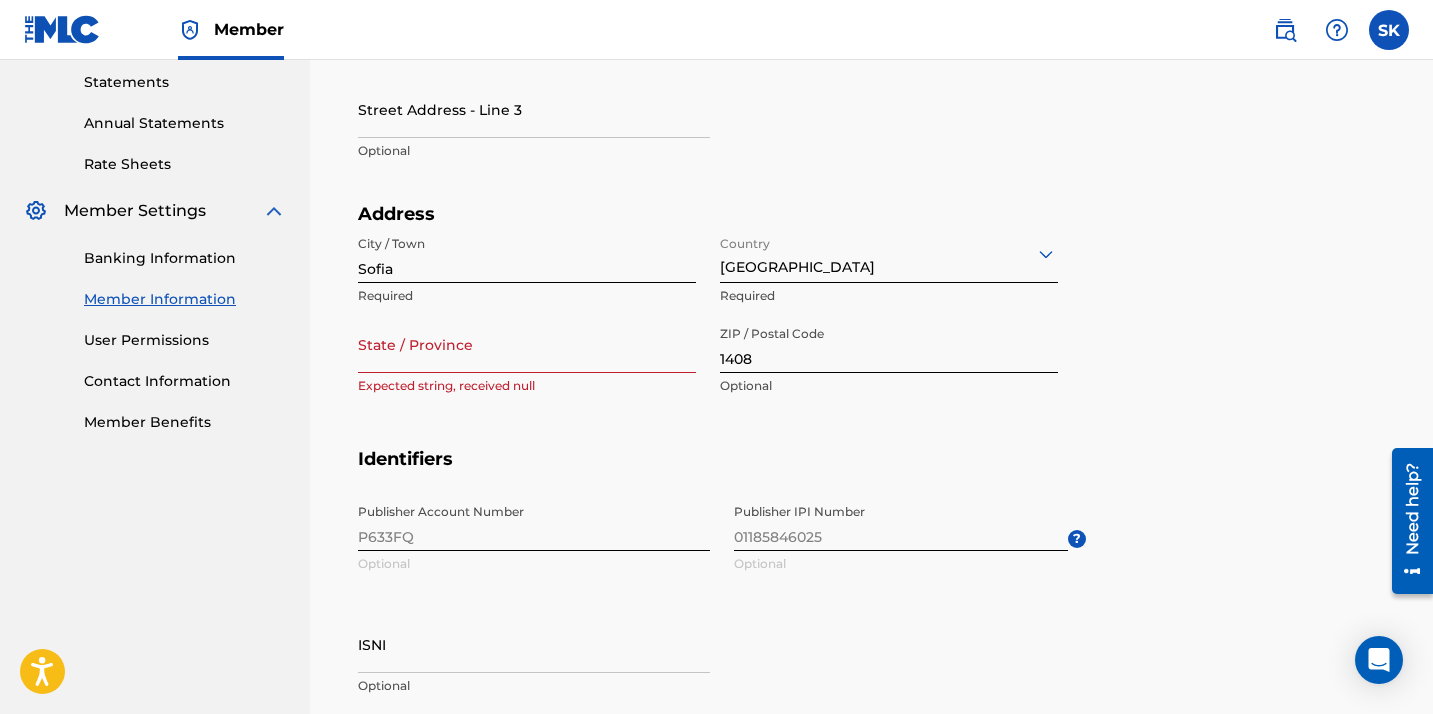 click on "Identifiers Publisher Account Number P633FQ Optional Publisher IPI Number 01185846025 Optional ? ISNI Optional" at bounding box center (871, 593) 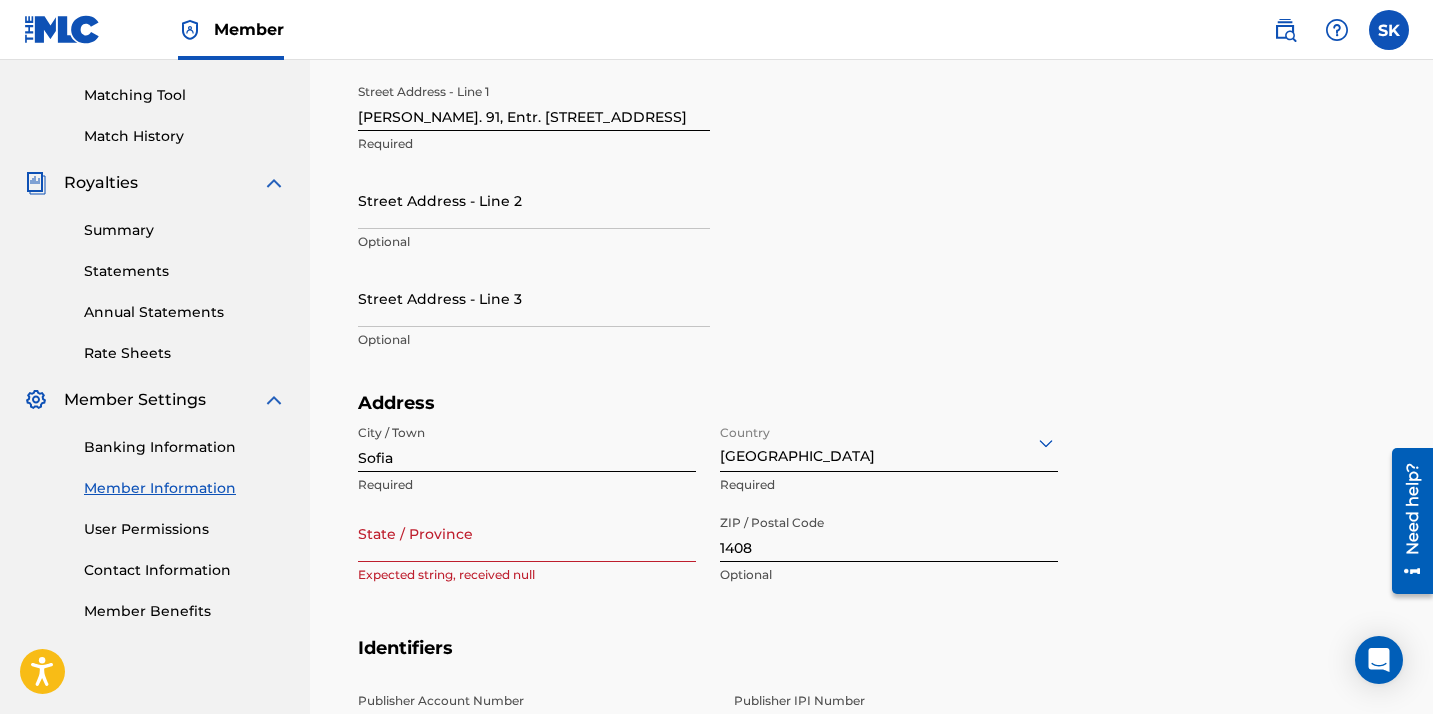scroll, scrollTop: 491, scrollLeft: 0, axis: vertical 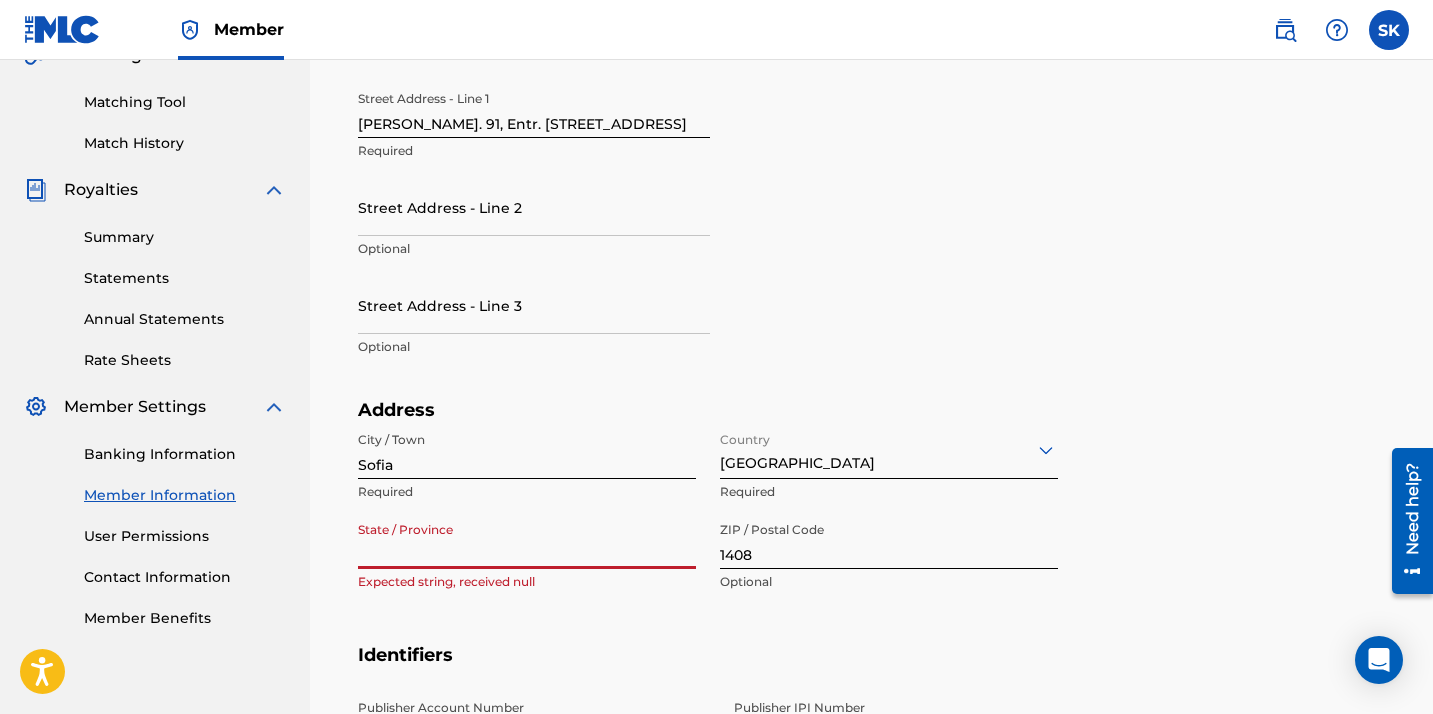 click on "State / Province" at bounding box center (527, 540) 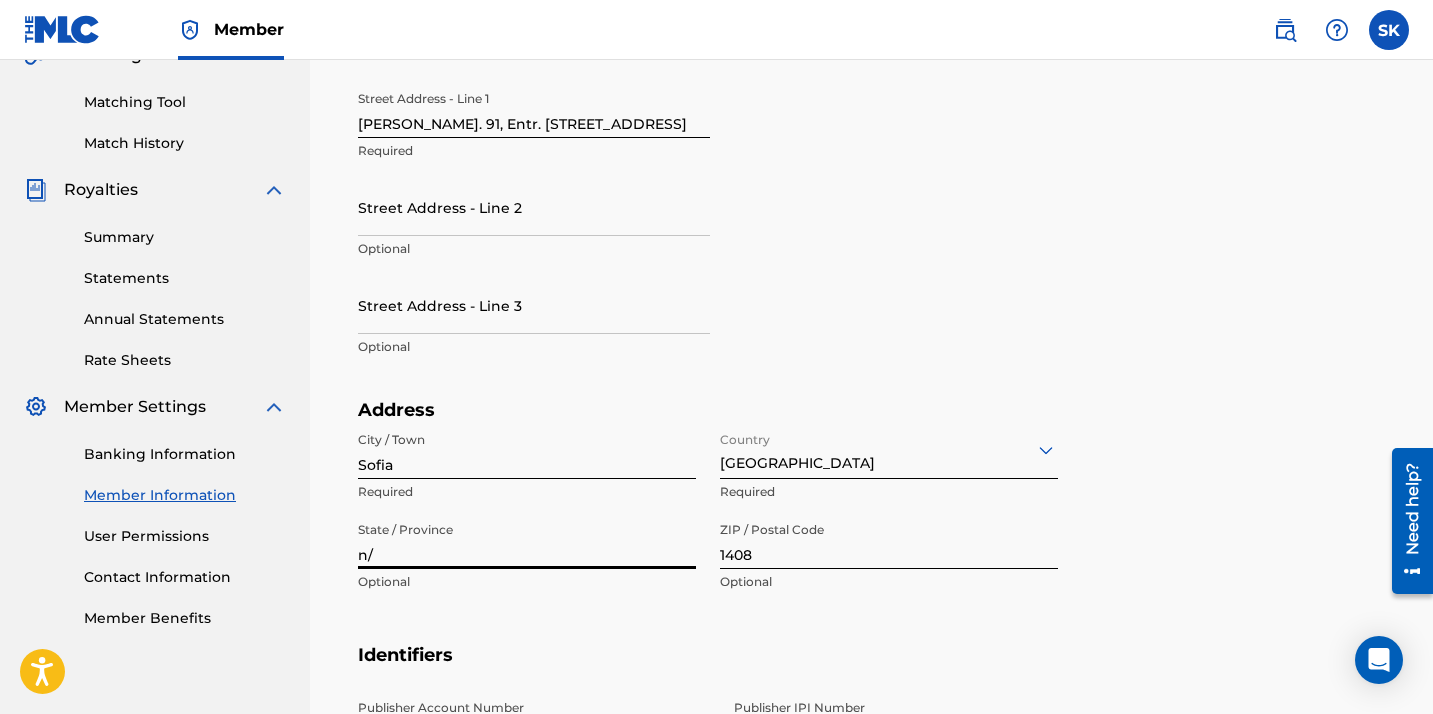 type on "n" 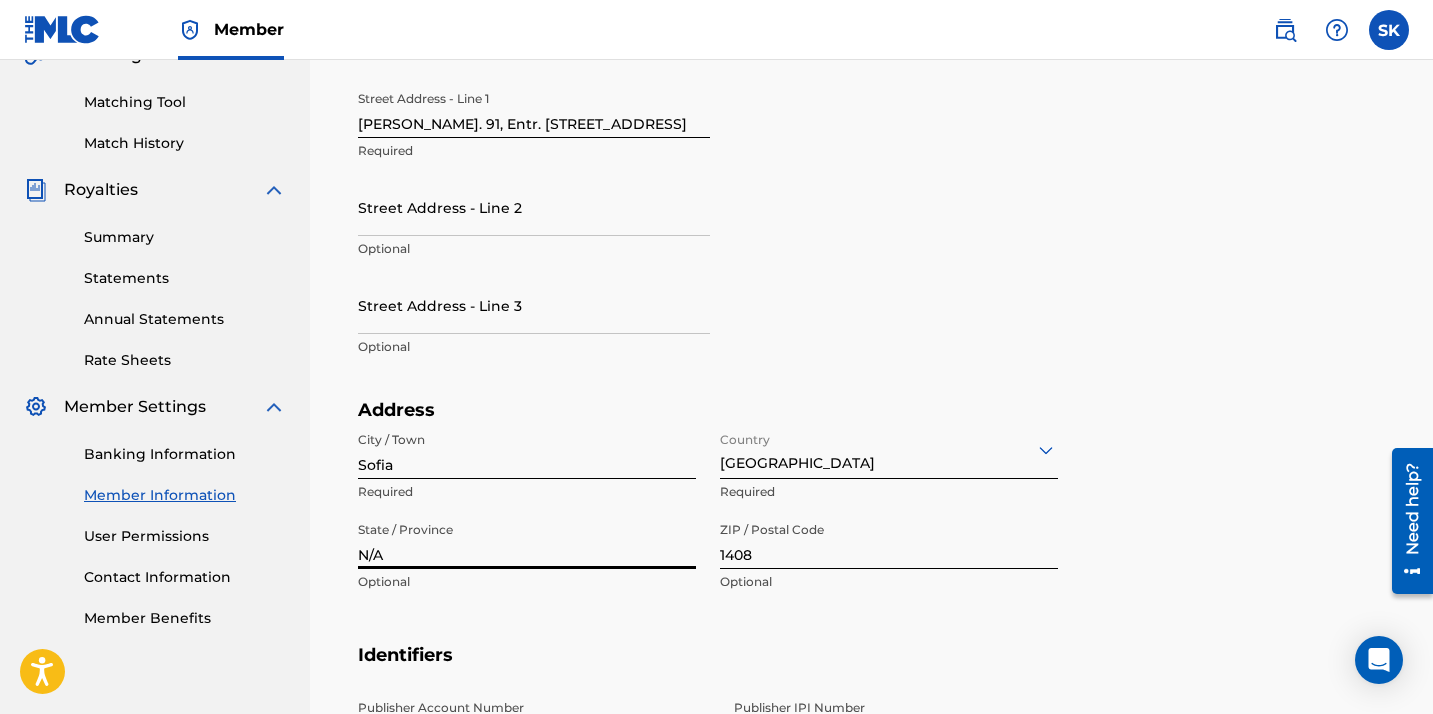 type on "N/A" 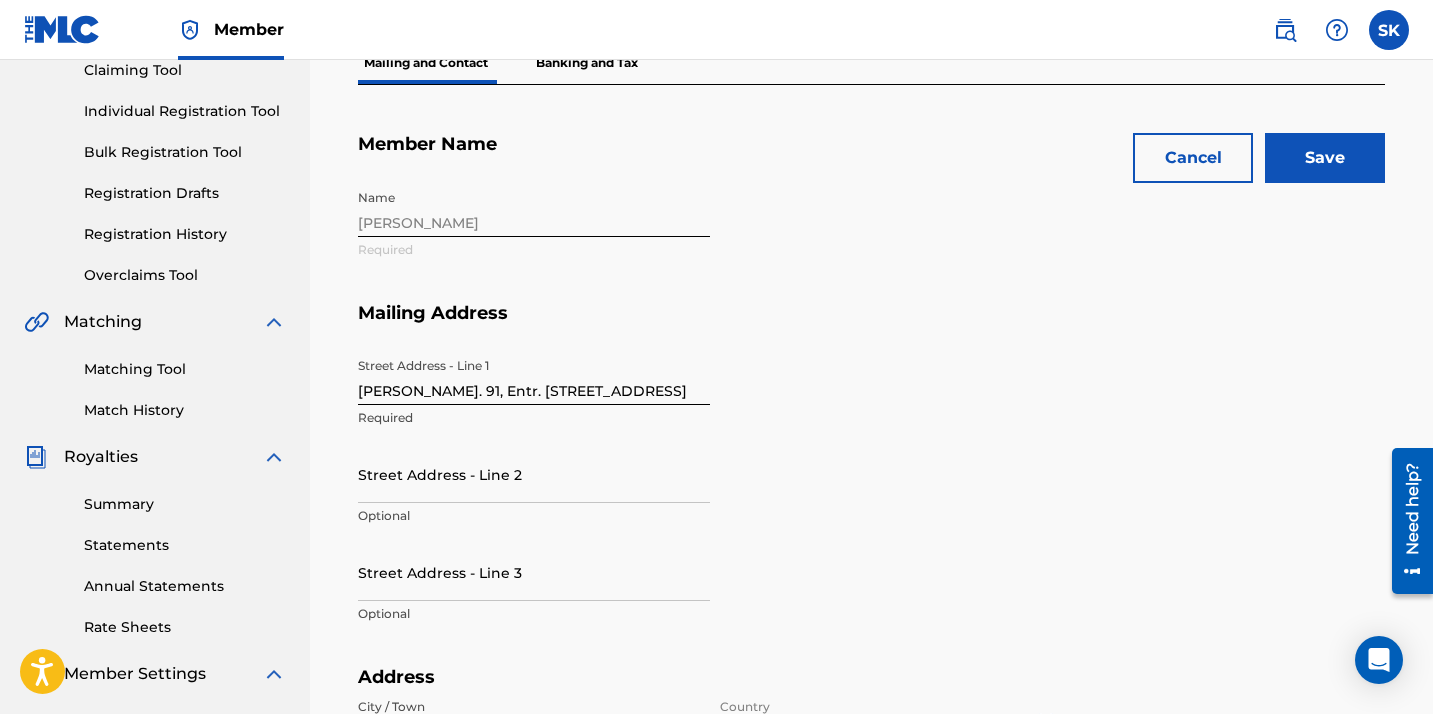 scroll, scrollTop: 223, scrollLeft: 0, axis: vertical 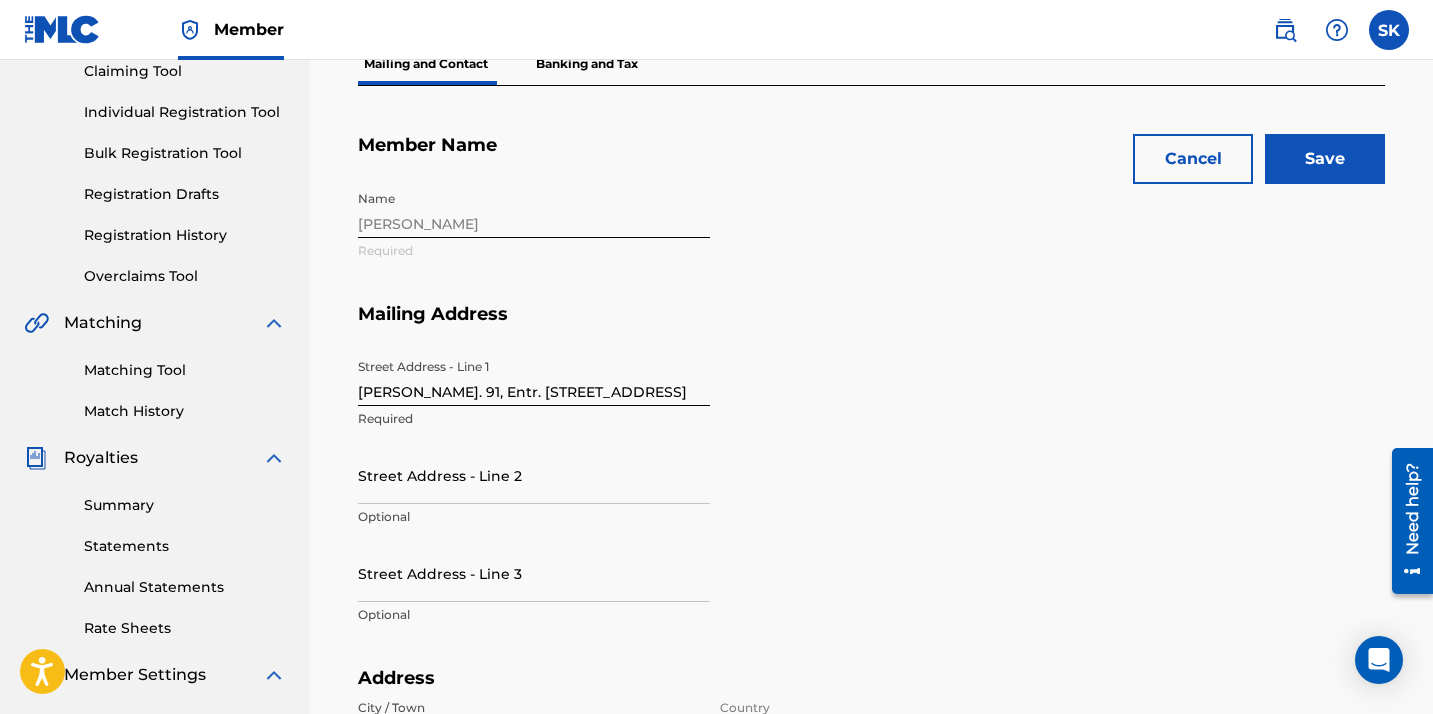 click on "Save" at bounding box center [1325, 159] 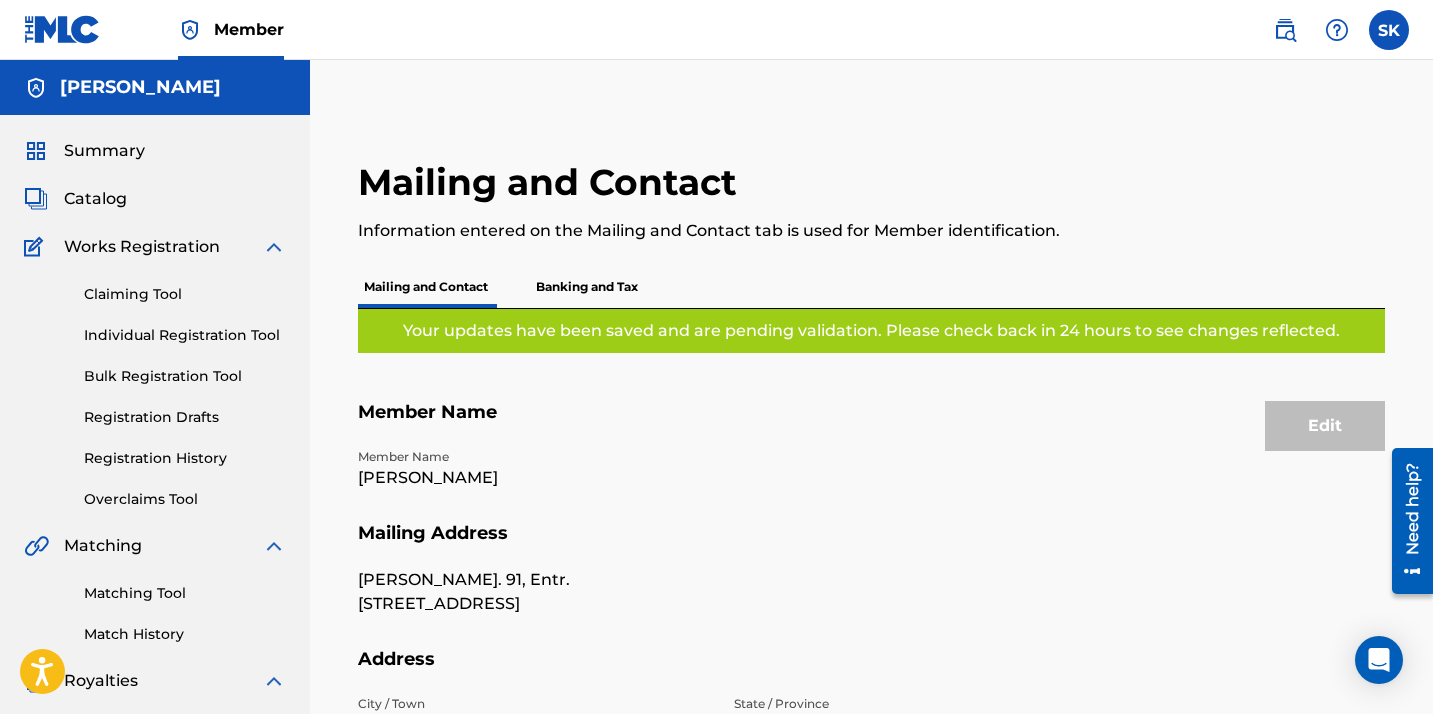 scroll, scrollTop: 0, scrollLeft: 0, axis: both 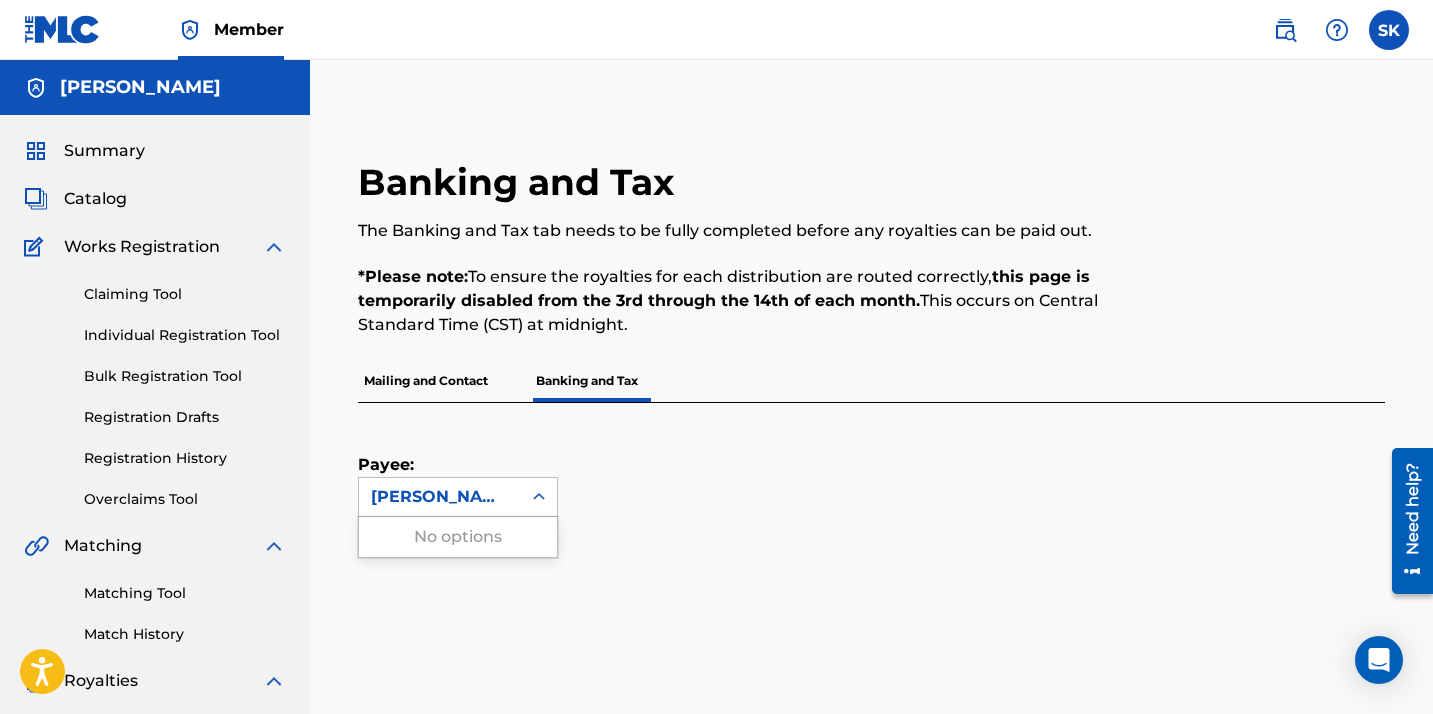 click at bounding box center [539, 497] 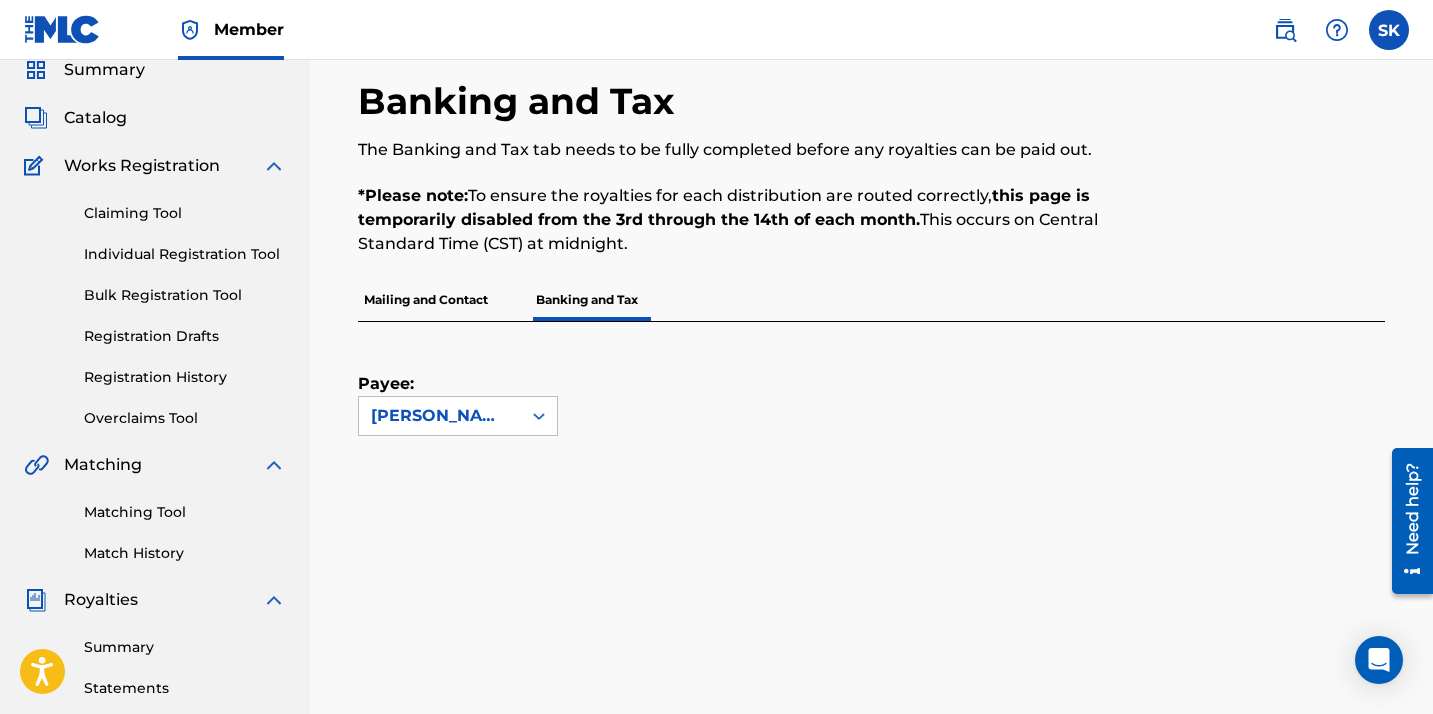 scroll, scrollTop: 80, scrollLeft: 0, axis: vertical 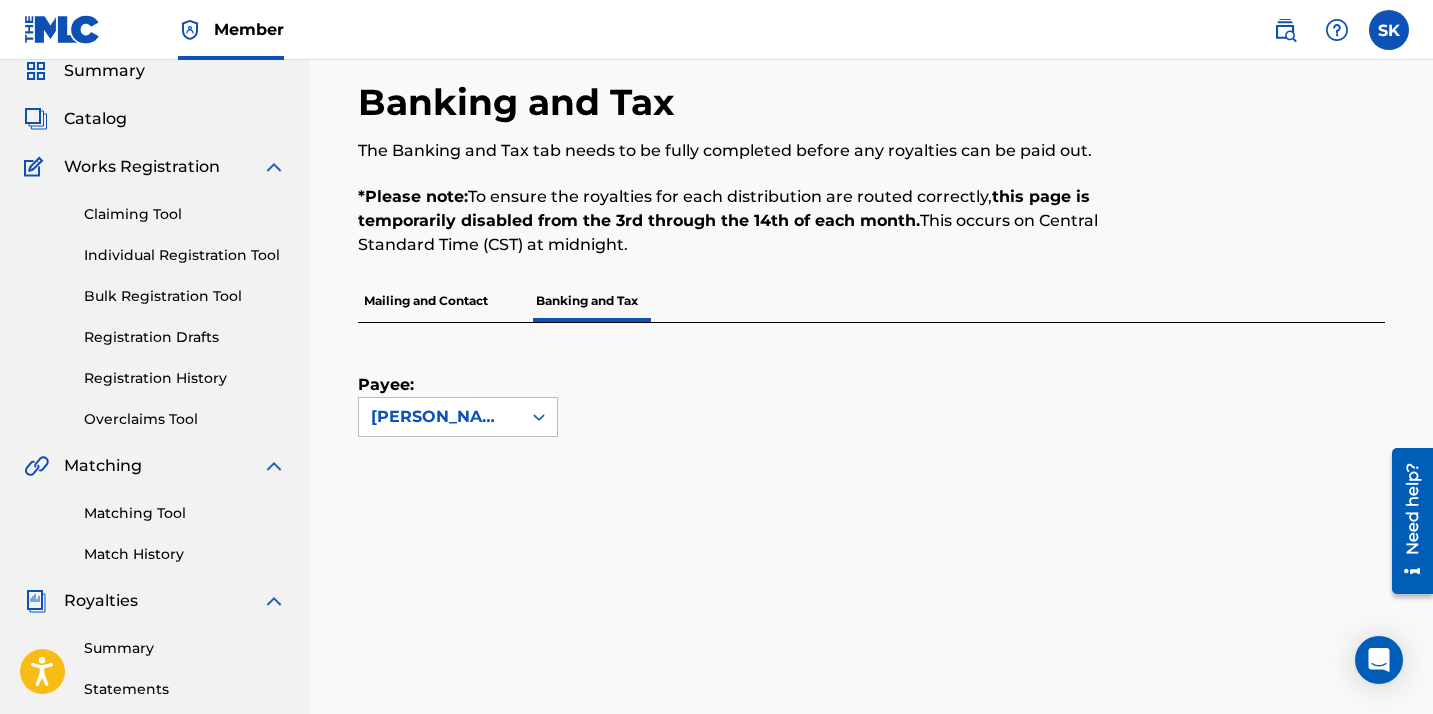 click on "Mailing and Contact" at bounding box center (426, 301) 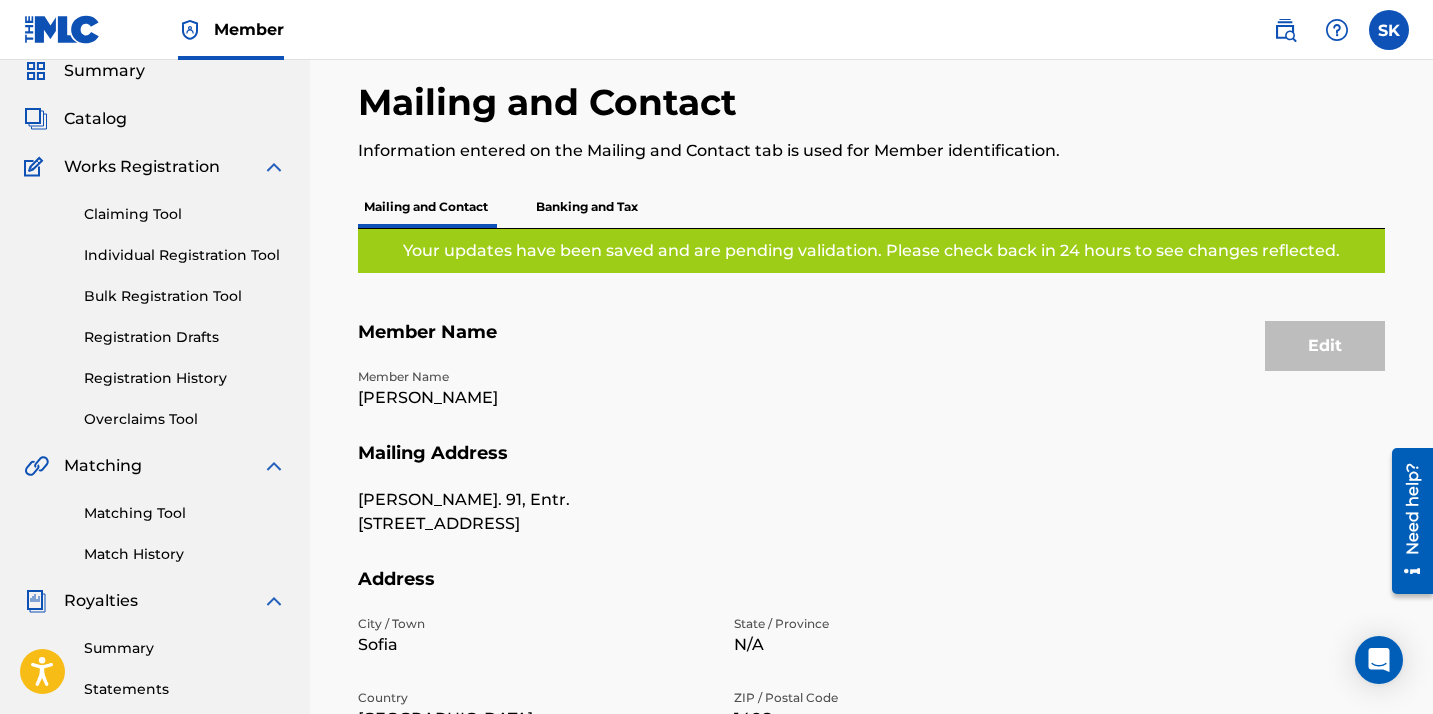 scroll, scrollTop: 0, scrollLeft: 0, axis: both 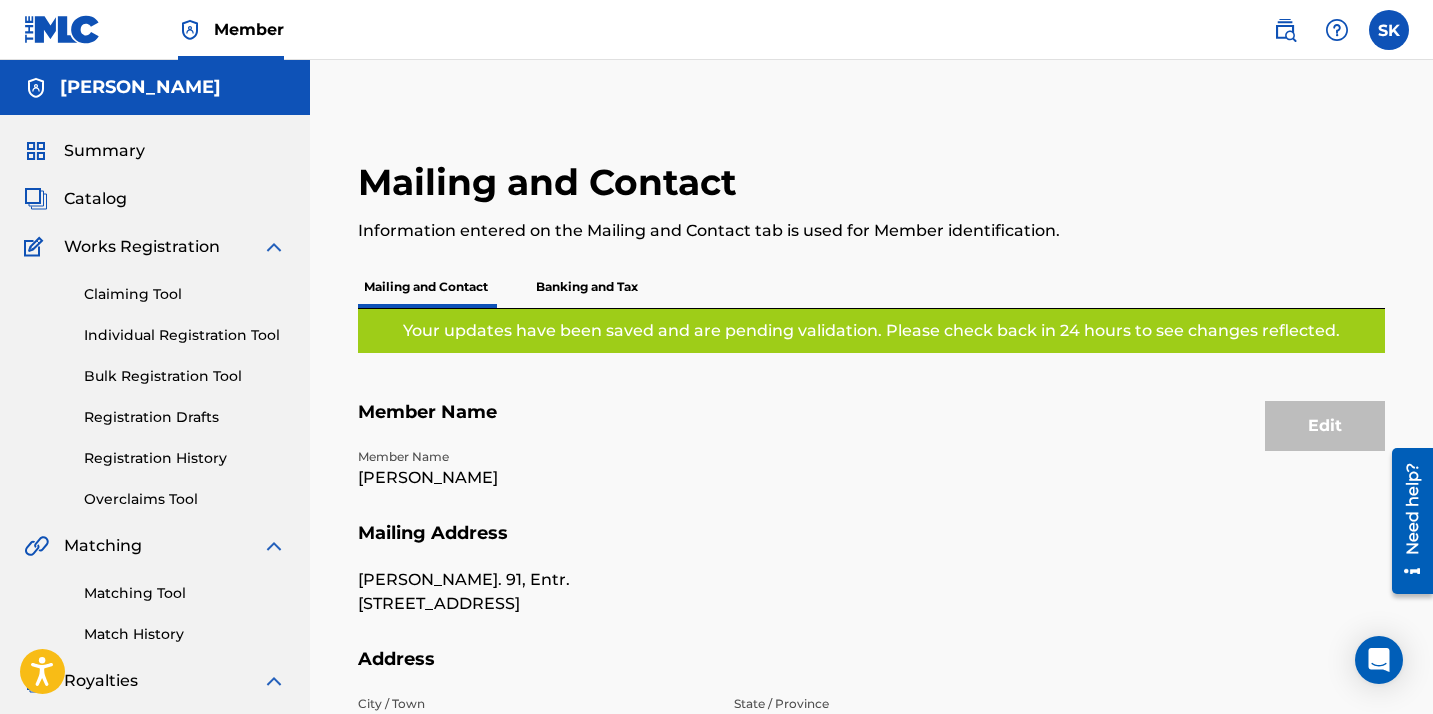drag, startPoint x: 680, startPoint y: 583, endPoint x: 354, endPoint y: 582, distance: 326.00153 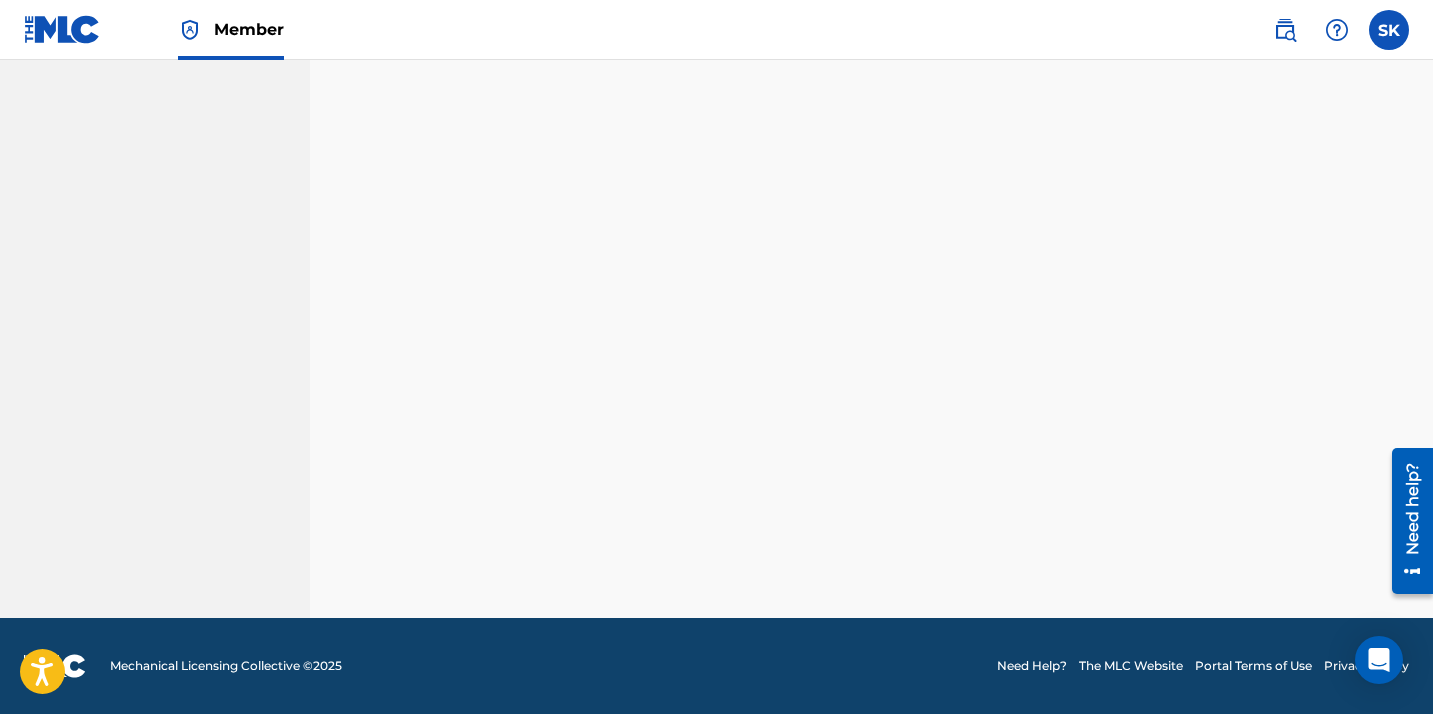 scroll, scrollTop: 933, scrollLeft: 0, axis: vertical 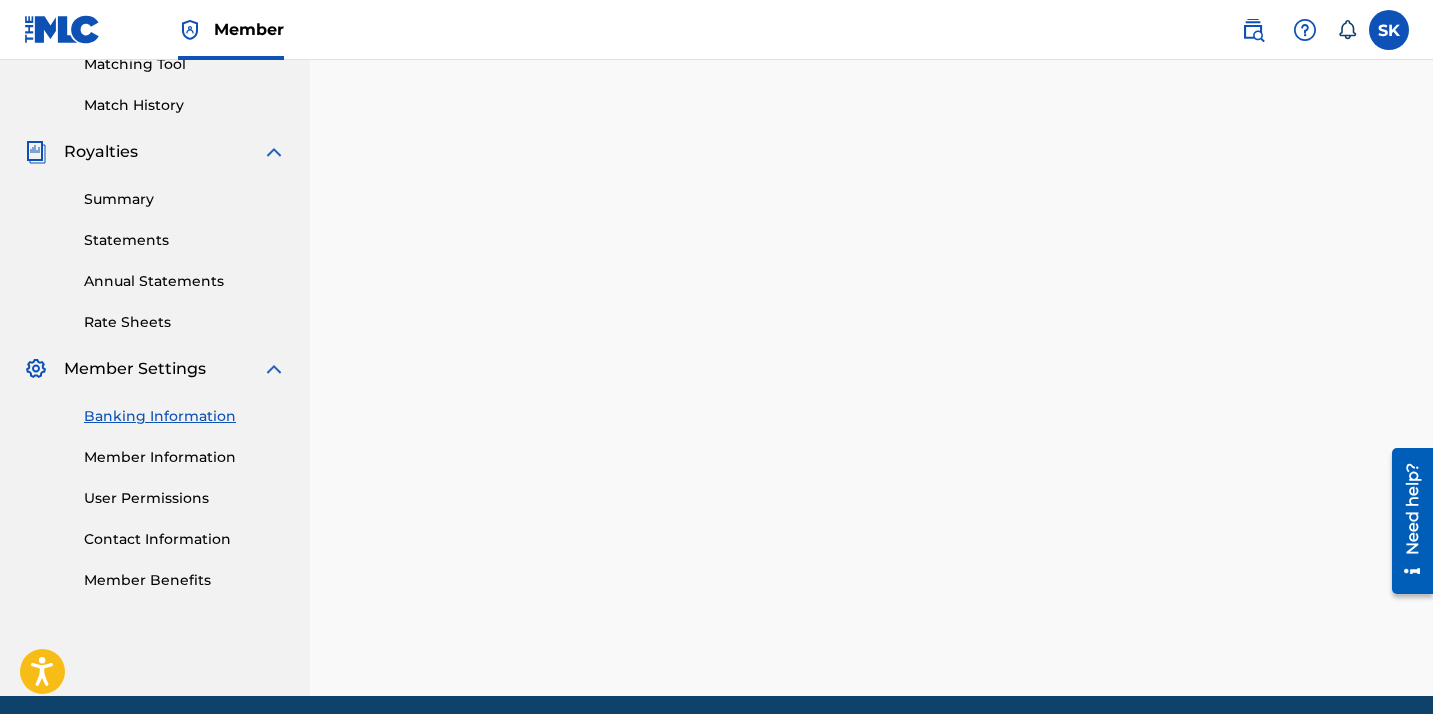 click on "Member Information" at bounding box center (185, 457) 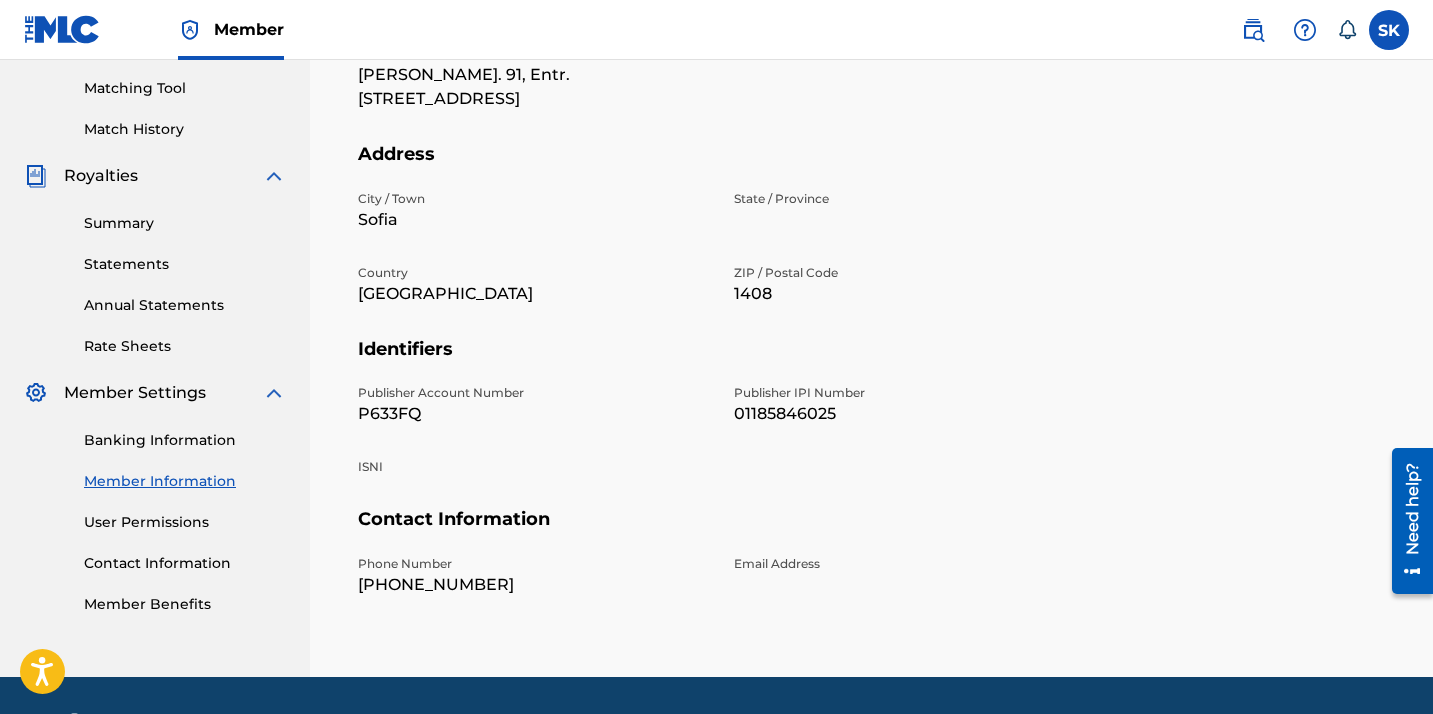 scroll, scrollTop: 534, scrollLeft: 0, axis: vertical 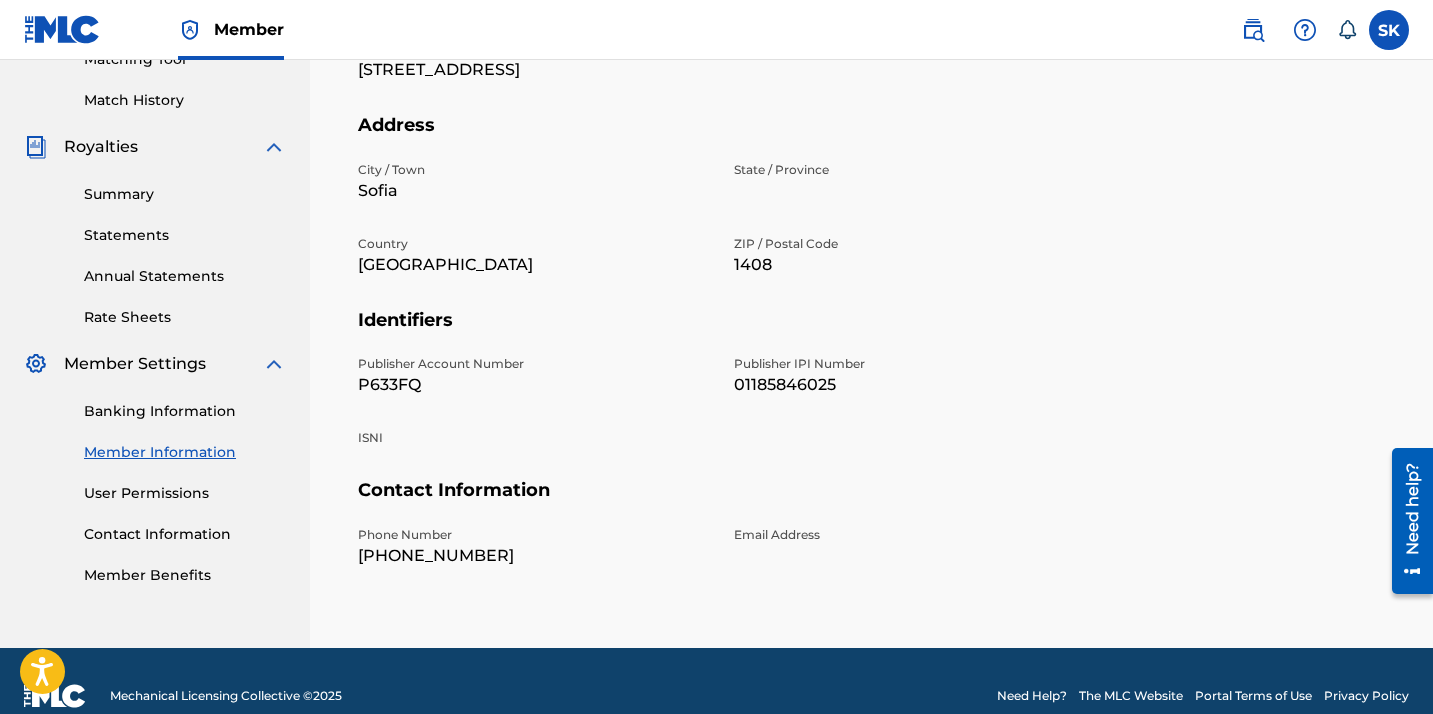 click on "User Permissions" at bounding box center (185, 493) 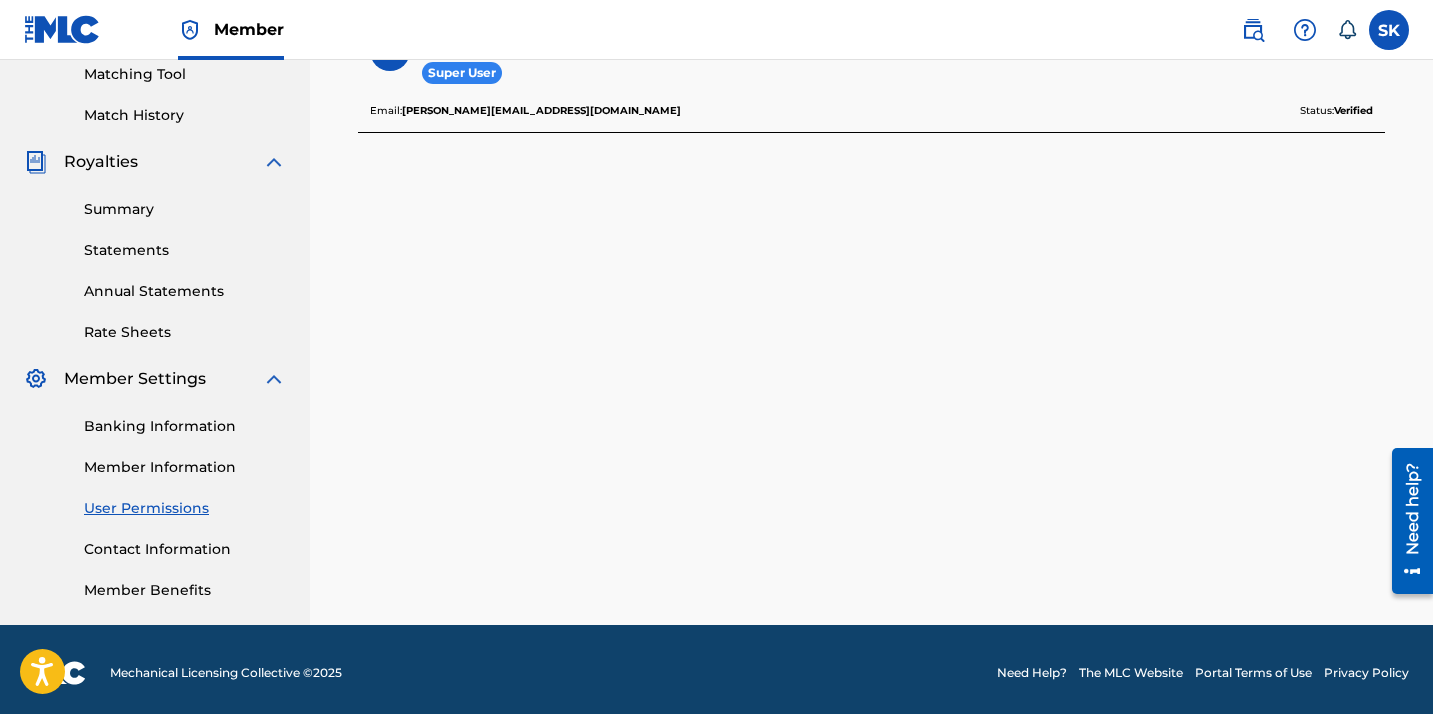 scroll, scrollTop: 527, scrollLeft: 0, axis: vertical 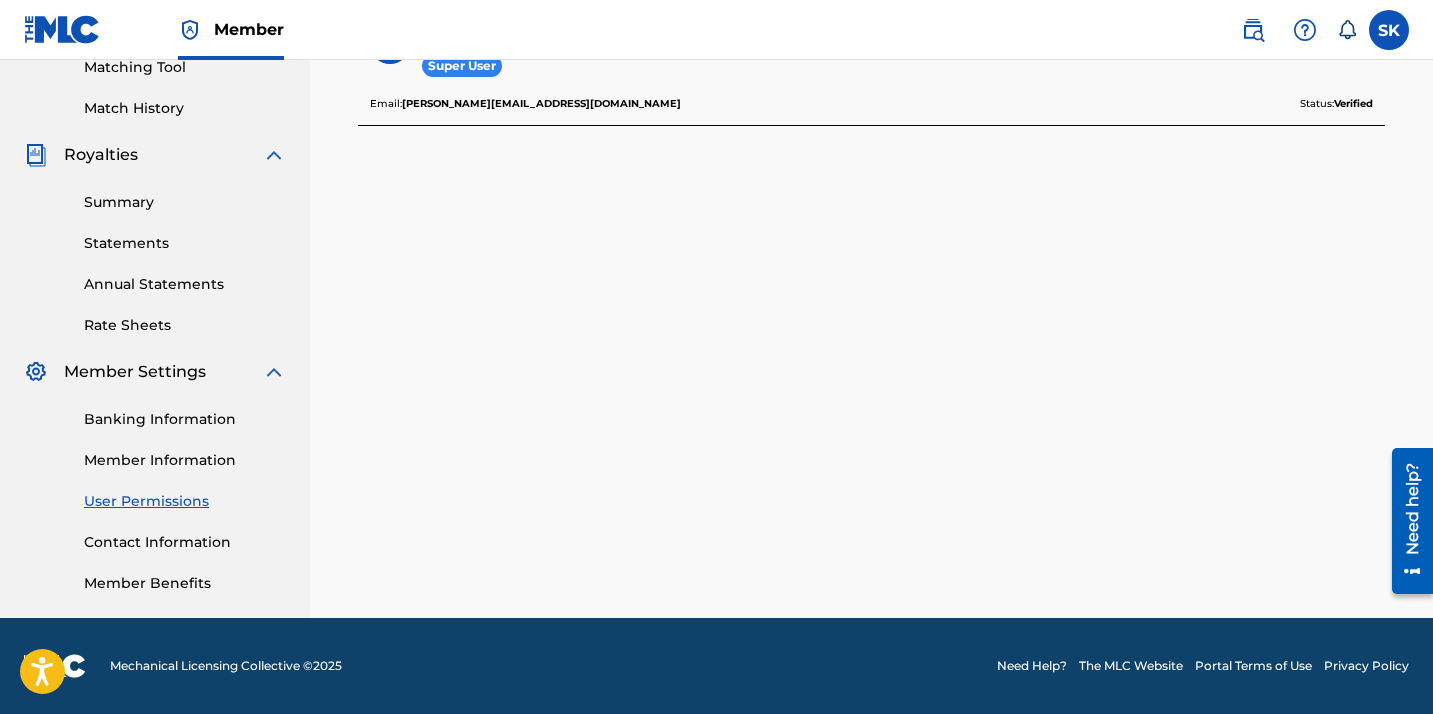 click on "Contact Information" at bounding box center (185, 542) 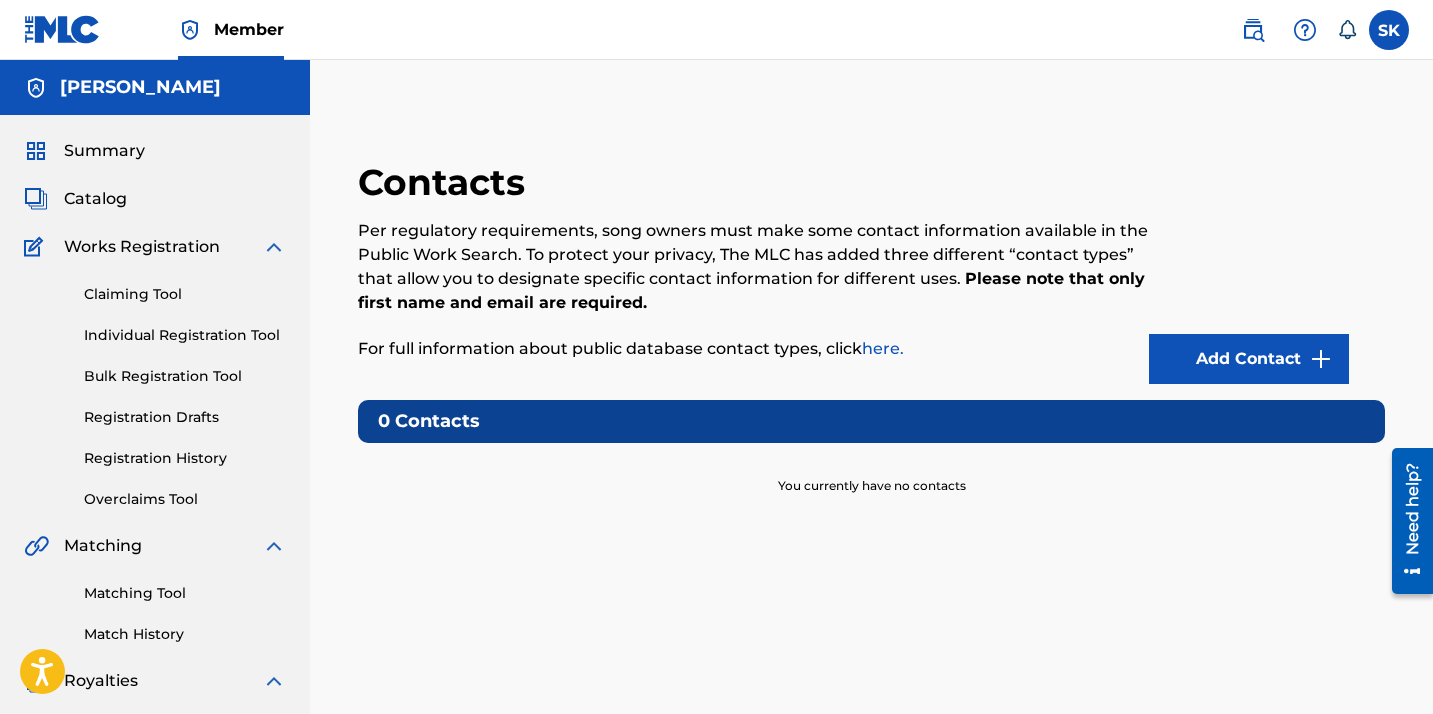 click on "Contacts Per regulatory requirements, song owners must make some contact information available in the Public Work Search. To protect your privacy, The MLC has added three different “contact types” that allow you to designate specific contact information for different uses.    Please note that only first name and email are required. For full information about public database contact types, click  here. Add Contact 0   Contacts You currently have no contacts" at bounding box center (871, 627) 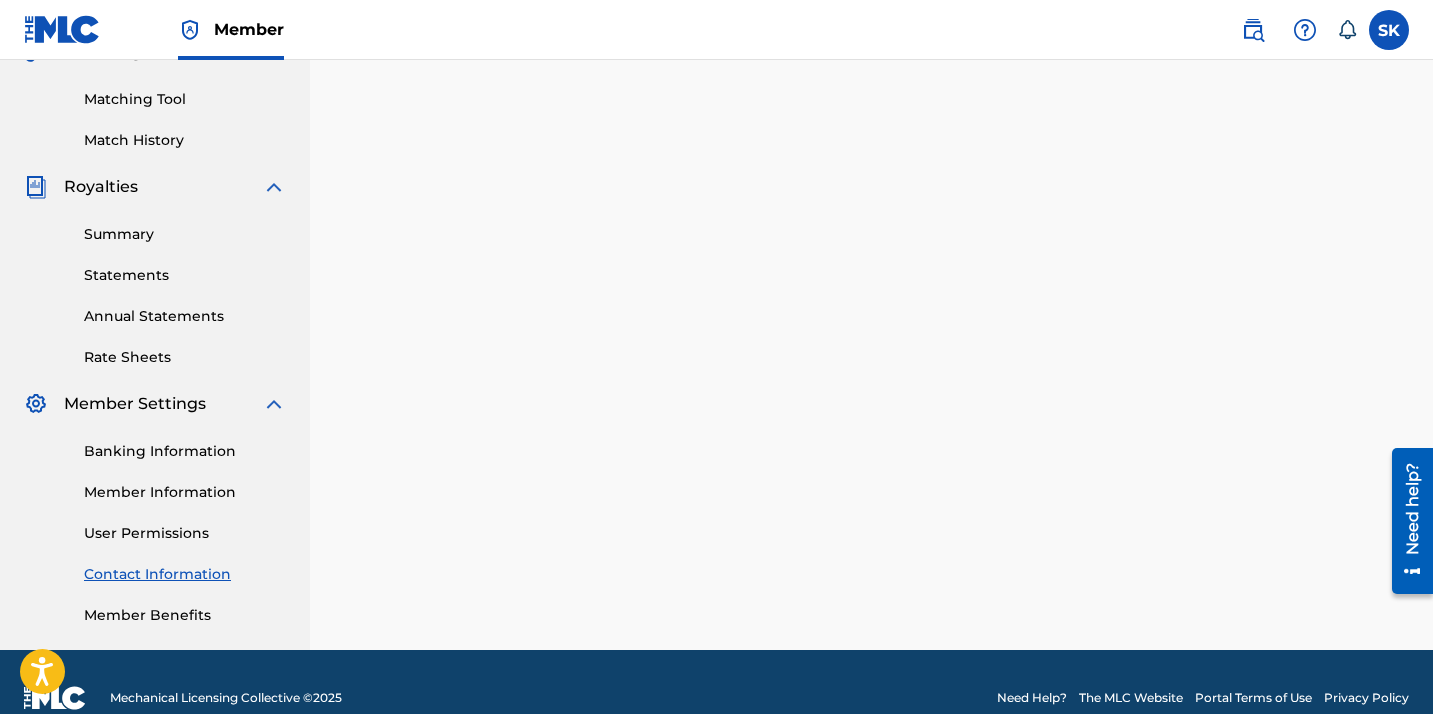 scroll, scrollTop: 527, scrollLeft: 0, axis: vertical 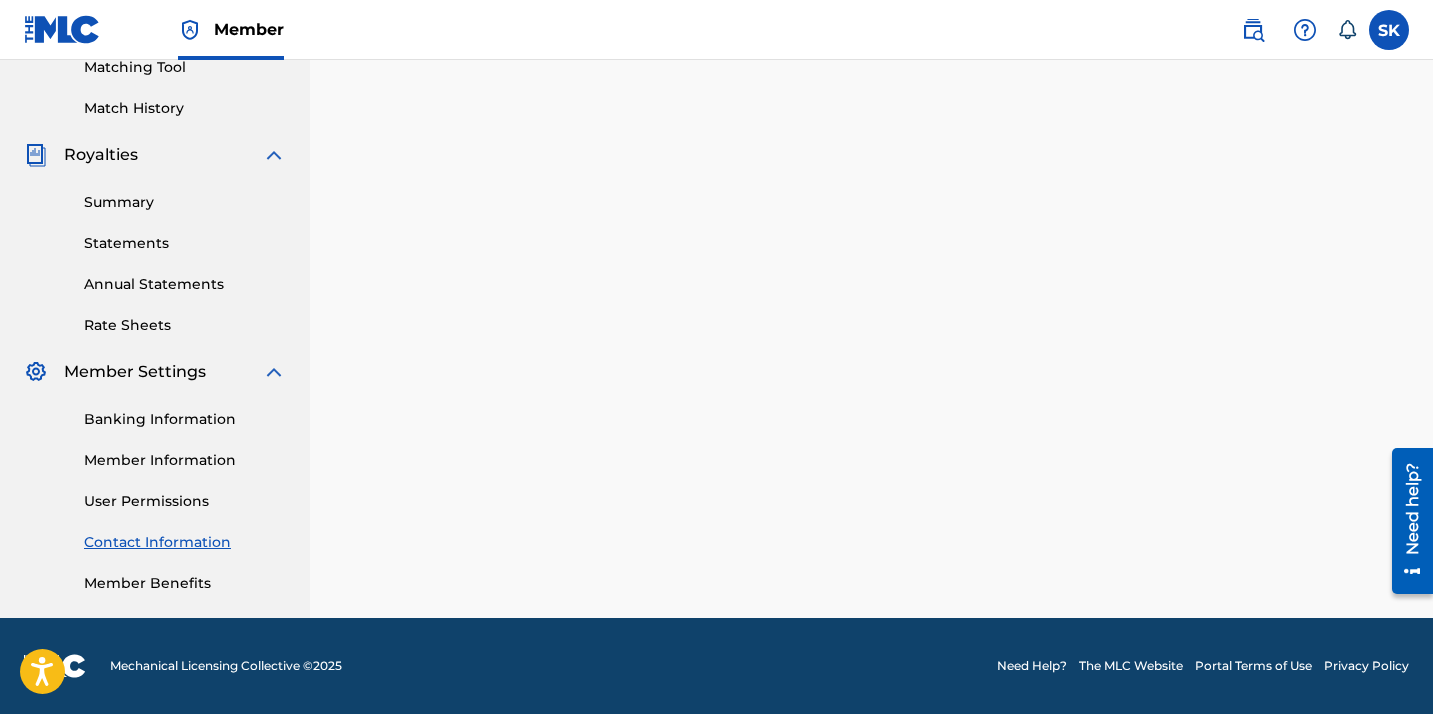click on "Member Benefits" at bounding box center (185, 583) 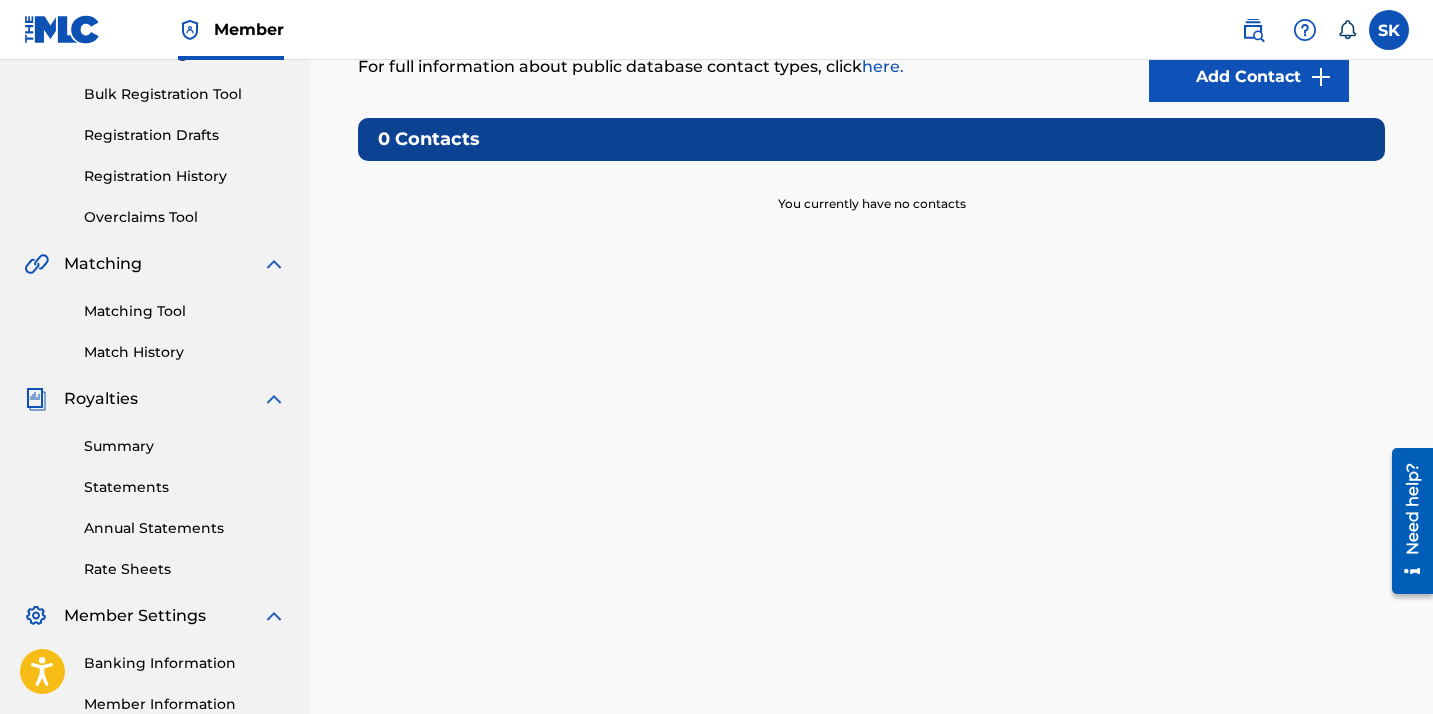 scroll, scrollTop: 278, scrollLeft: 0, axis: vertical 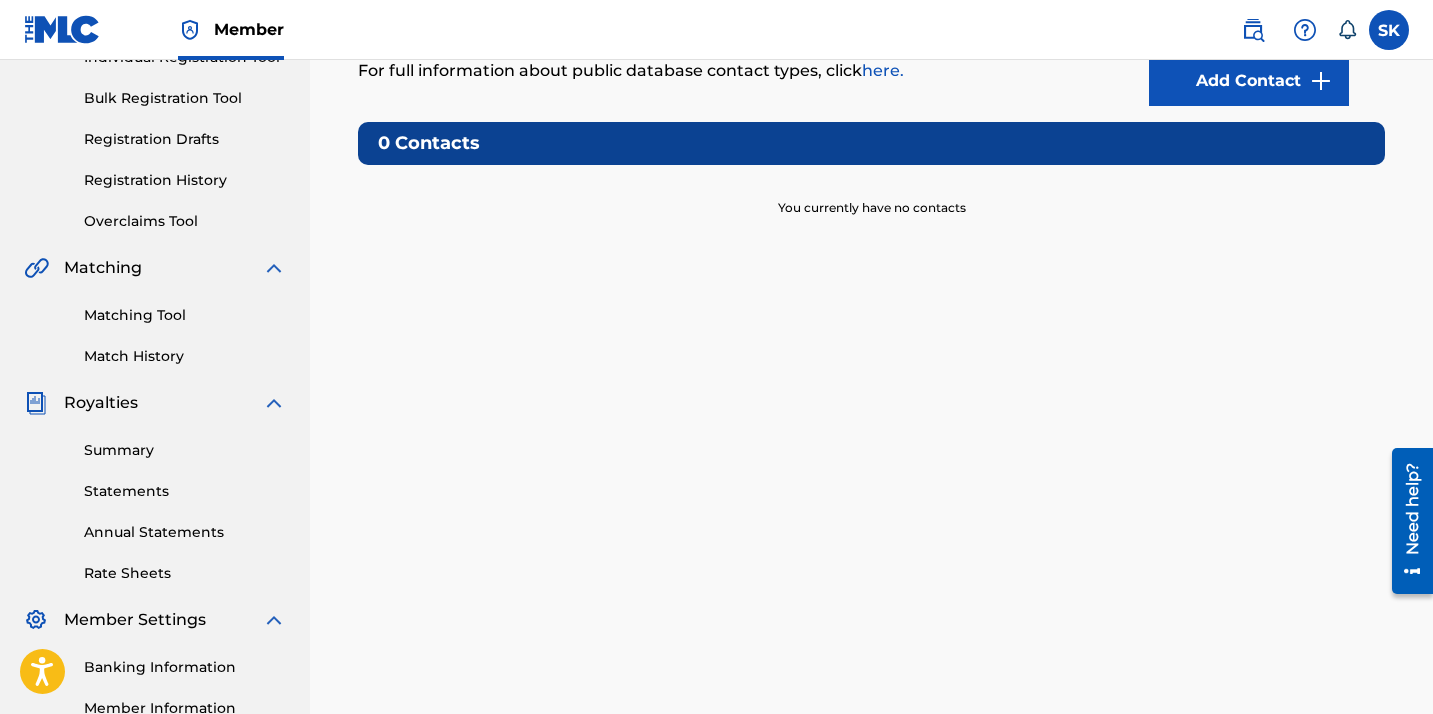 click on "Summary" at bounding box center (185, 450) 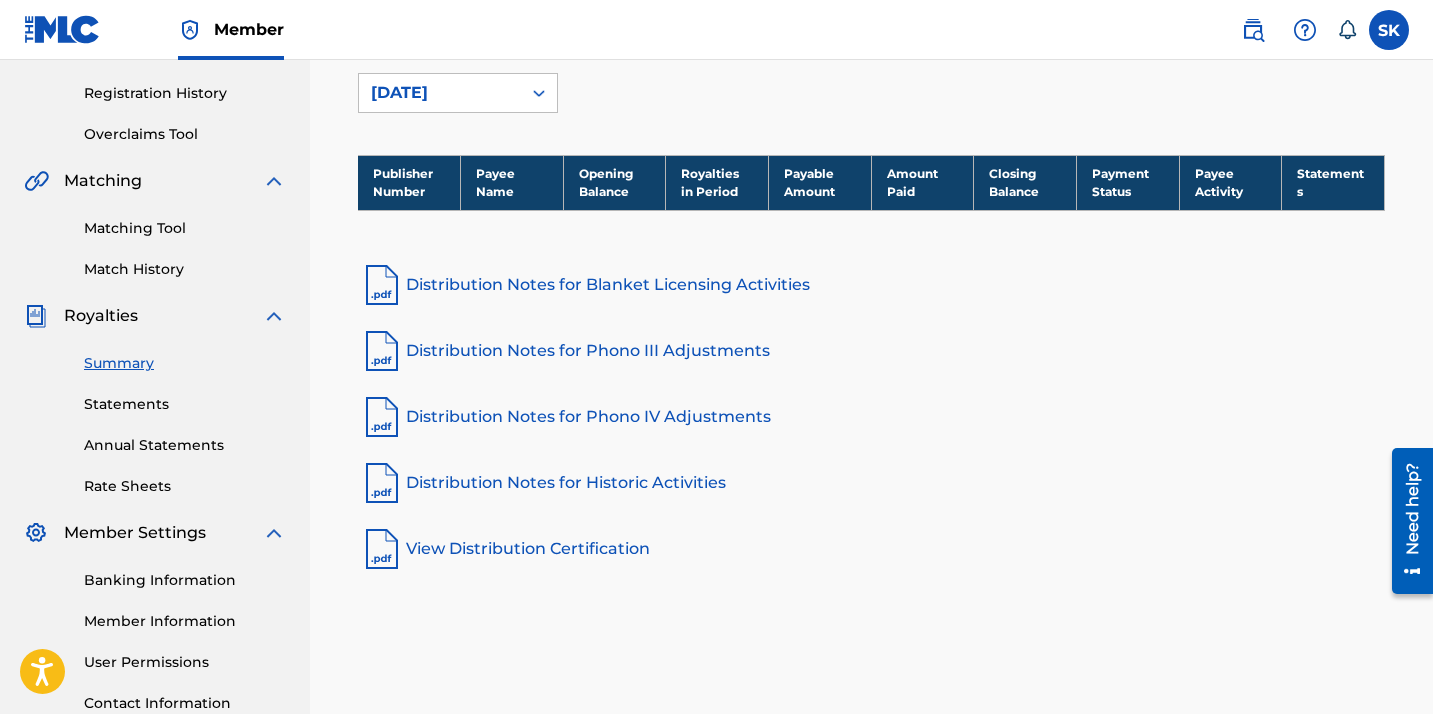 scroll, scrollTop: 368, scrollLeft: 0, axis: vertical 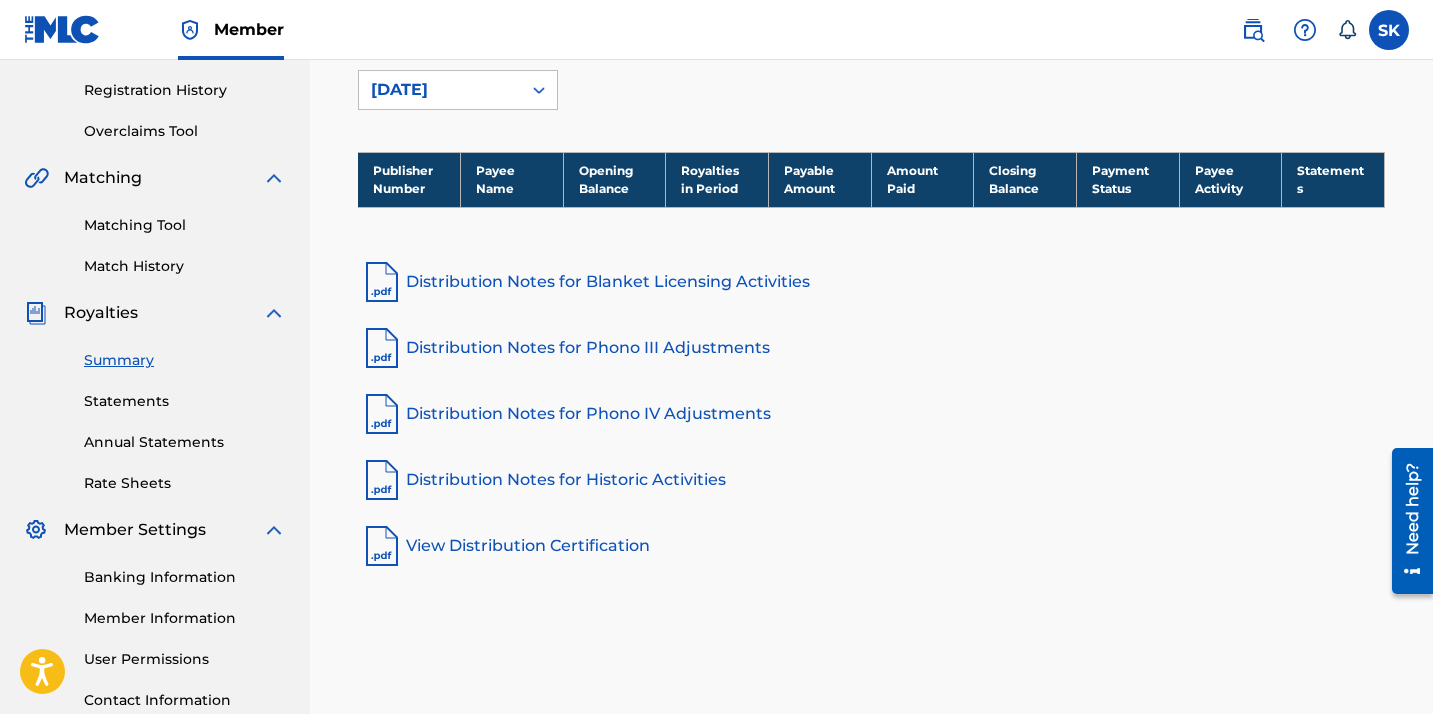 click on "Statements" at bounding box center (185, 401) 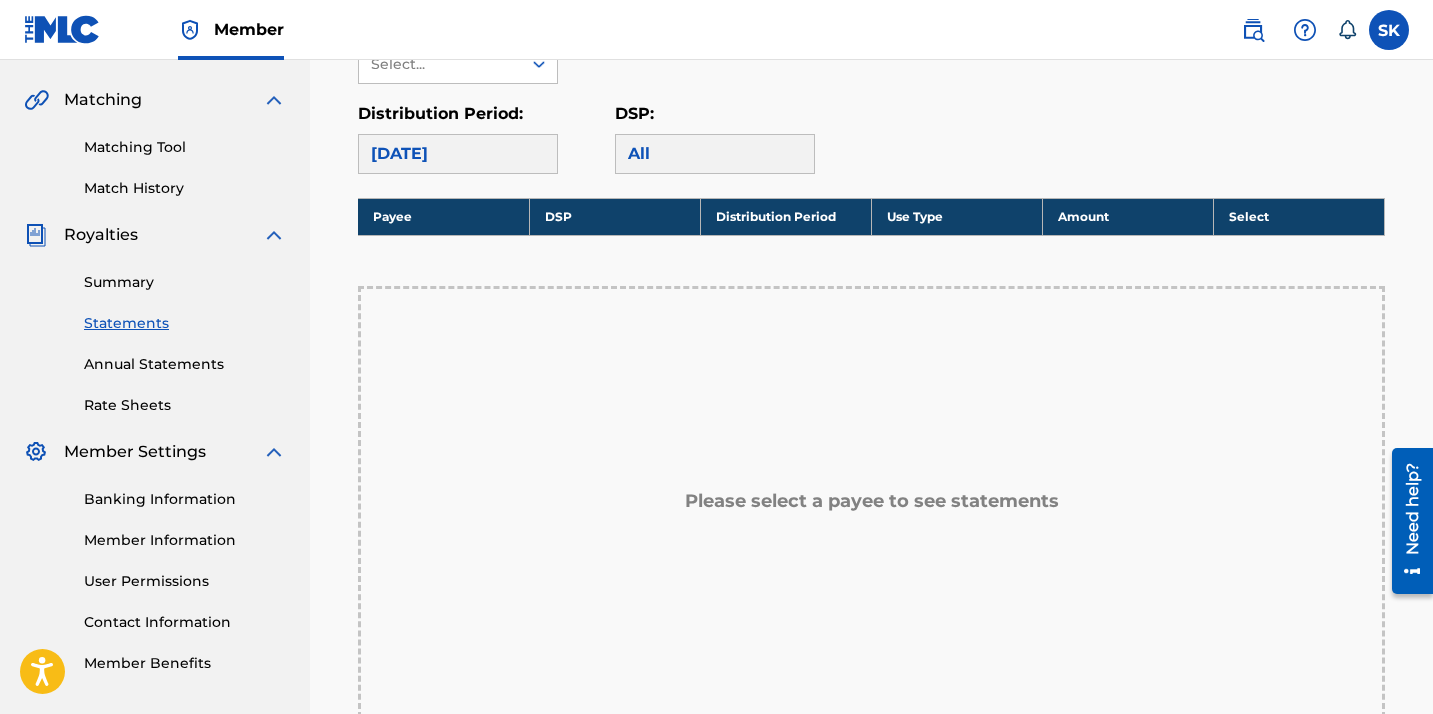 scroll, scrollTop: 452, scrollLeft: 0, axis: vertical 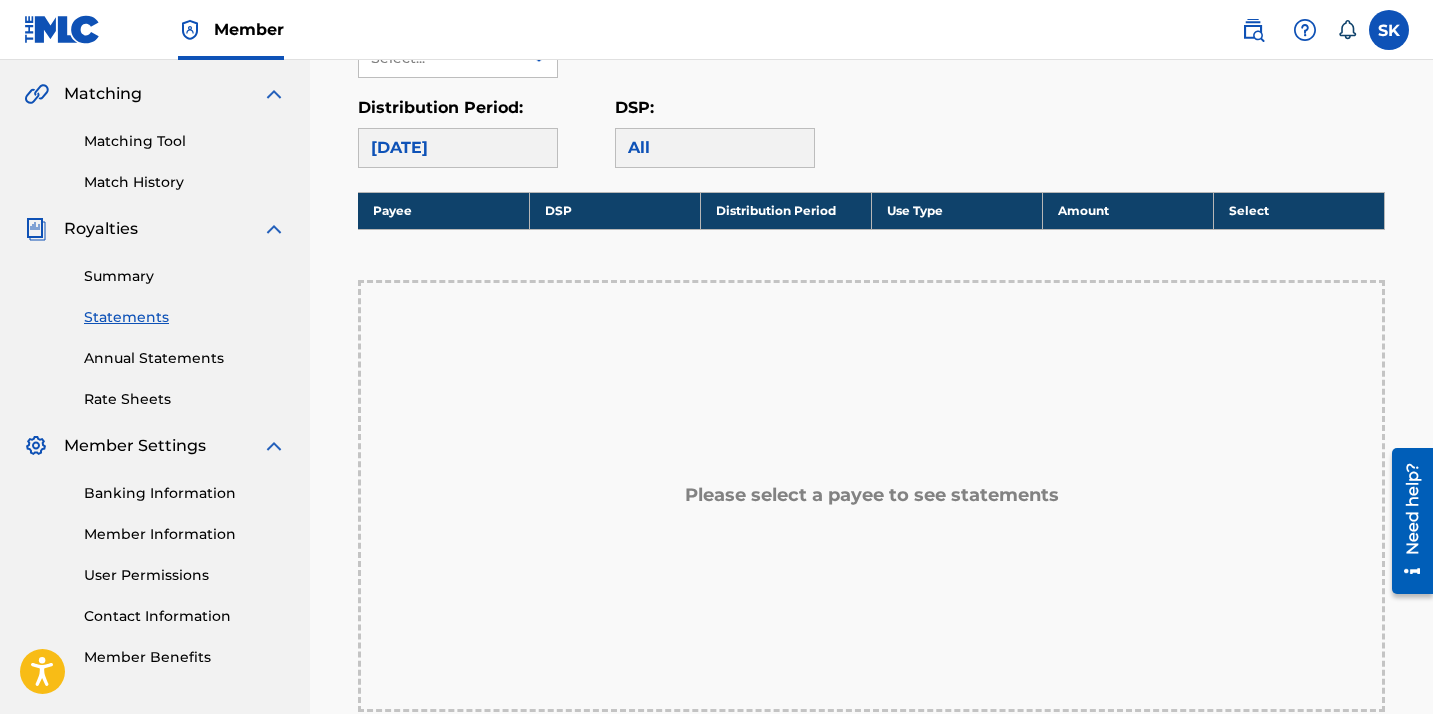 click on "Summary Catalog Works Registration Claiming Tool Individual Registration Tool Bulk Registration Tool Registration Drafts Registration History Overclaims Tool Matching Matching Tool Match History Royalties Summary Statements Annual Statements Rate Sheets Member Settings Banking Information Member Information User Permissions Contact Information Member Benefits" at bounding box center [155, 177] 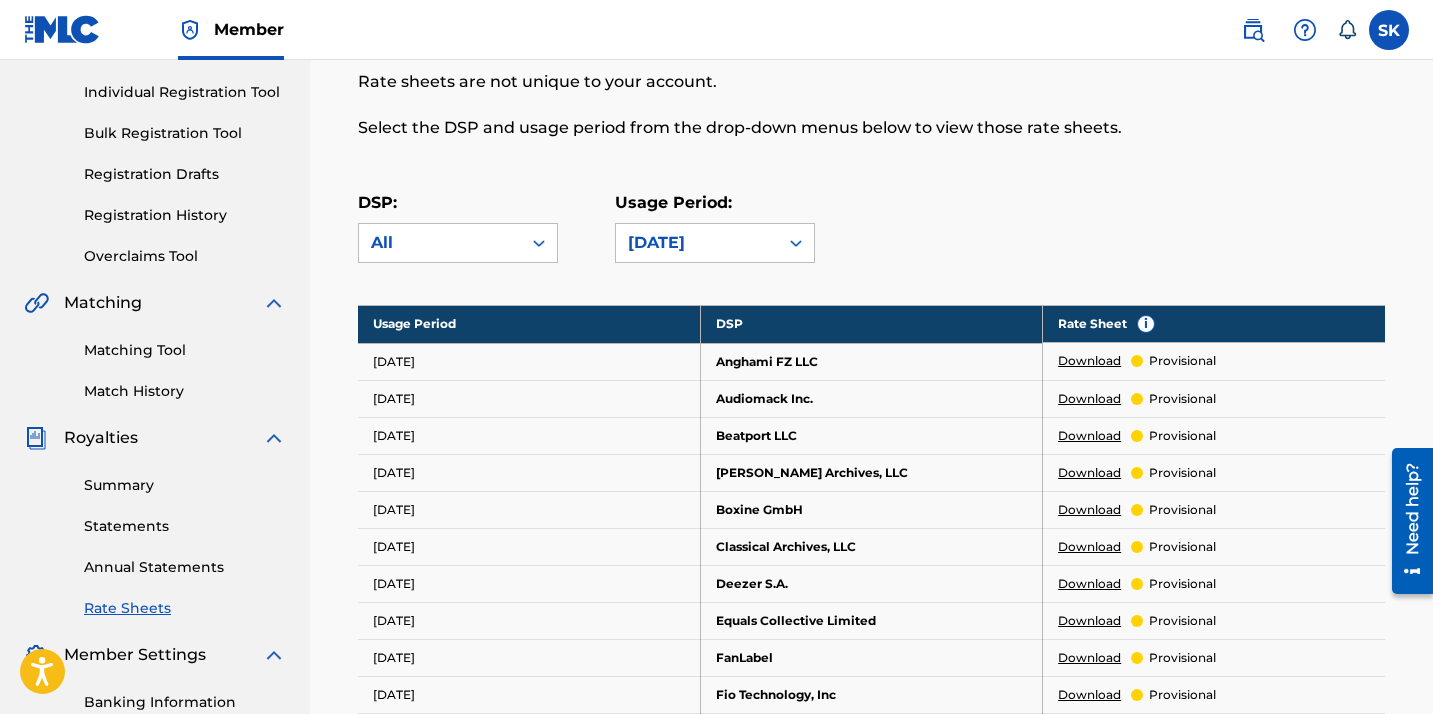scroll, scrollTop: 343, scrollLeft: 0, axis: vertical 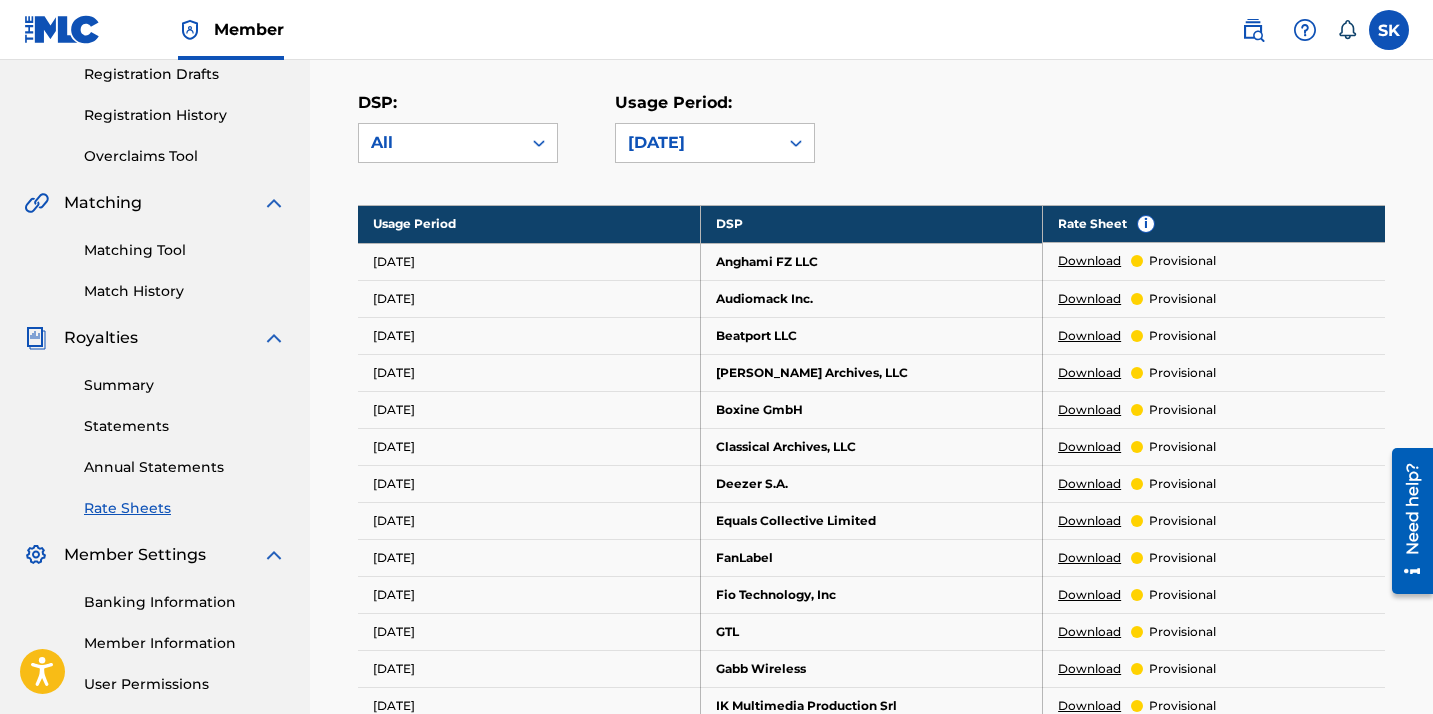 click on "Annual Statements" at bounding box center [185, 467] 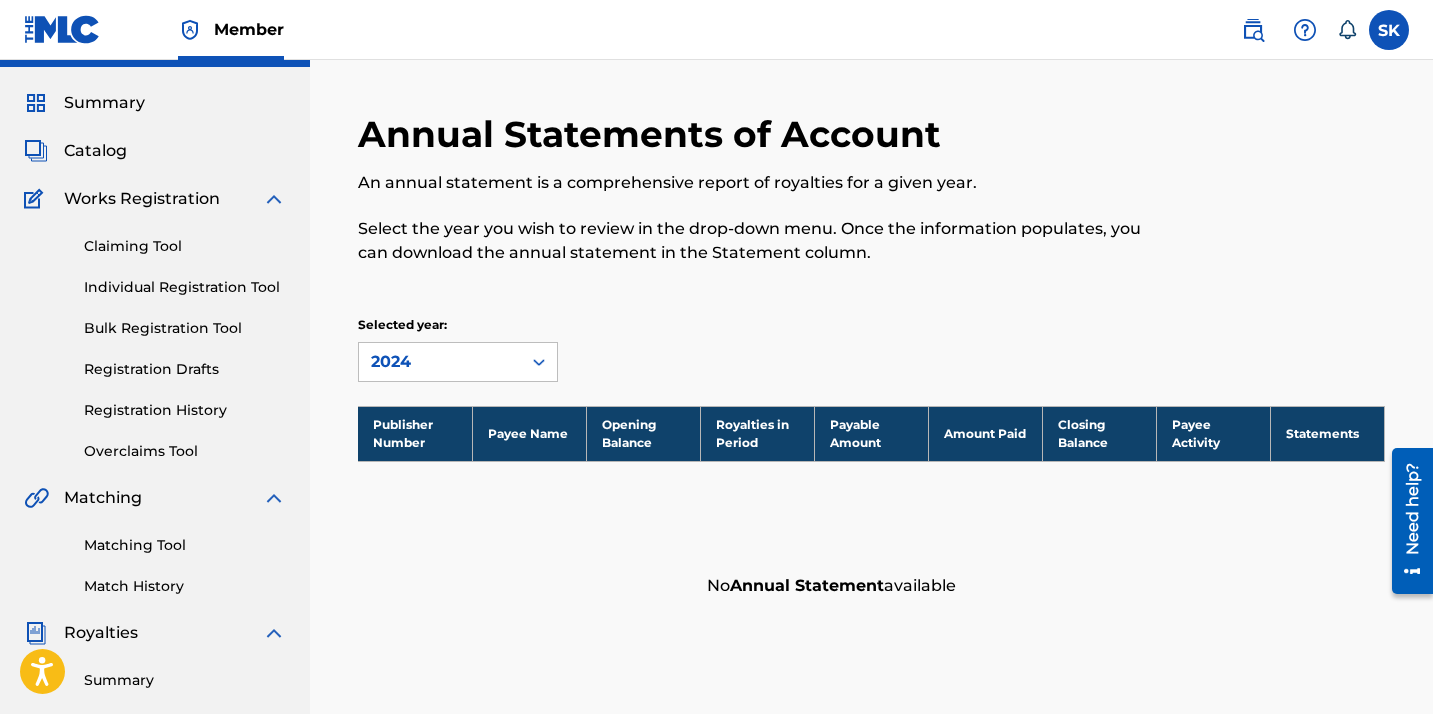 scroll, scrollTop: 46, scrollLeft: 0, axis: vertical 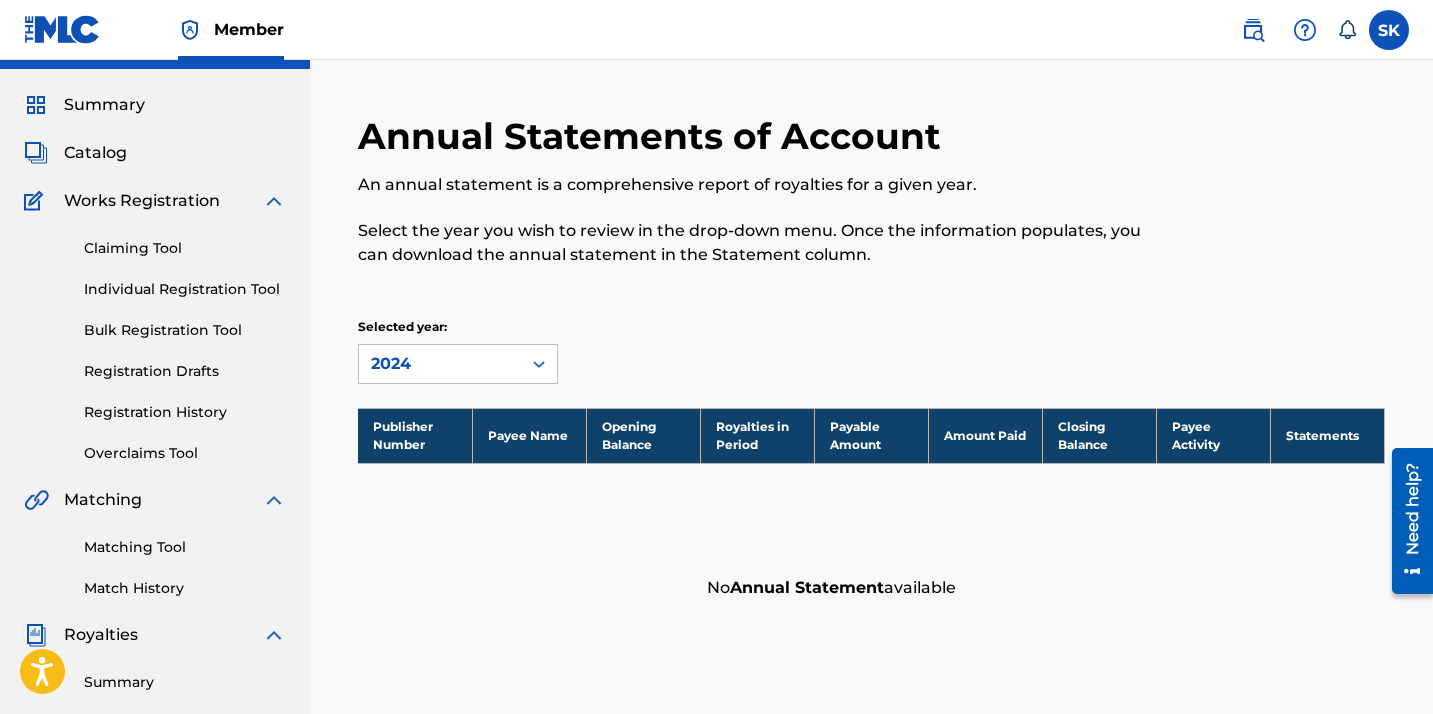 click on "Claiming Tool" at bounding box center [185, 248] 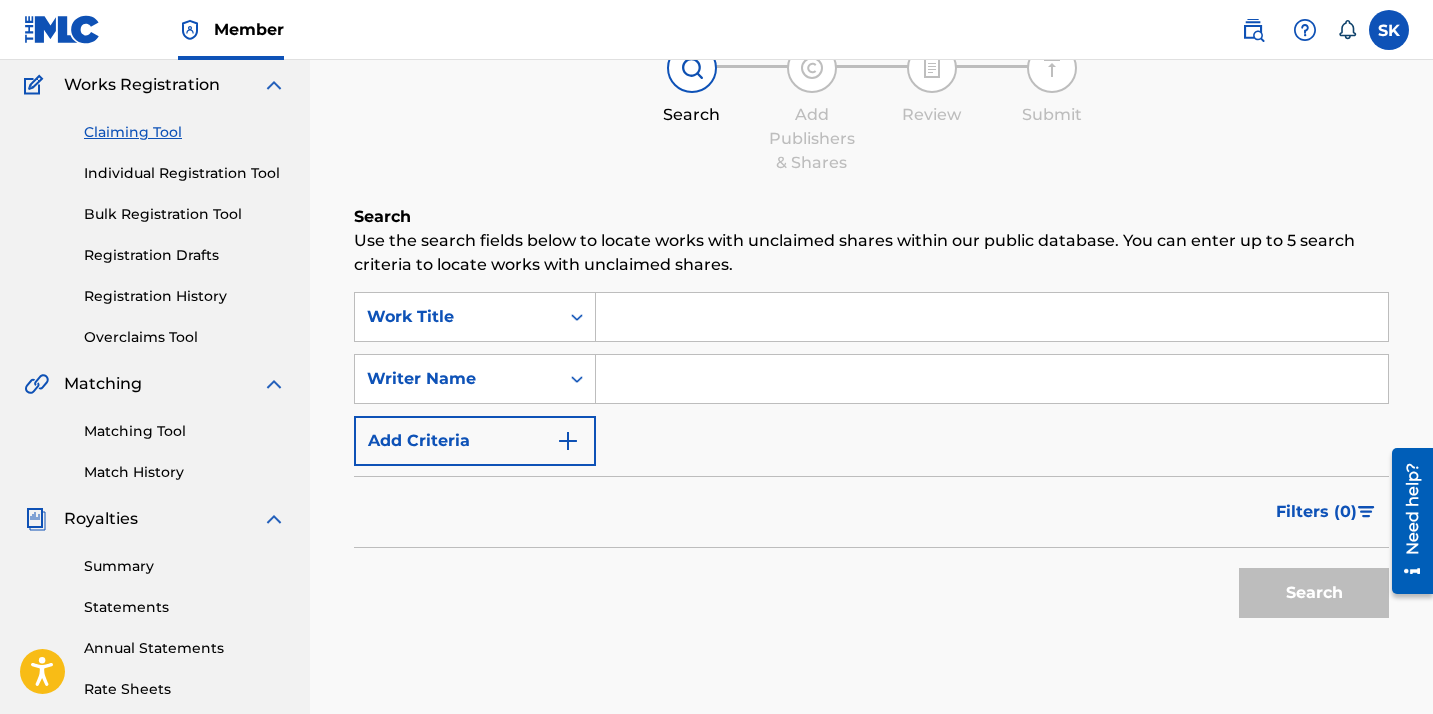 scroll, scrollTop: 165, scrollLeft: 0, axis: vertical 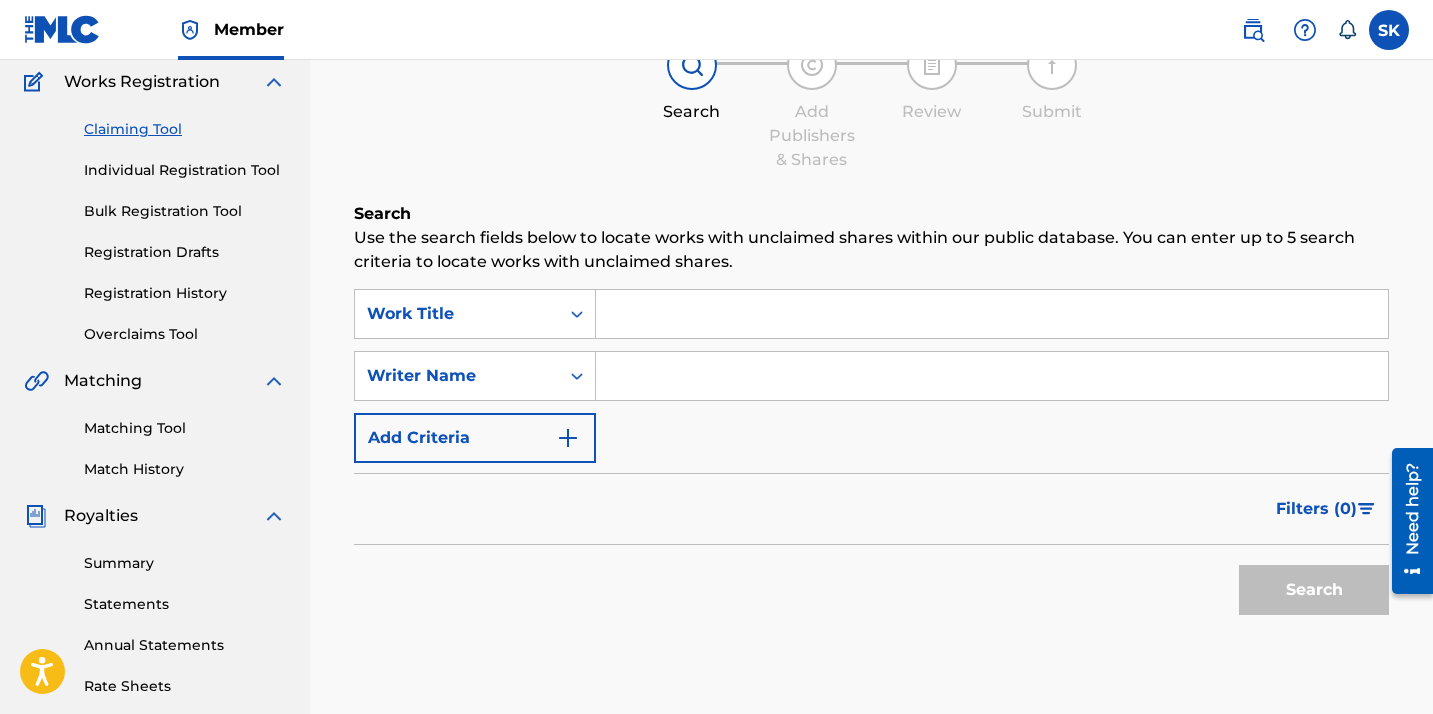 click at bounding box center [992, 314] 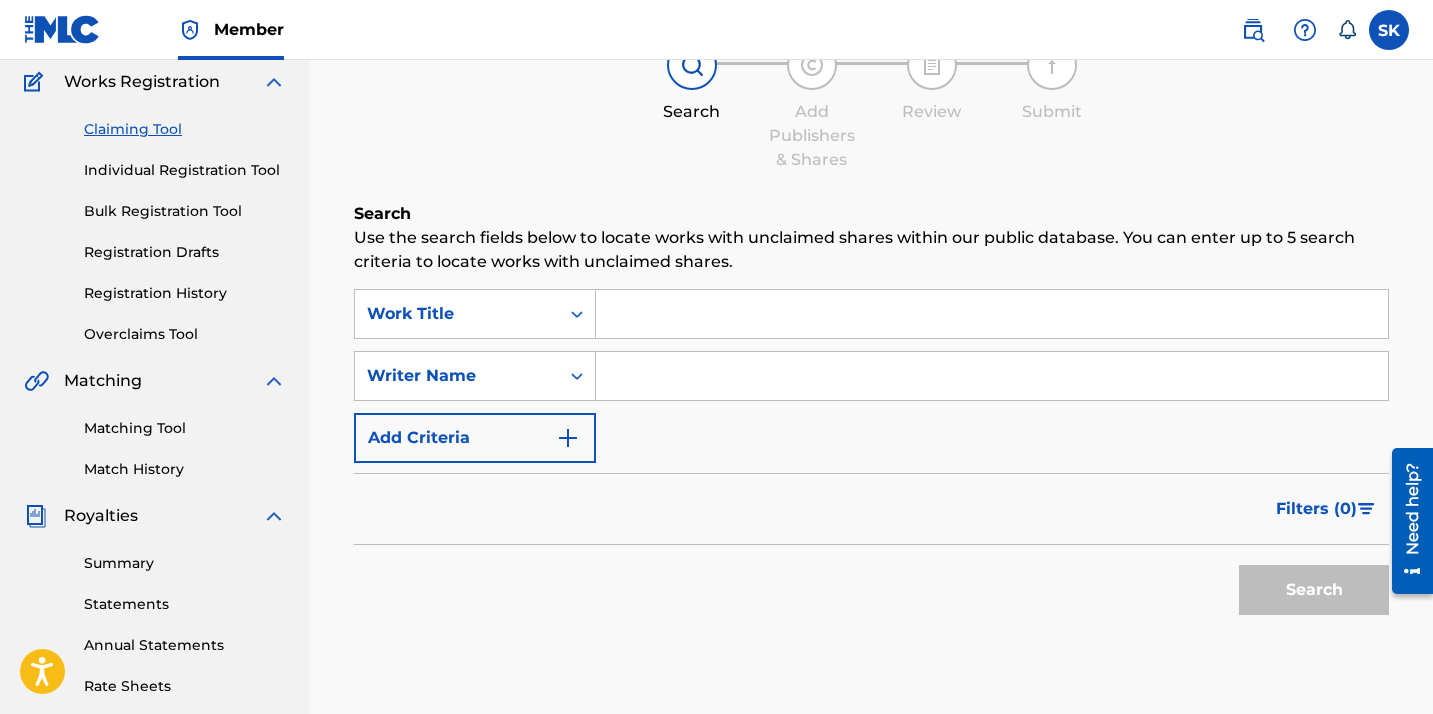 click at bounding box center (568, 438) 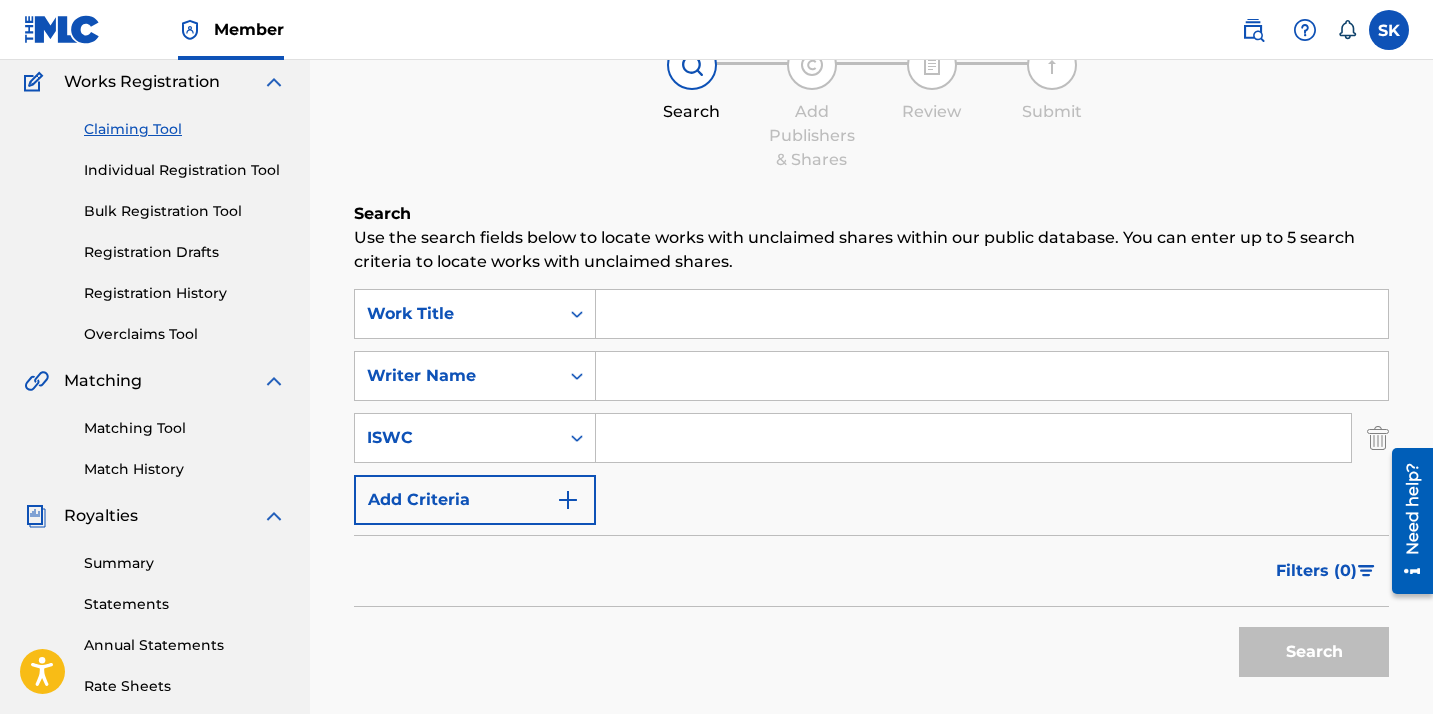 click on "Add Criteria" at bounding box center (475, 500) 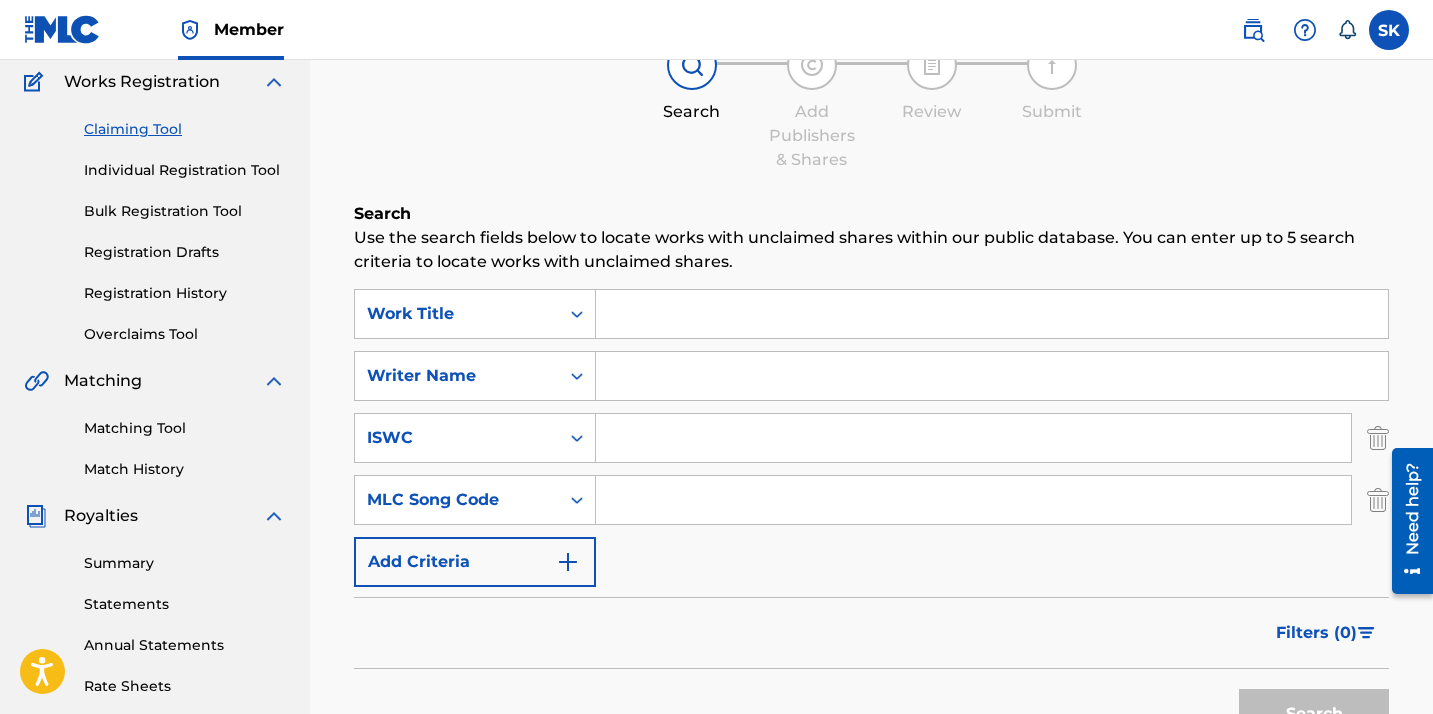 click at bounding box center (568, 562) 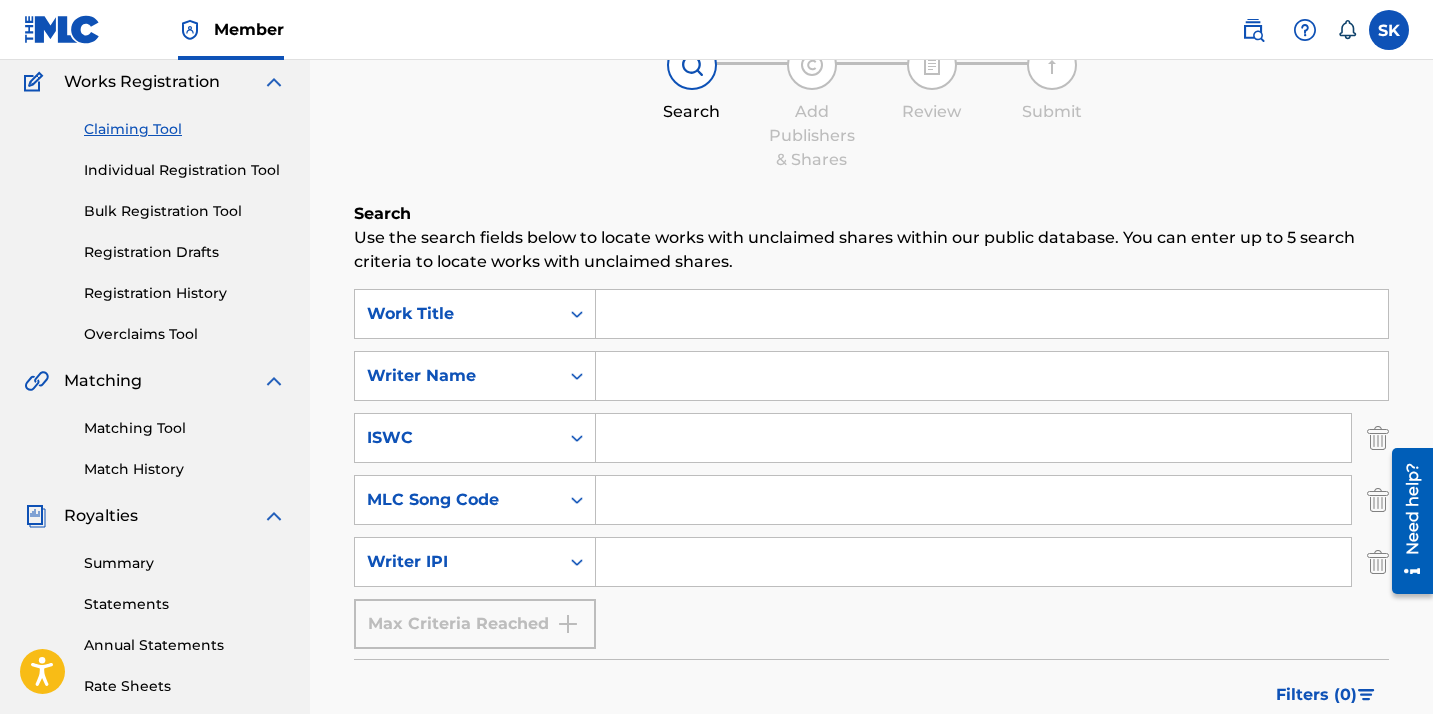 click at bounding box center [992, 376] 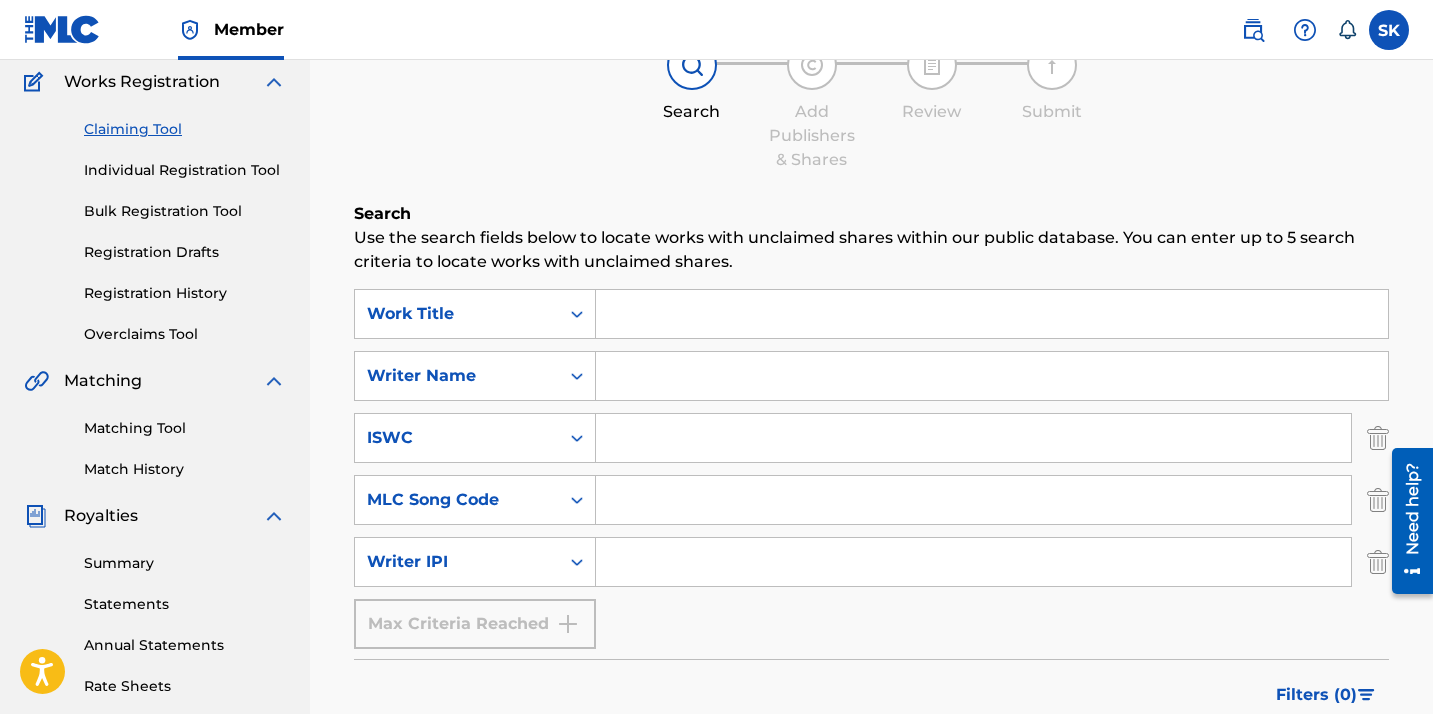 click on "Search Use the search fields below to locate works with unclaimed shares within our public database. You can enter up
to 5 search criteria to locate works with unclaimed shares. SearchWithCriteriace74fe94-b706-4a29-bf7e-6da4b1e7cee1 Work Title SearchWithCriteriaba26ad50-56b0-4c45-8dfa-b5e1d7c75e49 Writer Name SearchWithCriteria222d1826-8142-47d0-87d2-feeaebbd921c ISWC SearchWithCriteria40526616-b3ea-4715-b941-7ffe34f7a089 MLC Song Code SearchWithCriteriae29487fa-749c-49f2-b33b-2172218b4d38 Writer IPI Max Criteria Reached Filter Claim Search Filters Include works claimed by my Member   Remove Filters Apply Filters Filters ( 0 ) Search" at bounding box center [871, 556] 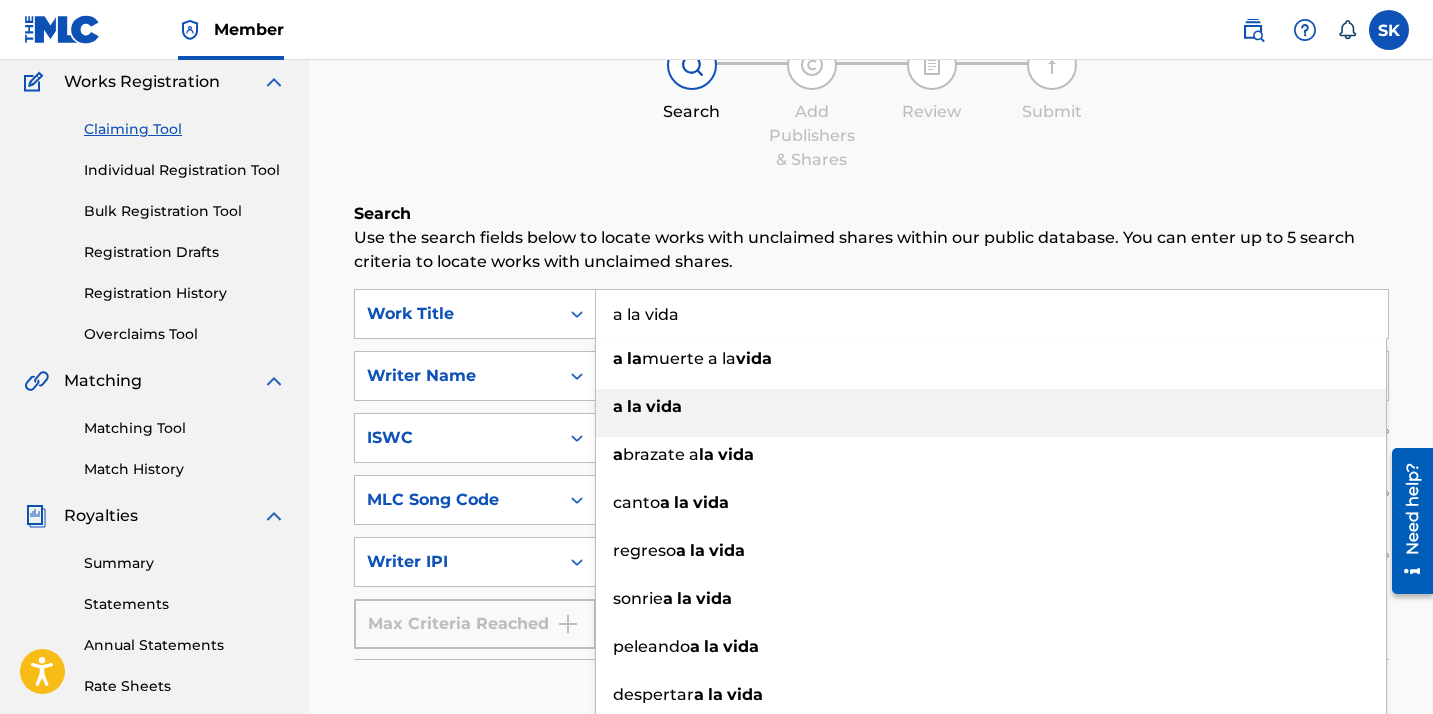 type on "a la vida" 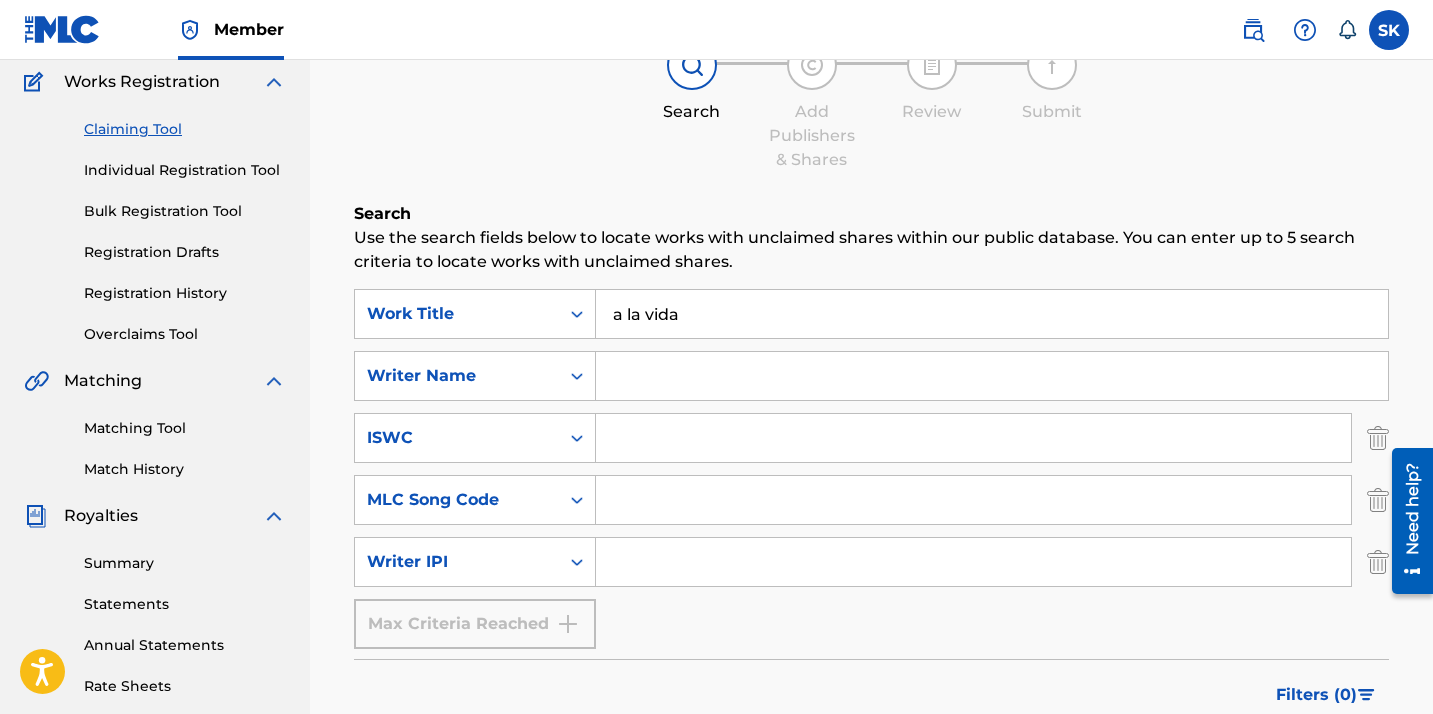 click at bounding box center (992, 376) 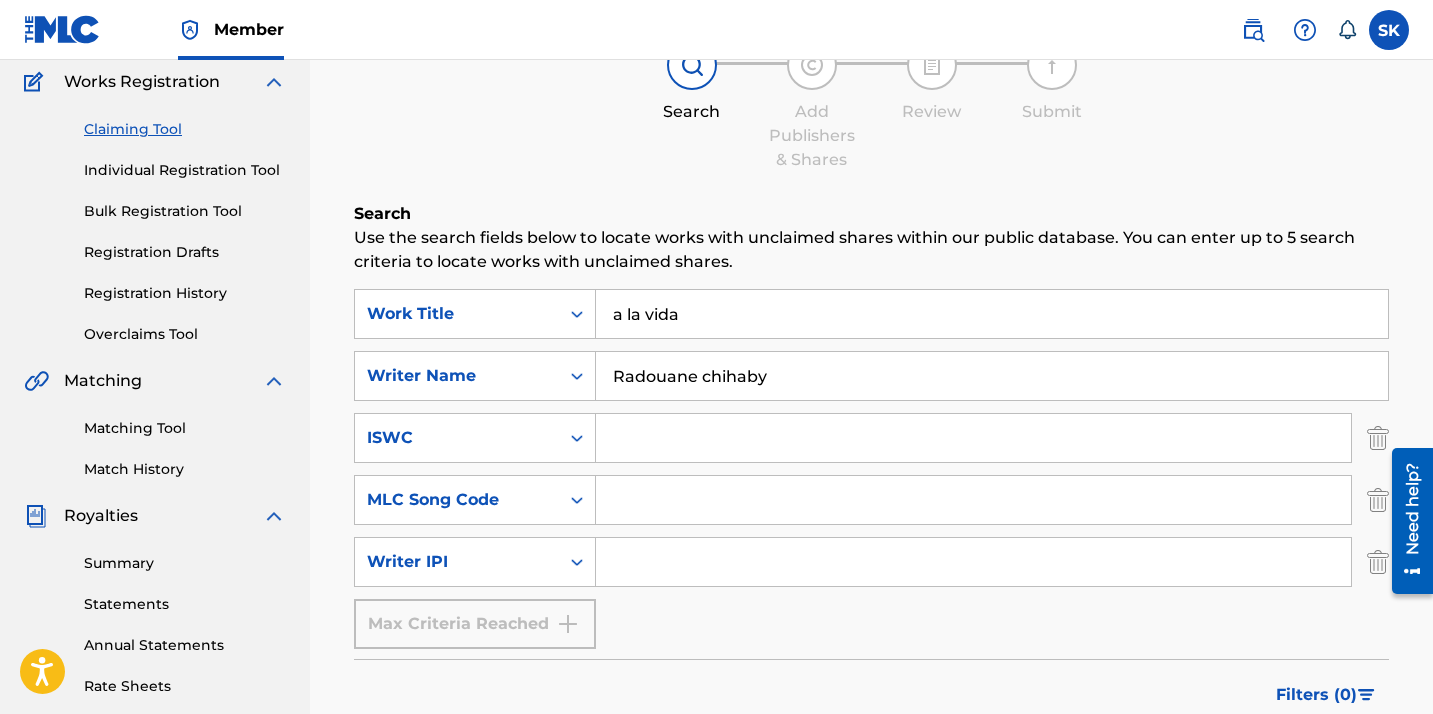 scroll, scrollTop: 166, scrollLeft: 0, axis: vertical 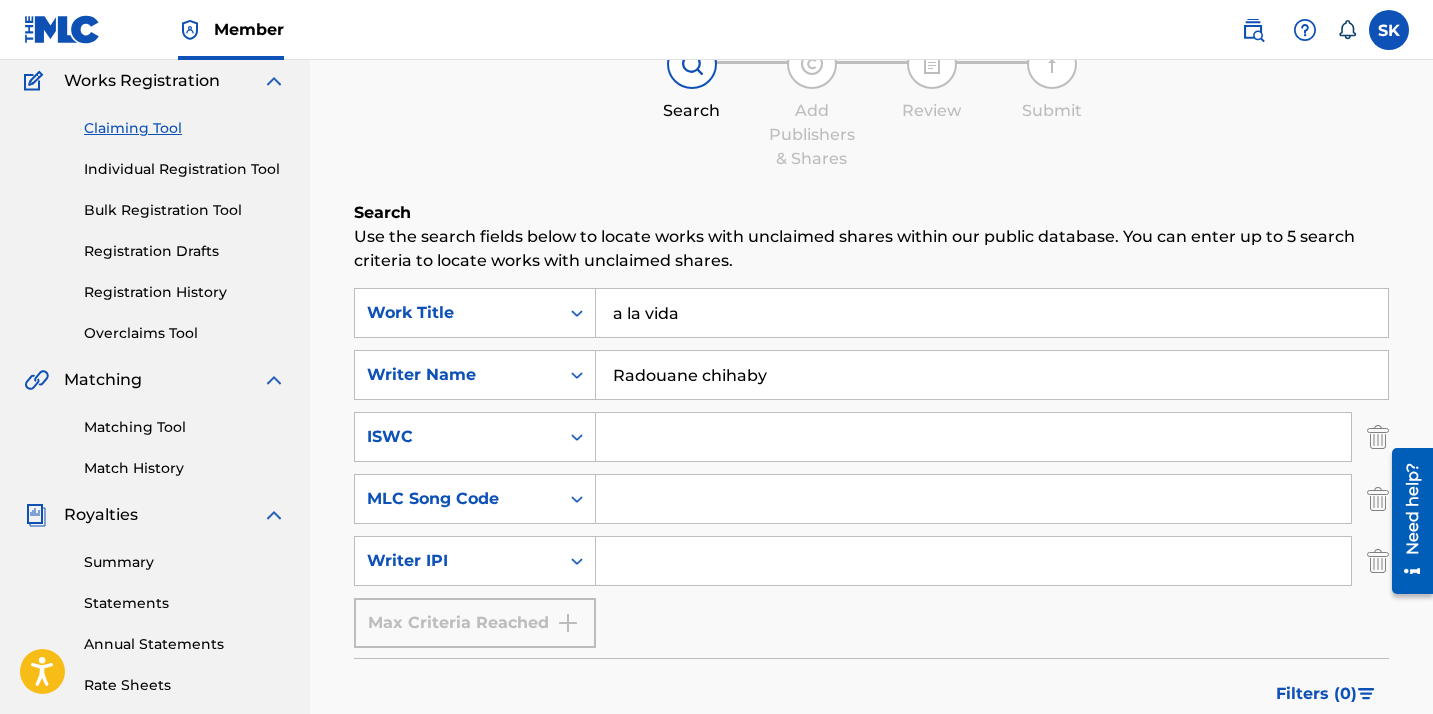 click on "Radouane chihaby" at bounding box center (992, 375) 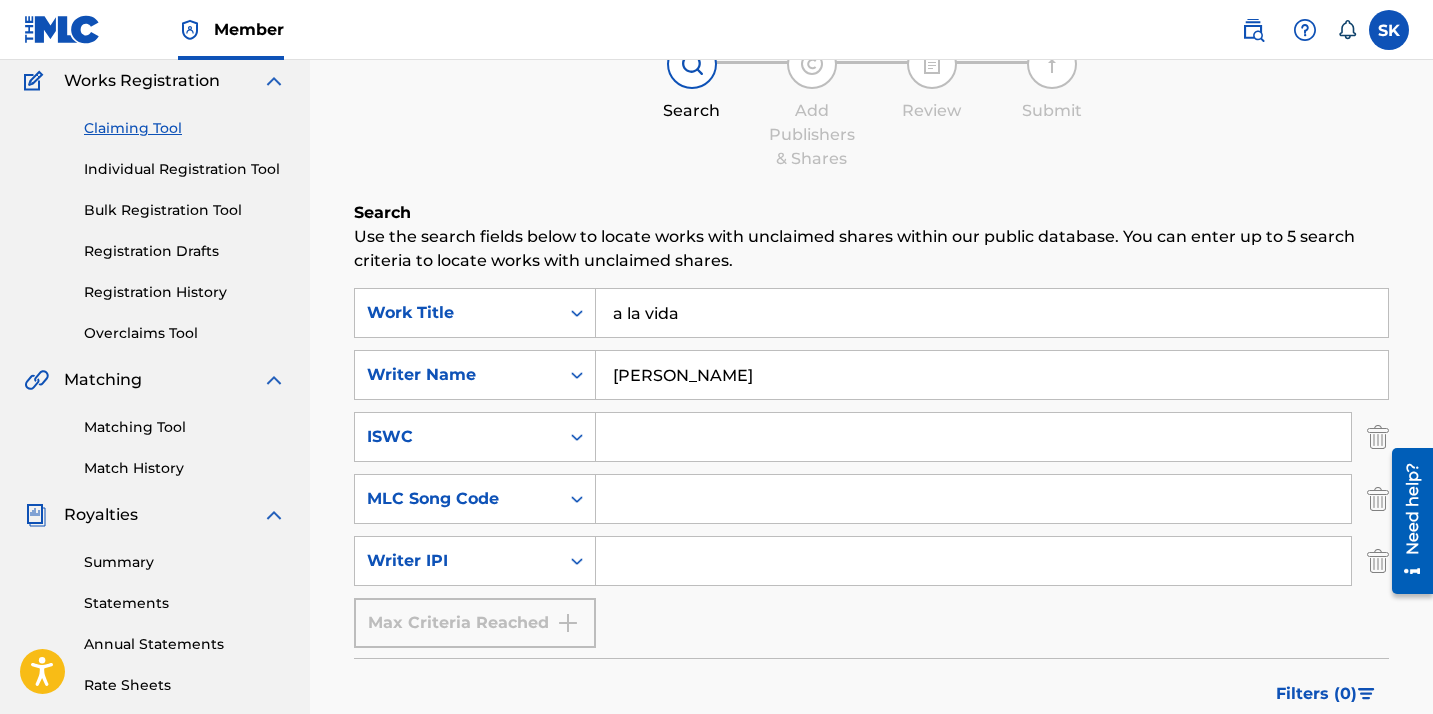 click on "[PERSON_NAME]" at bounding box center [992, 375] 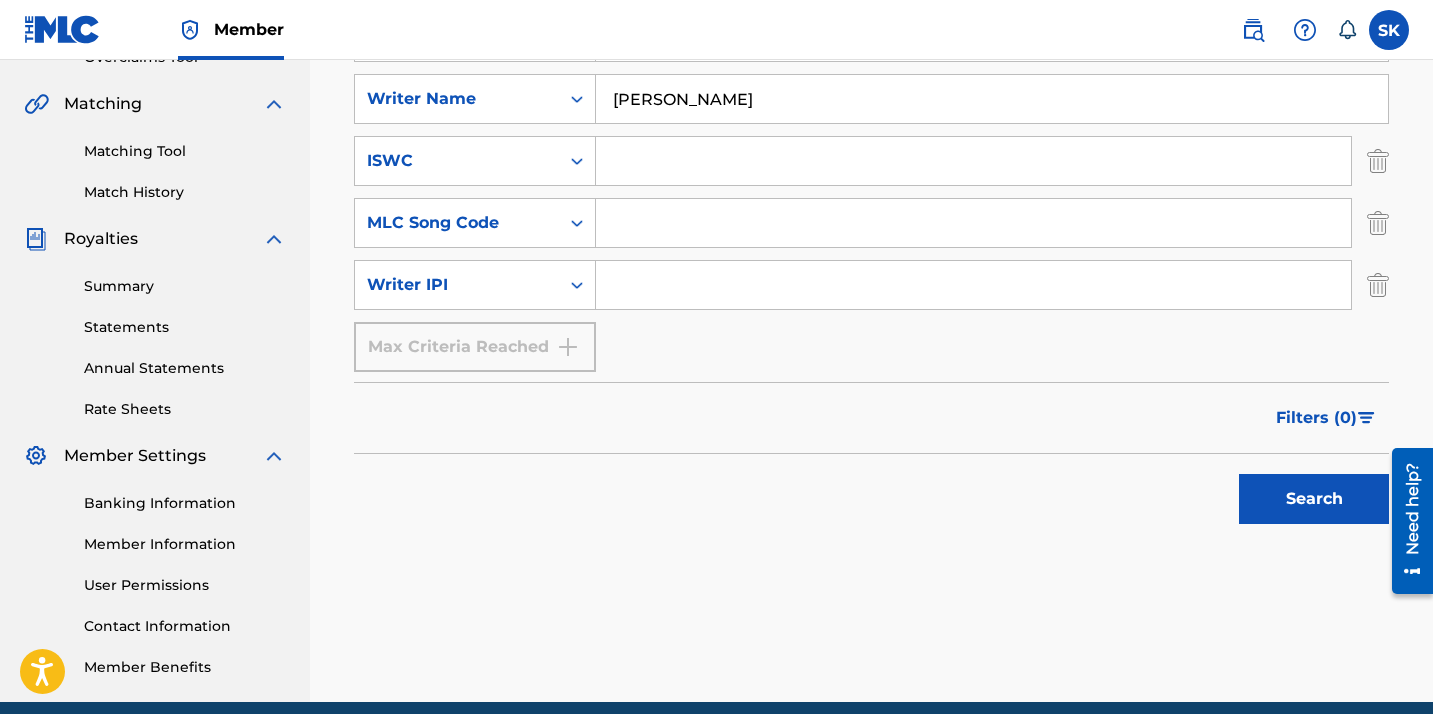 scroll, scrollTop: 449, scrollLeft: 0, axis: vertical 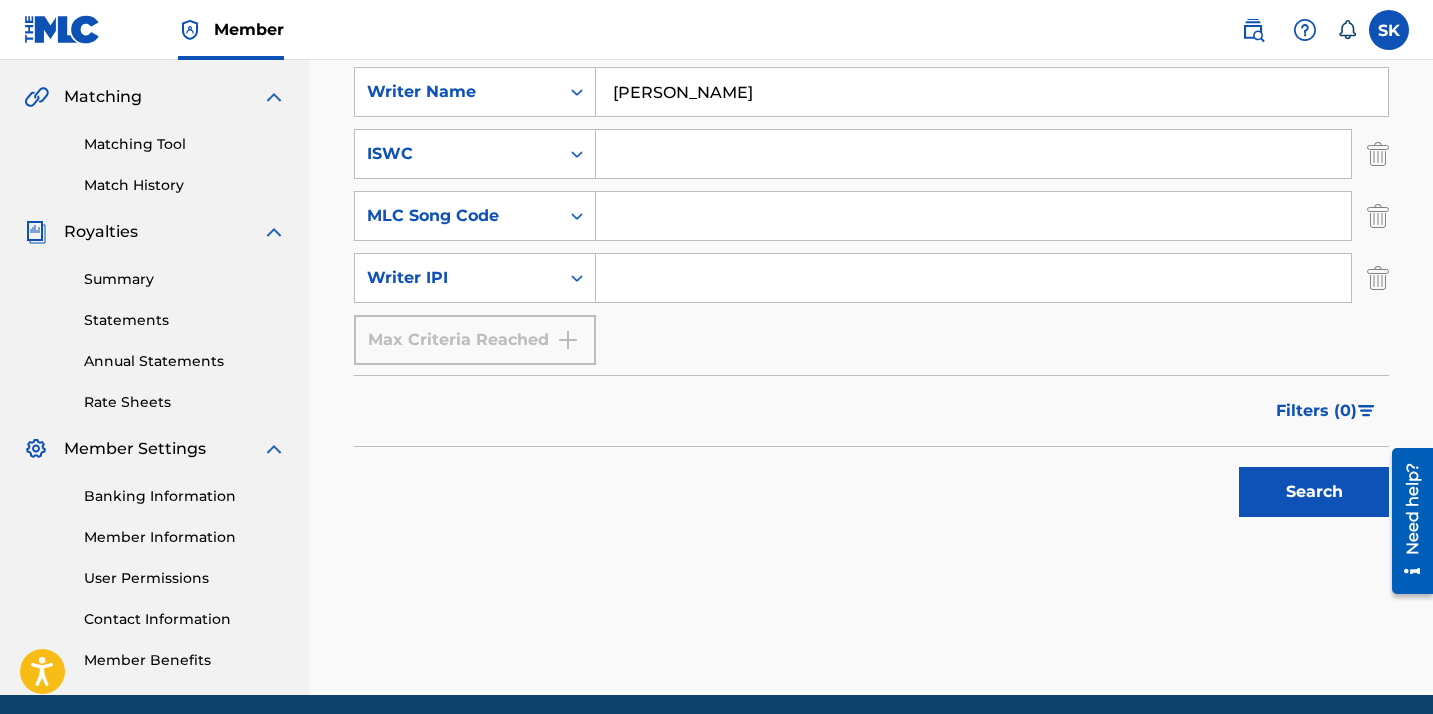 click on "Search" at bounding box center (1314, 492) 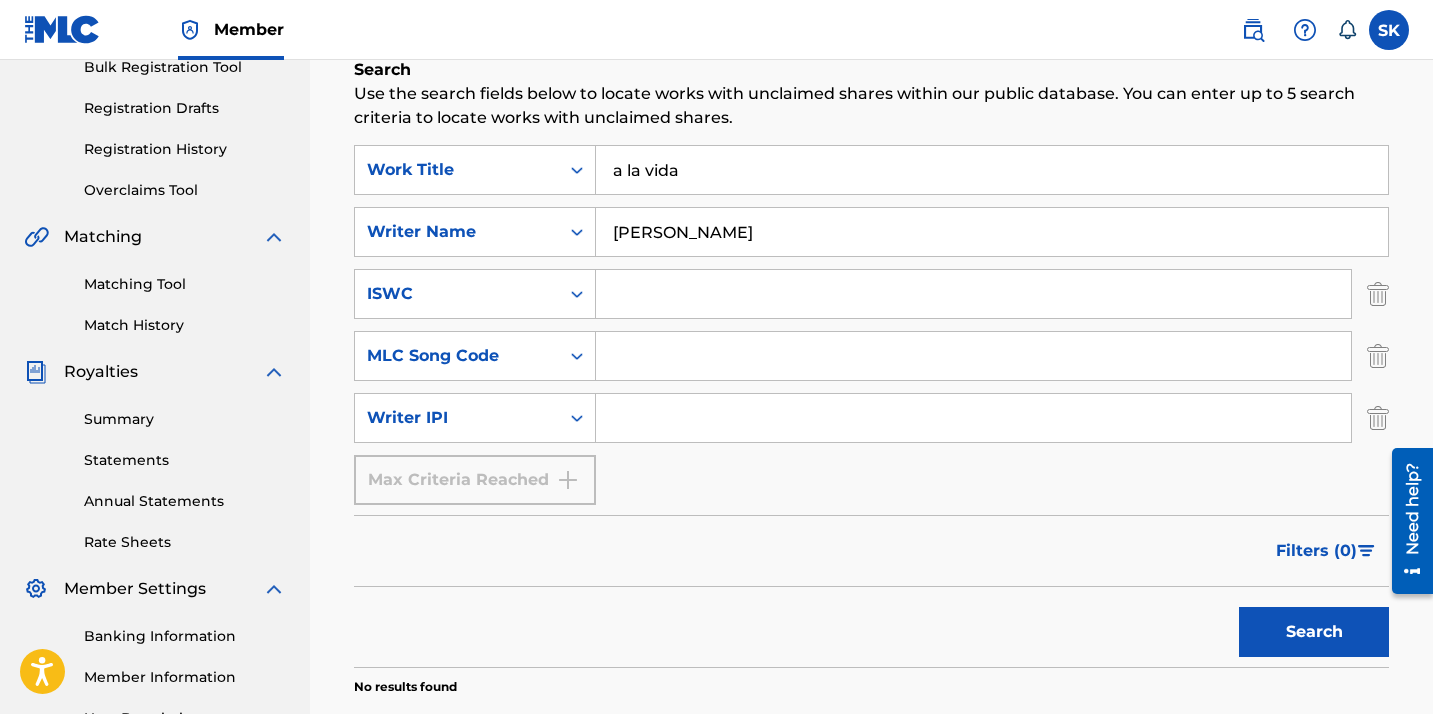 scroll, scrollTop: 191, scrollLeft: 0, axis: vertical 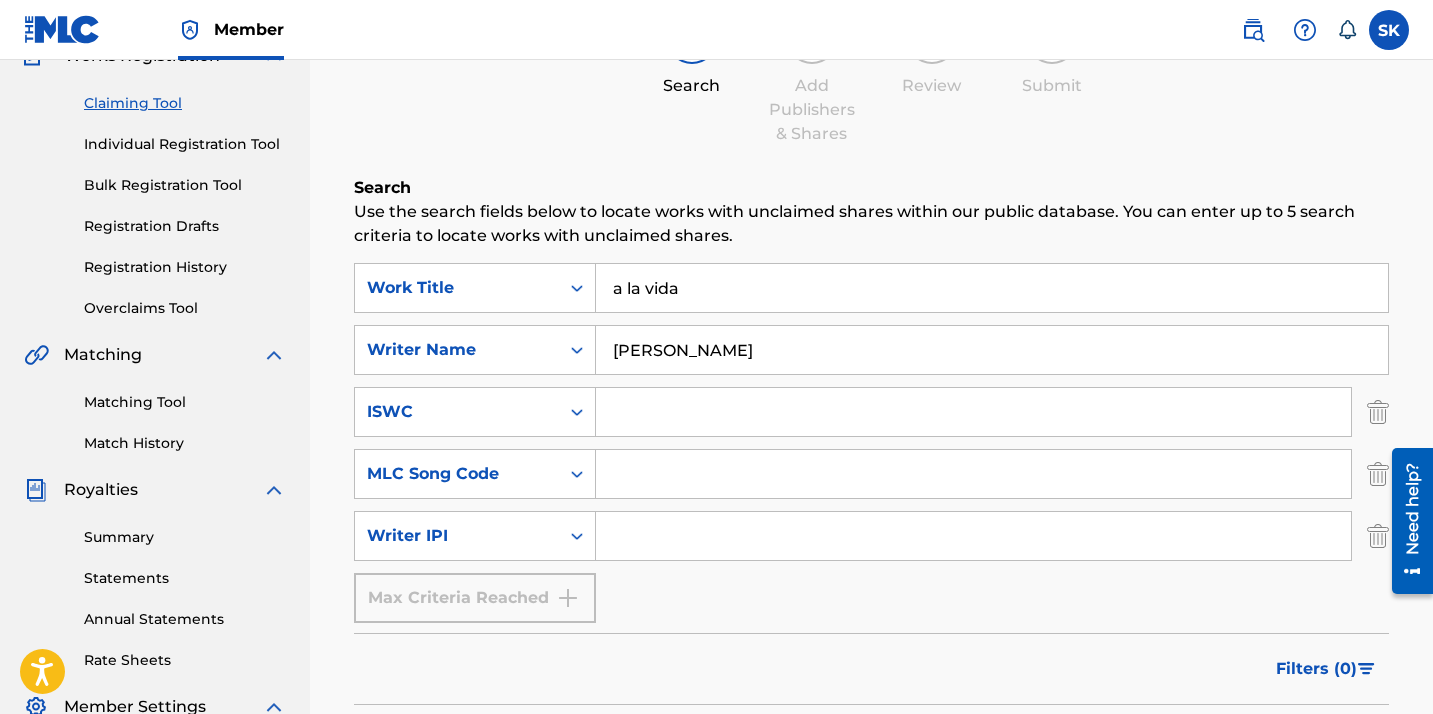 click on "a la vida" at bounding box center (992, 288) 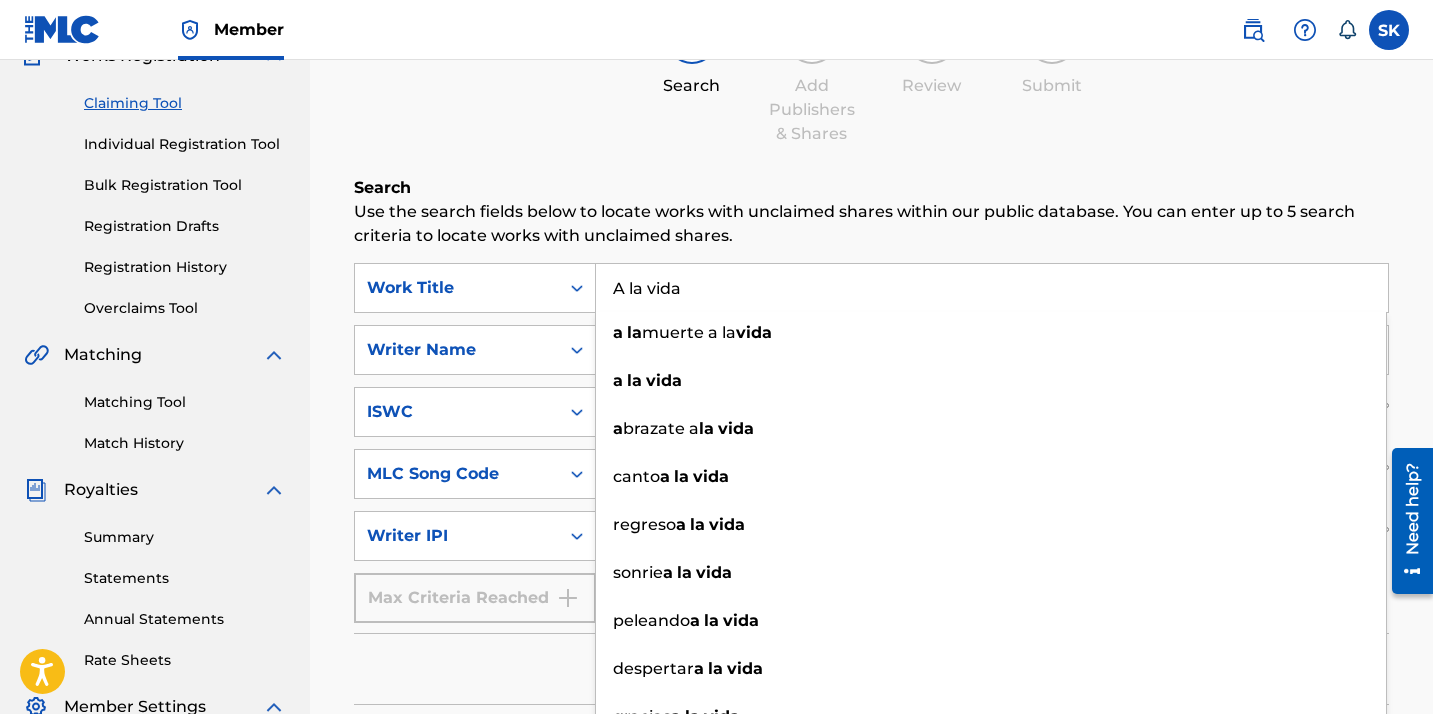click on "Filters ( 0 )" at bounding box center [871, 669] 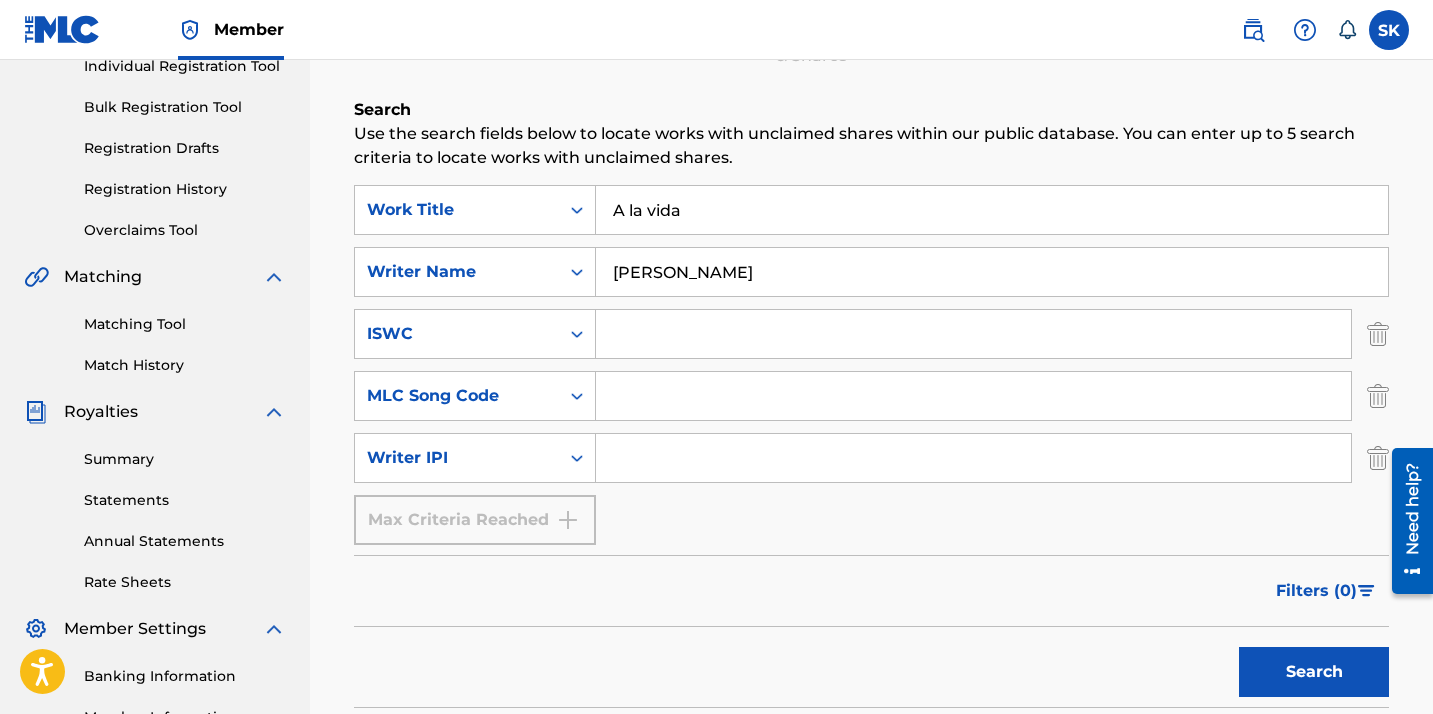 scroll, scrollTop: 273, scrollLeft: 0, axis: vertical 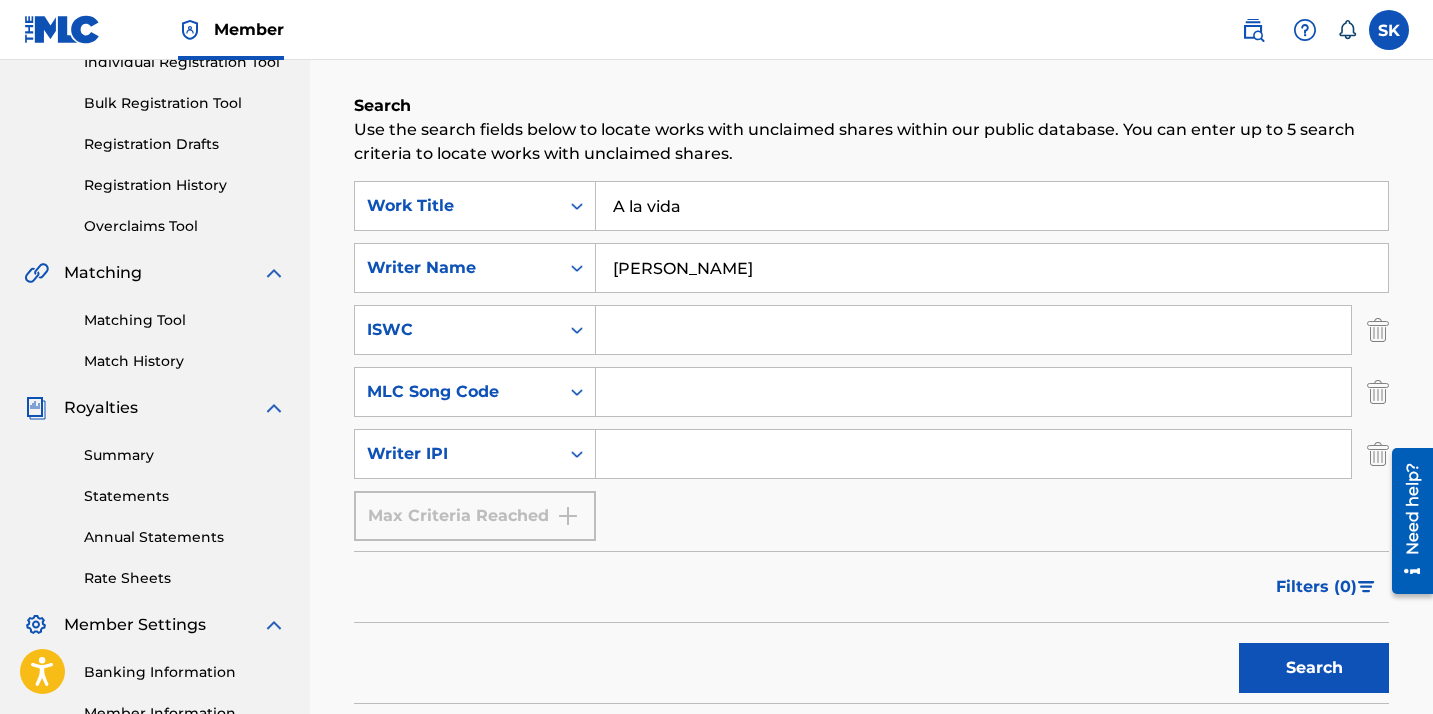 click on "Search" at bounding box center [1314, 668] 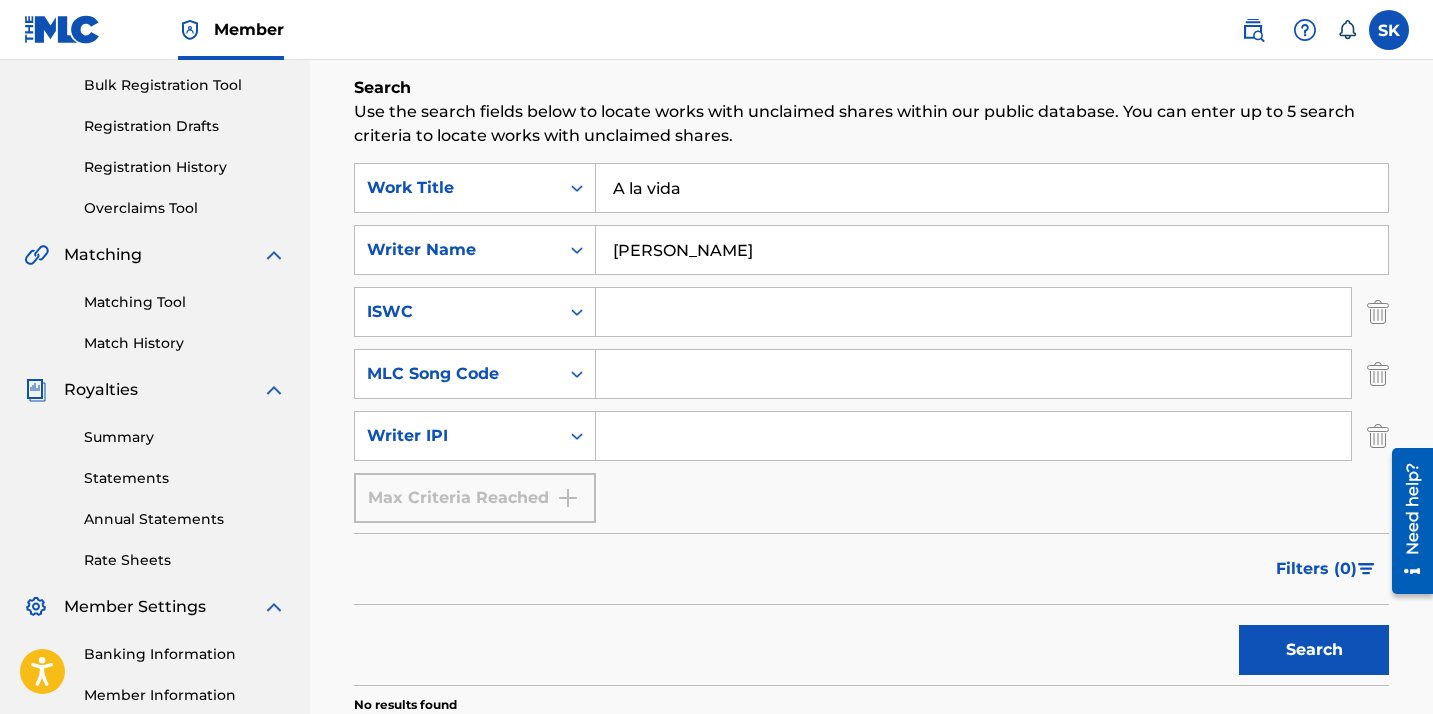 scroll, scrollTop: 288, scrollLeft: 0, axis: vertical 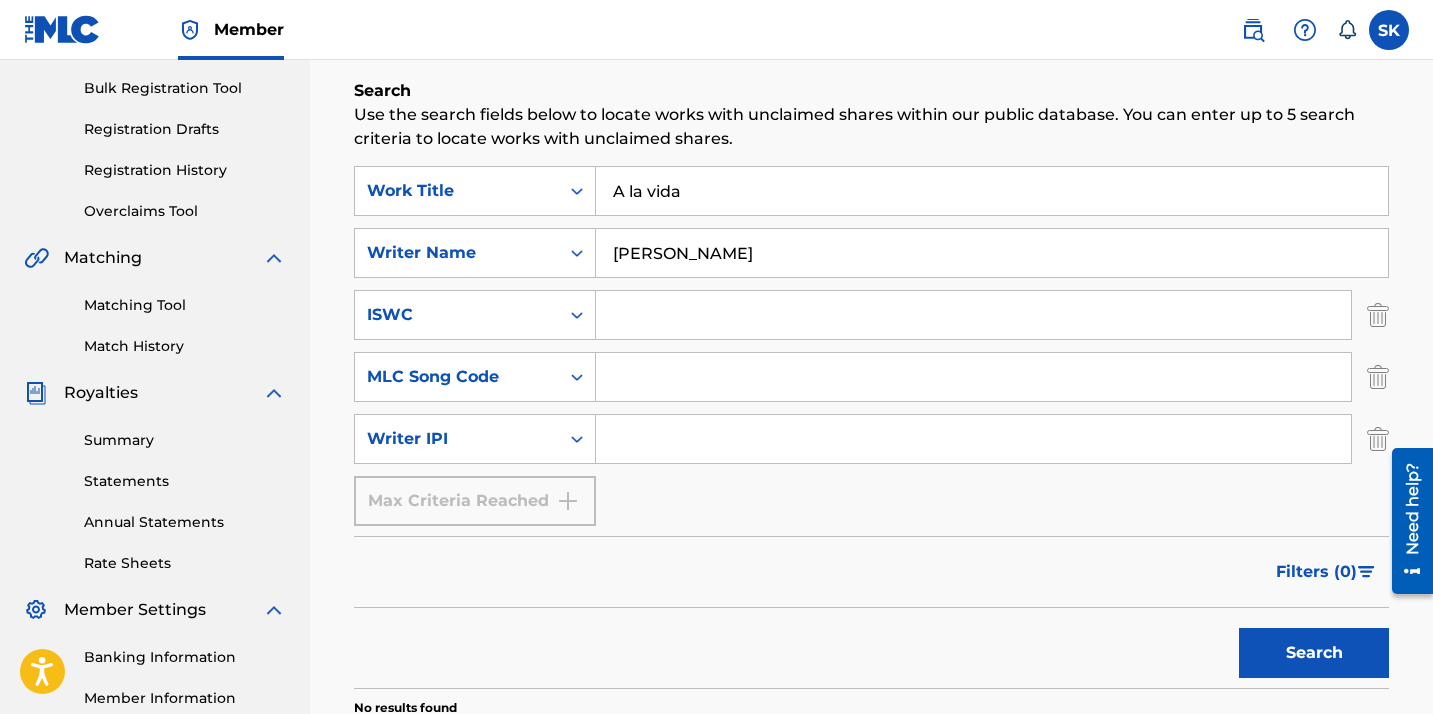 click on "A la vida" at bounding box center [992, 191] 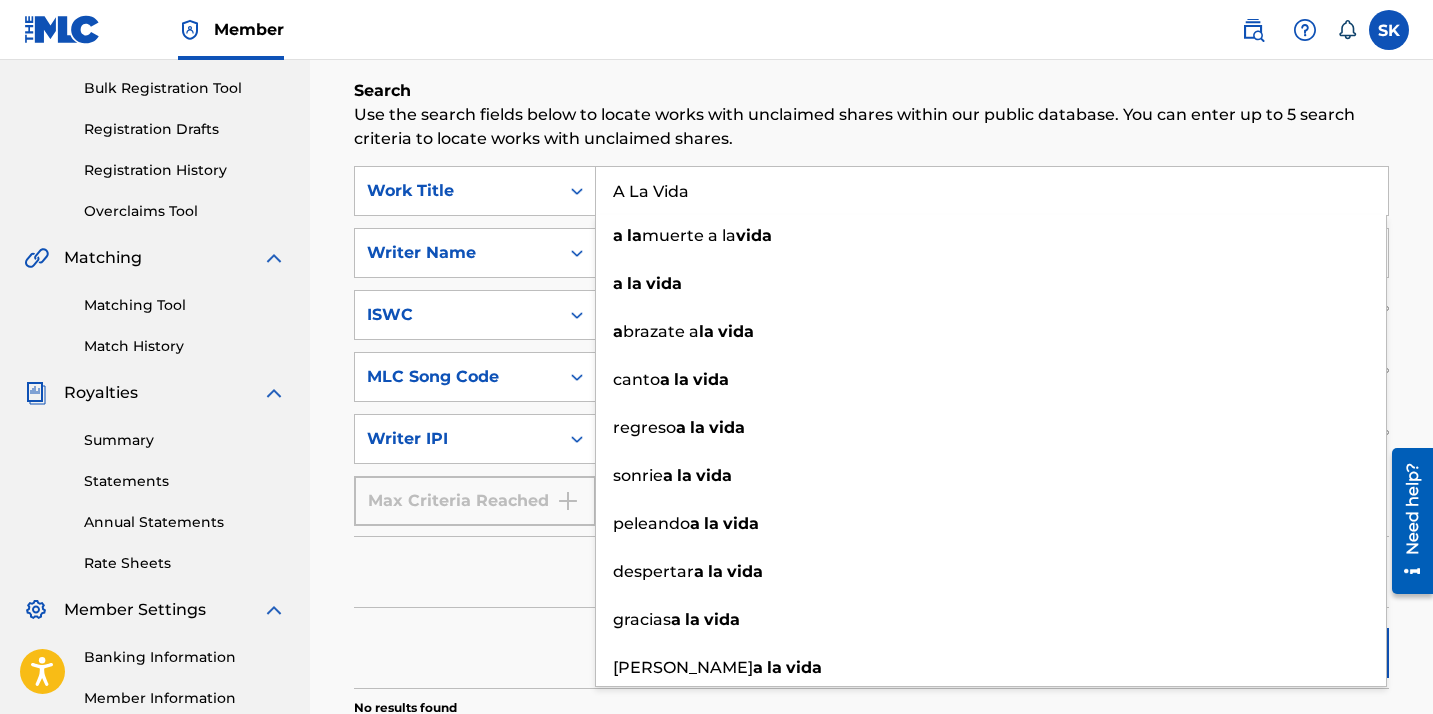 type on "A La Vida" 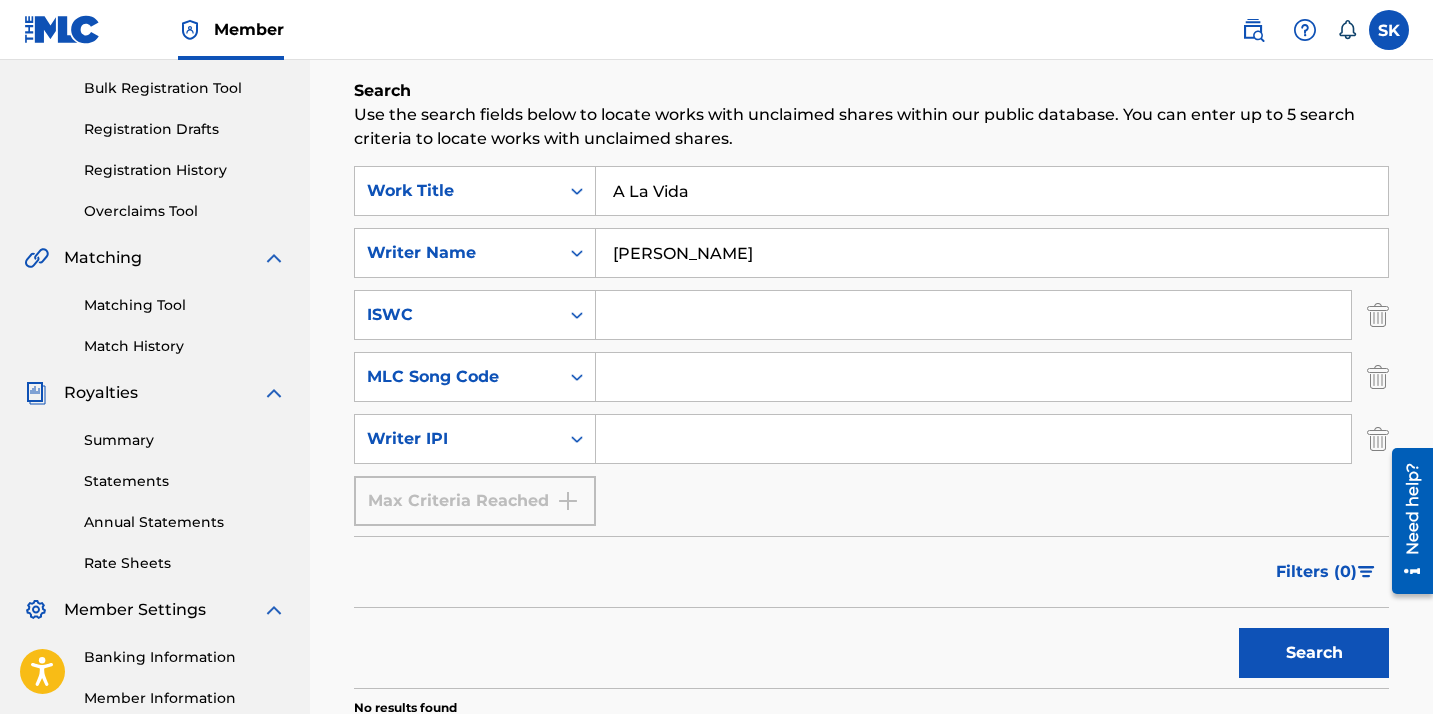 click on "Filters ( 0 )" at bounding box center [871, 572] 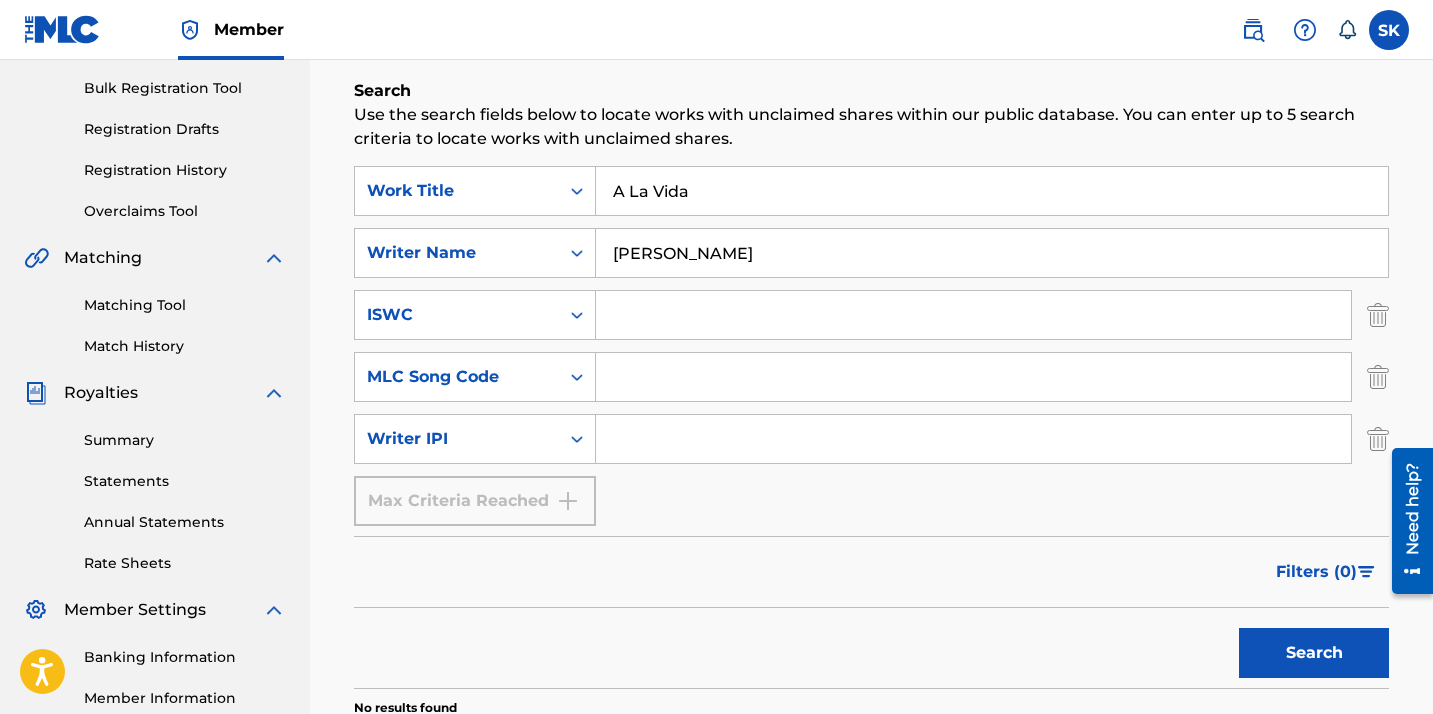 click on "Search" at bounding box center (1314, 653) 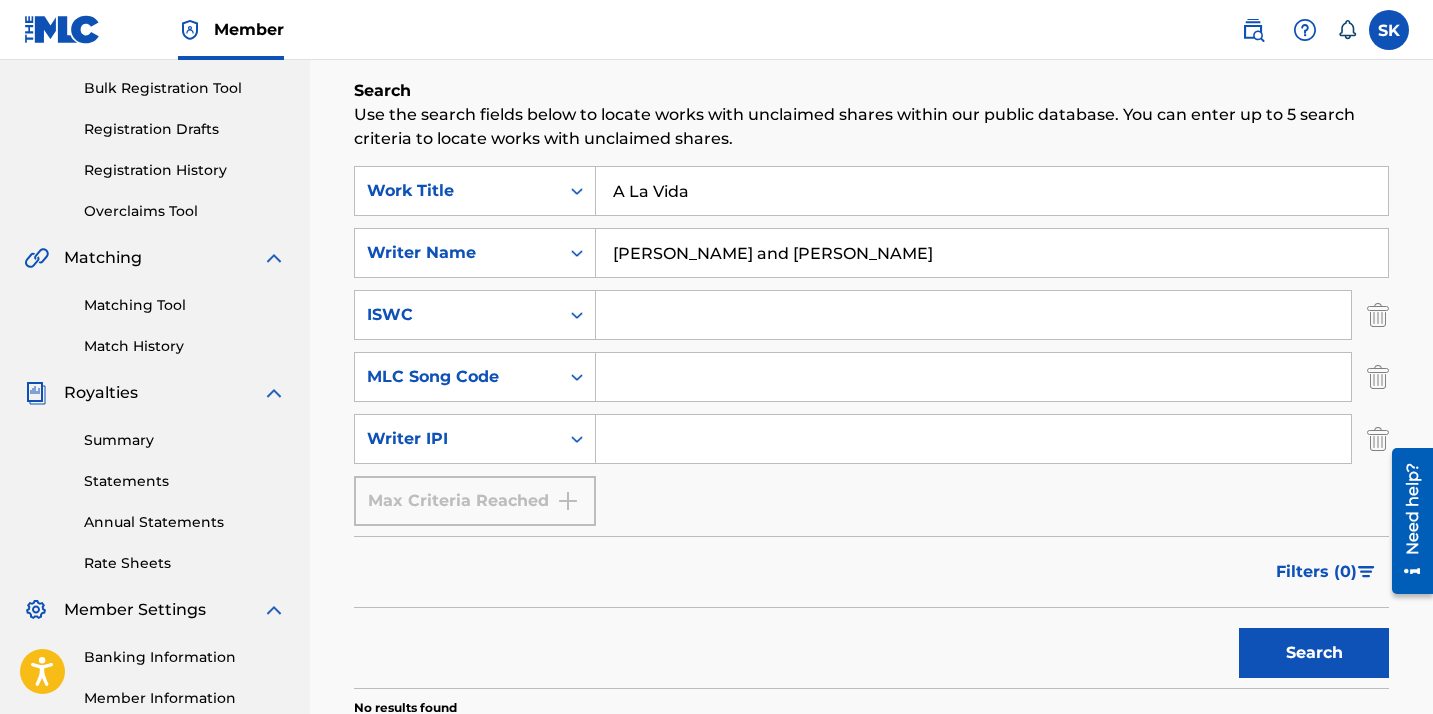 type on "Radouane Chihaby and Simeon Kokov" 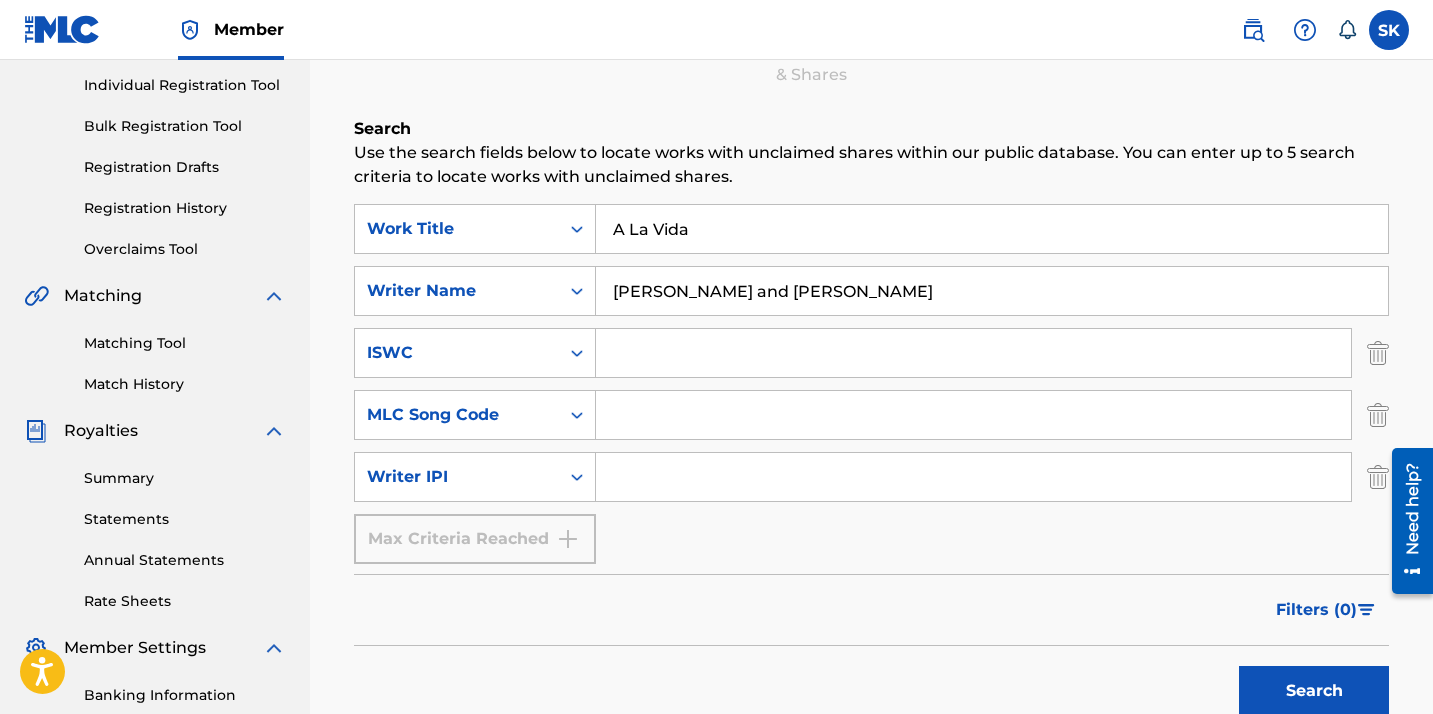 scroll, scrollTop: 249, scrollLeft: 0, axis: vertical 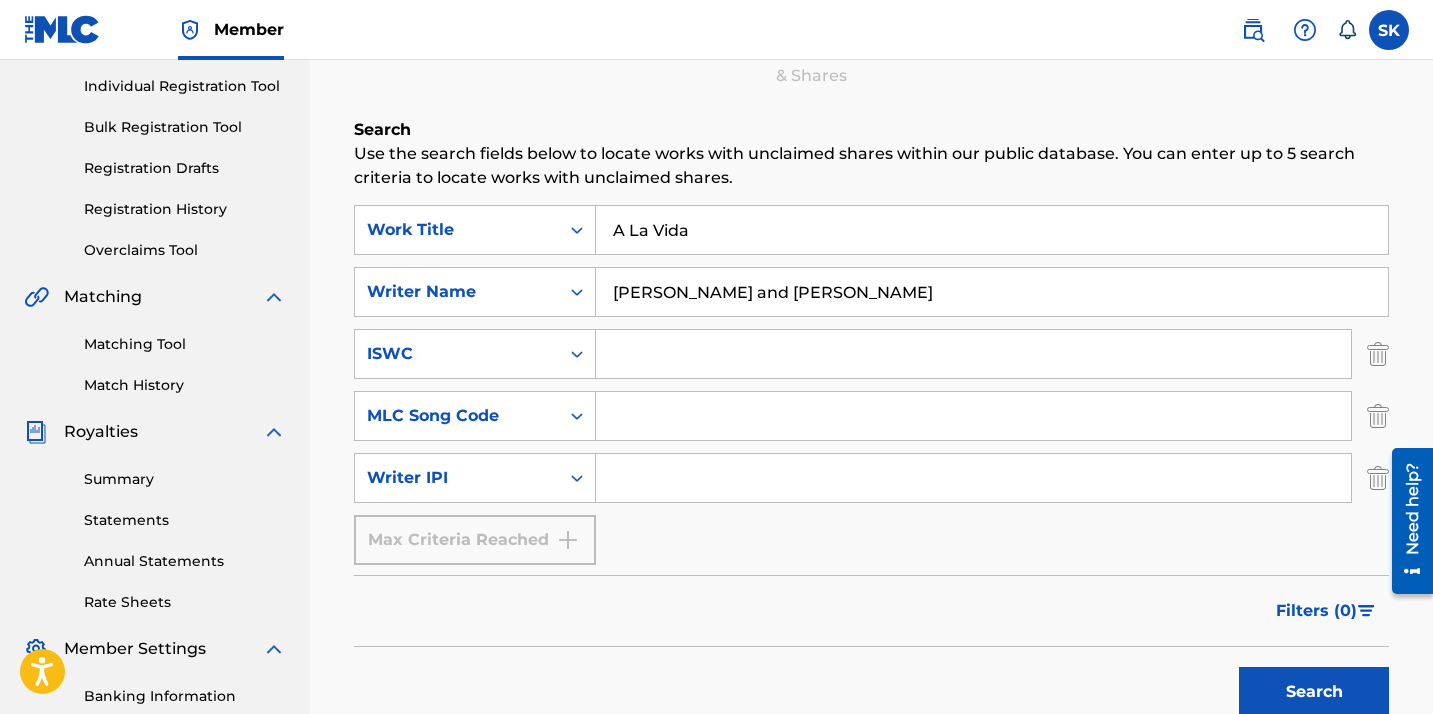 click on "Search" at bounding box center (1314, 692) 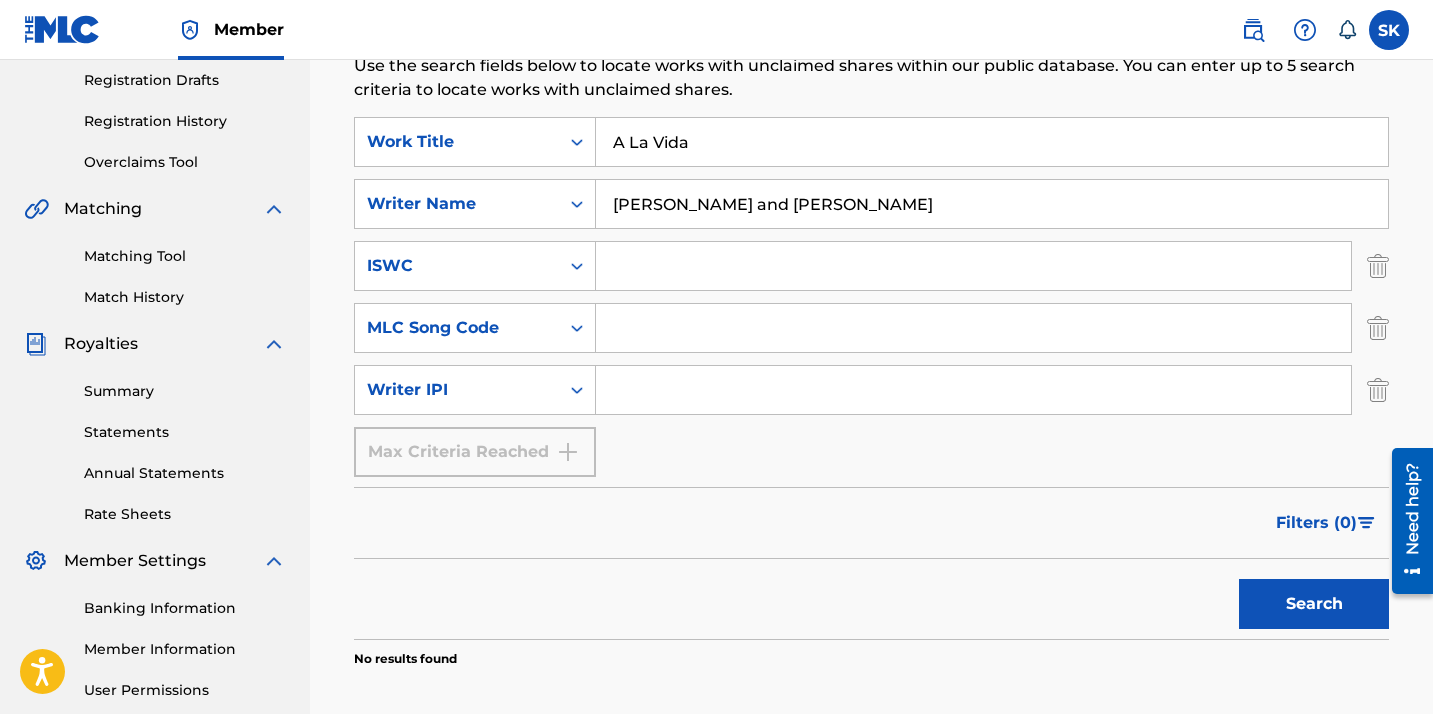 scroll, scrollTop: 338, scrollLeft: 0, axis: vertical 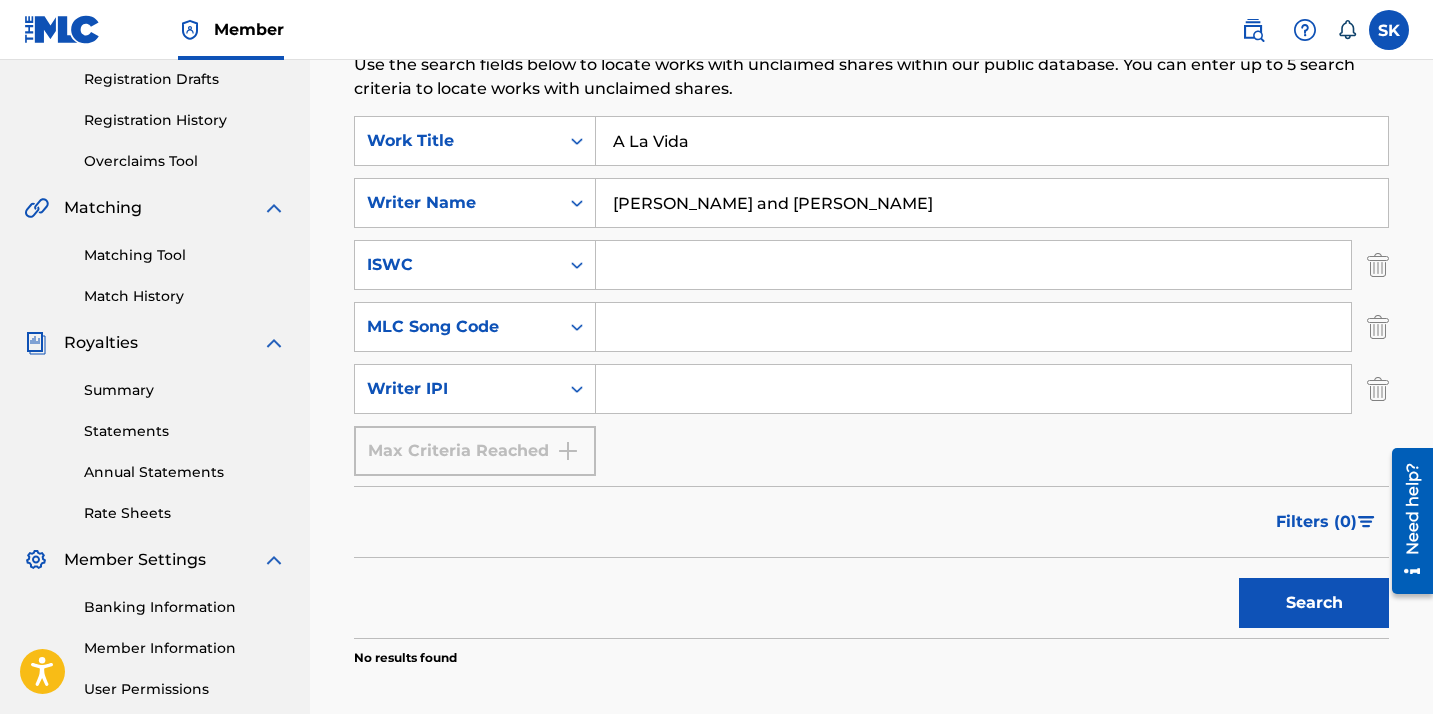 click on "Search" at bounding box center [1314, 603] 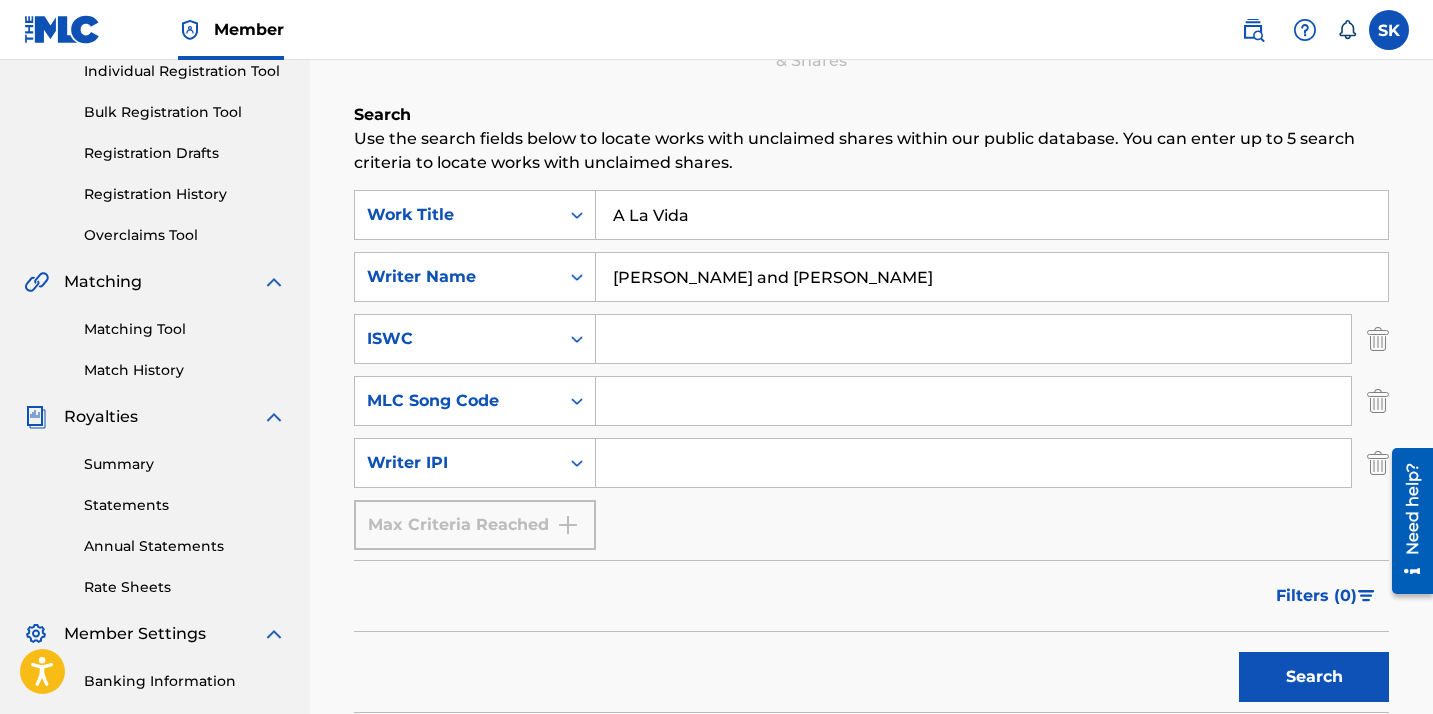 scroll, scrollTop: 235, scrollLeft: 0, axis: vertical 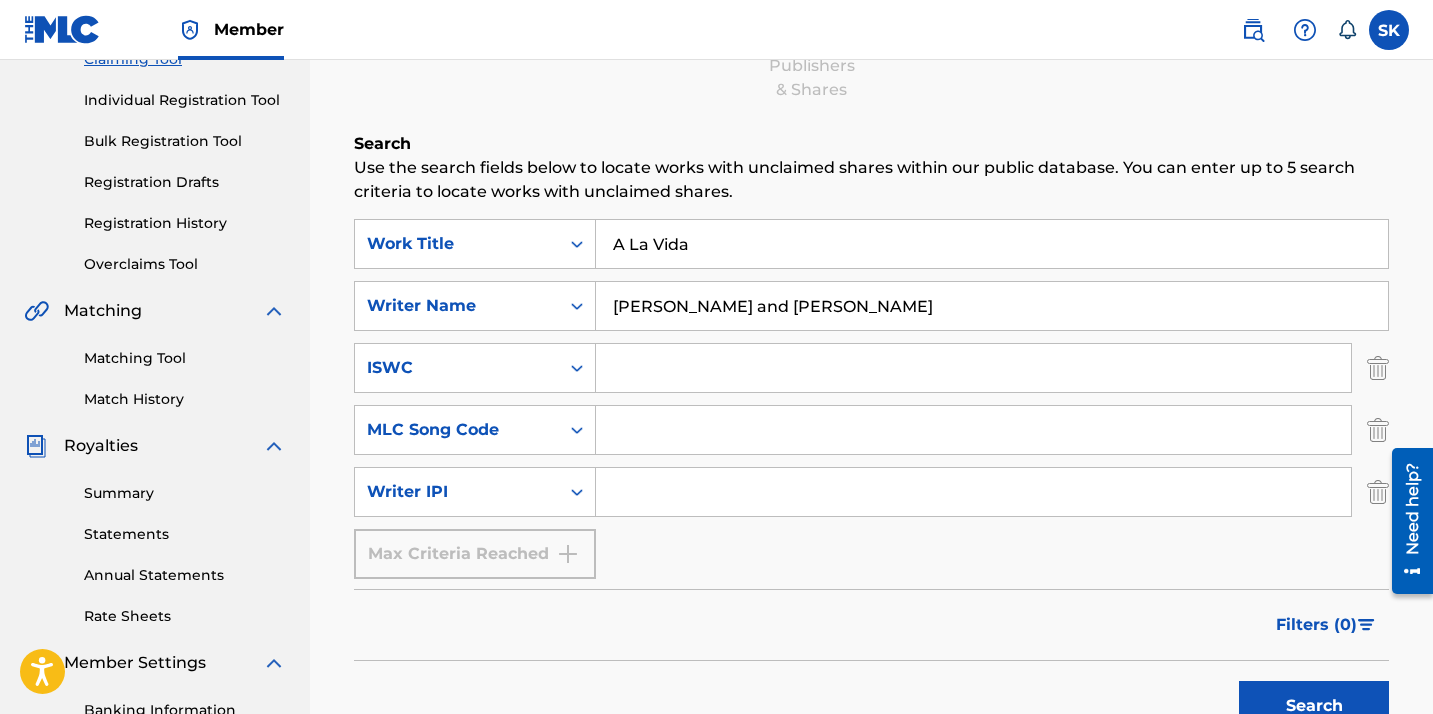 click on "Search" at bounding box center (1314, 706) 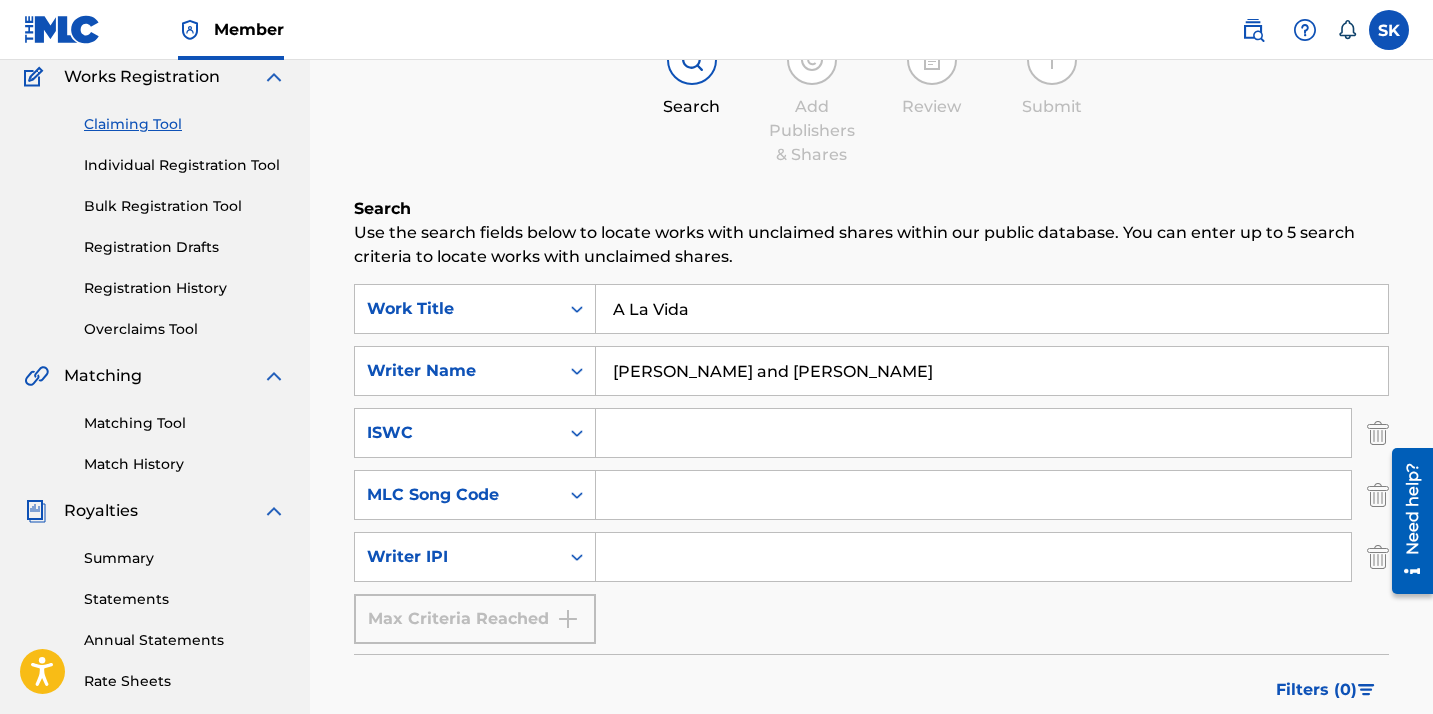 scroll, scrollTop: 161, scrollLeft: 0, axis: vertical 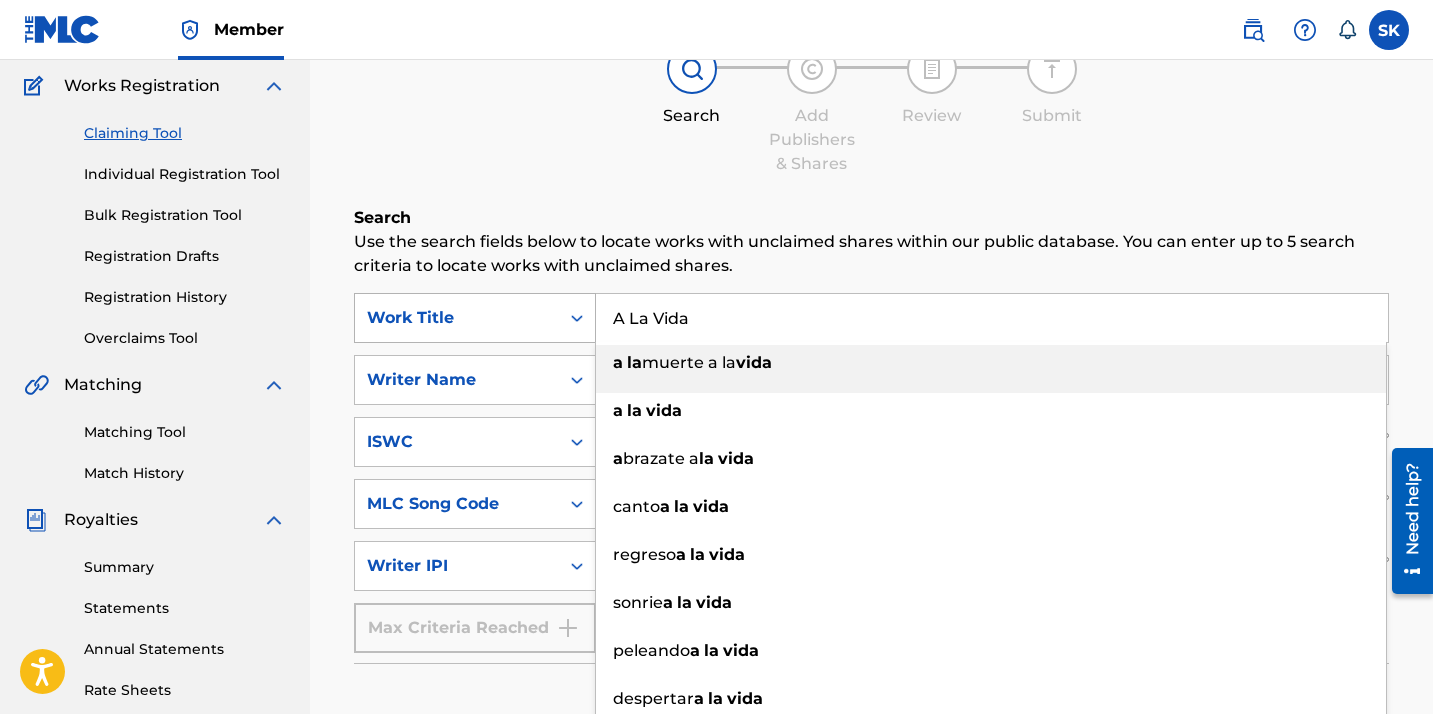 drag, startPoint x: 703, startPoint y: 317, endPoint x: 595, endPoint y: 311, distance: 108.16654 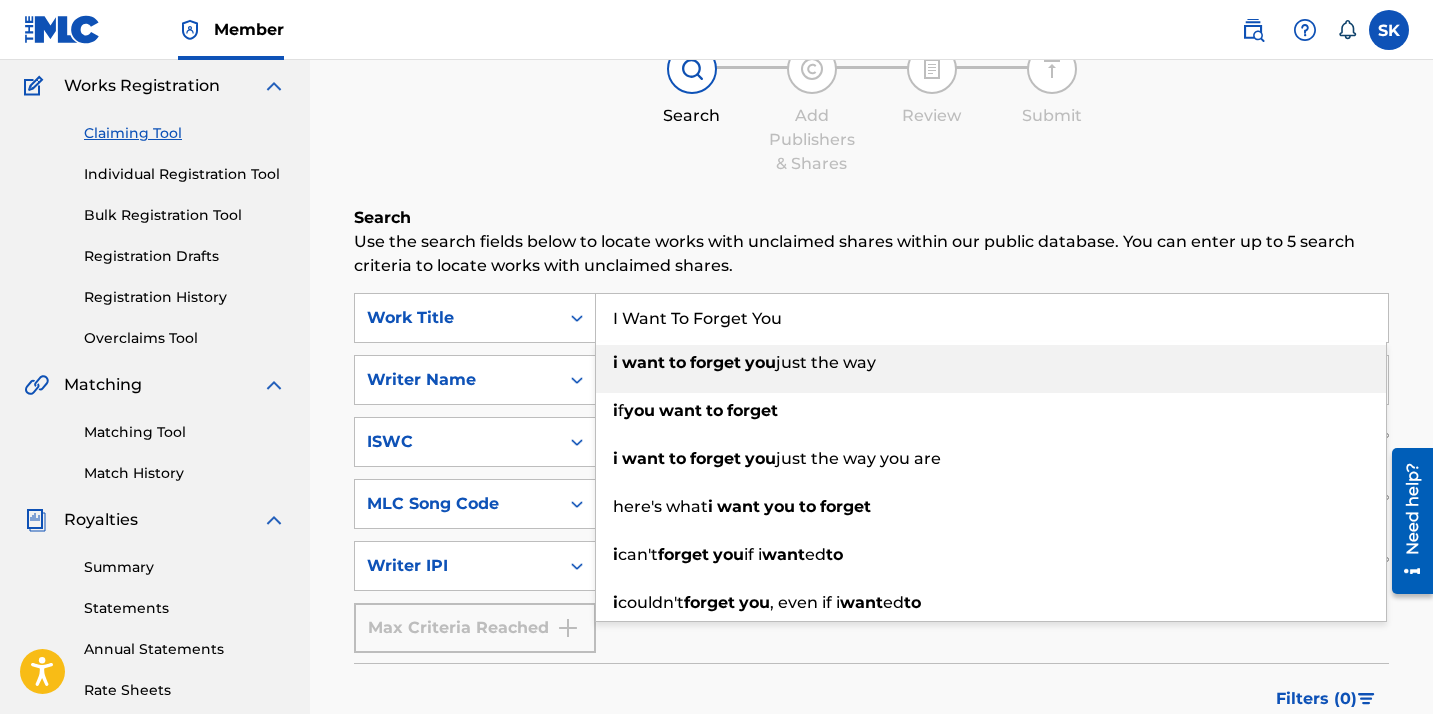 type on "I Want To Forget You" 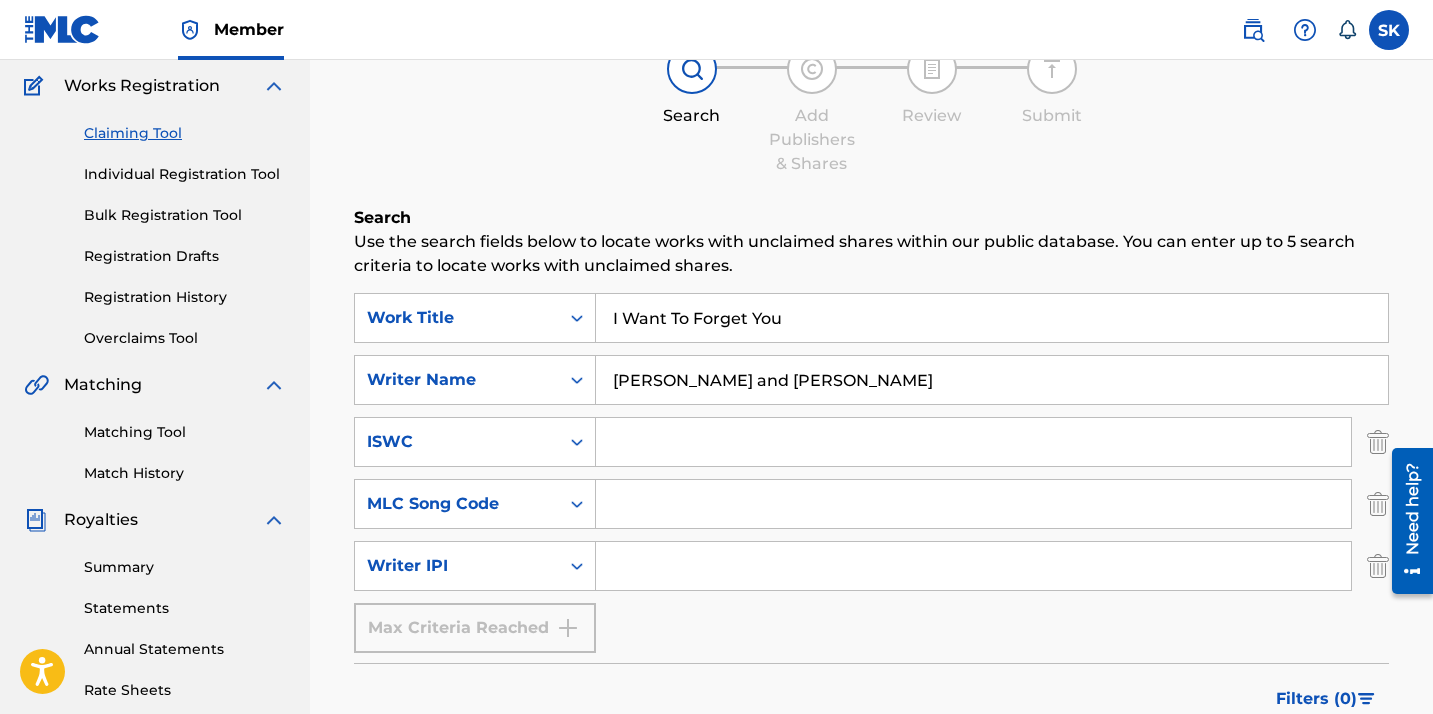 click on "Filters ( 0 )" at bounding box center [871, 699] 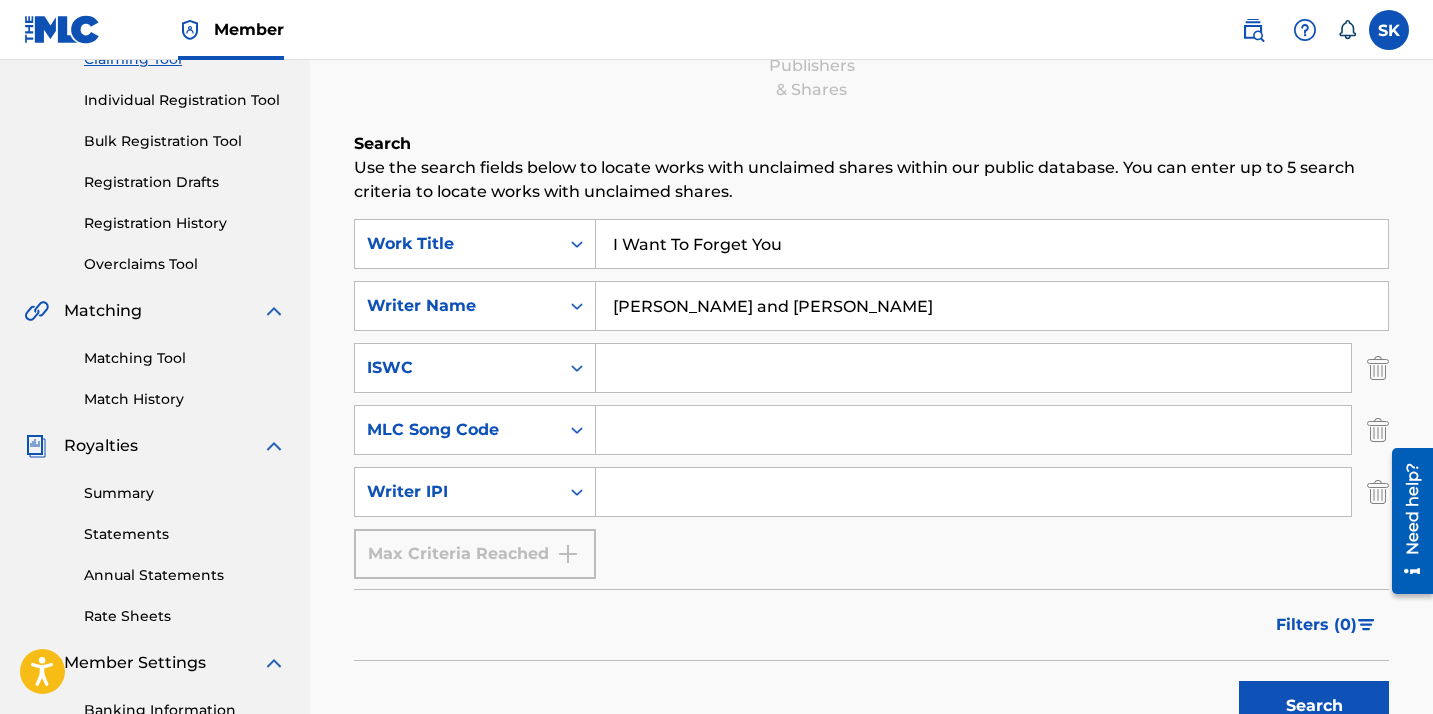 scroll, scrollTop: 241, scrollLeft: 0, axis: vertical 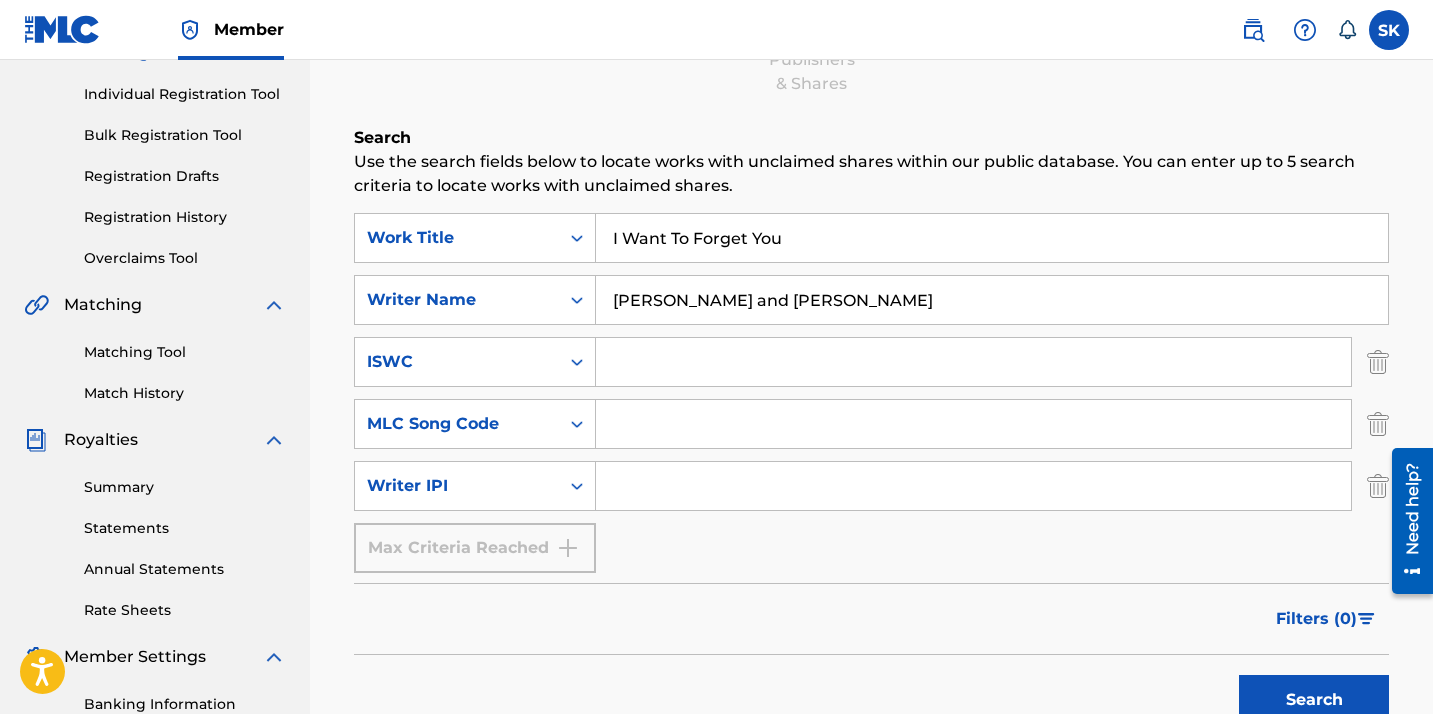 click on "Search" at bounding box center [1314, 700] 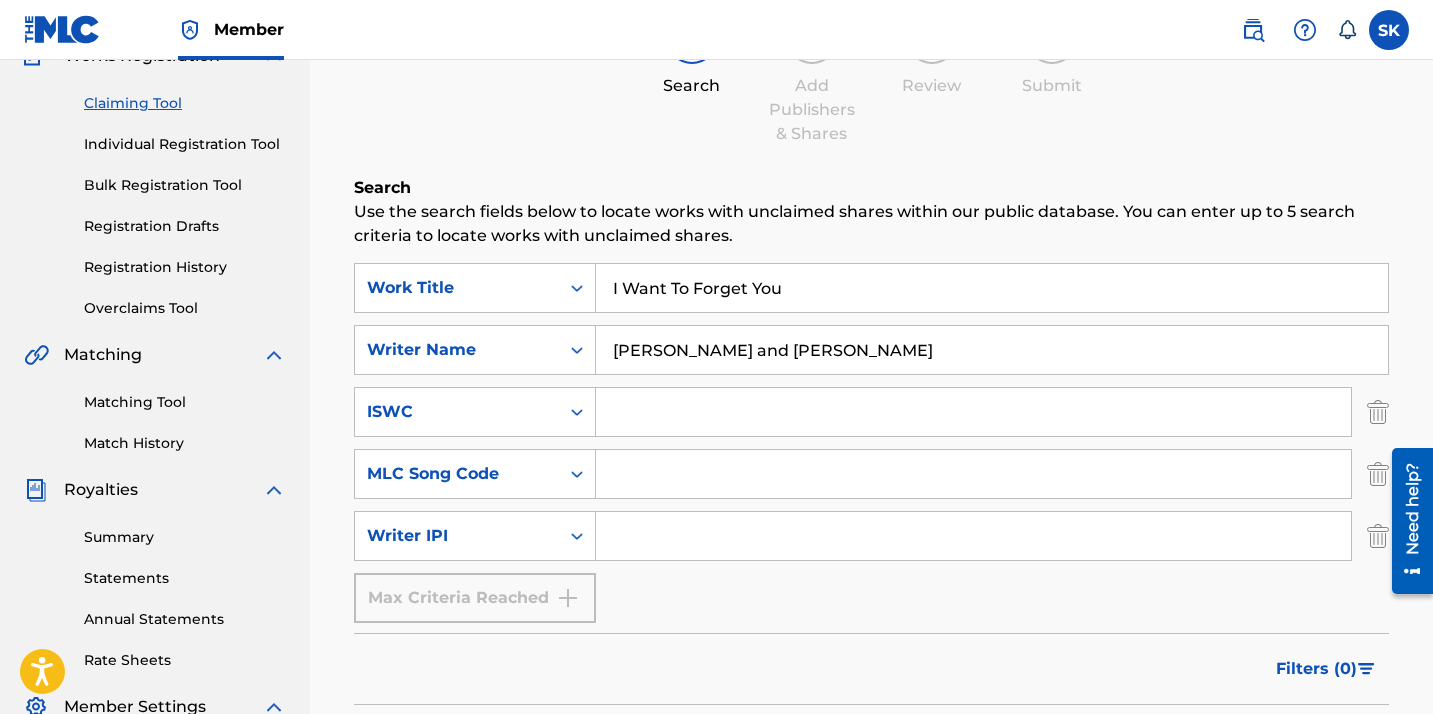 scroll, scrollTop: 237, scrollLeft: 0, axis: vertical 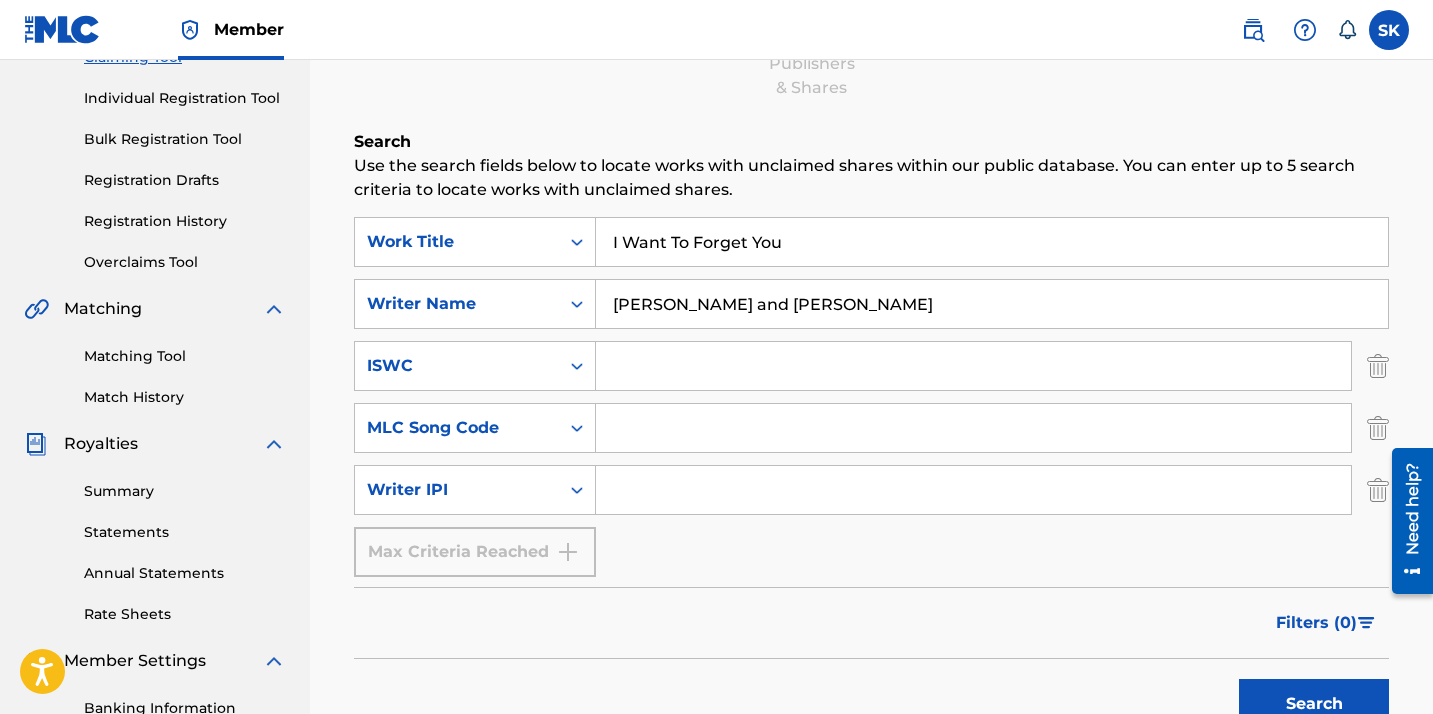 click on "Radouane Chihaby and Simeon Kokov" at bounding box center [992, 304] 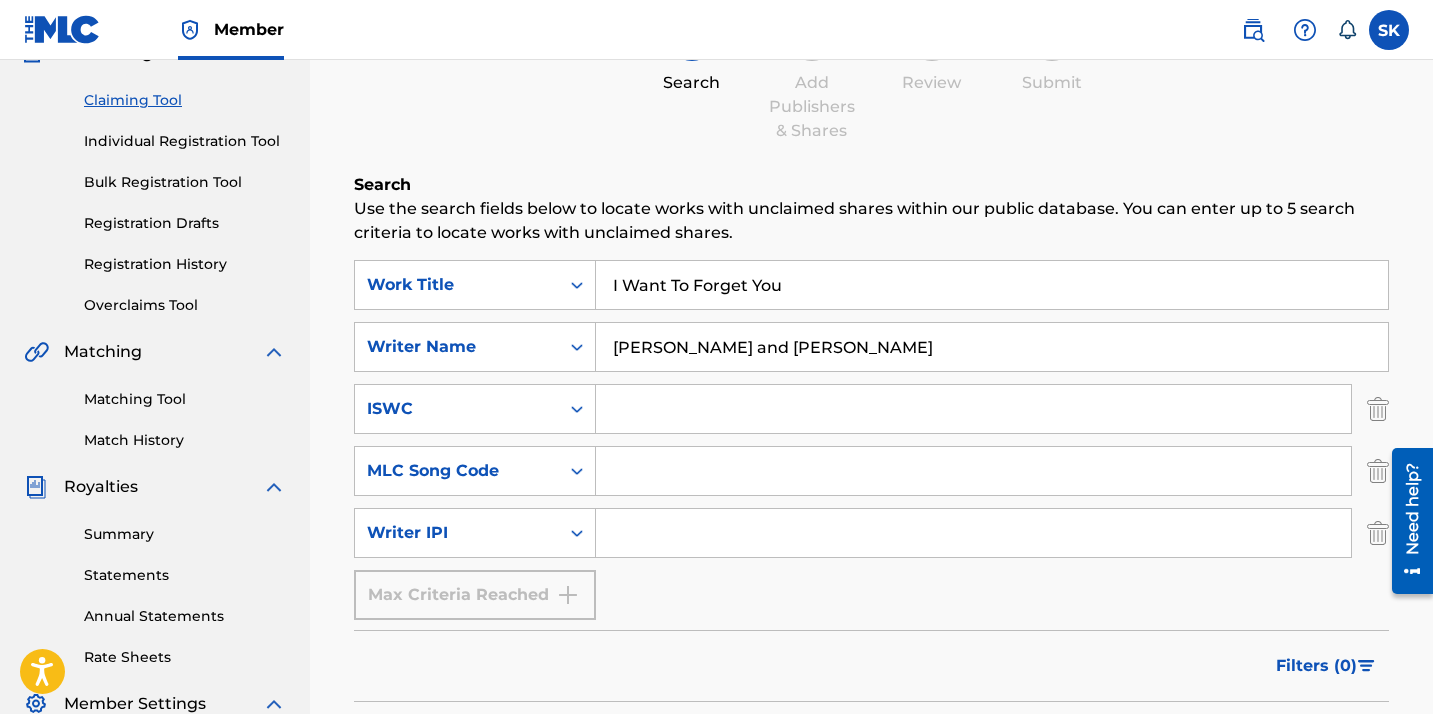 scroll, scrollTop: 178, scrollLeft: 0, axis: vertical 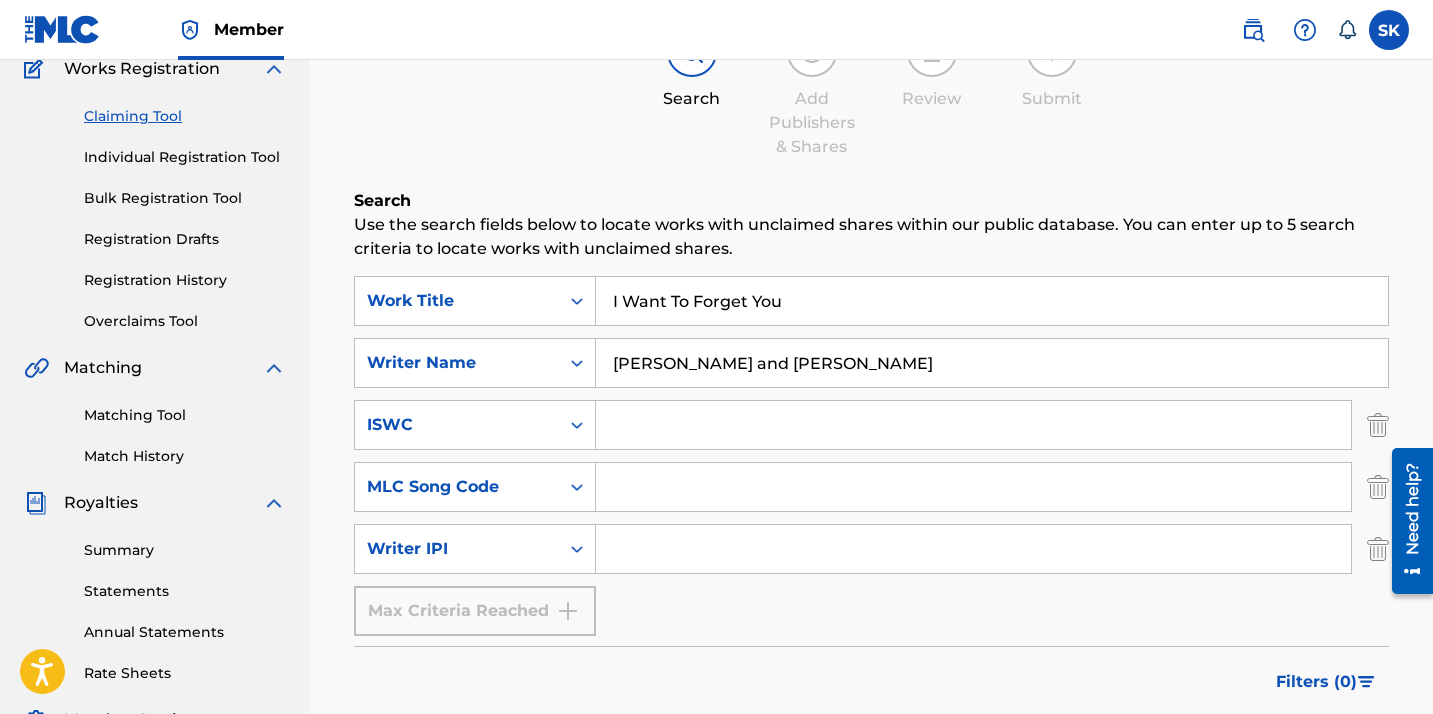 click at bounding box center (973, 549) 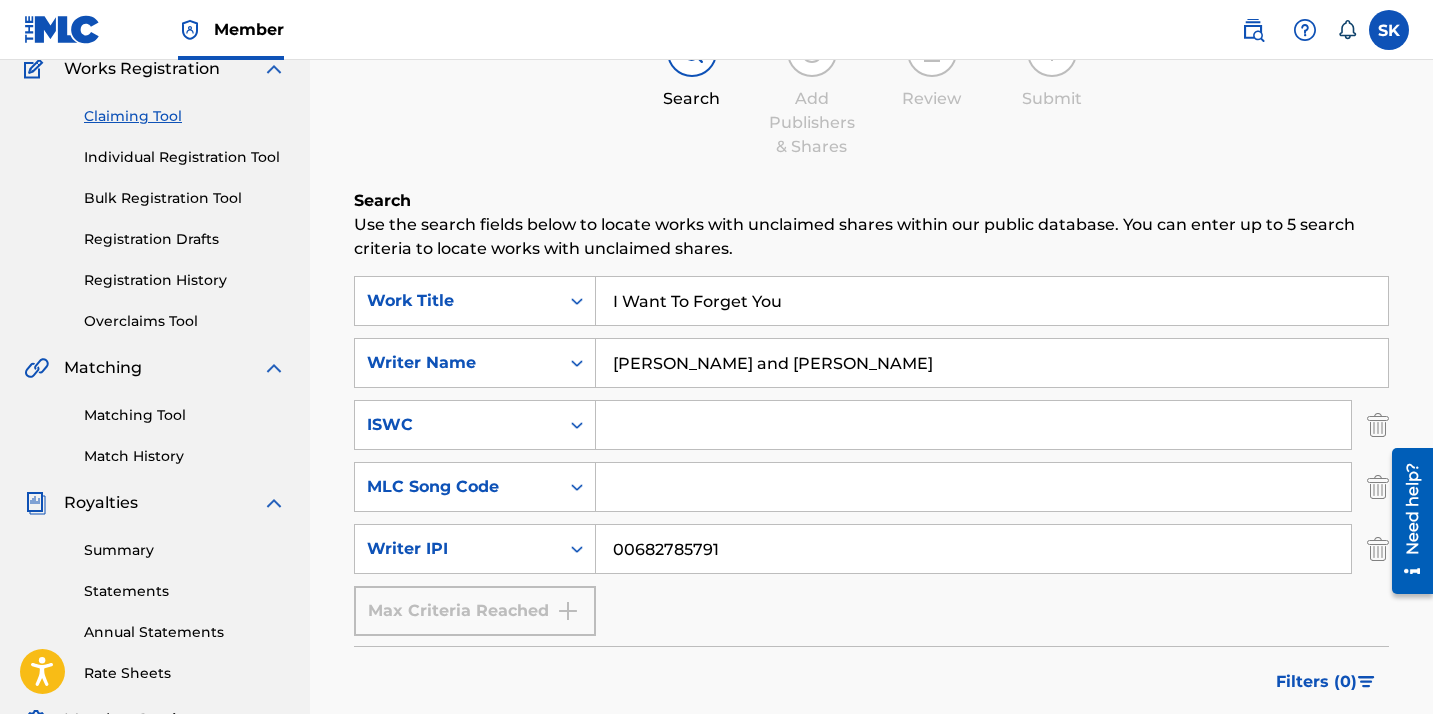 type on "00682785791" 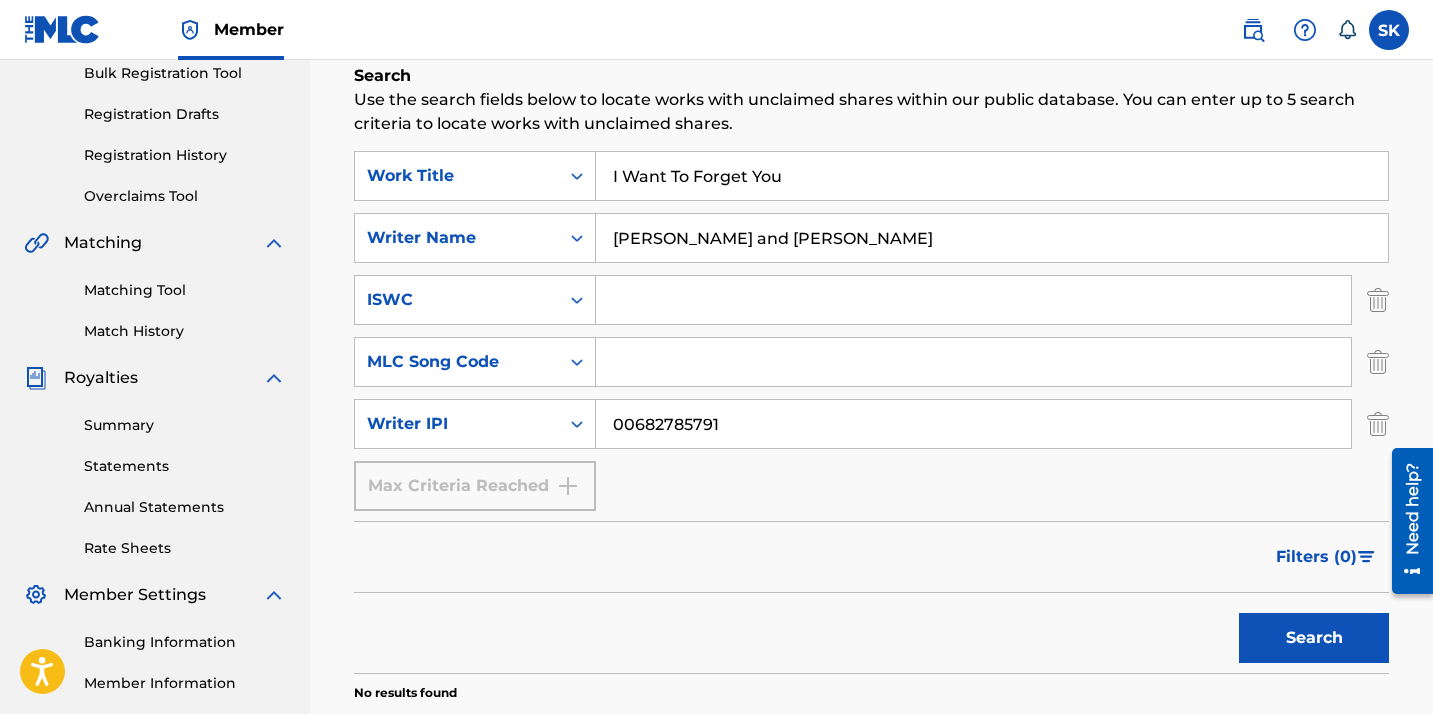 scroll, scrollTop: 365, scrollLeft: 0, axis: vertical 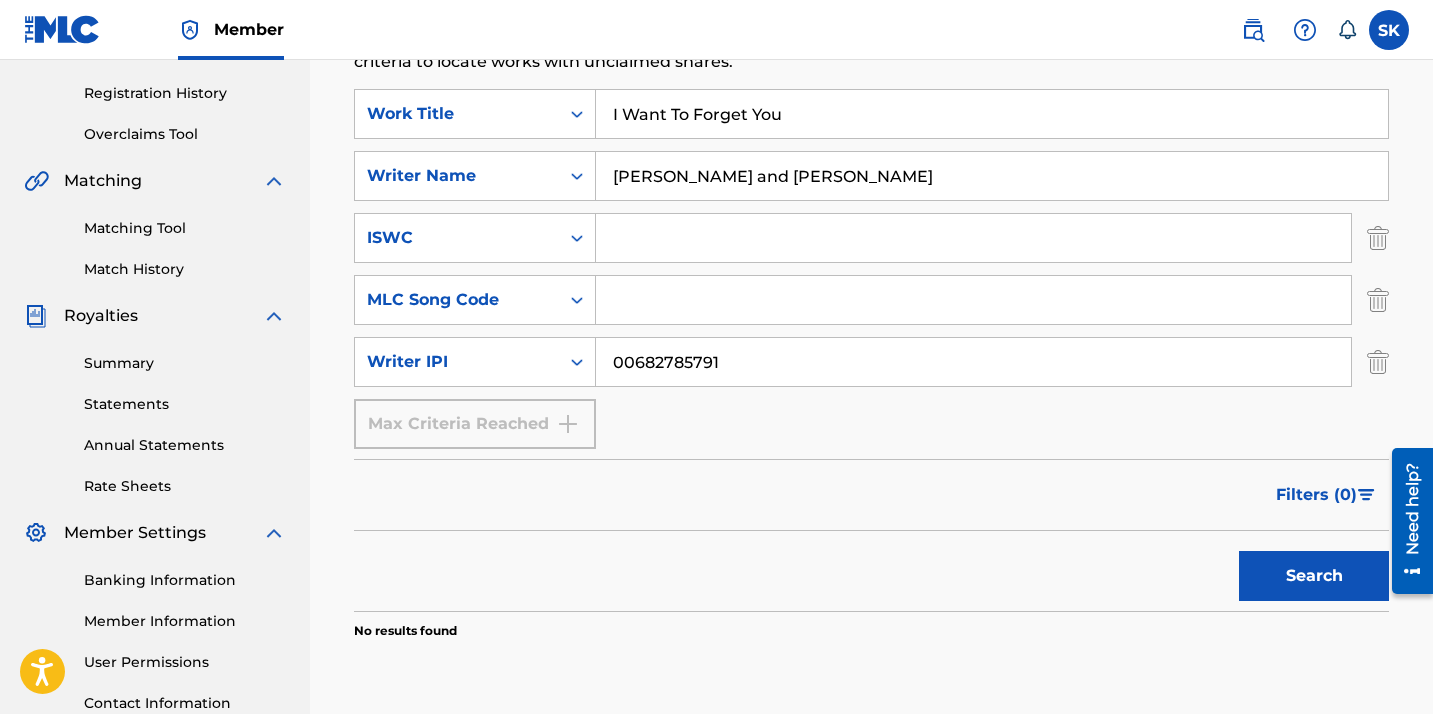 click on "Search" at bounding box center [1314, 576] 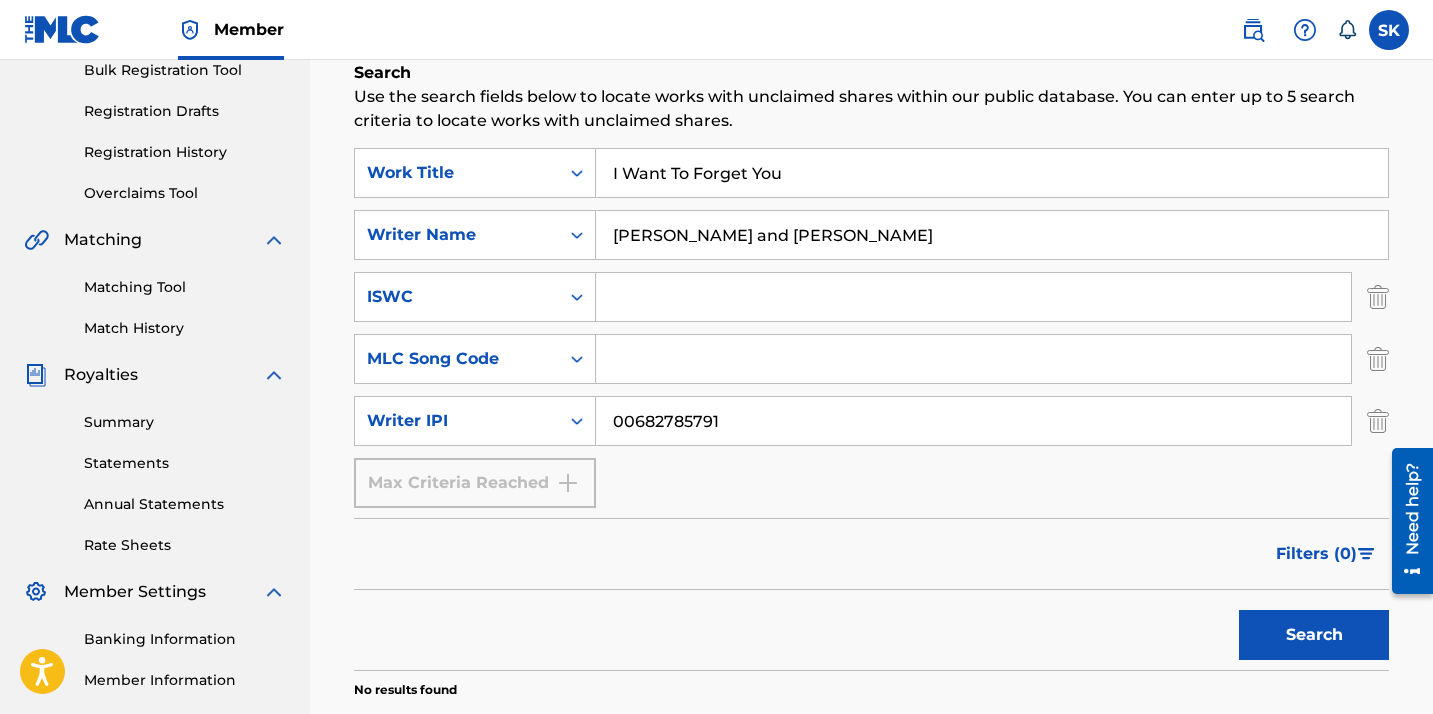 scroll, scrollTop: 304, scrollLeft: 0, axis: vertical 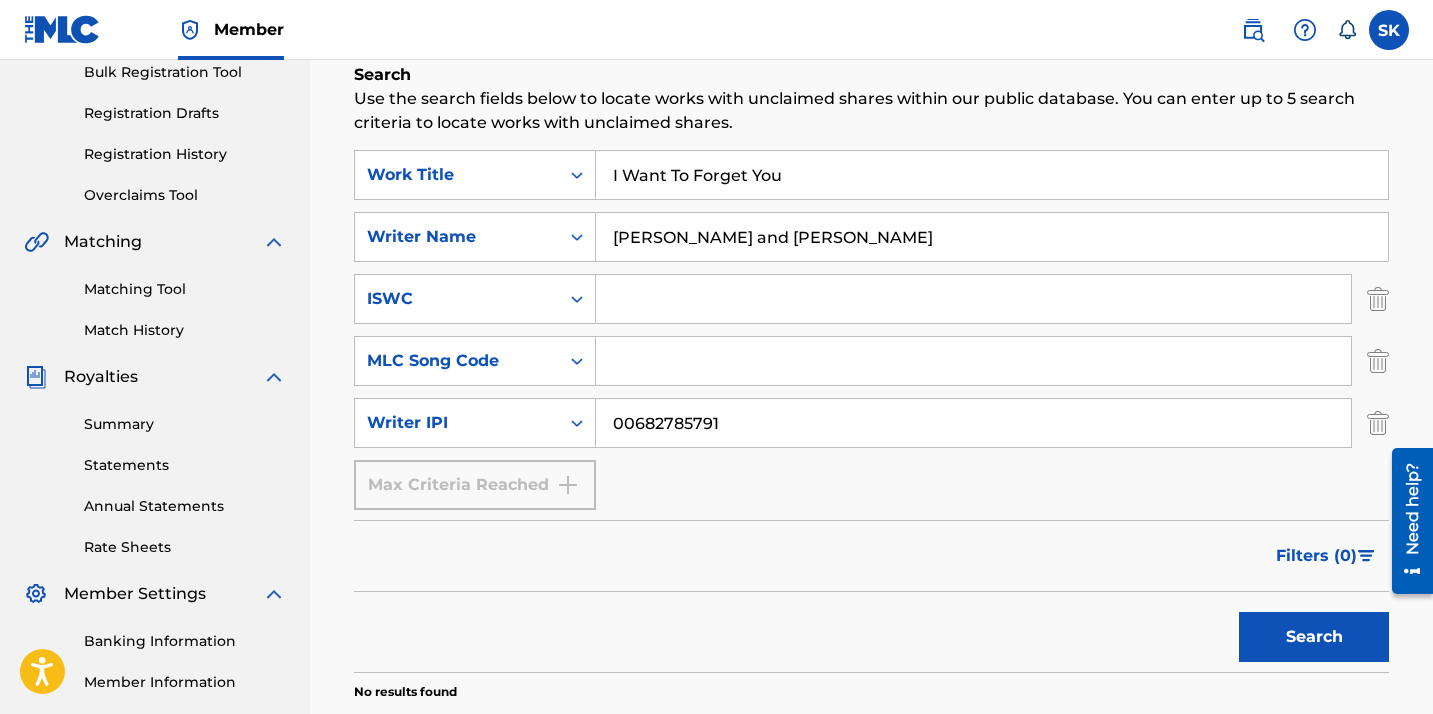 drag, startPoint x: 987, startPoint y: 234, endPoint x: 775, endPoint y: 234, distance: 212 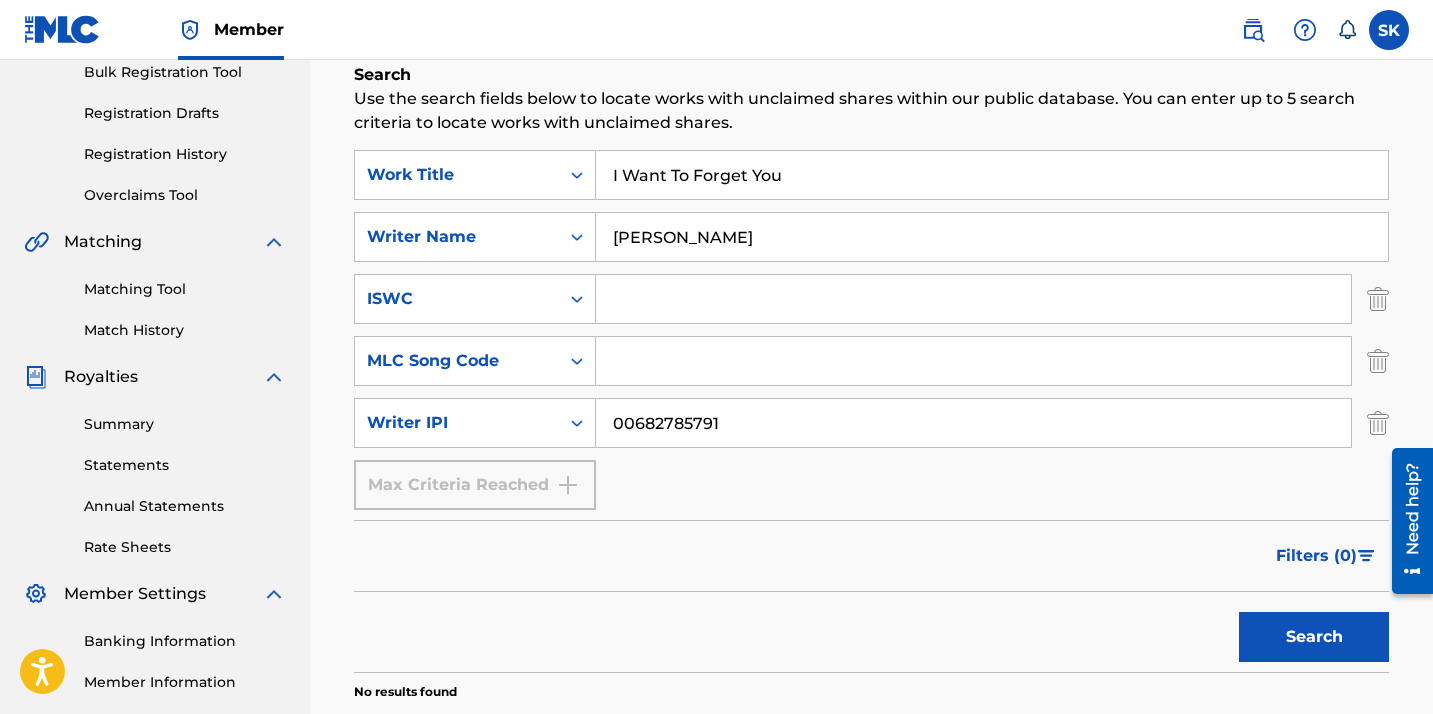 click on "Search" at bounding box center (1314, 637) 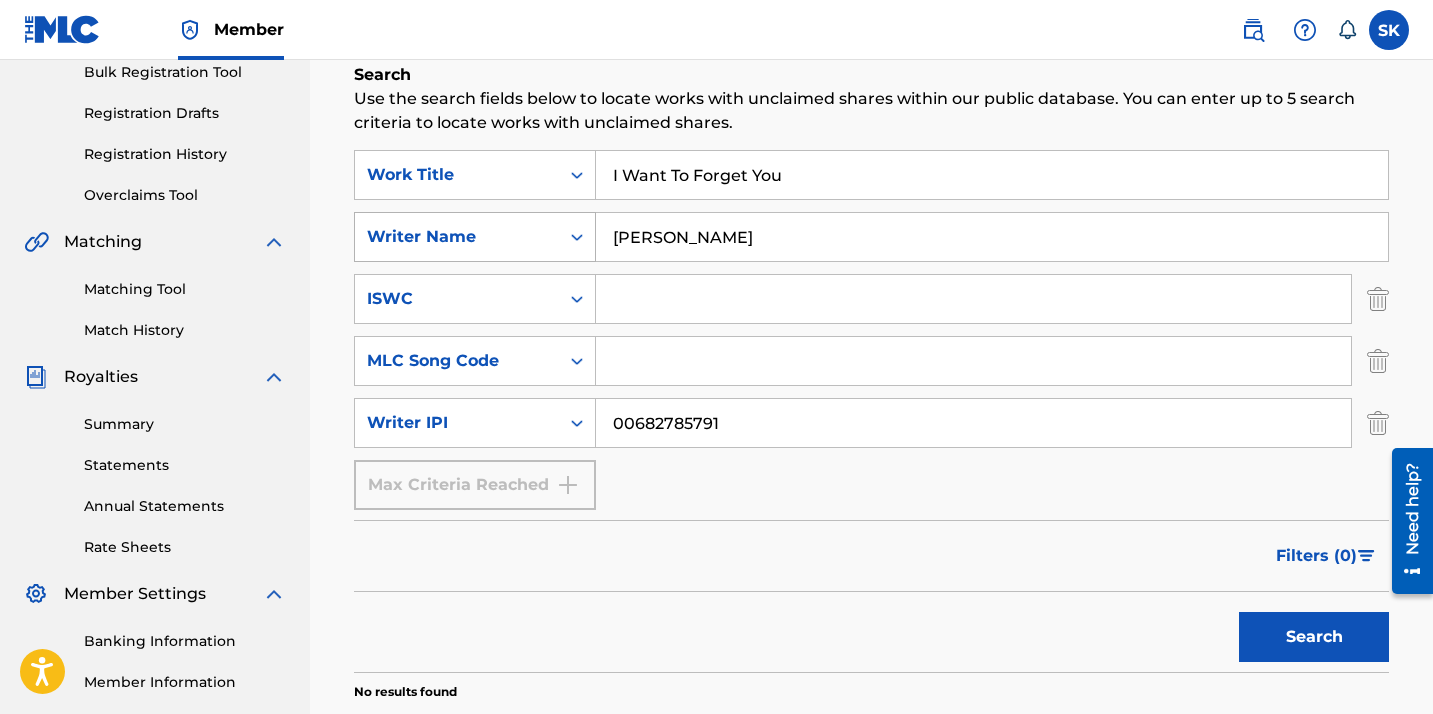 drag, startPoint x: 781, startPoint y: 243, endPoint x: 569, endPoint y: 246, distance: 212.02122 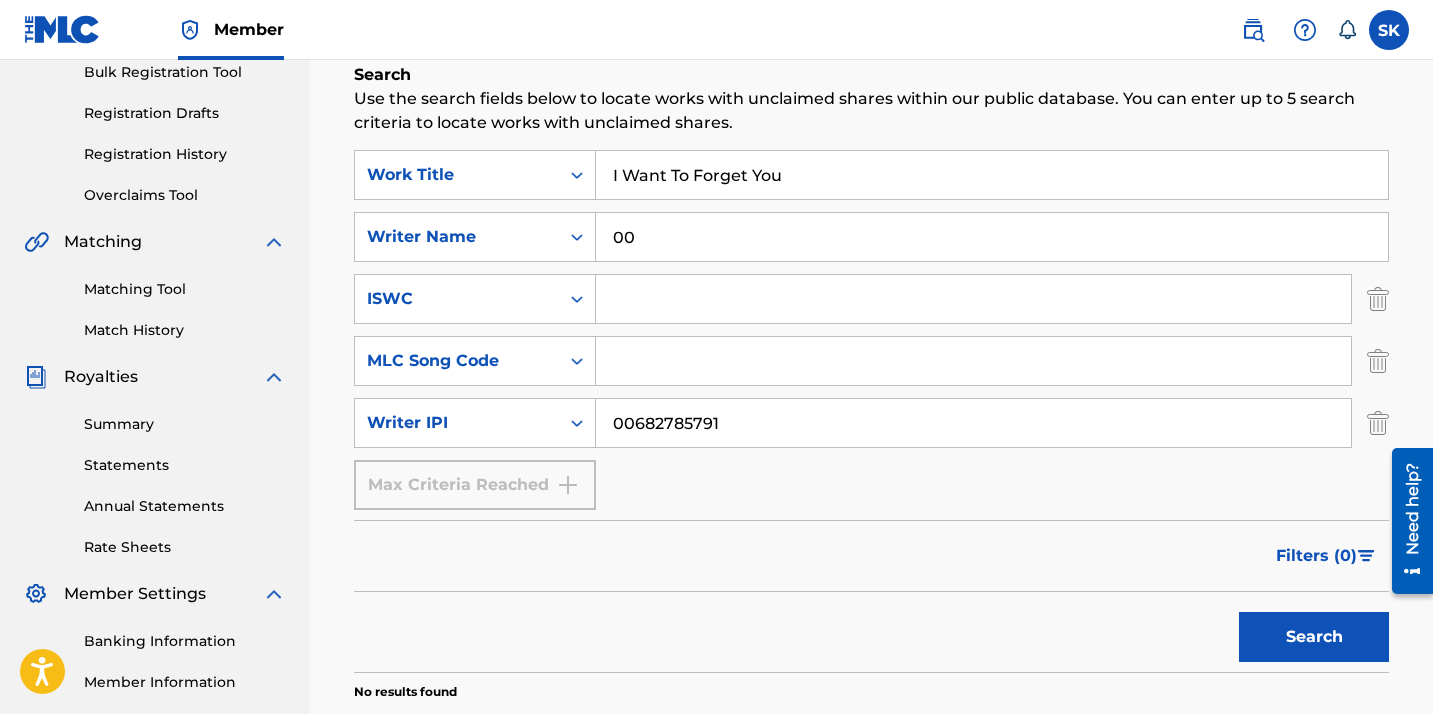 type on "0" 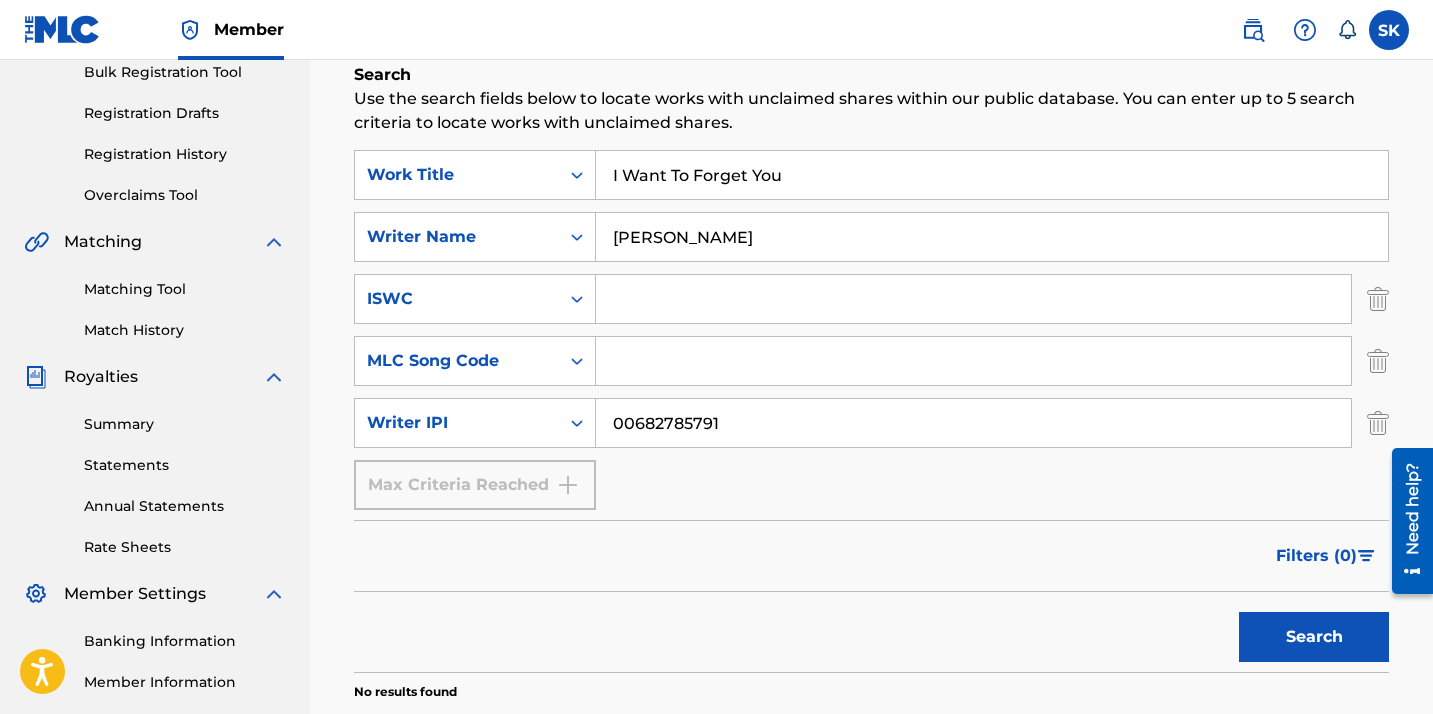 type on "[PERSON_NAME]" 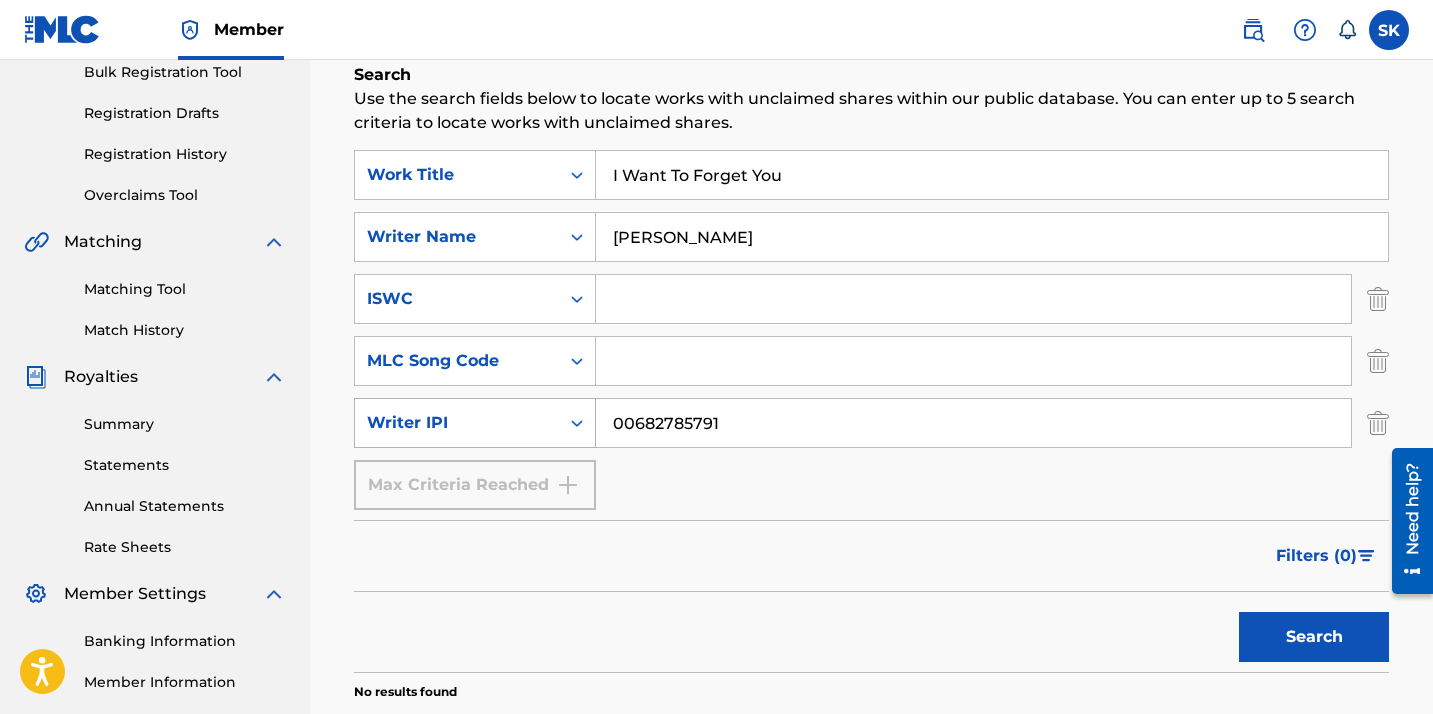 drag, startPoint x: 739, startPoint y: 425, endPoint x: 578, endPoint y: 424, distance: 161.00311 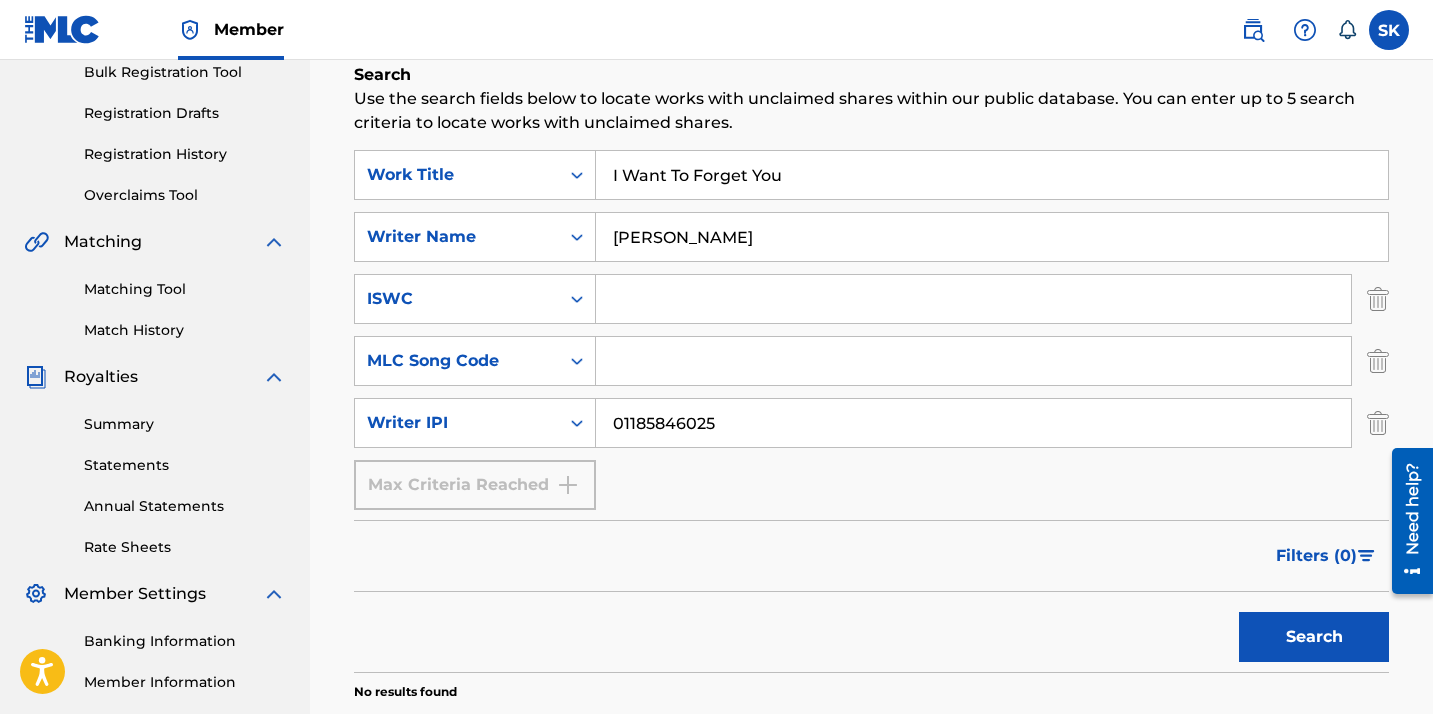 type on "01185846025" 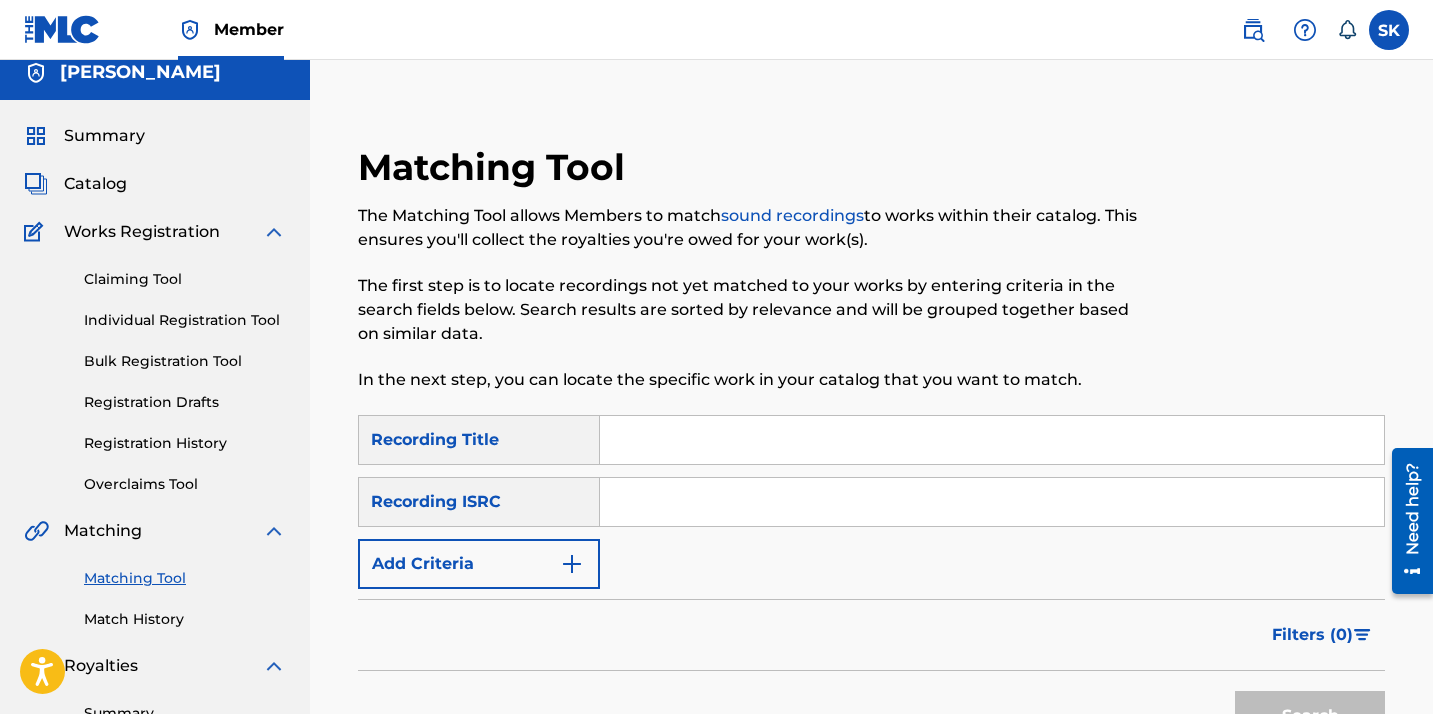 scroll, scrollTop: 12, scrollLeft: 0, axis: vertical 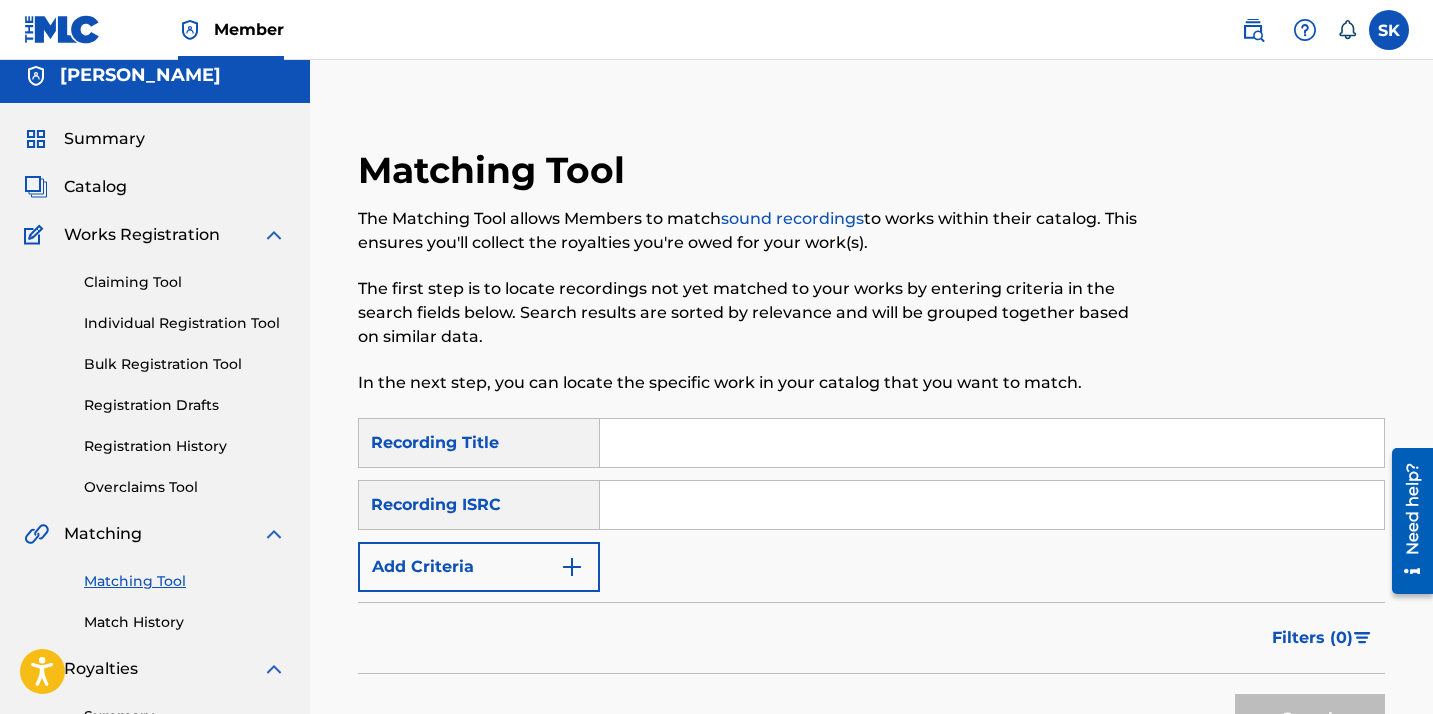 click on "Catalog" at bounding box center [95, 187] 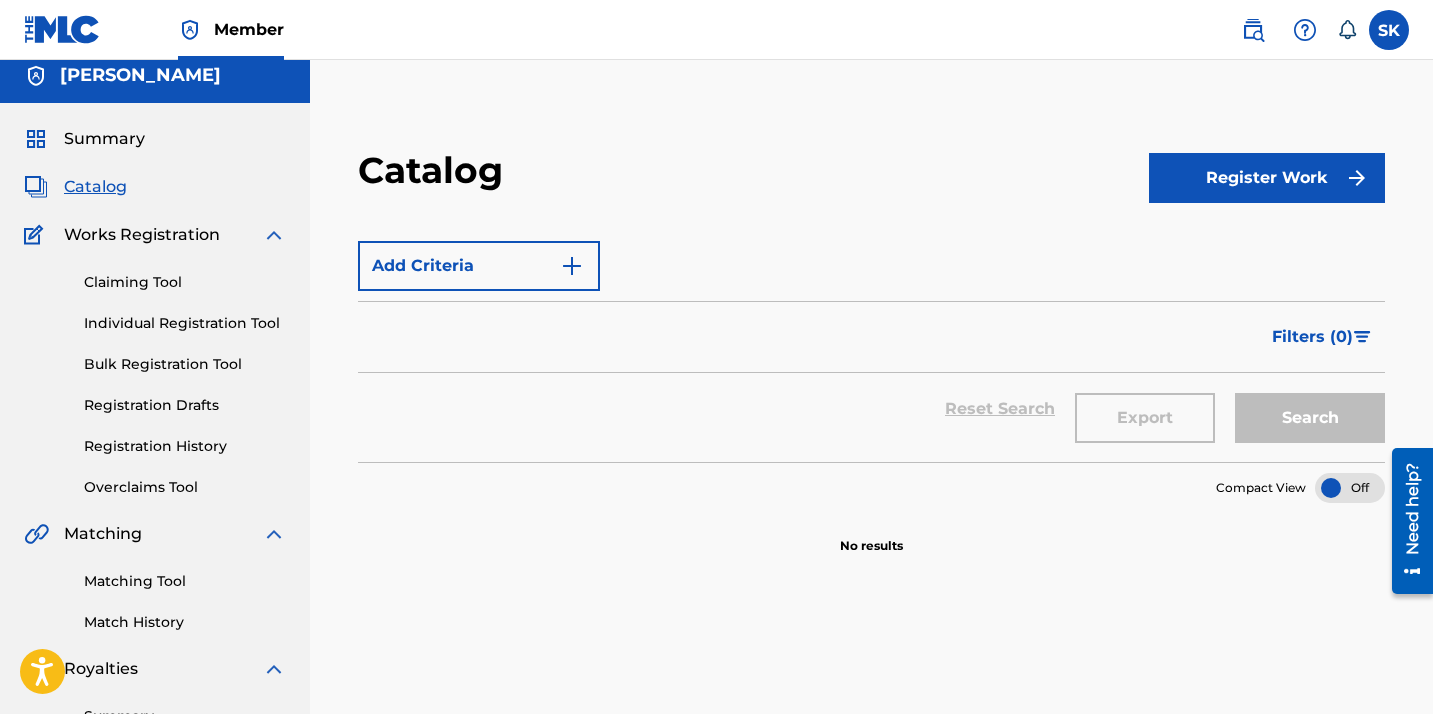 scroll, scrollTop: 0, scrollLeft: 0, axis: both 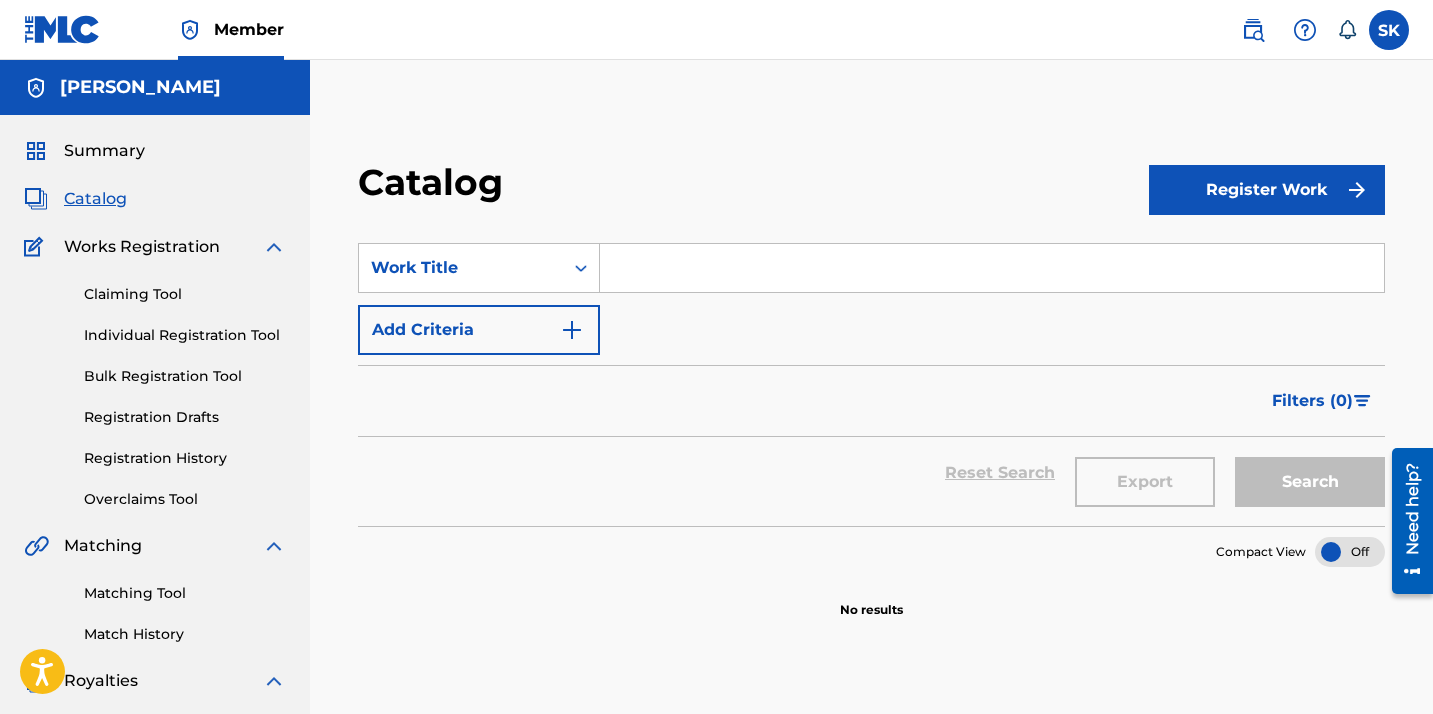 click on "Matching Tool" at bounding box center (185, 593) 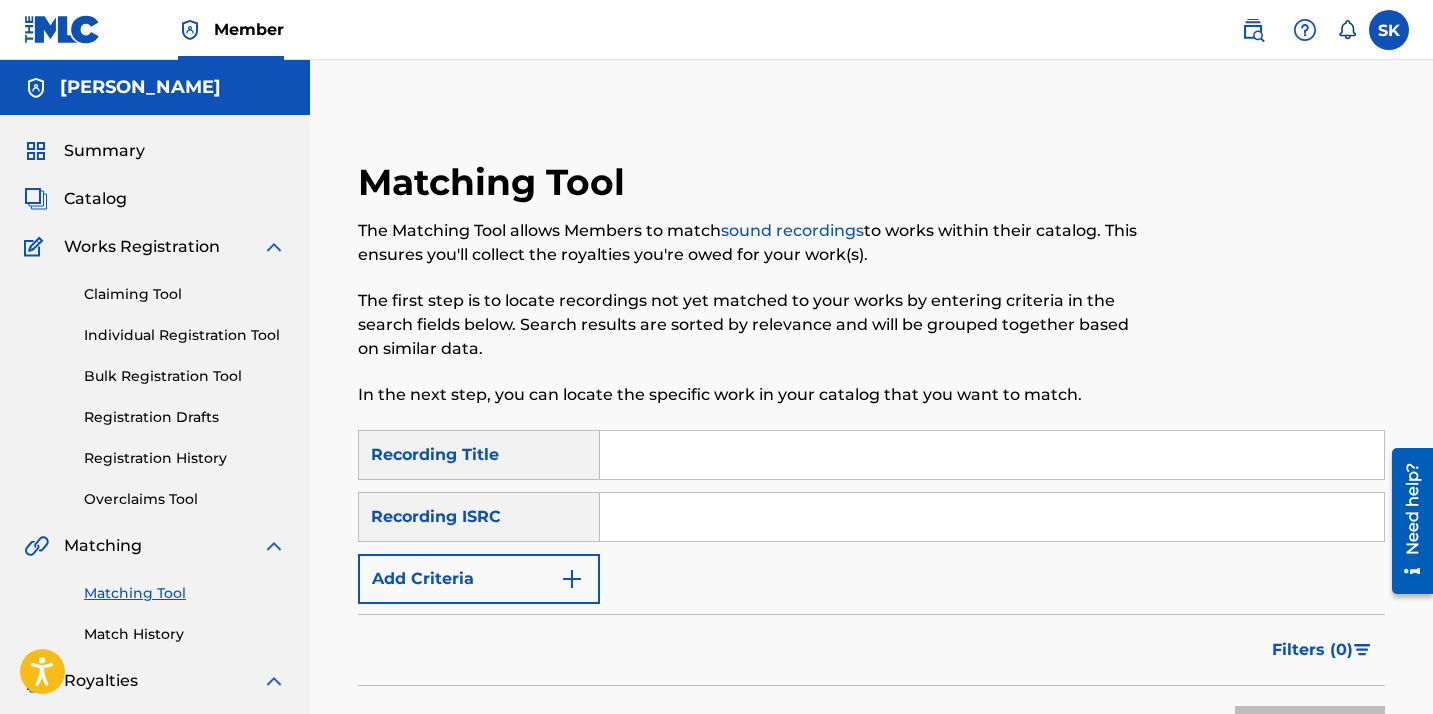 click on "Summary" at bounding box center [104, 151] 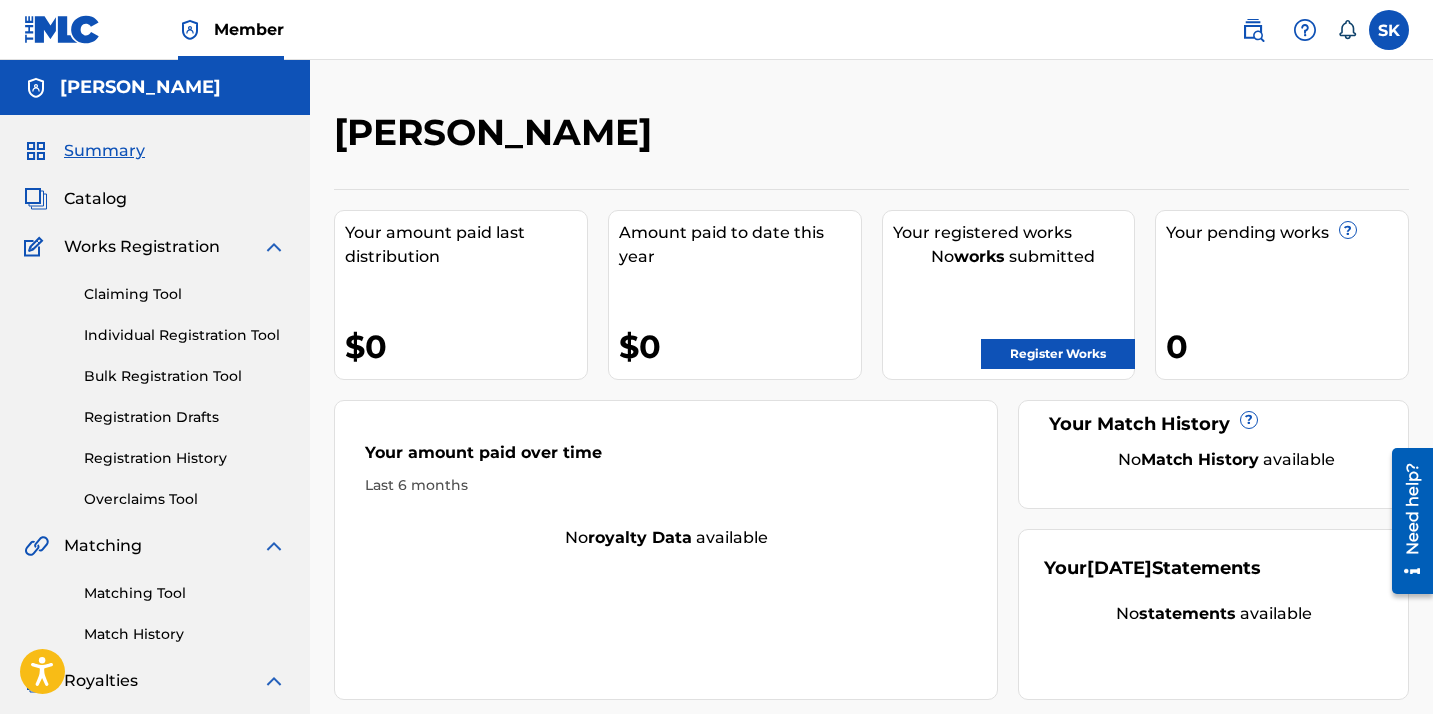 click on "Claiming Tool" at bounding box center (185, 294) 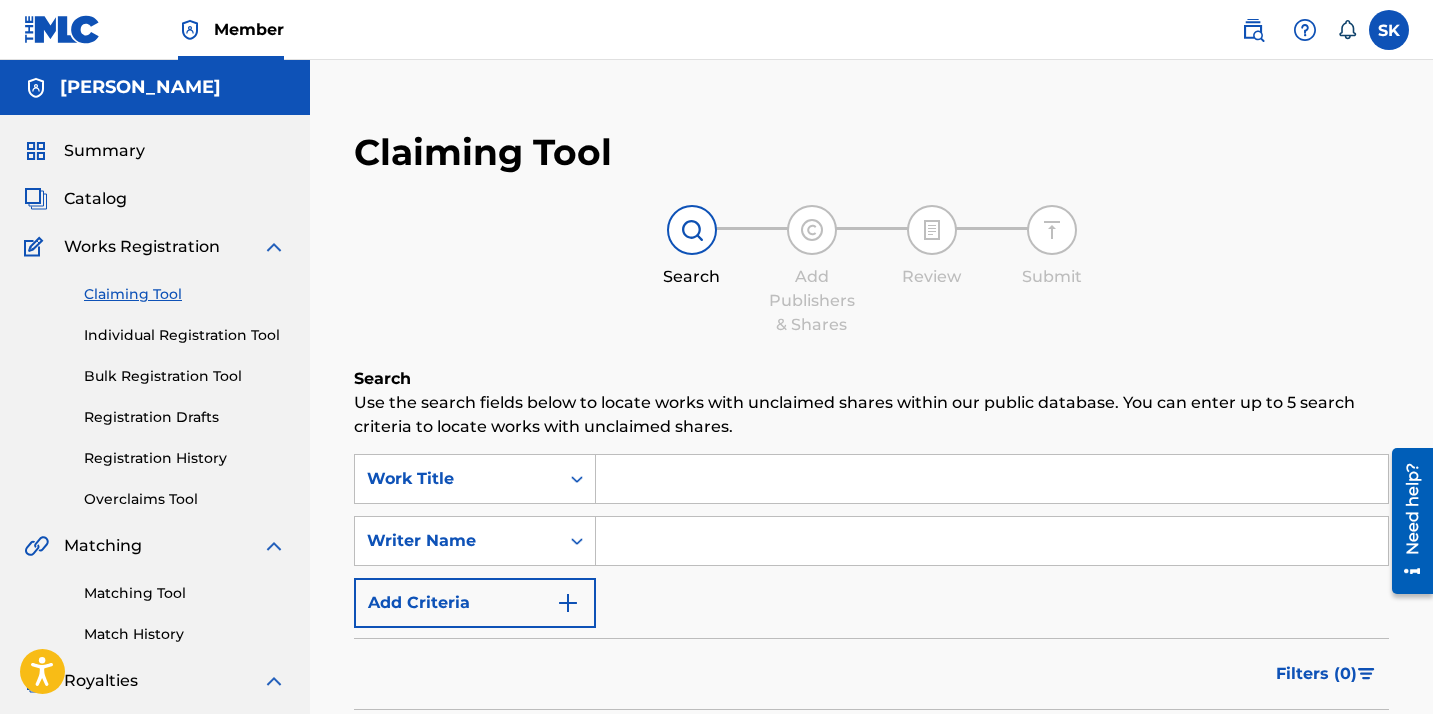 click on "Catalog" at bounding box center [95, 199] 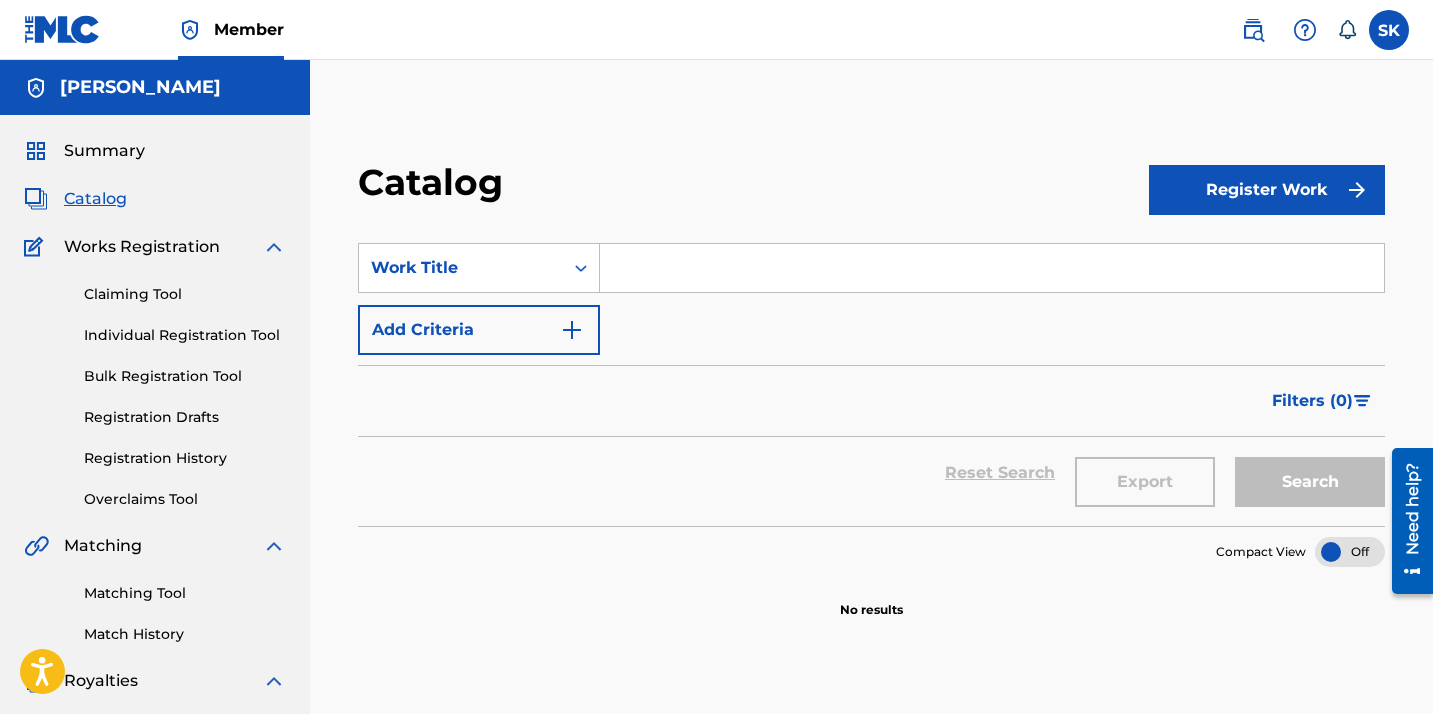 click at bounding box center [992, 268] 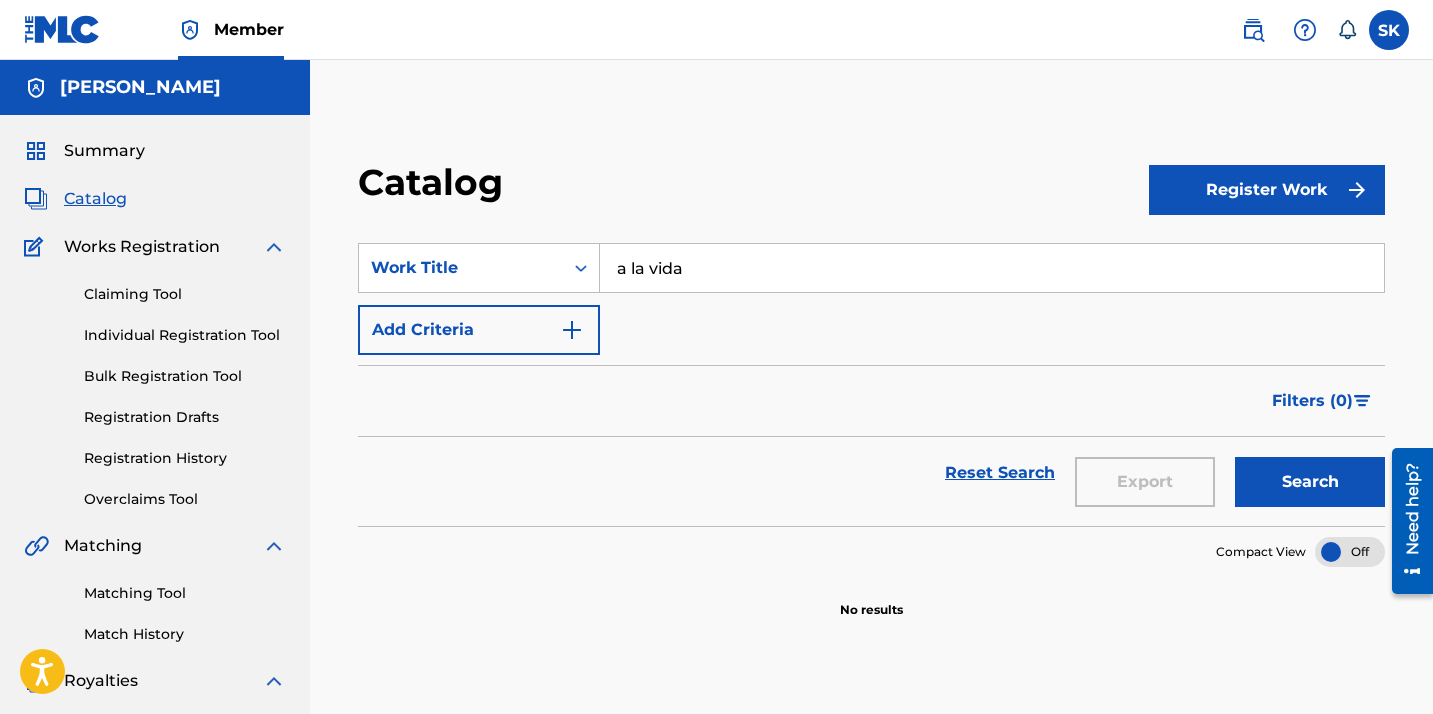 type on "a la vida" 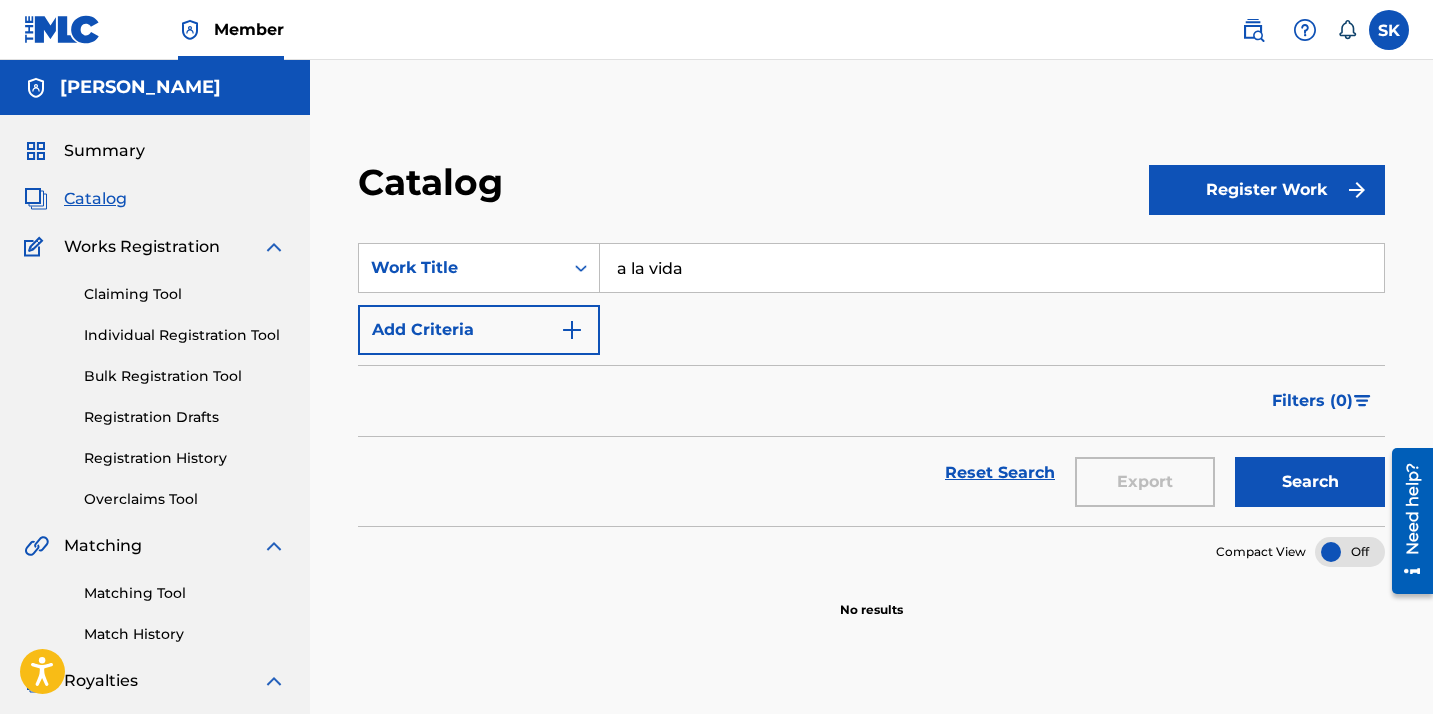 click on "Register Work" at bounding box center (1267, 190) 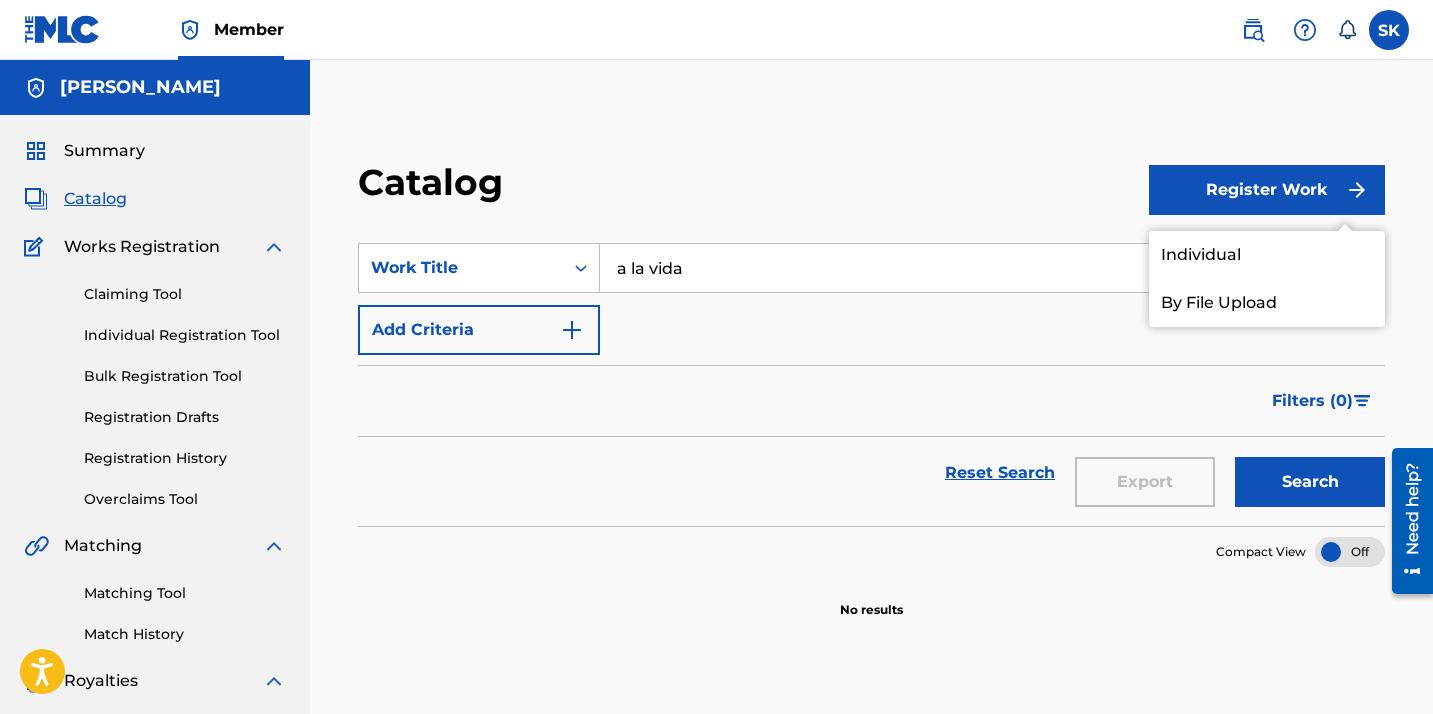 click on "SearchWithCriteriadbea7378-74f8-464a-aacc-d8340ee12f2d Work Title a la vida Add Criteria" at bounding box center (871, 299) 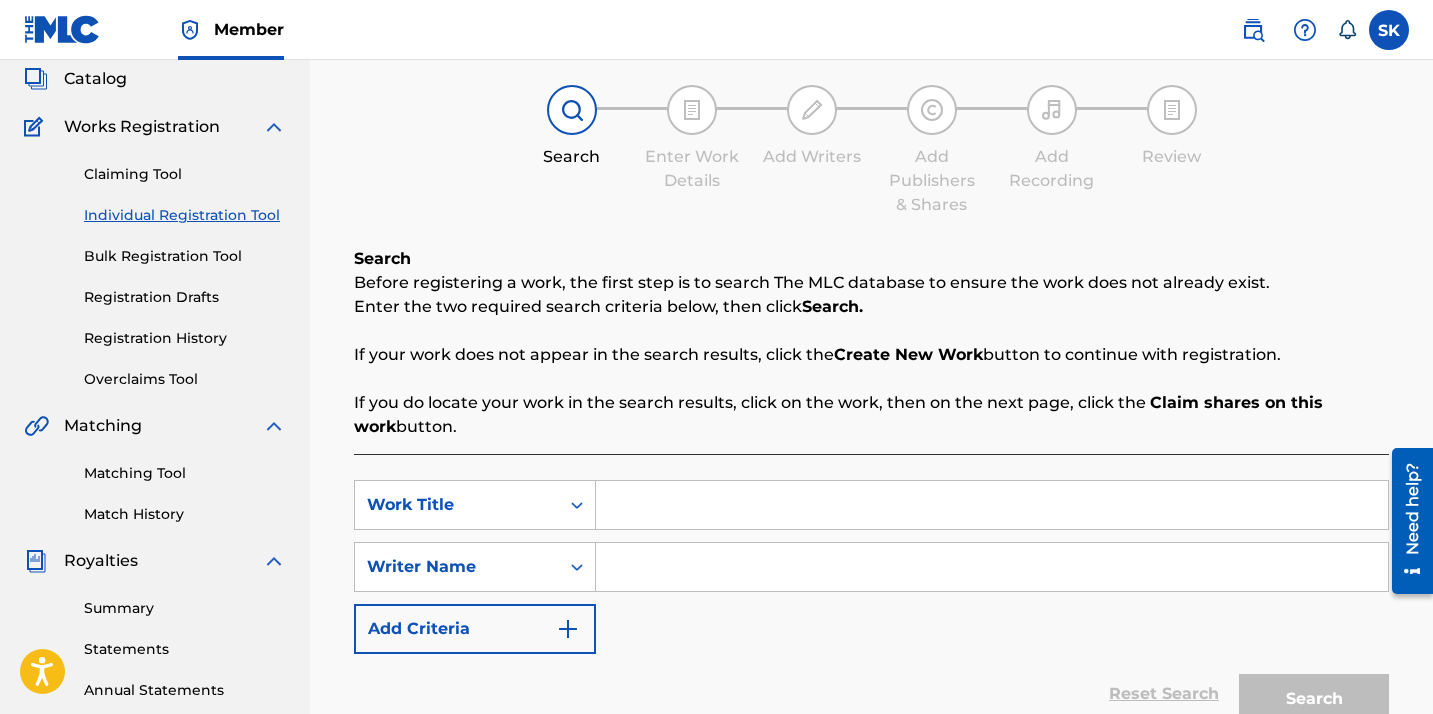 scroll, scrollTop: 117, scrollLeft: 0, axis: vertical 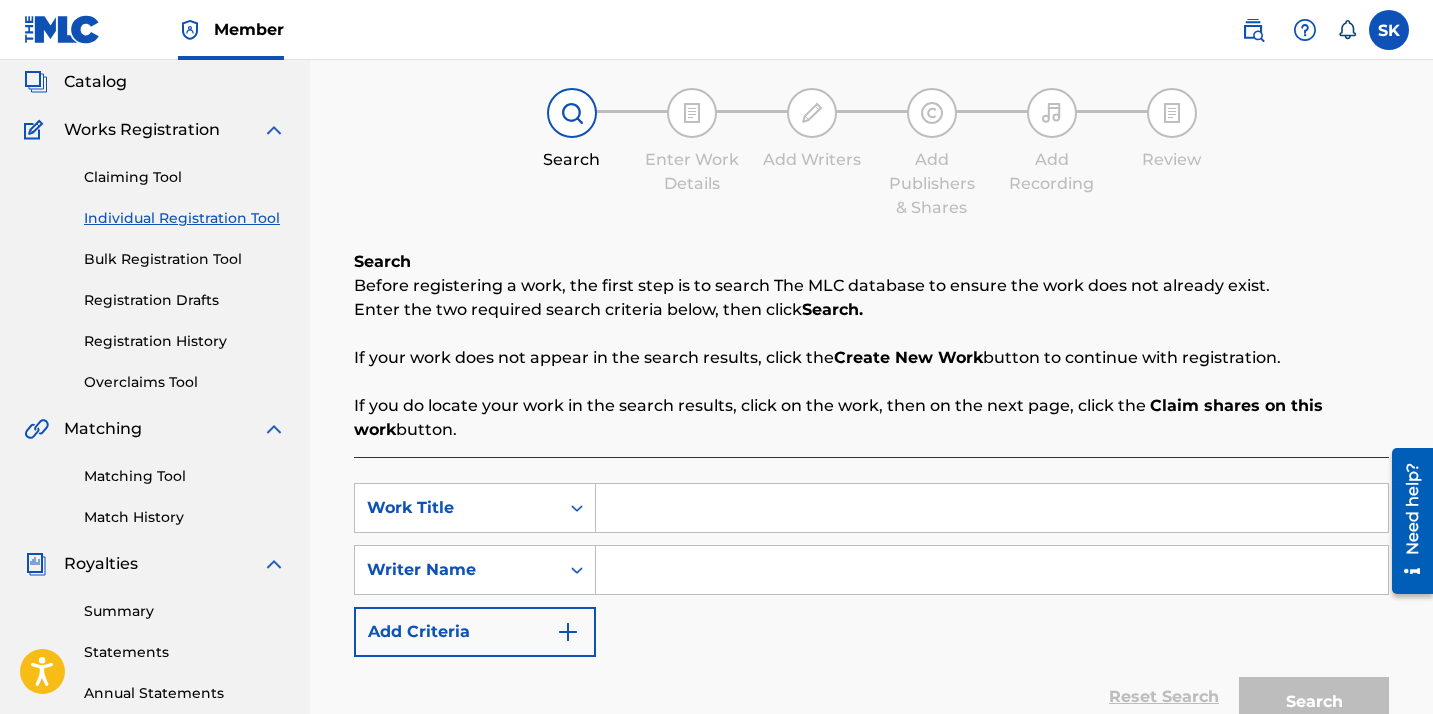 click at bounding box center (992, 508) 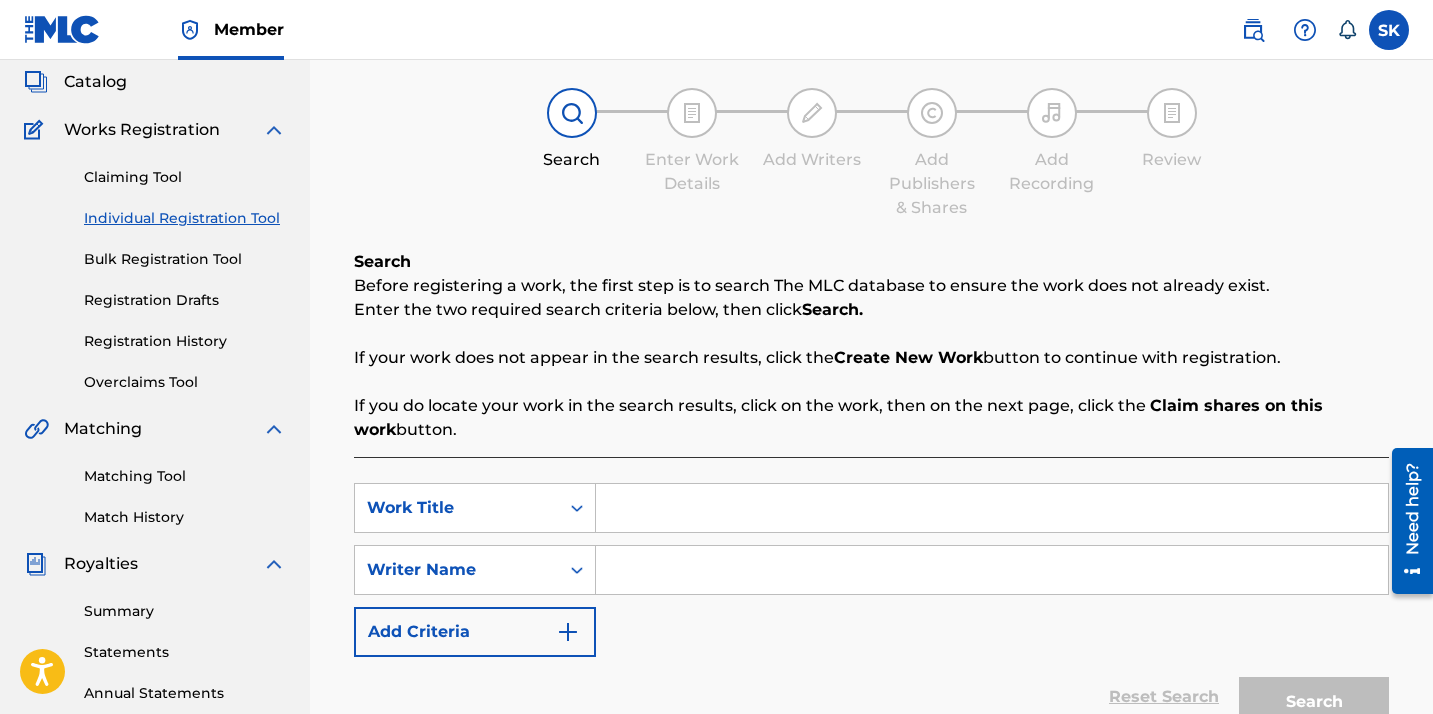 click on "Search Enter Work Details Add Writers Add Publishers & Shares Add Recording Review" at bounding box center [871, 154] 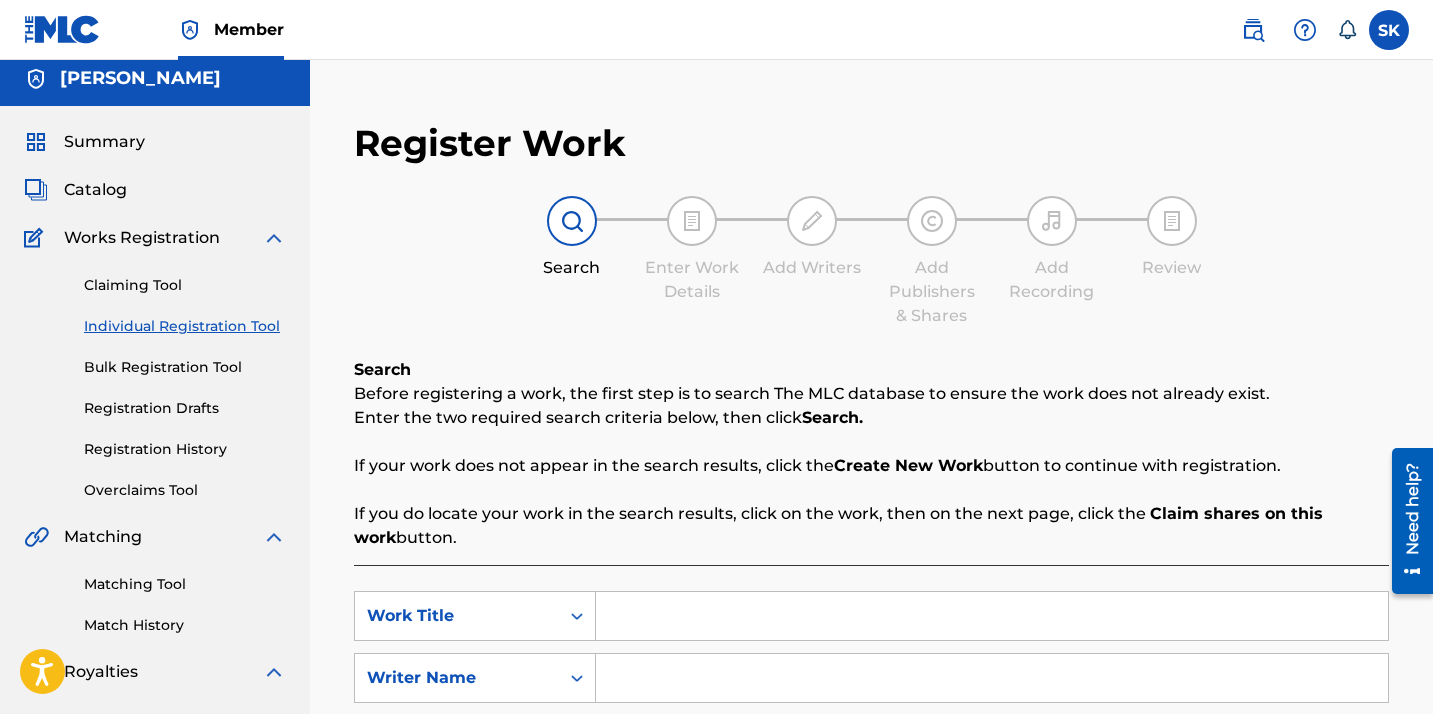 scroll, scrollTop: 8, scrollLeft: 0, axis: vertical 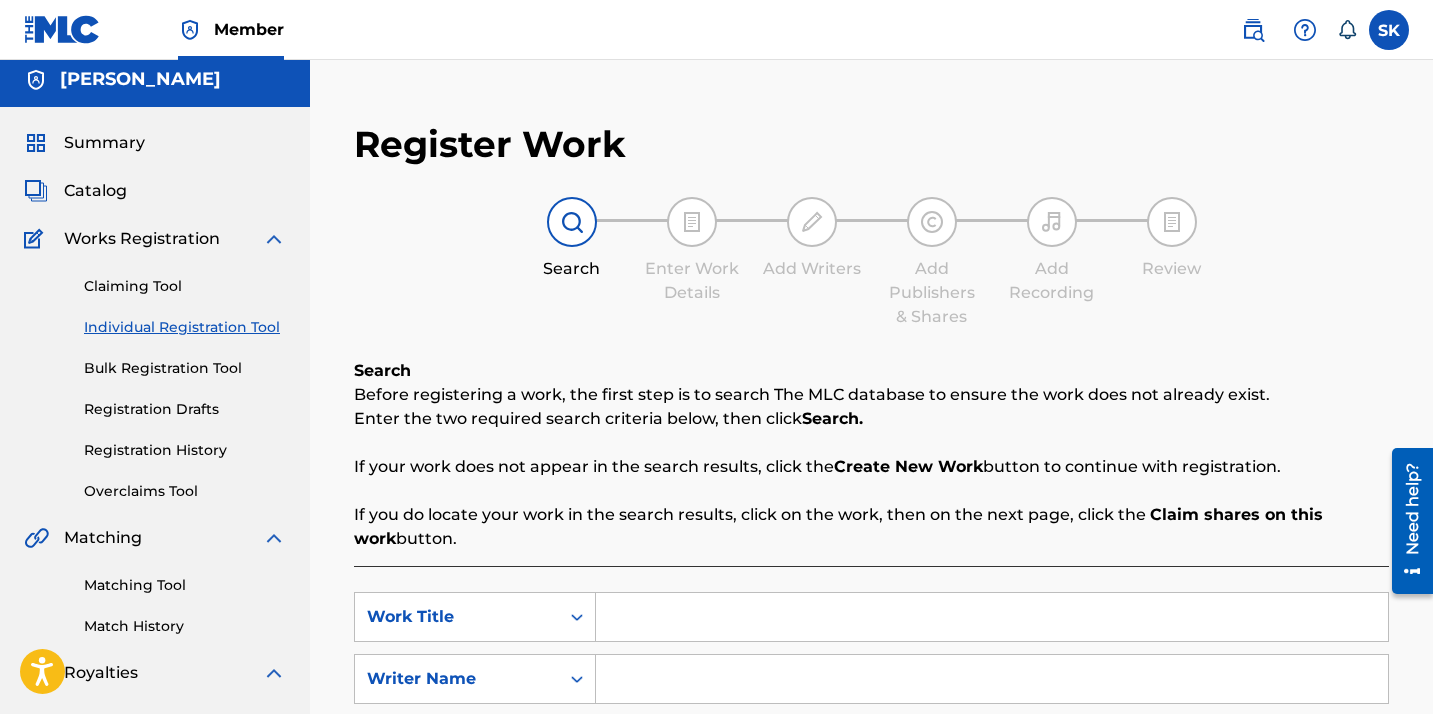 click at bounding box center (992, 617) 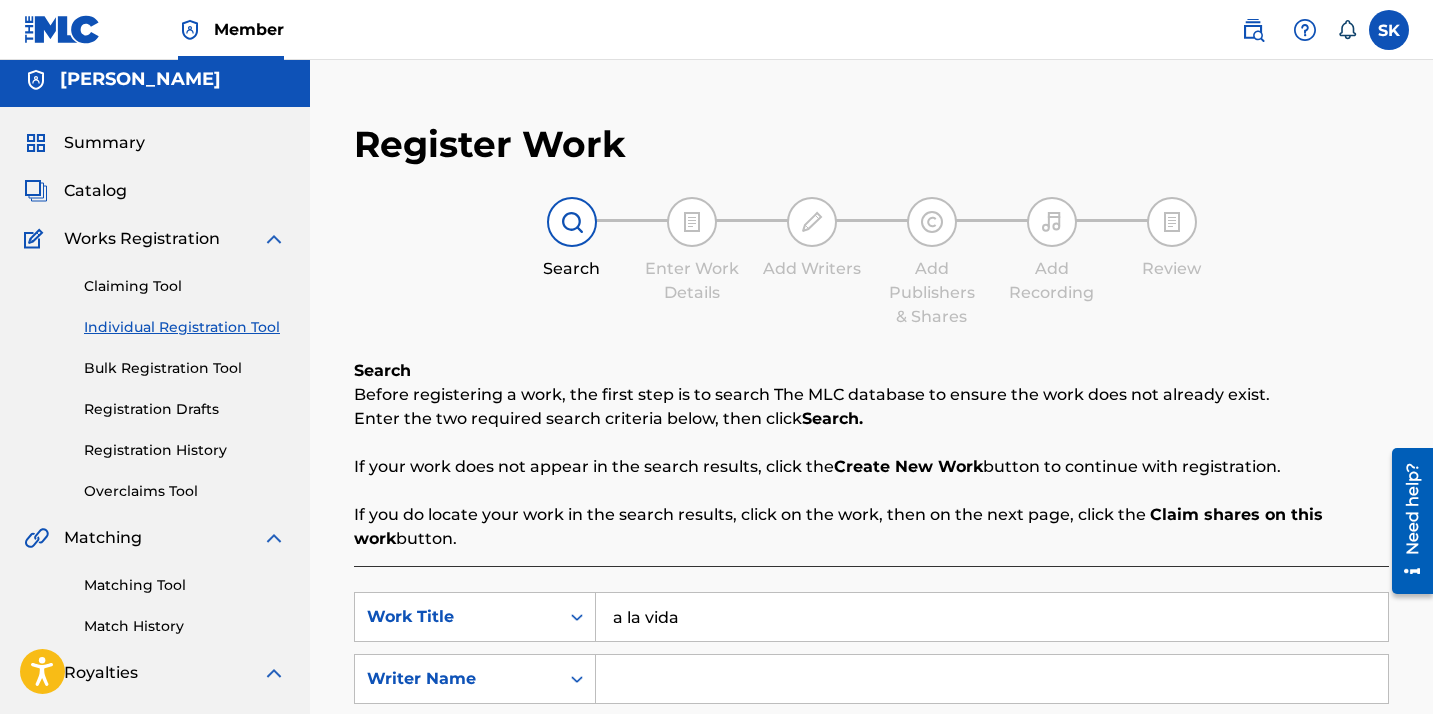 type on "a la vida" 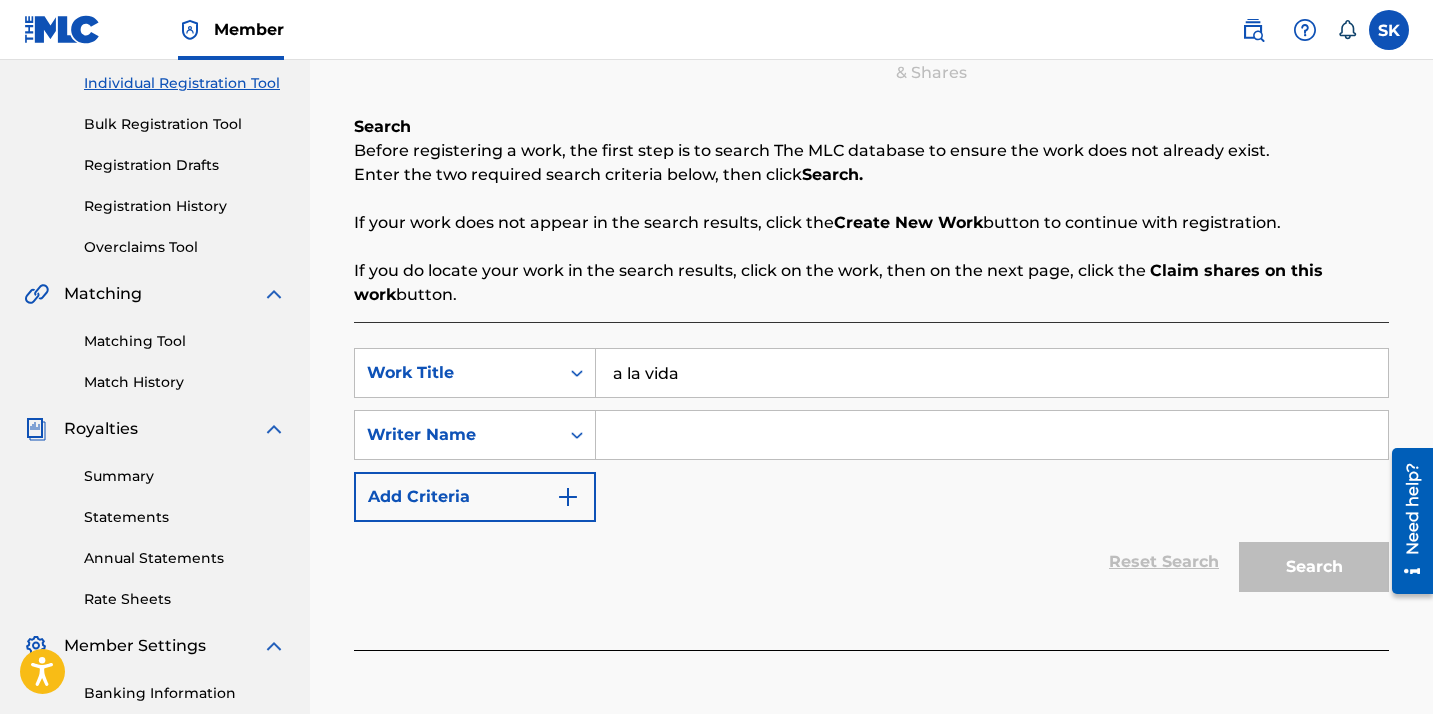 scroll, scrollTop: 258, scrollLeft: 0, axis: vertical 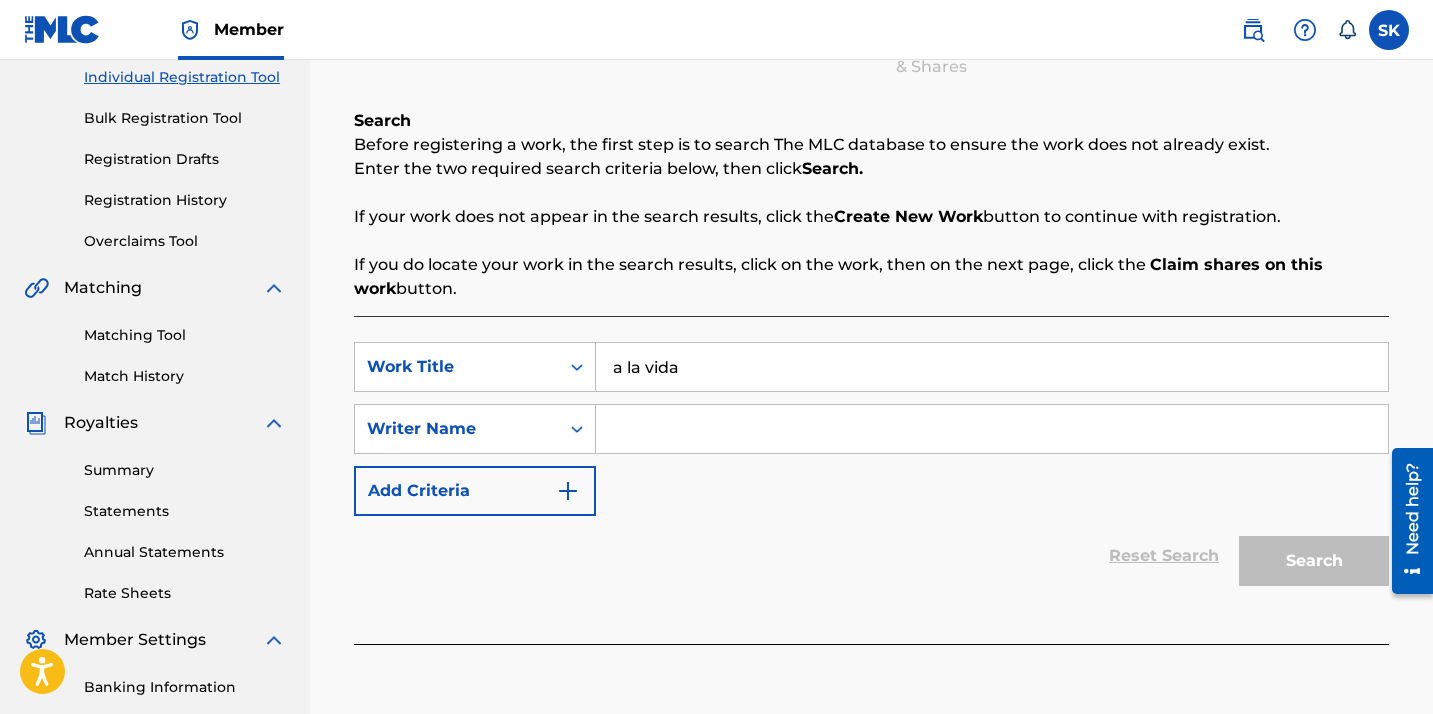 click on "Search" at bounding box center [1309, 556] 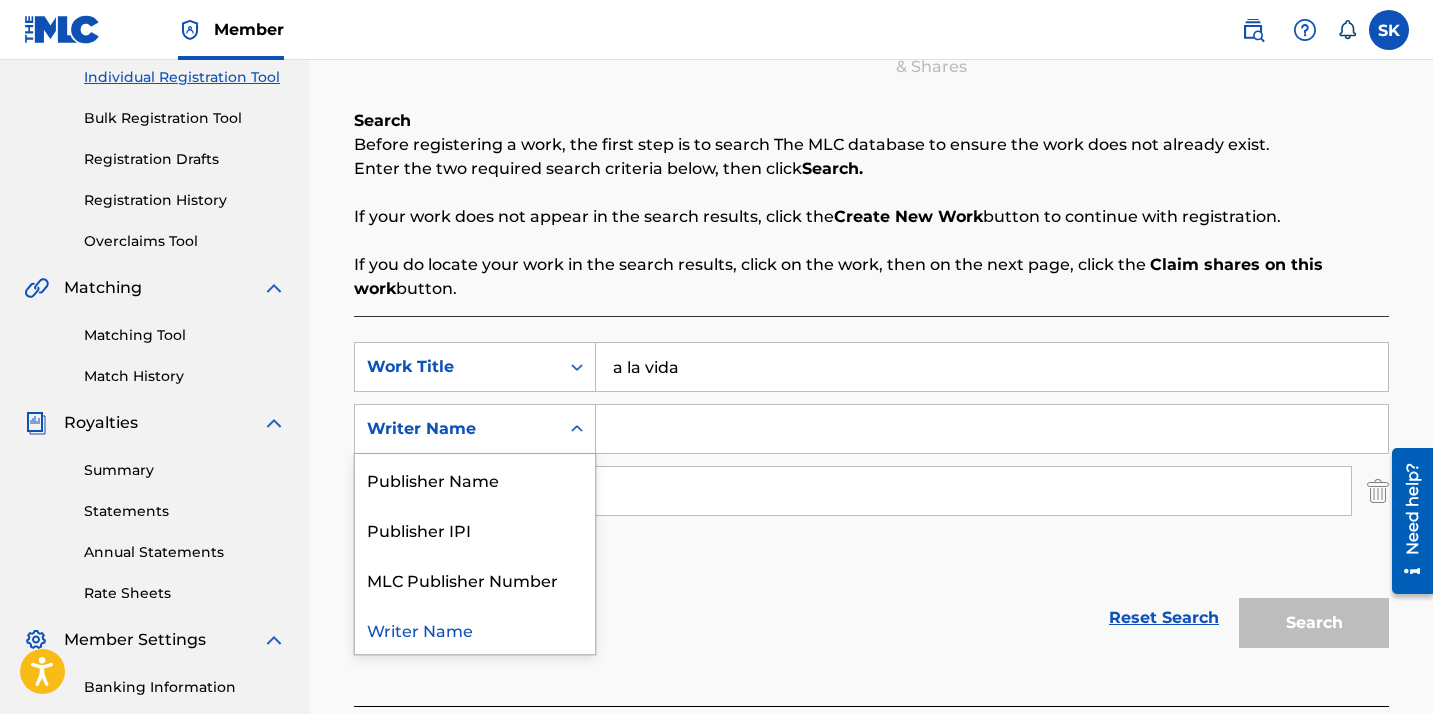 click at bounding box center (577, 429) 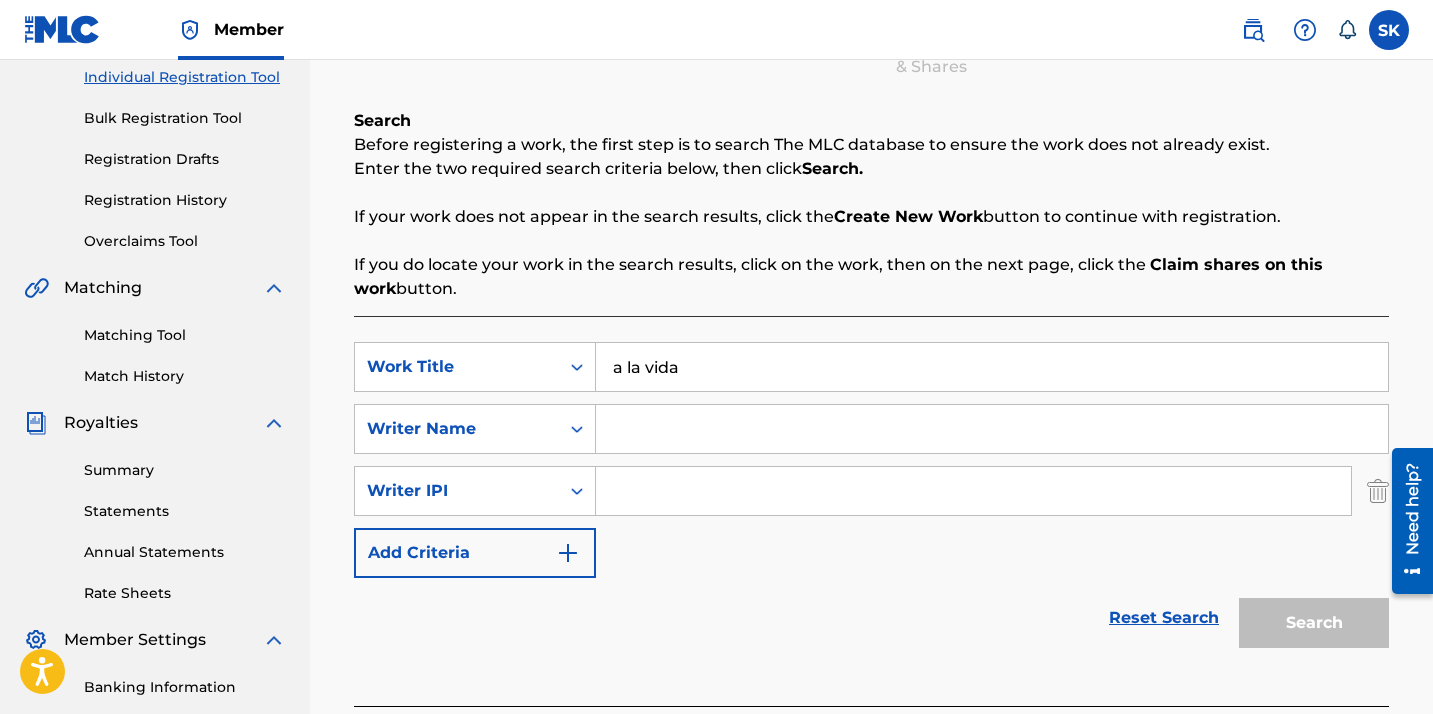 click at bounding box center [992, 429] 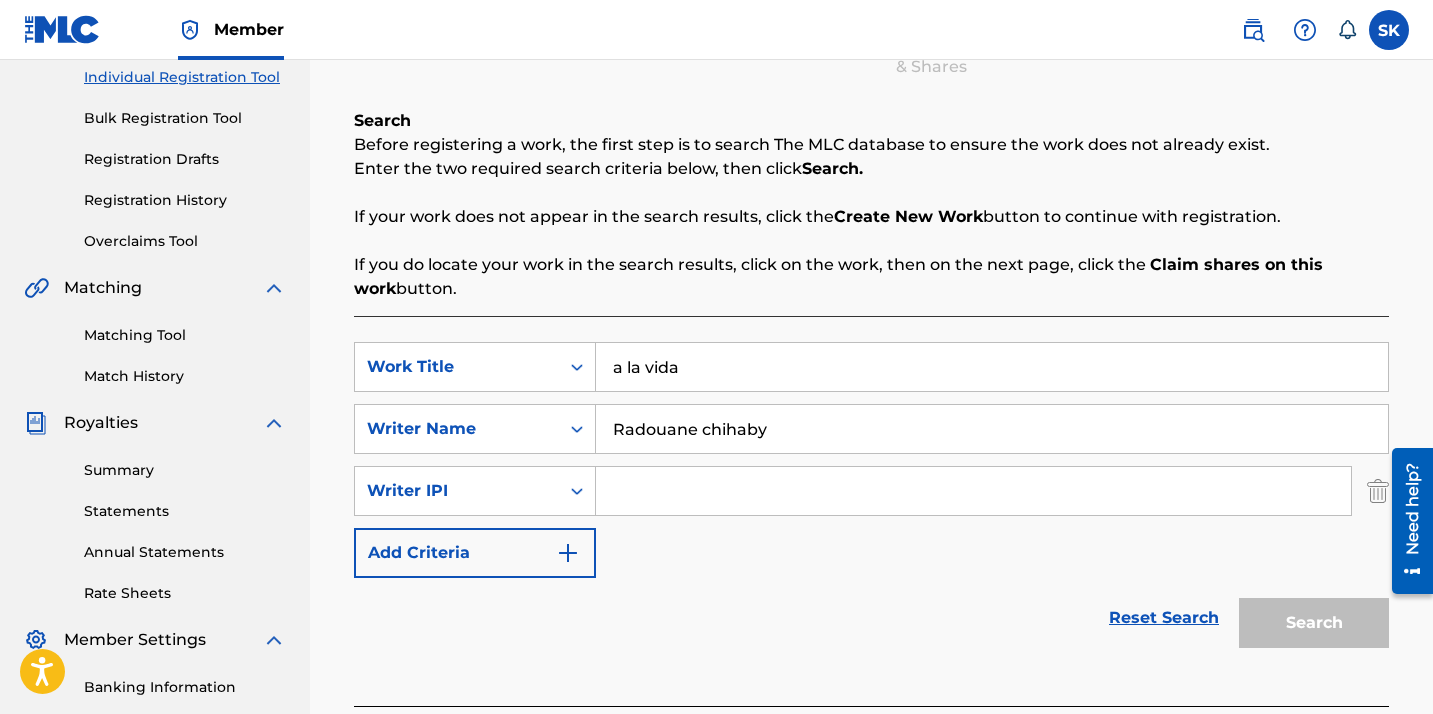 type on "Radouane chihaby" 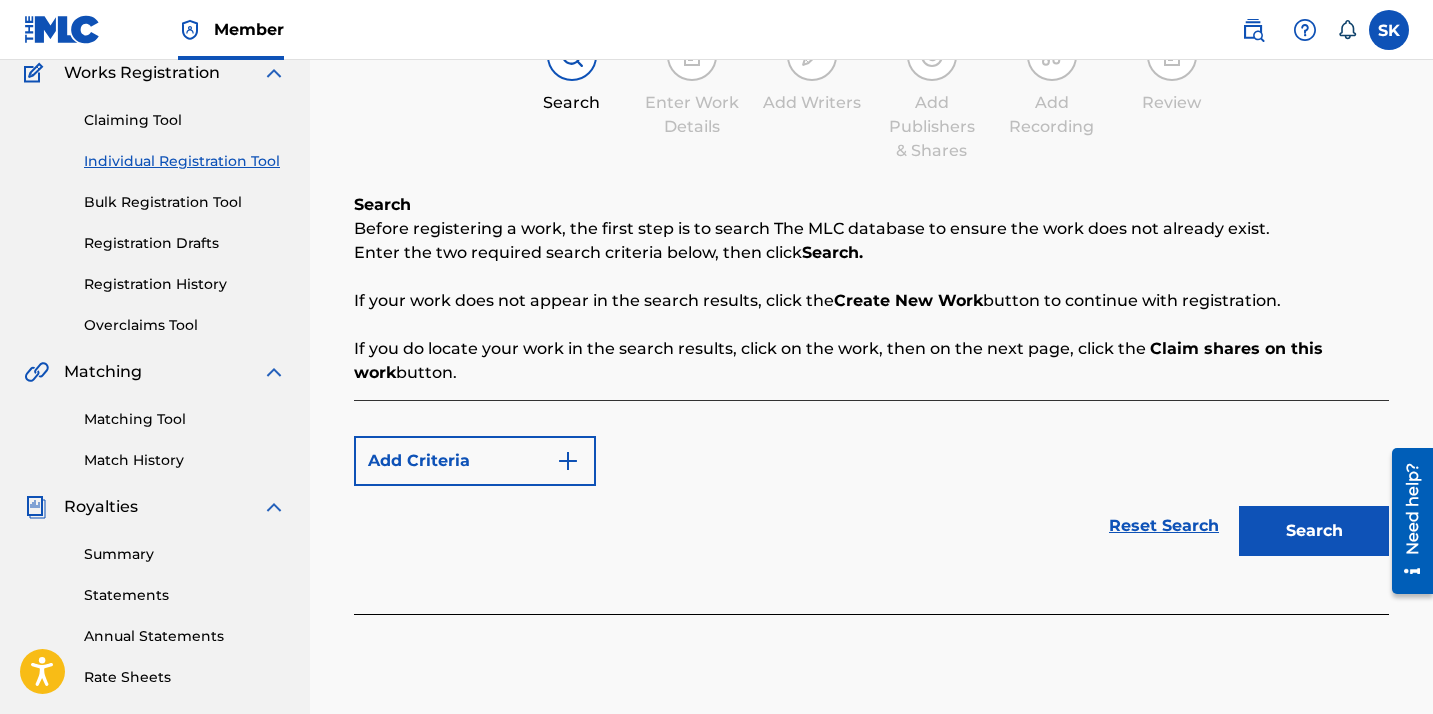 scroll, scrollTop: 171, scrollLeft: 0, axis: vertical 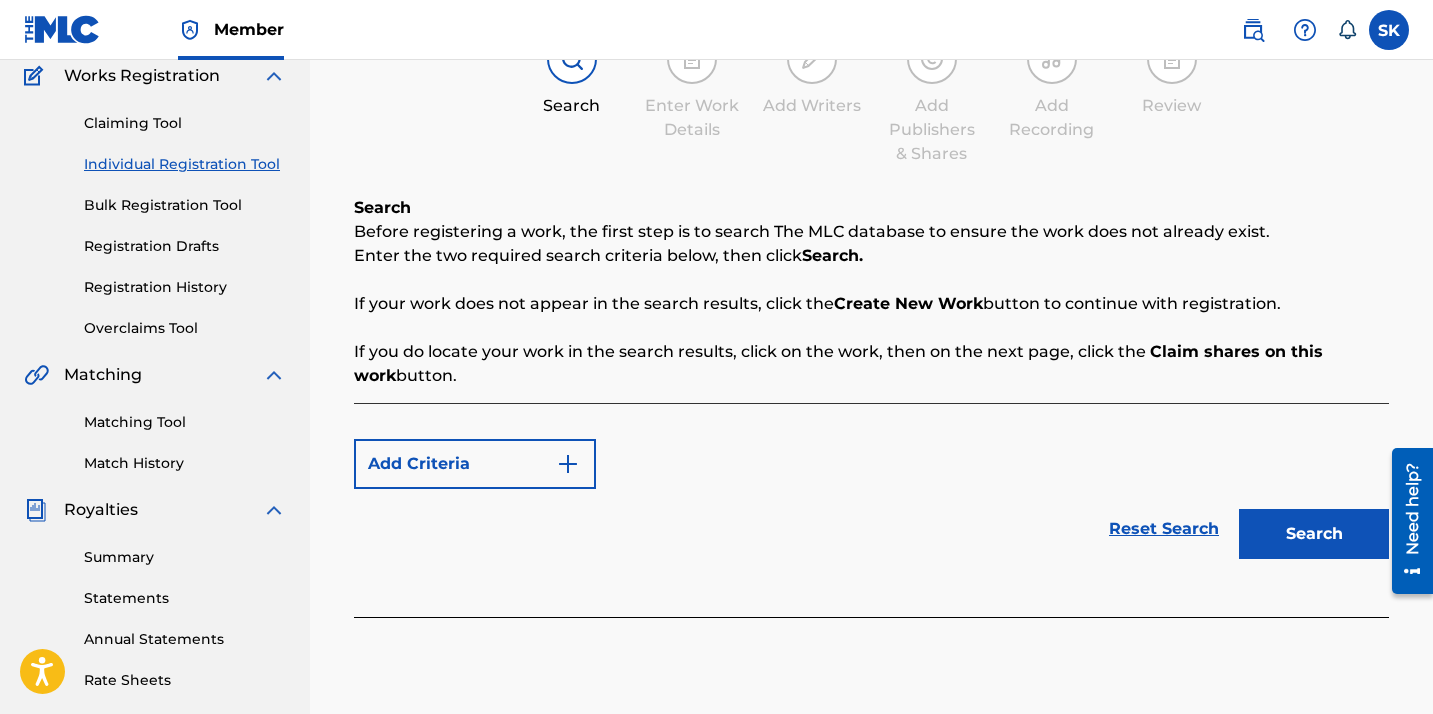 click on "Search" at bounding box center (1314, 534) 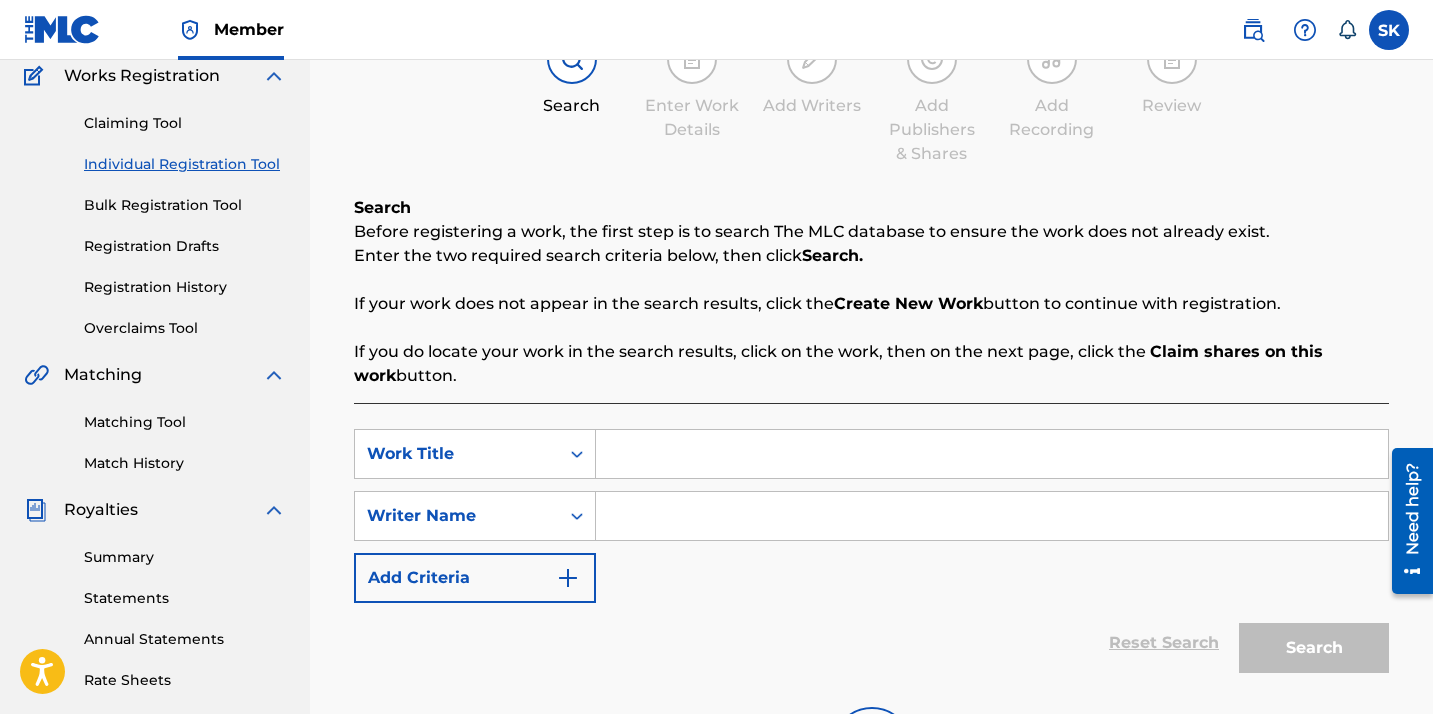 click at bounding box center (992, 454) 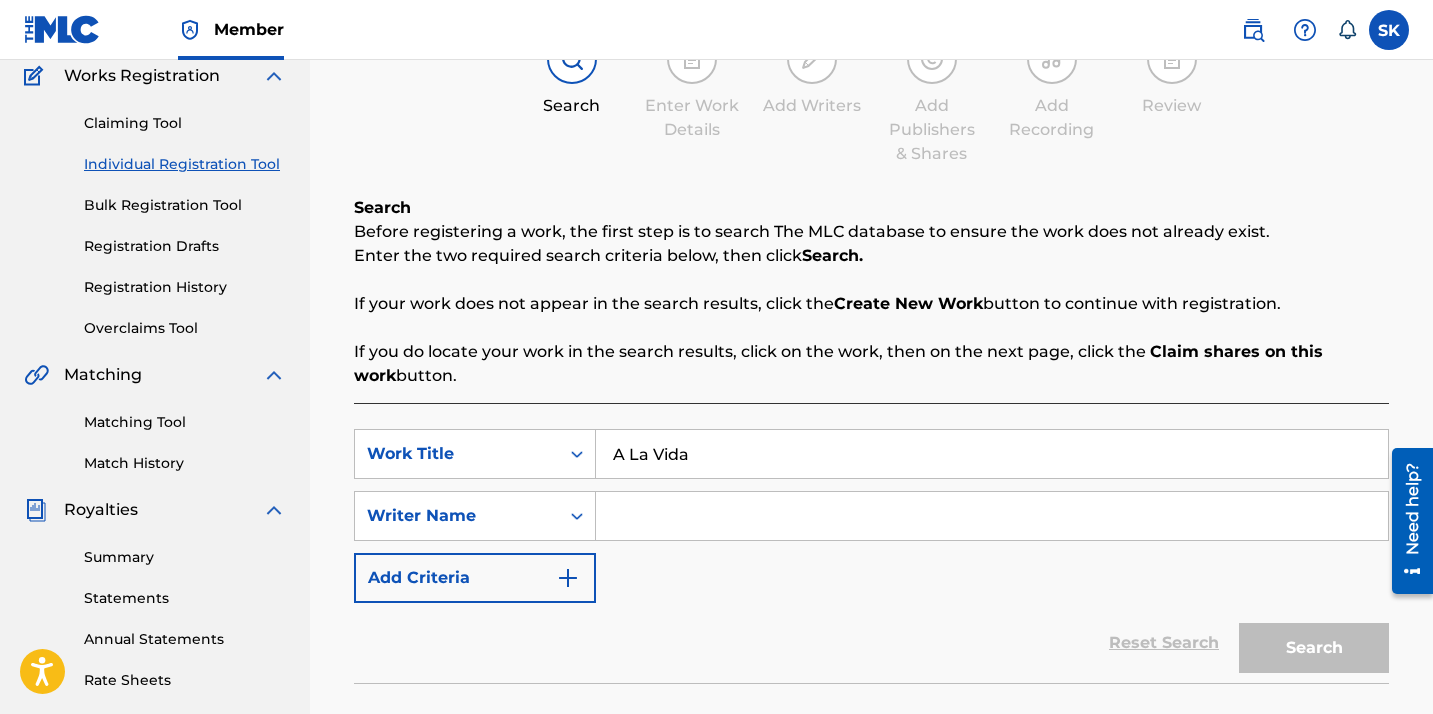 type on "A La Vida" 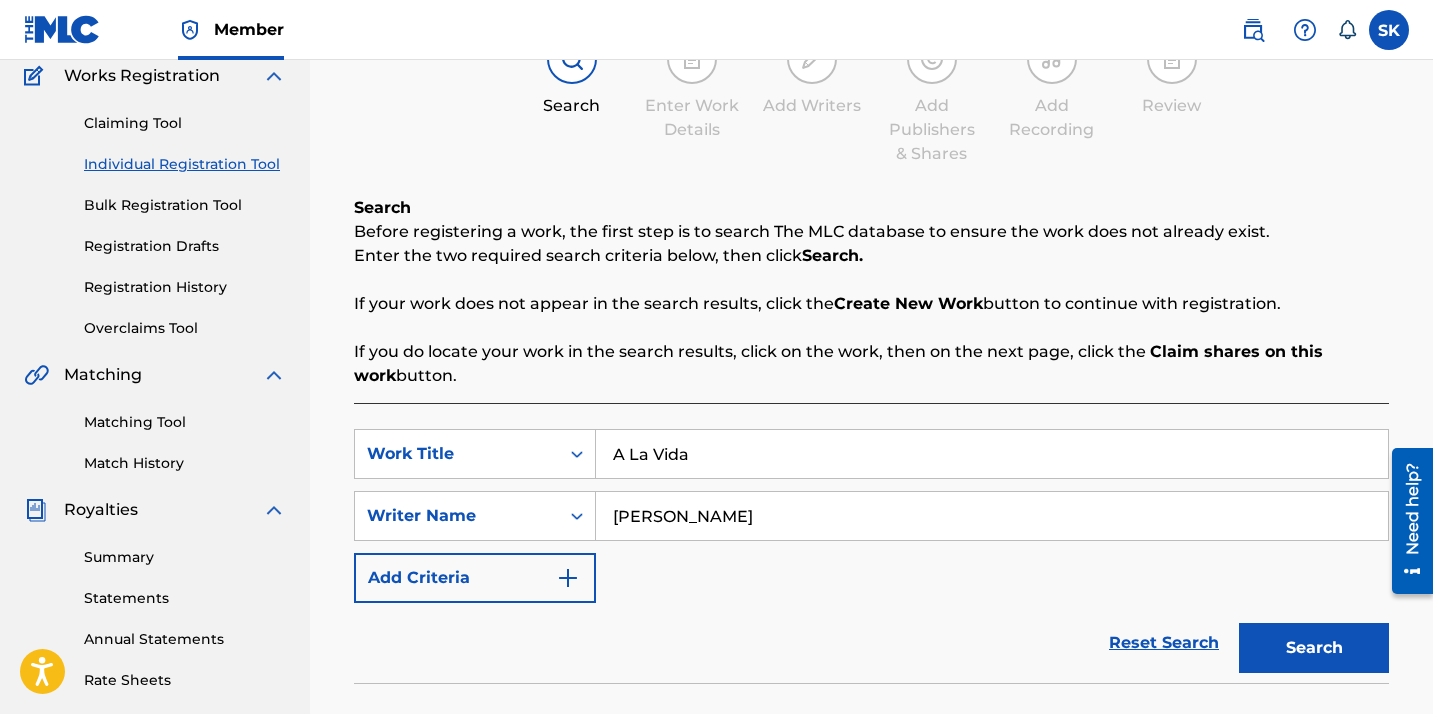 type on "[PERSON_NAME]" 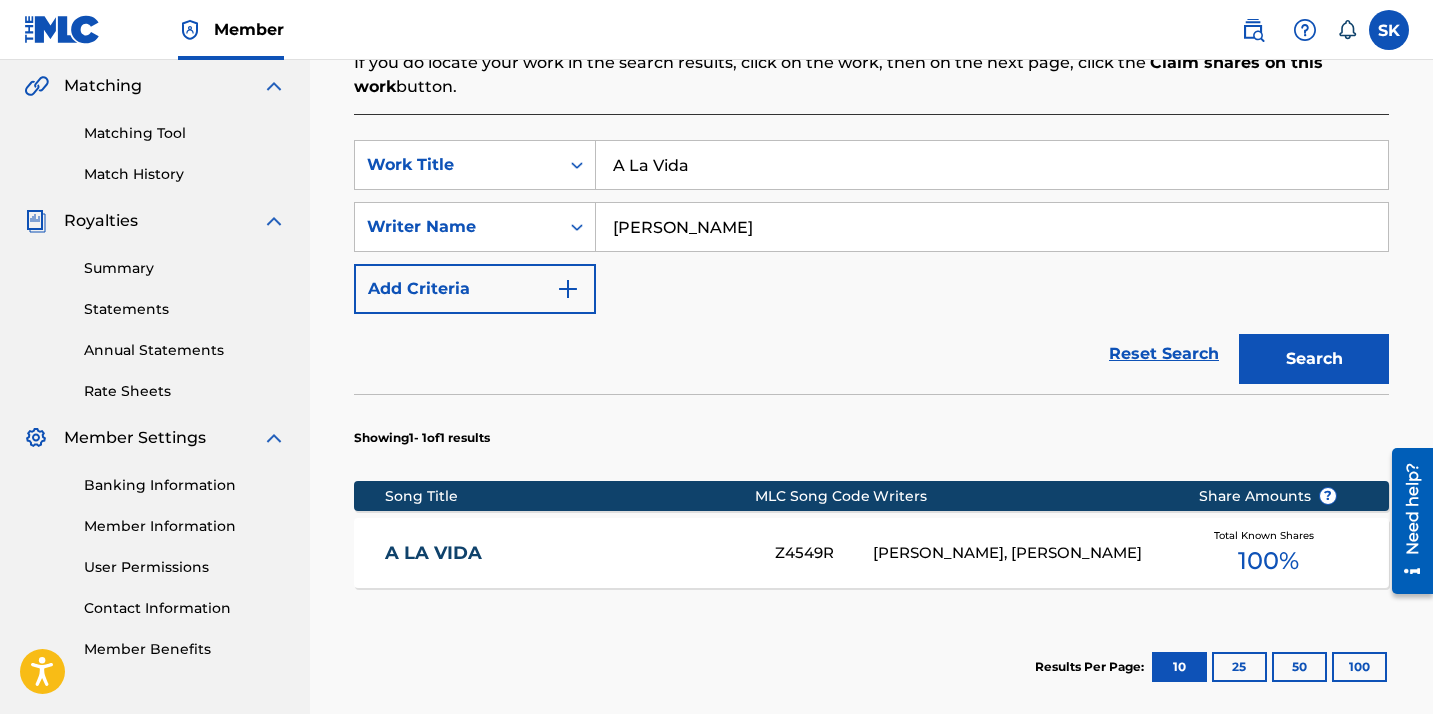 scroll, scrollTop: 461, scrollLeft: 0, axis: vertical 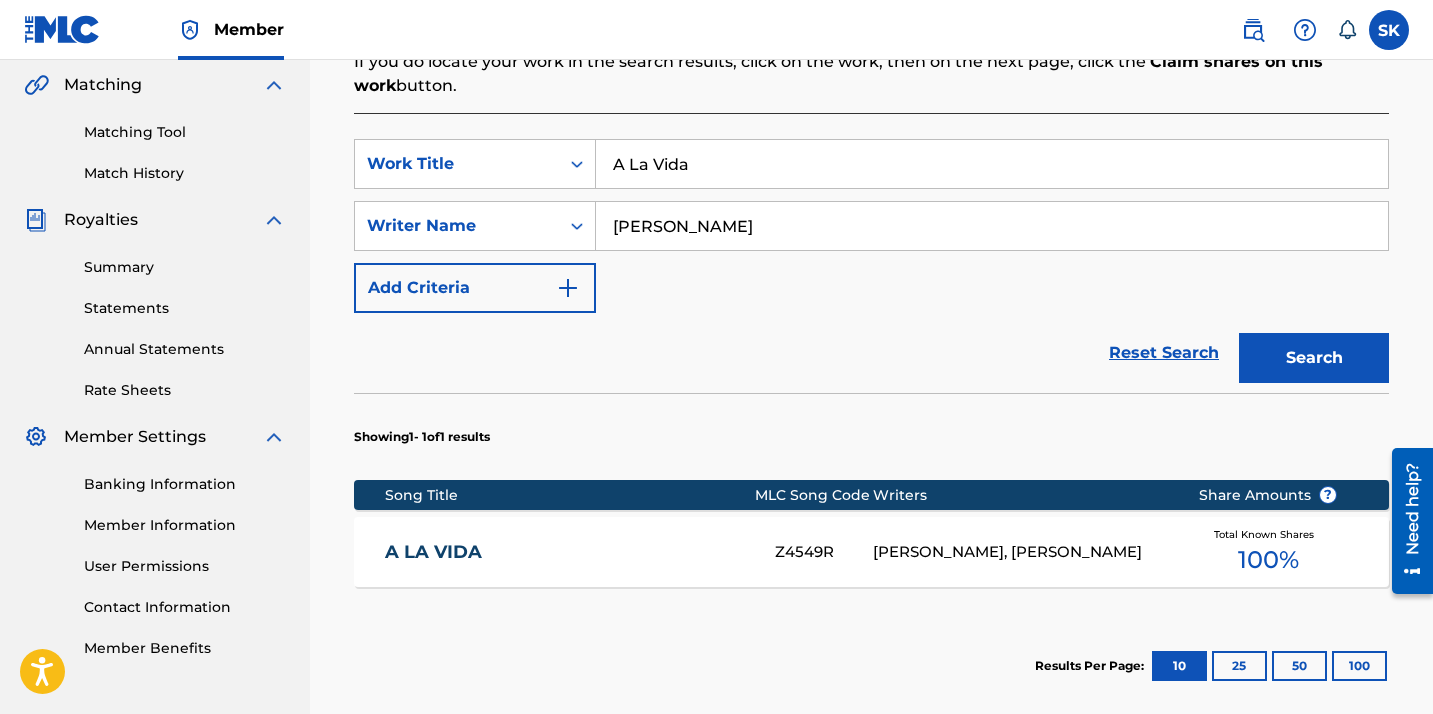 click on "100 %" at bounding box center (1268, 560) 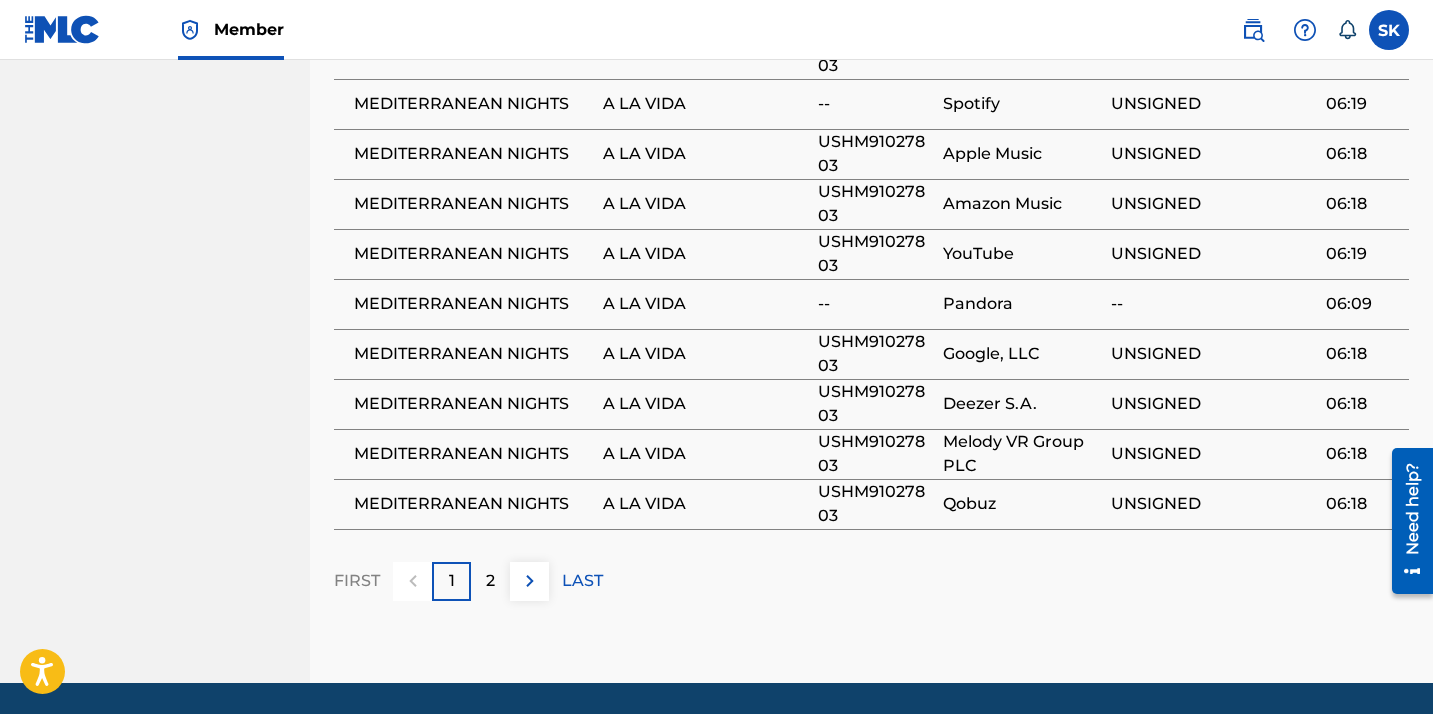 scroll, scrollTop: 1710, scrollLeft: 0, axis: vertical 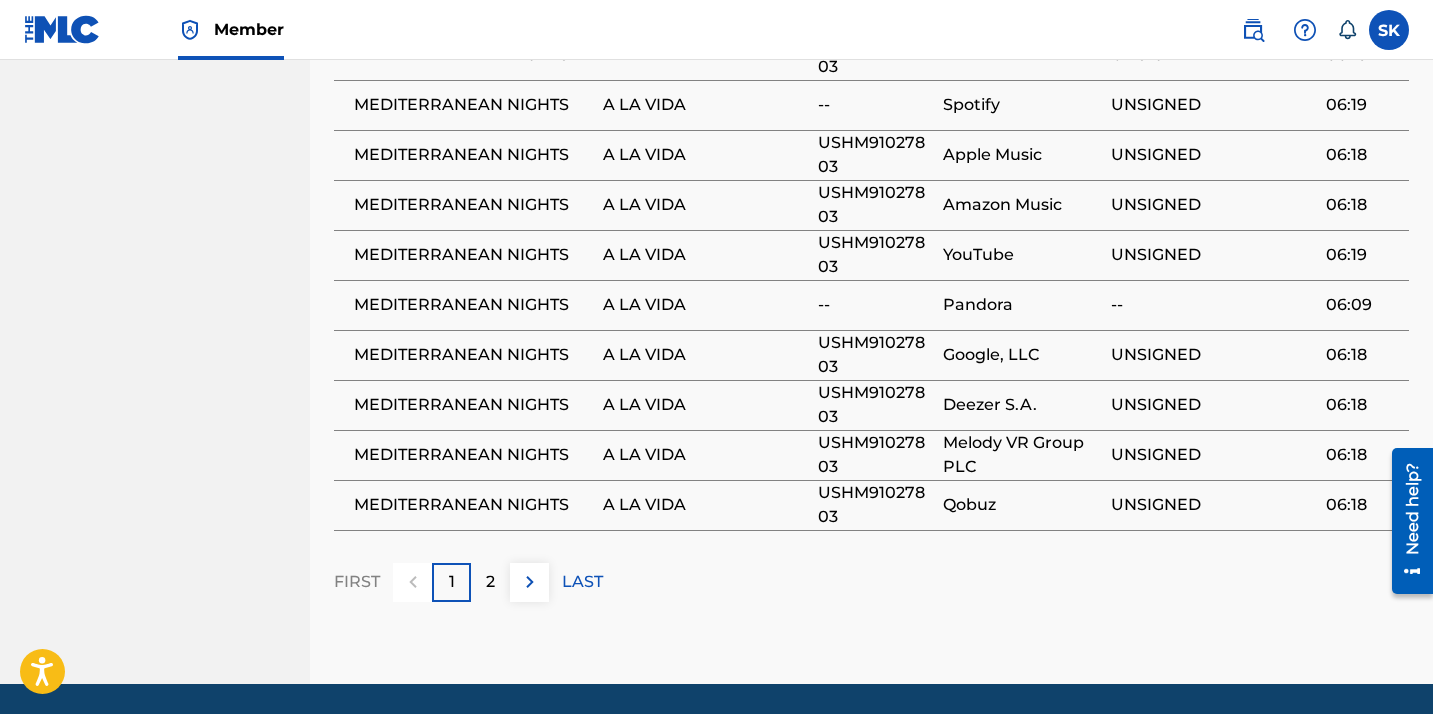 click on "2" at bounding box center [490, 582] 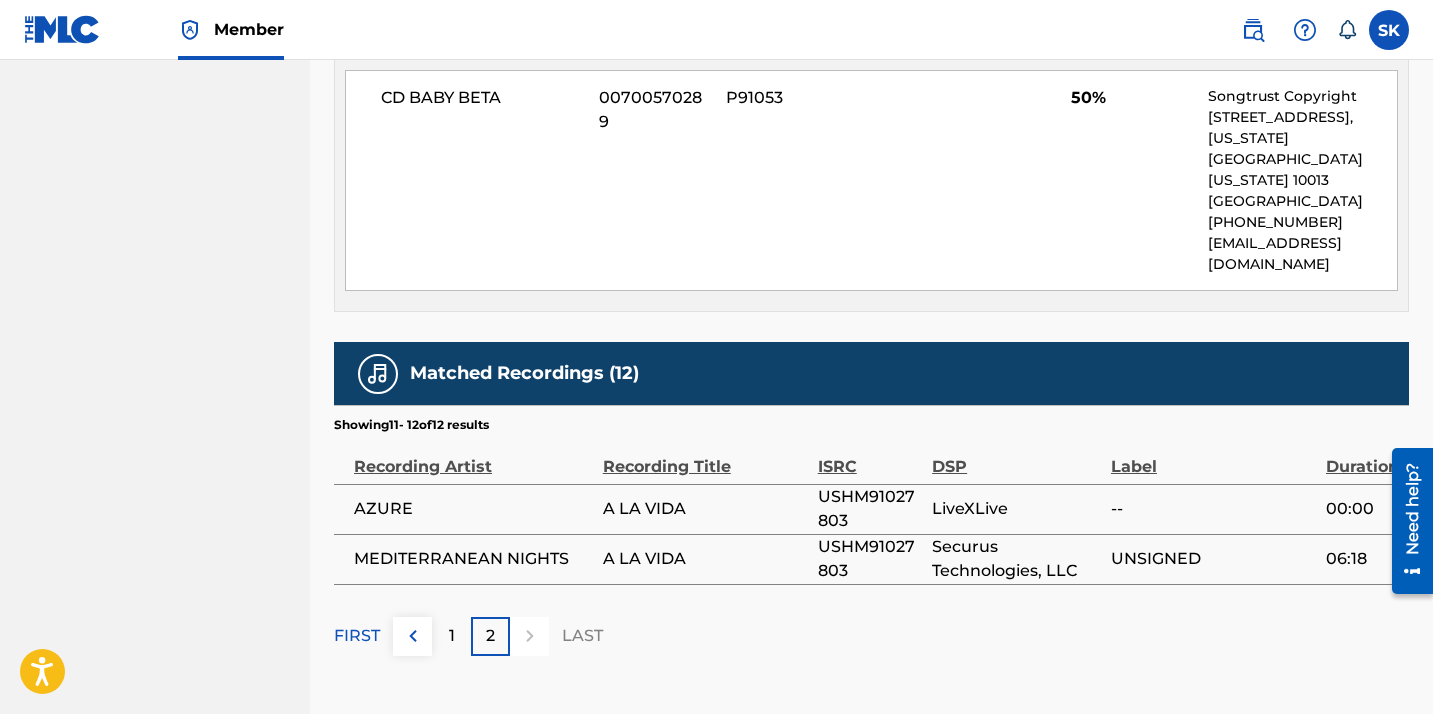 scroll, scrollTop: 1312, scrollLeft: 0, axis: vertical 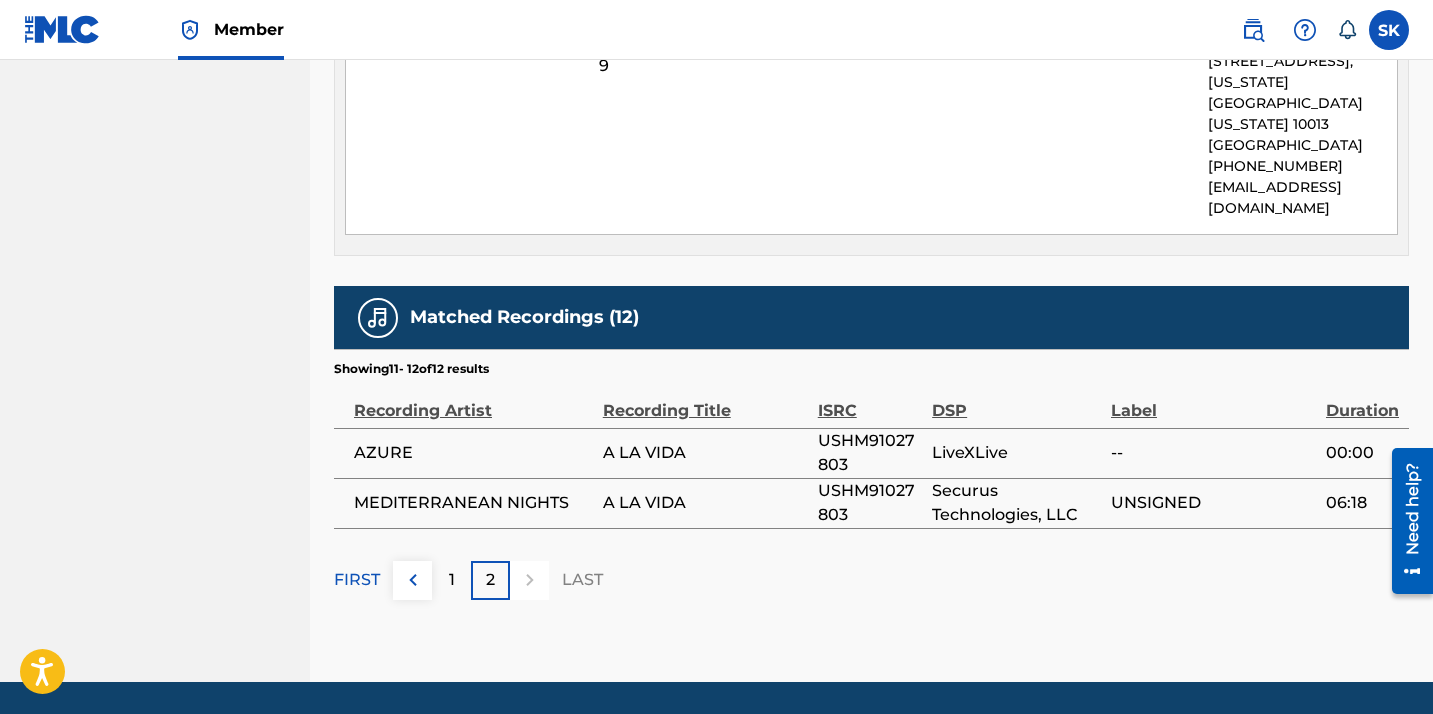 click on "1" at bounding box center [451, 580] 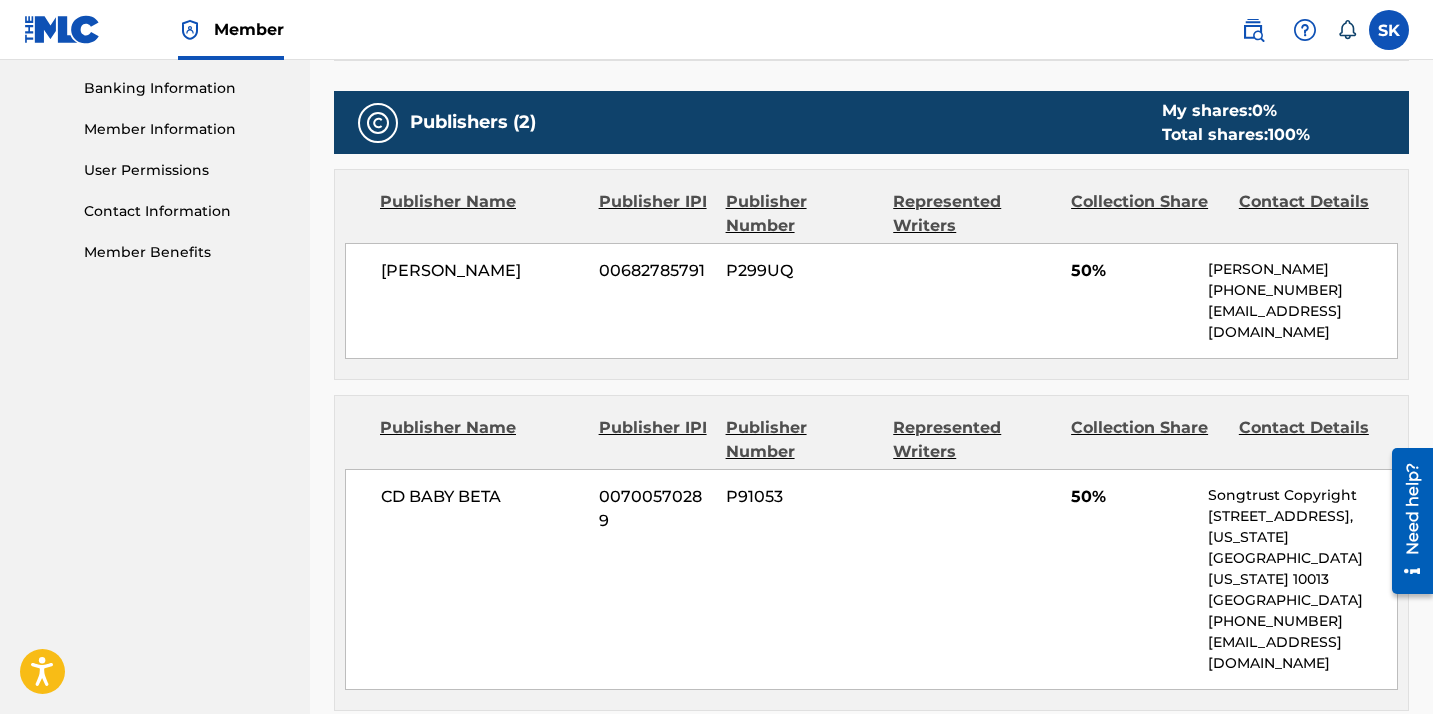 scroll, scrollTop: 843, scrollLeft: 0, axis: vertical 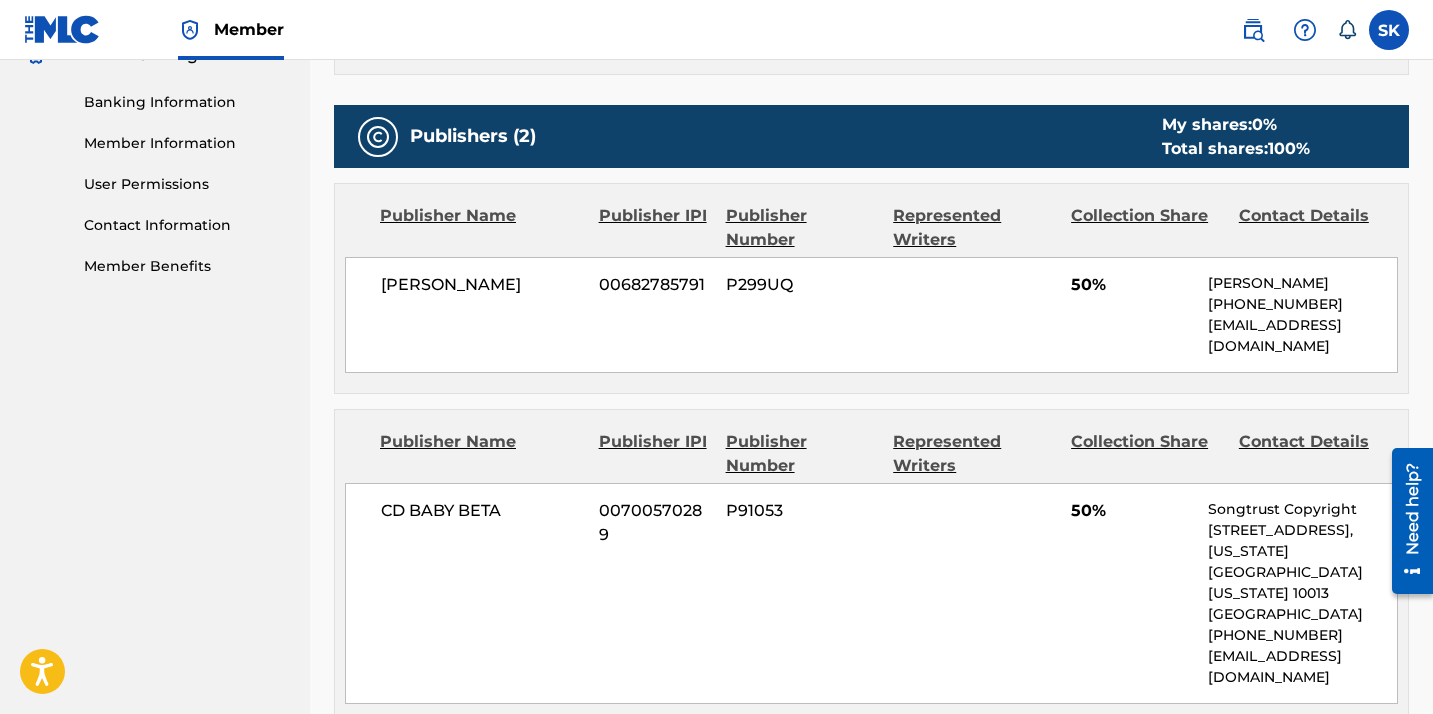 click on "Contact Details" at bounding box center (1315, 454) 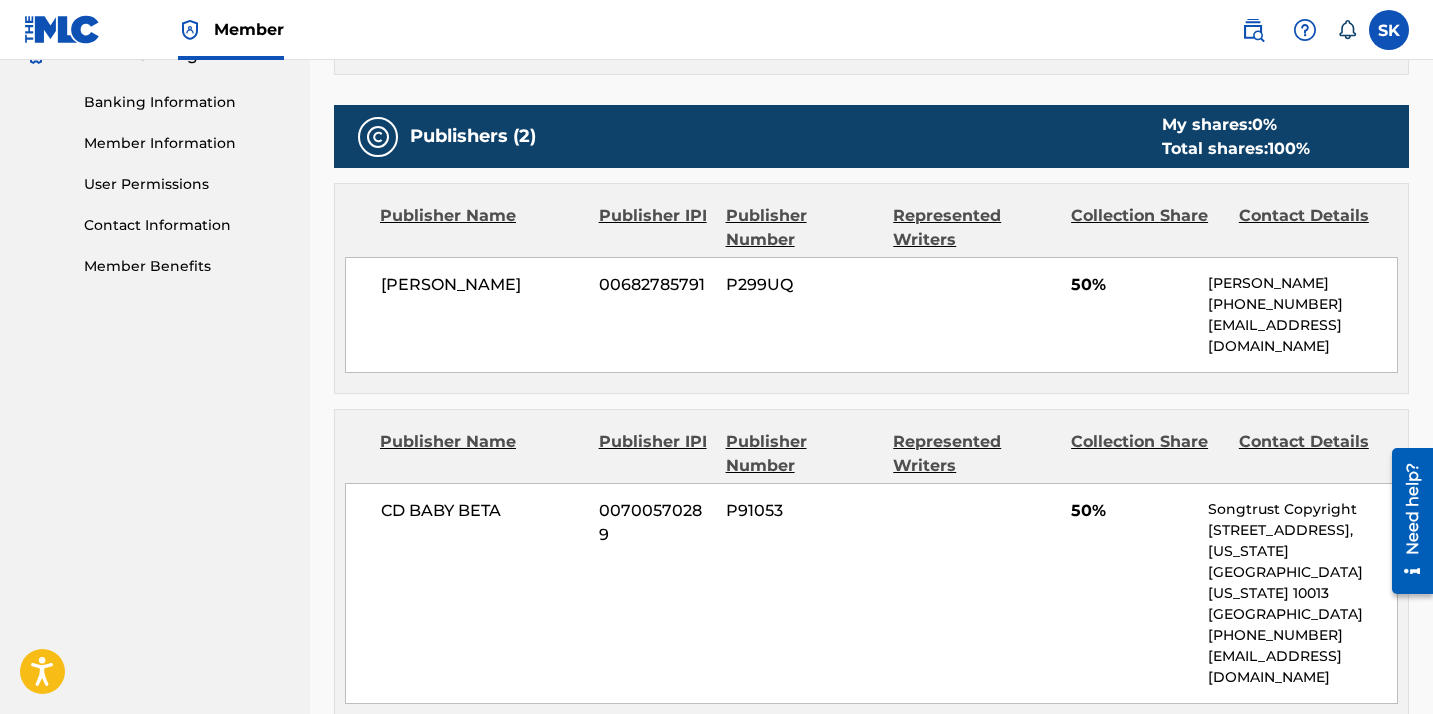 click on "Collection Share" at bounding box center (1147, 454) 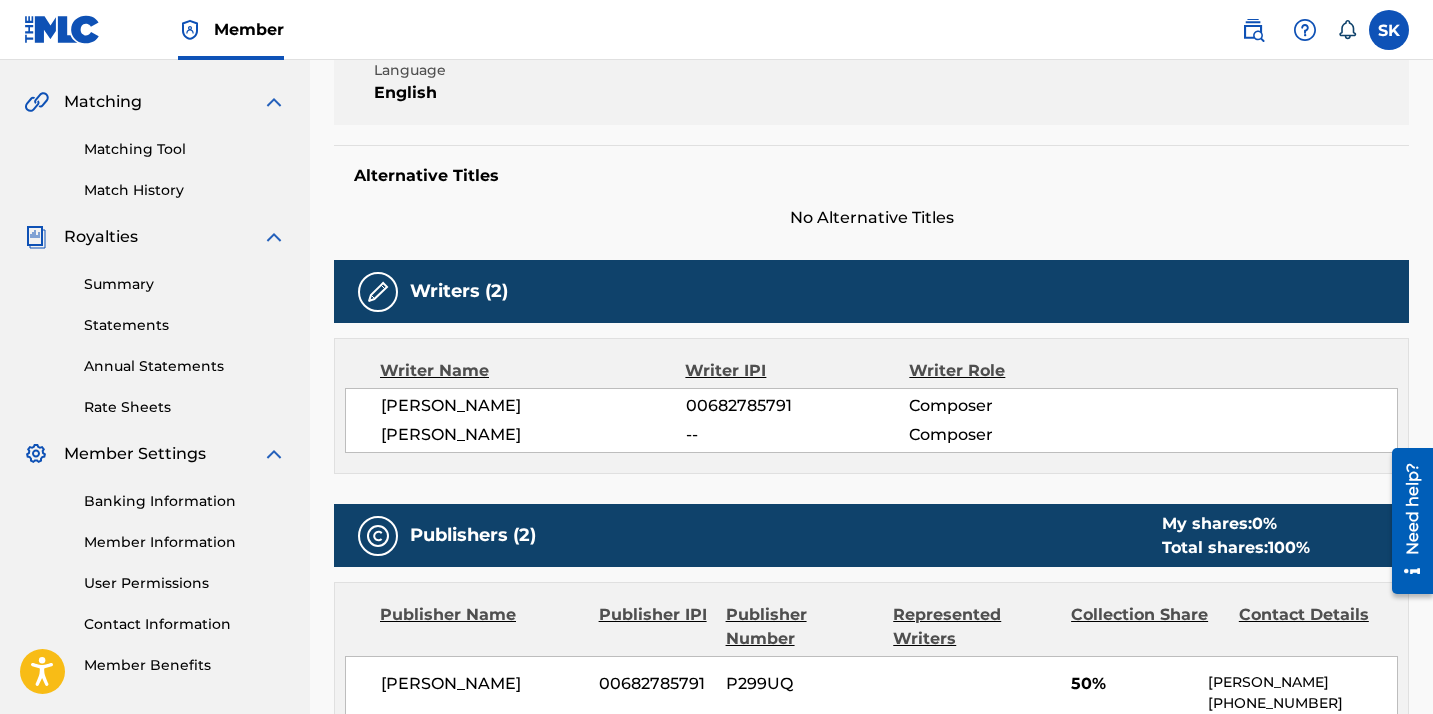 scroll, scrollTop: 442, scrollLeft: 0, axis: vertical 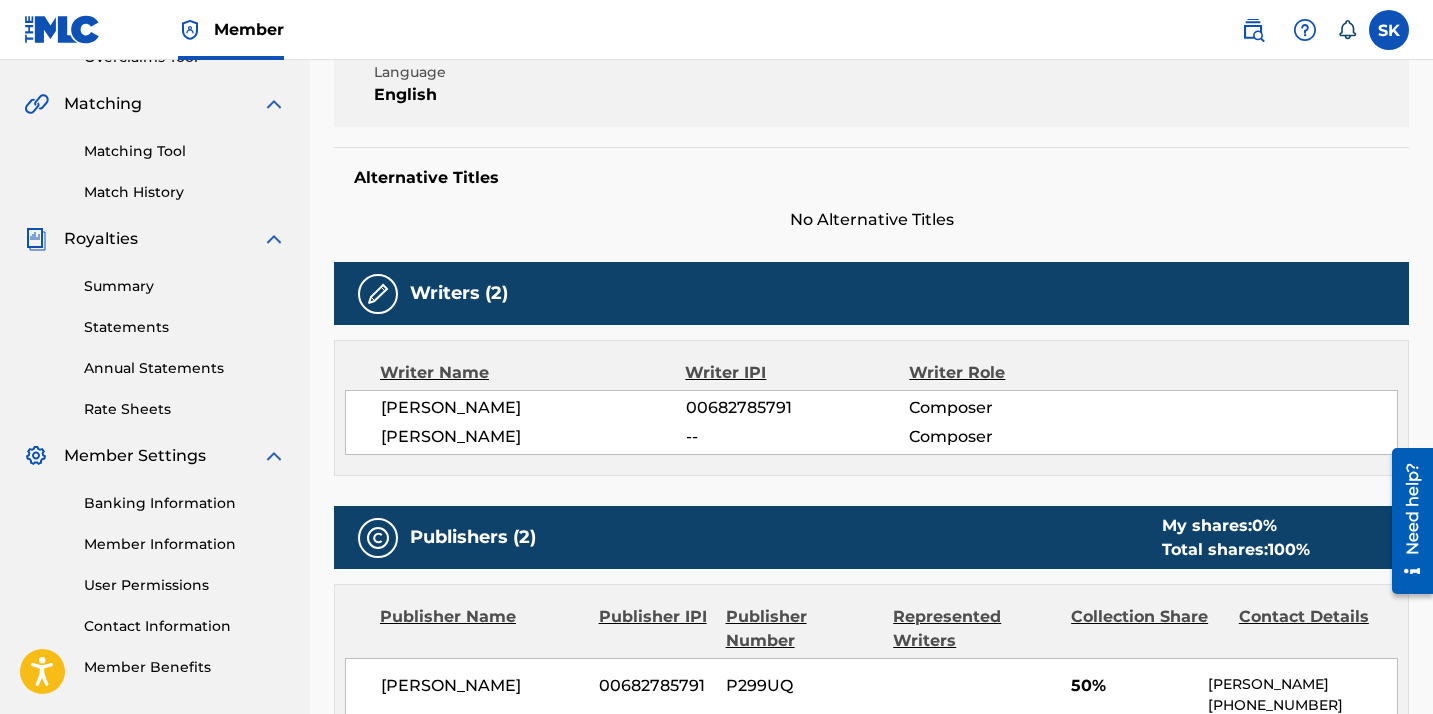 click on "100 %" at bounding box center (1289, 549) 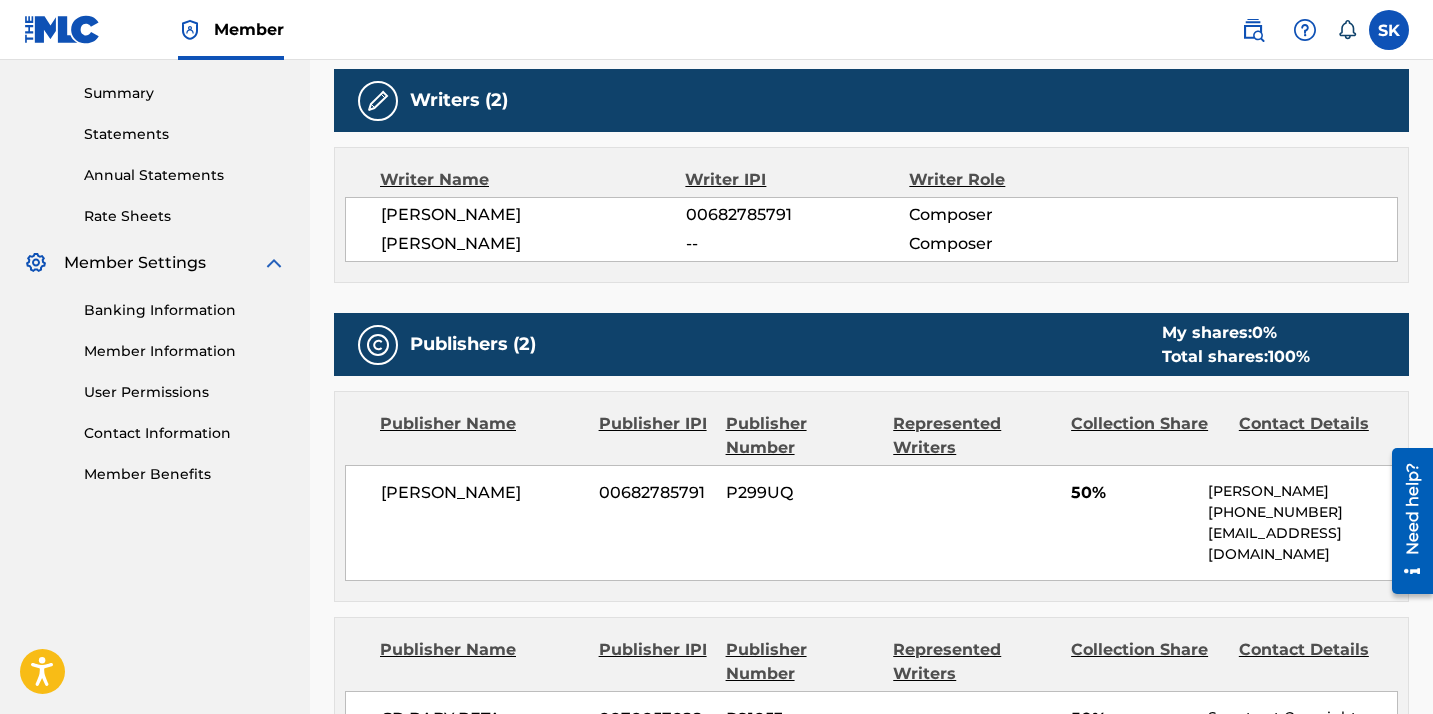 scroll, scrollTop: 653, scrollLeft: 0, axis: vertical 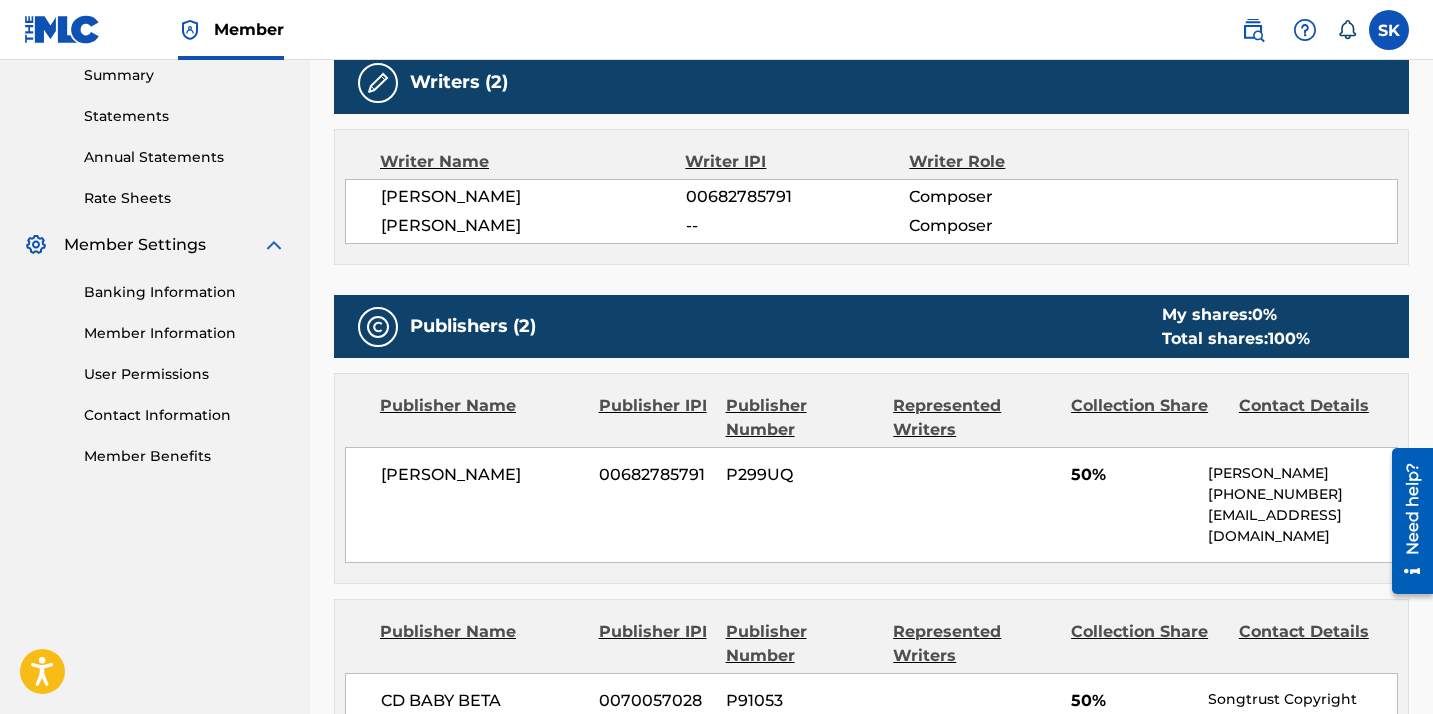 click on "Contact Details" at bounding box center (1315, 418) 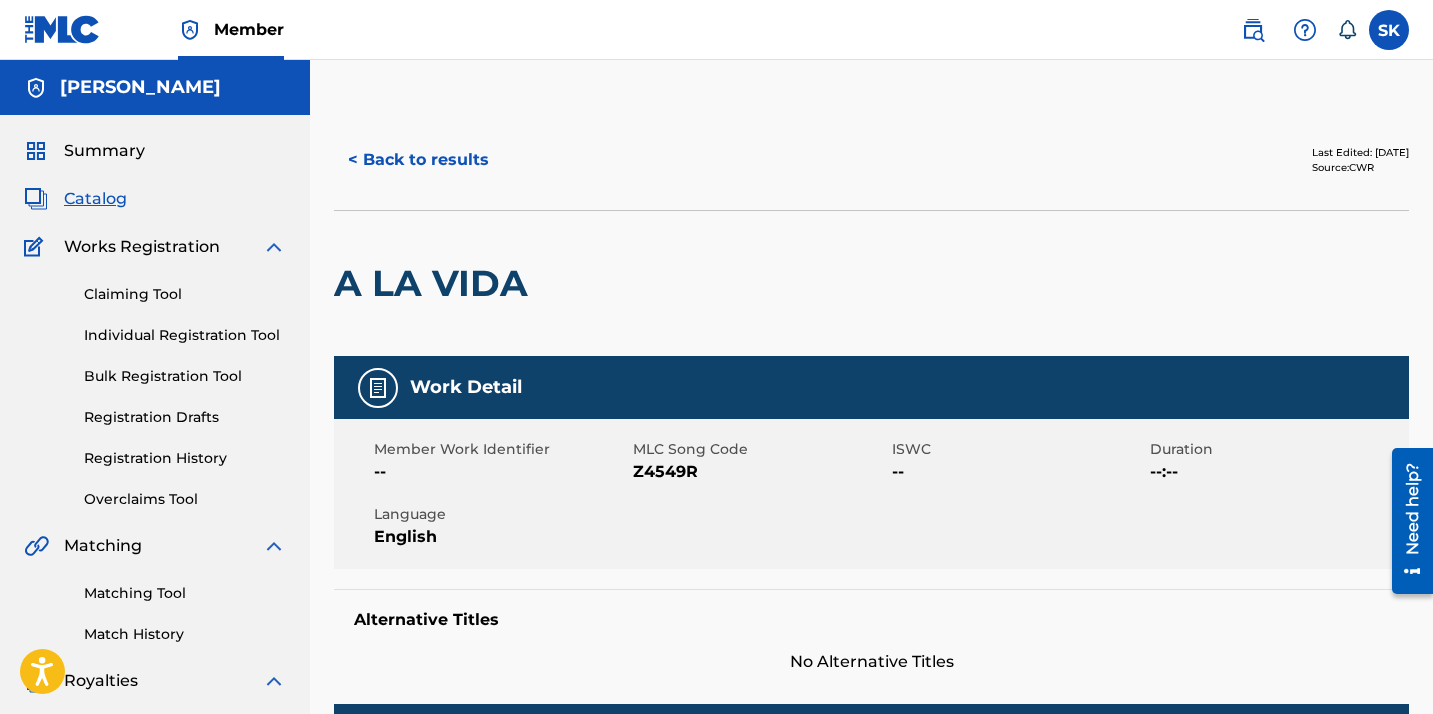 scroll, scrollTop: 0, scrollLeft: 0, axis: both 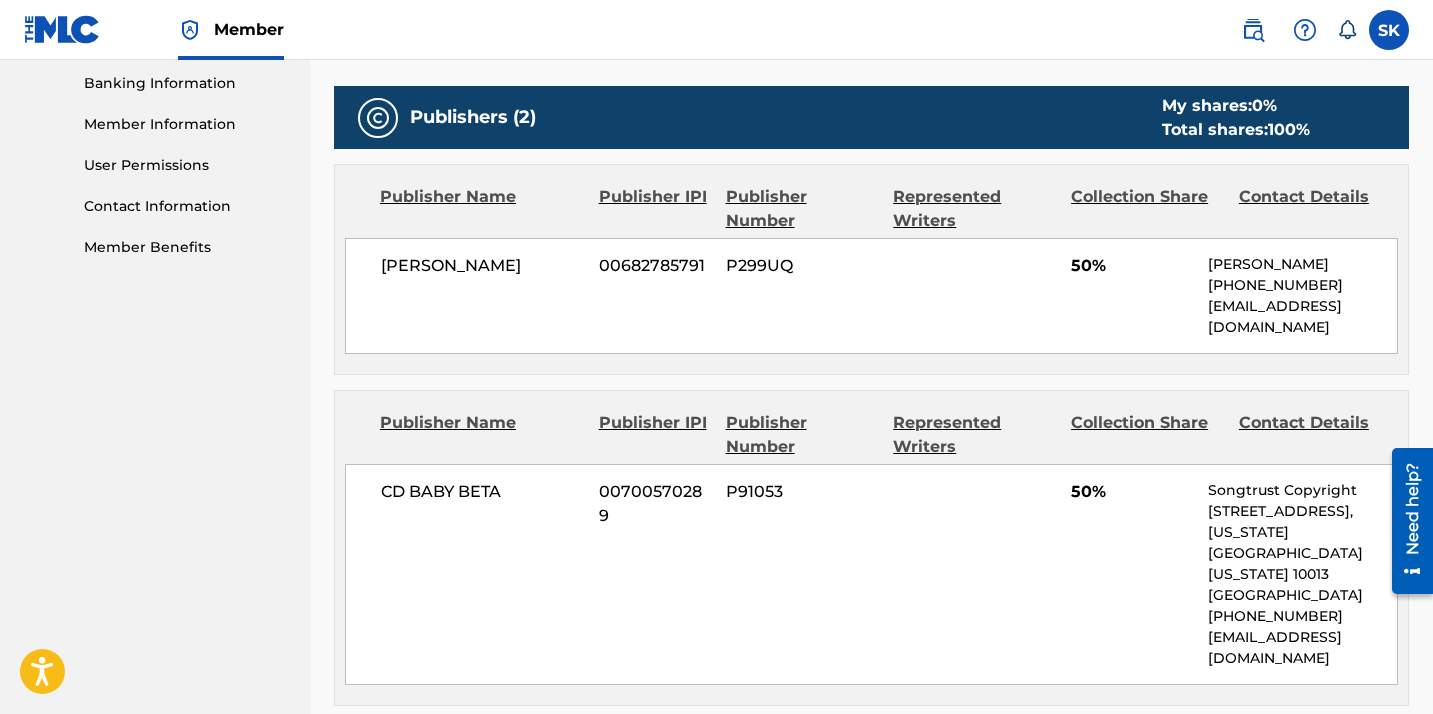 click on "Contact Details" at bounding box center [1315, 209] 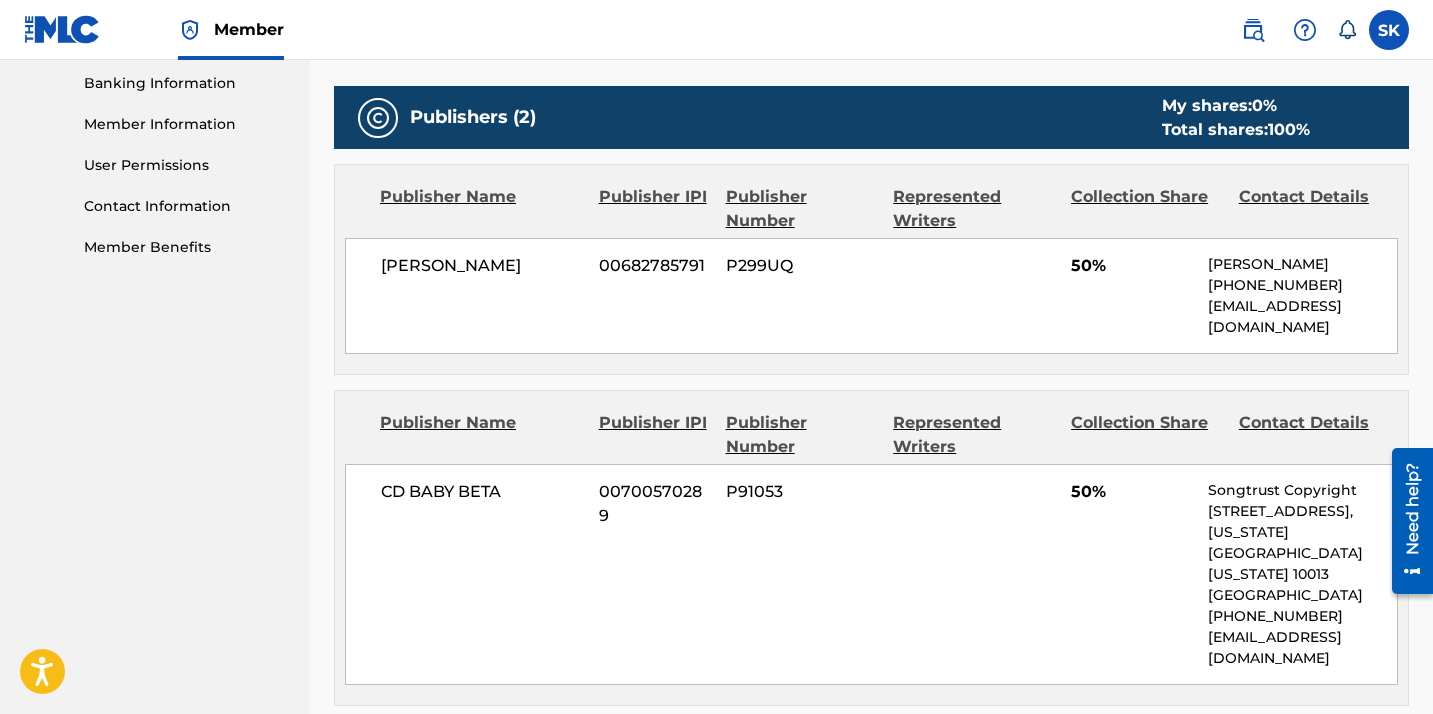 click on "< Back to results Last Edited:   [DATE] Source:  CWR A LA VIDA     Work Detail   Member Work Identifier -- MLC Song Code Z4549R ISWC -- Duration --:-- Language English Alternative Titles No Alternative Titles Writers   (2) Writer Name Writer IPI Writer Role [PERSON_NAME] 00682785791 Composer [PERSON_NAME] -- Composer Publishers   (2) My shares:  0 % Total shares:  100 % Publisher Name Publisher IPI Publisher Number Represented Writers Collection Share Contact Details RADOUANE CHIHABY 00682785791 P299UQ 50% Radouane Chihaby [PHONE_NUMBER] [EMAIL_ADDRESS][DOMAIN_NAME] Publisher Name Publisher IPI Publisher Number Represented Writers Collection Share Contact Details CD BABY BETA 00700570289 P91053 50% Songtrust Copyright [STREET_ADDRESS][US_STATE][US_STATE] [PHONE_NUMBER] [EMAIL_ADDRESS][DOMAIN_NAME] My shares:  0 % Total shares:  100 % Matched Recordings   (12) Showing  1  -   10  of  12   results   Recording Artist Recording Title ISRC DSP Label Duration MEDITERRANEAN NIGHTS 1" at bounding box center [871, 390] 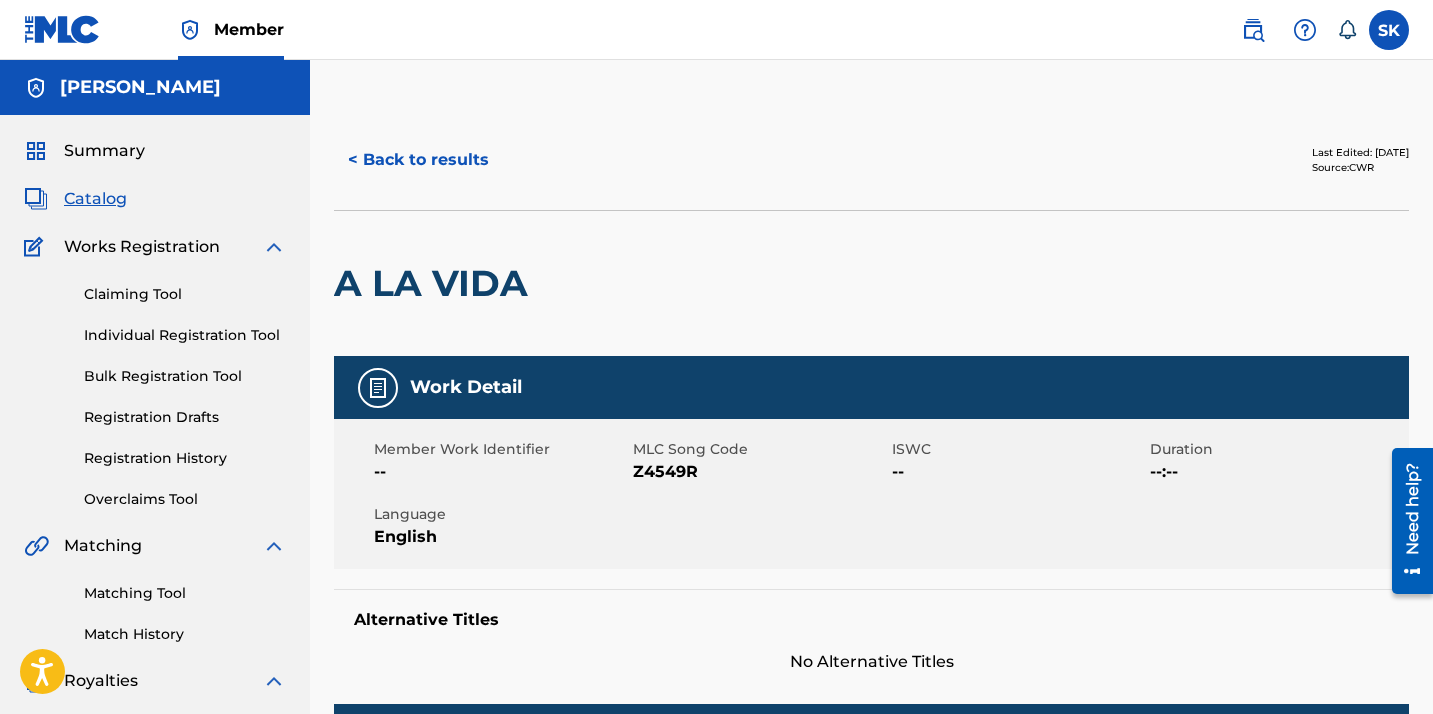 scroll, scrollTop: 0, scrollLeft: 0, axis: both 